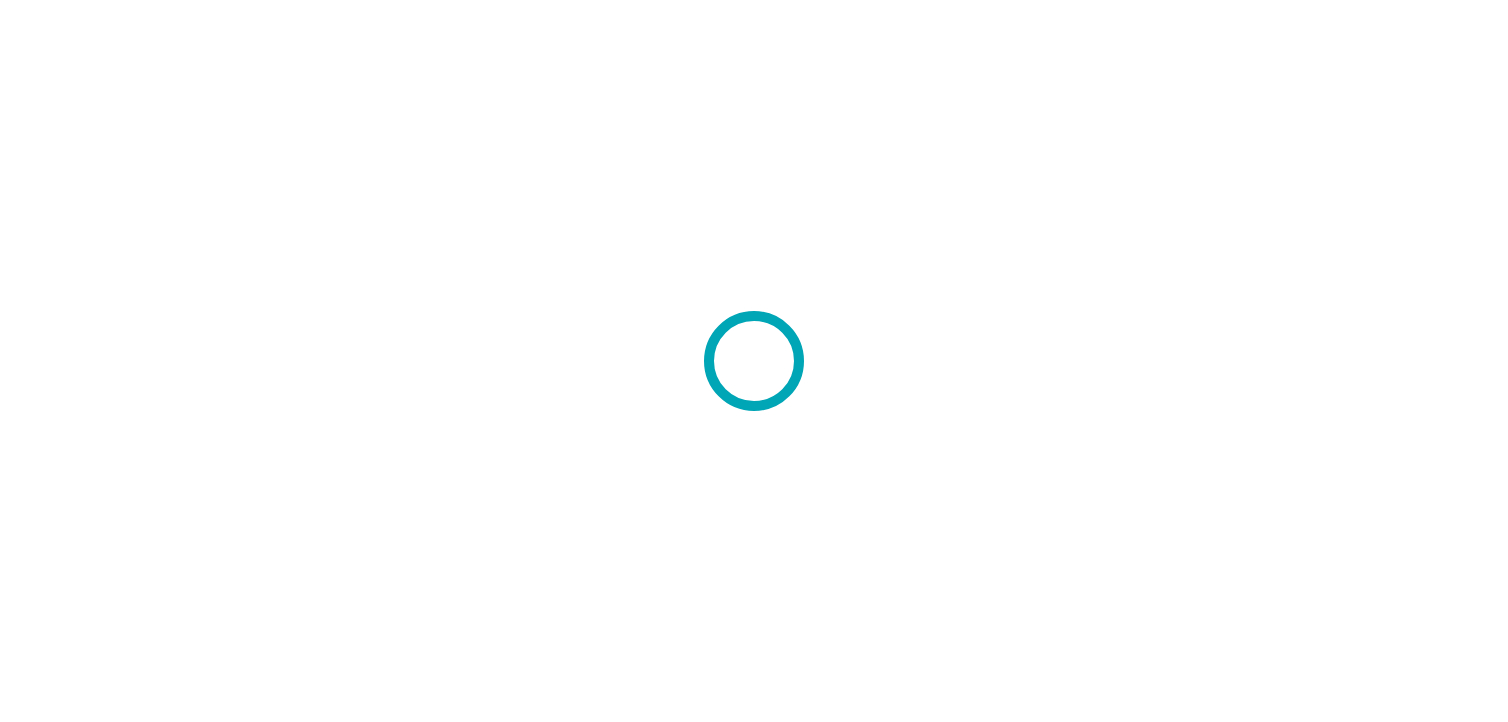scroll, scrollTop: 0, scrollLeft: 0, axis: both 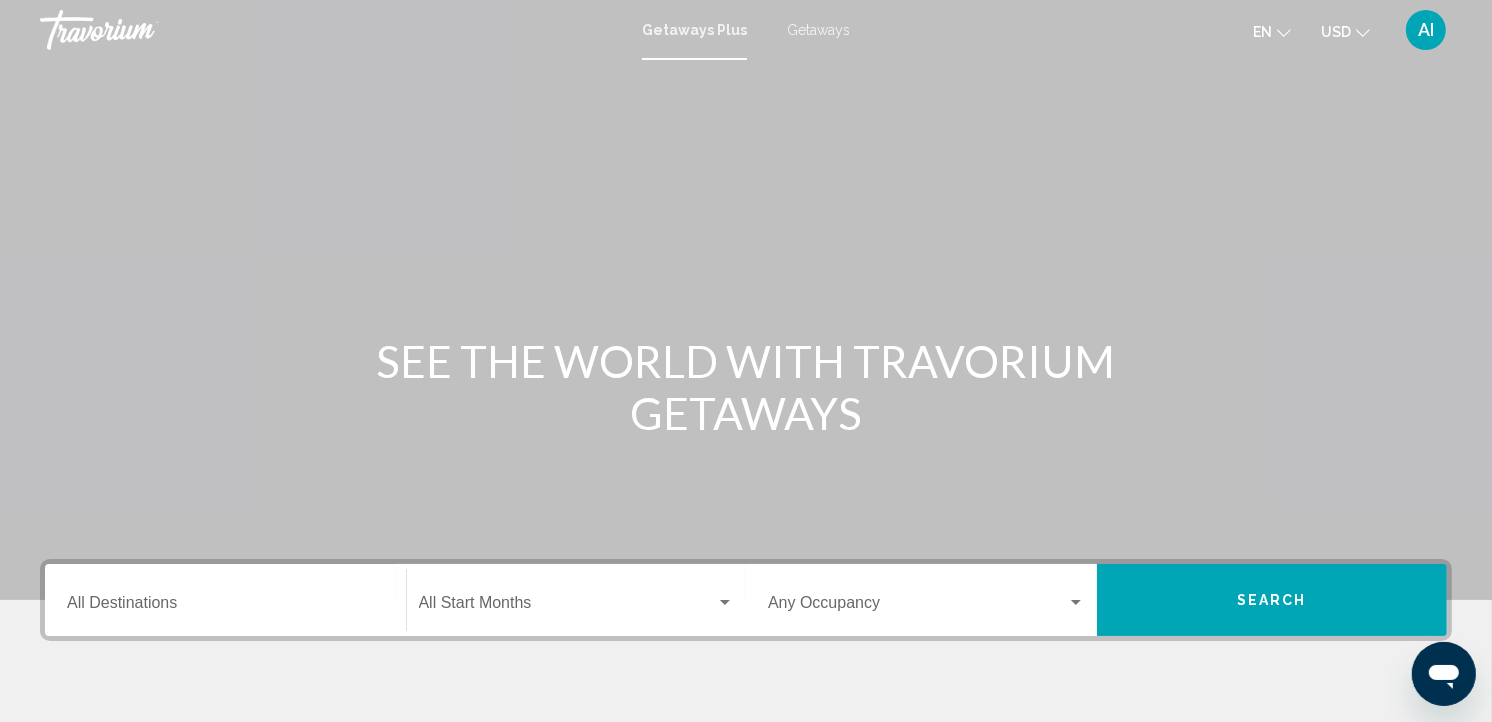 click on "Getaways" at bounding box center (818, 30) 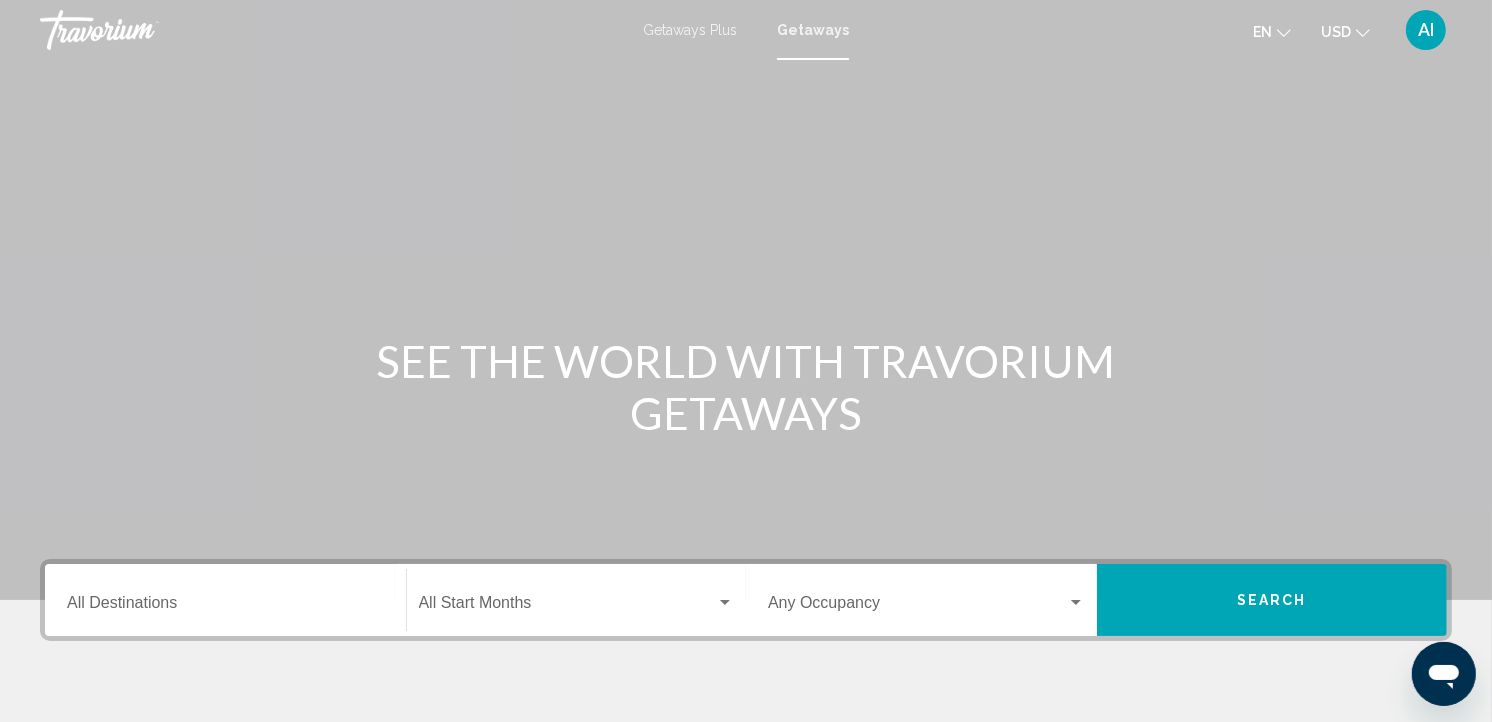 click on "Destination All Destinations" at bounding box center (225, 600) 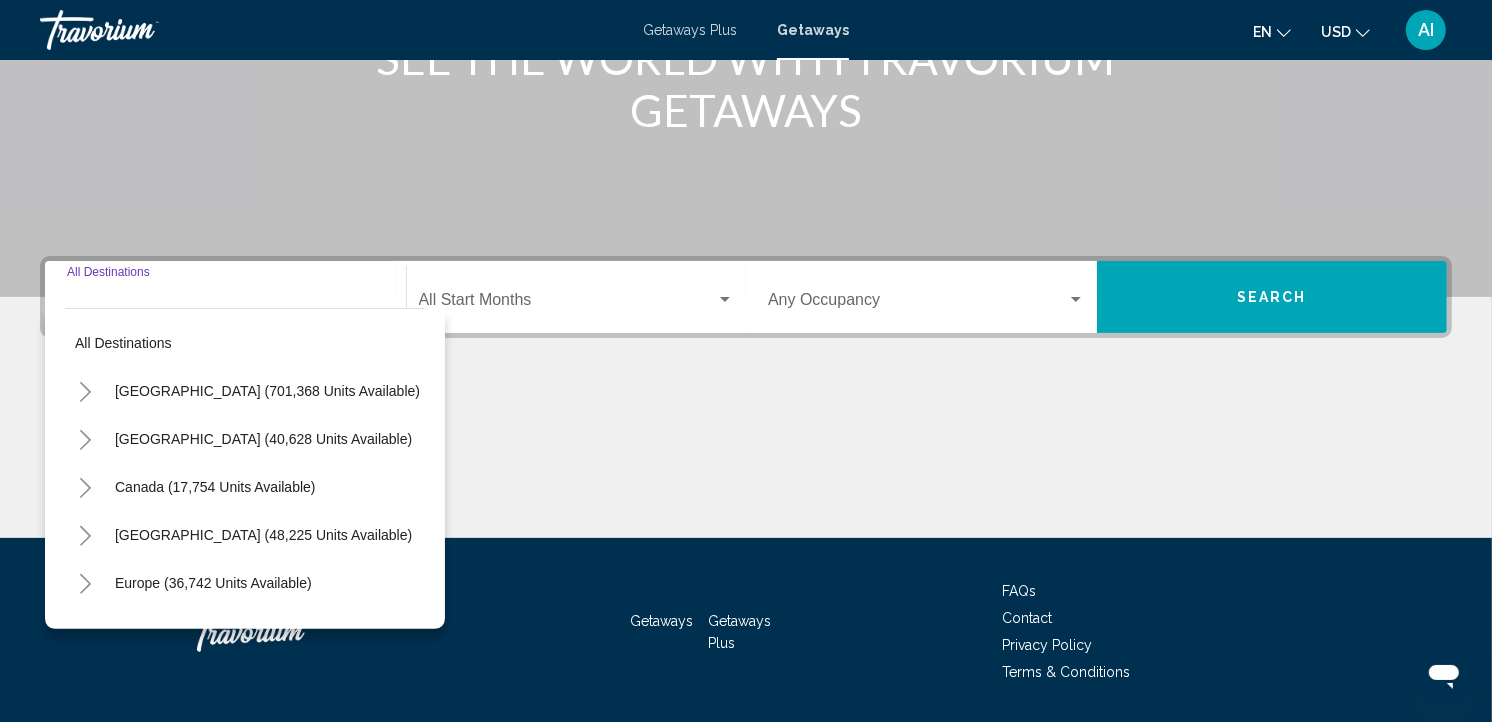 scroll, scrollTop: 363, scrollLeft: 0, axis: vertical 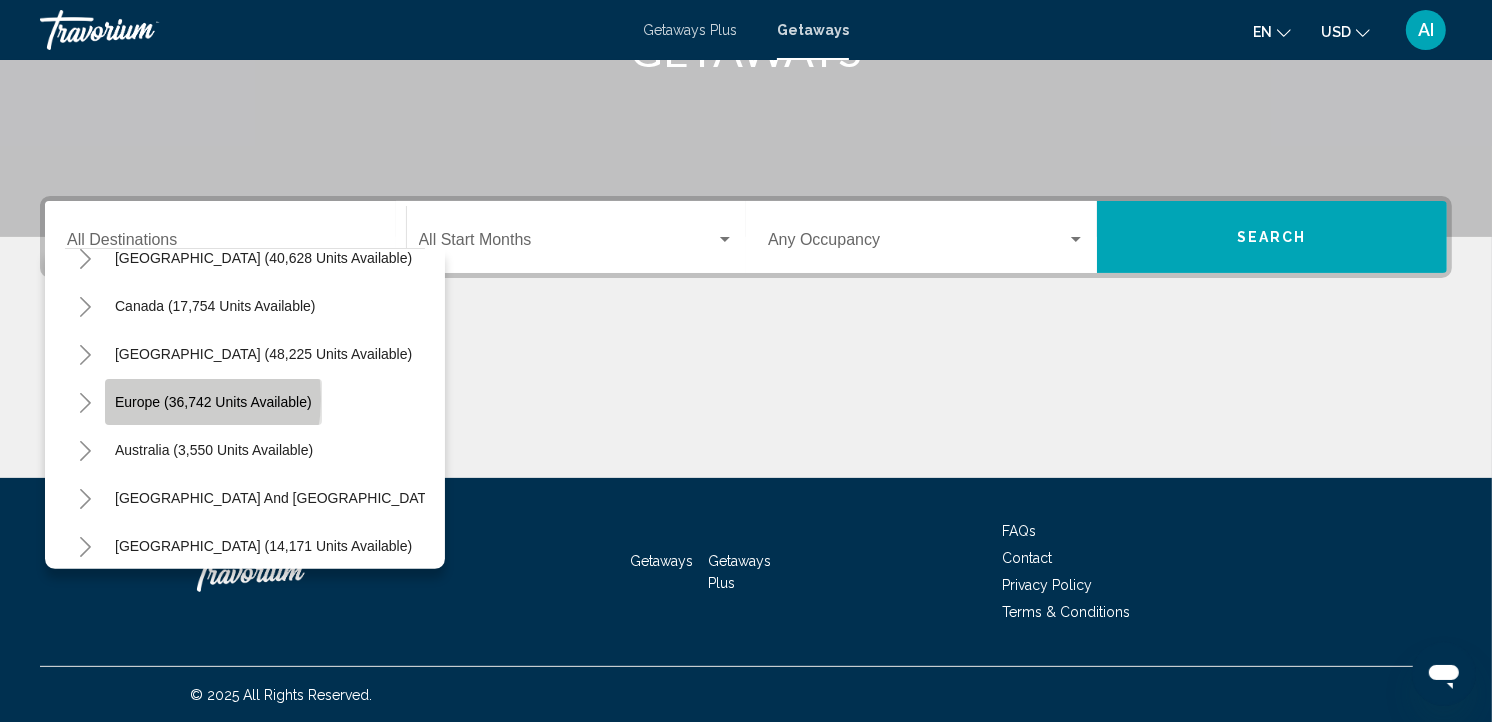click on "Europe (36,742 units available)" 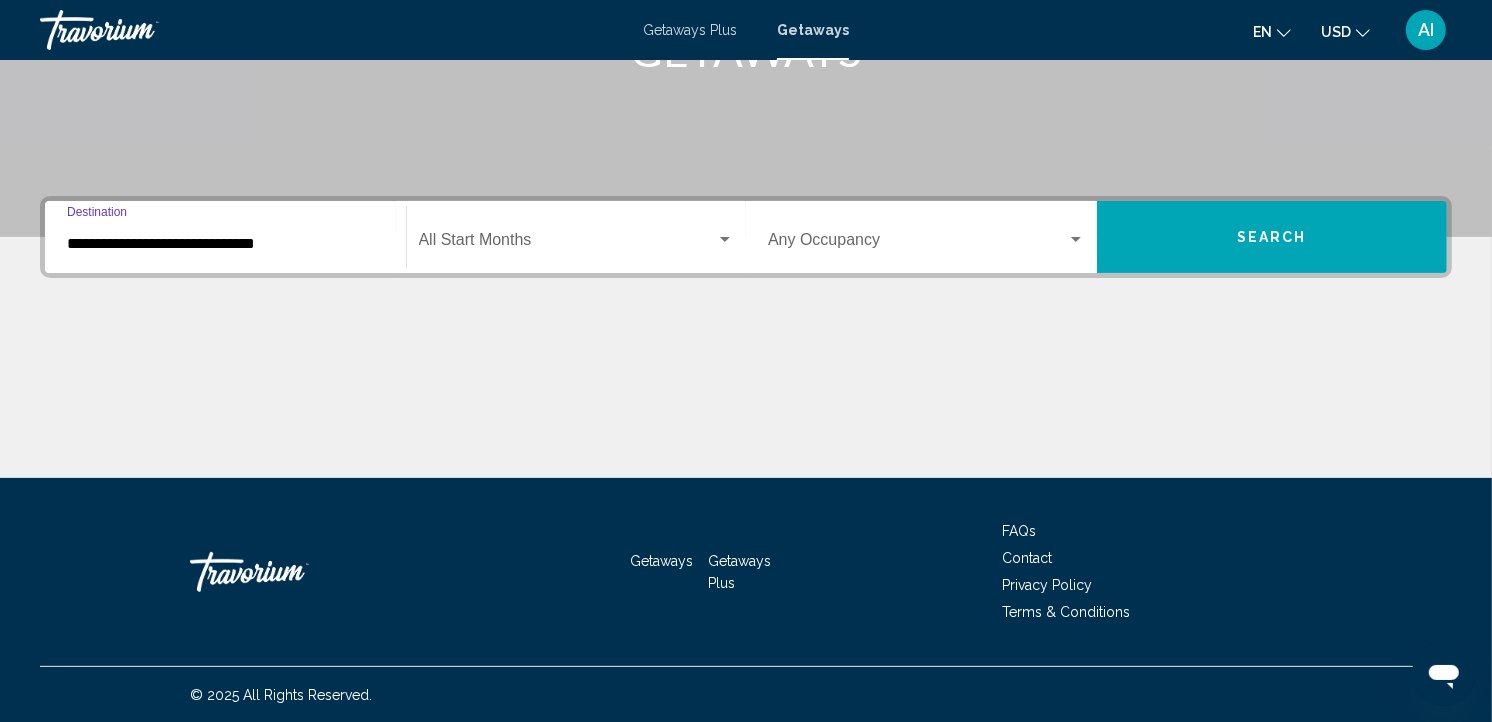 click on "**********" at bounding box center (225, 244) 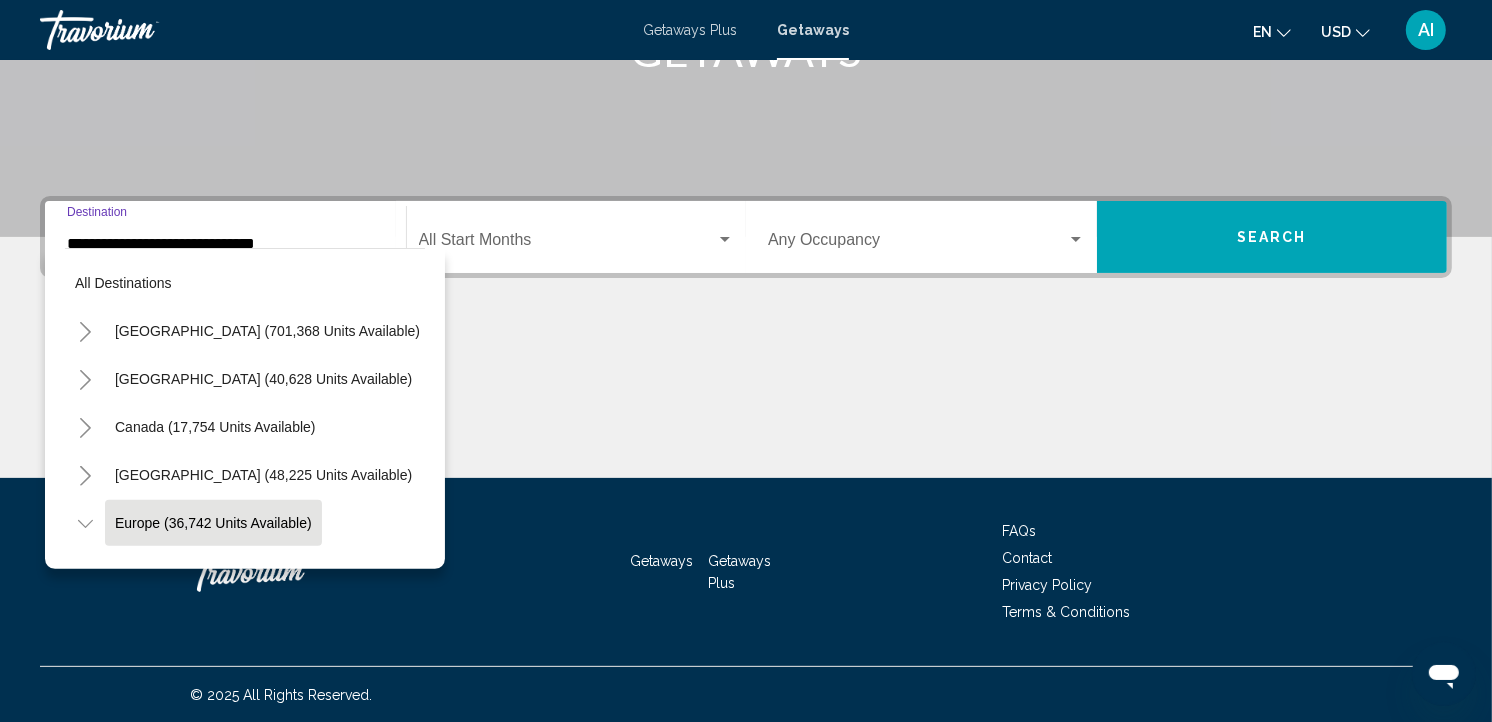 scroll, scrollTop: 127, scrollLeft: 0, axis: vertical 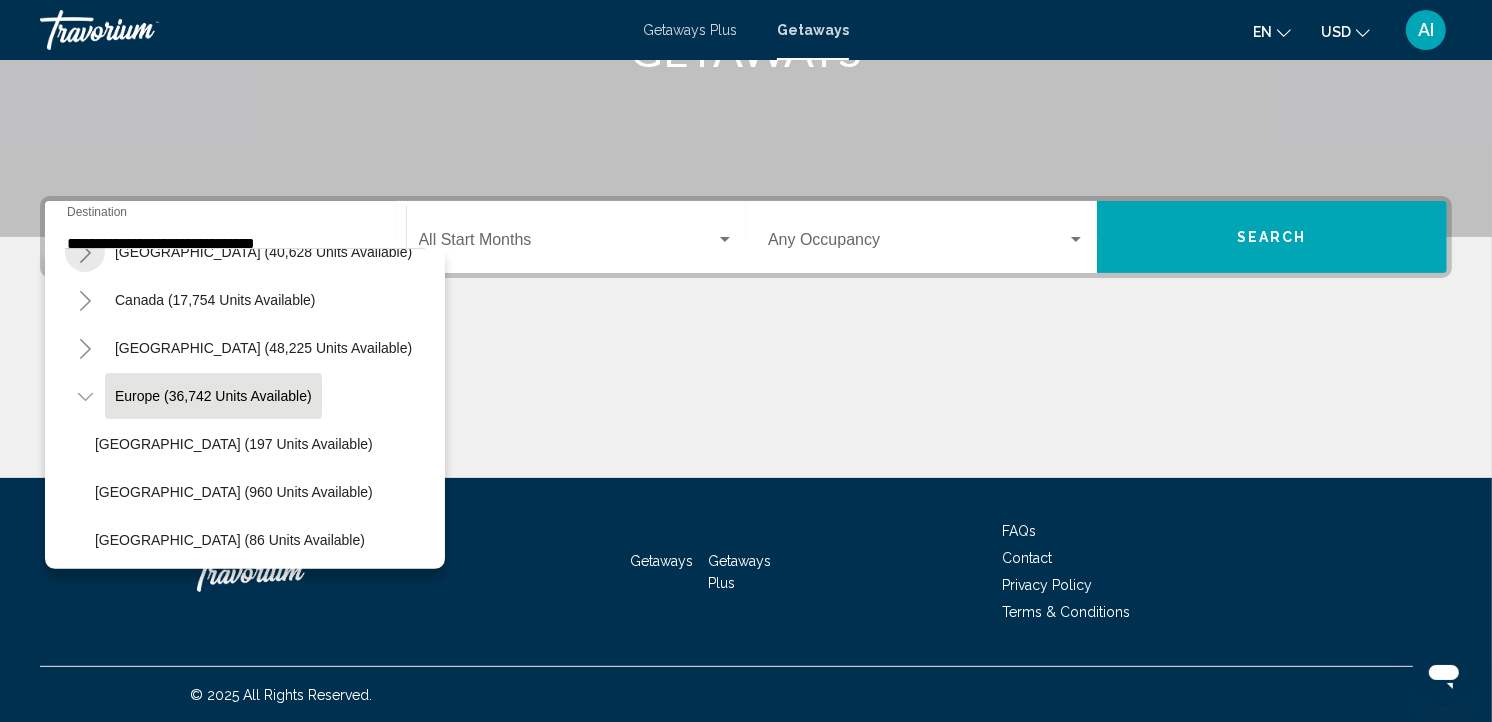 click 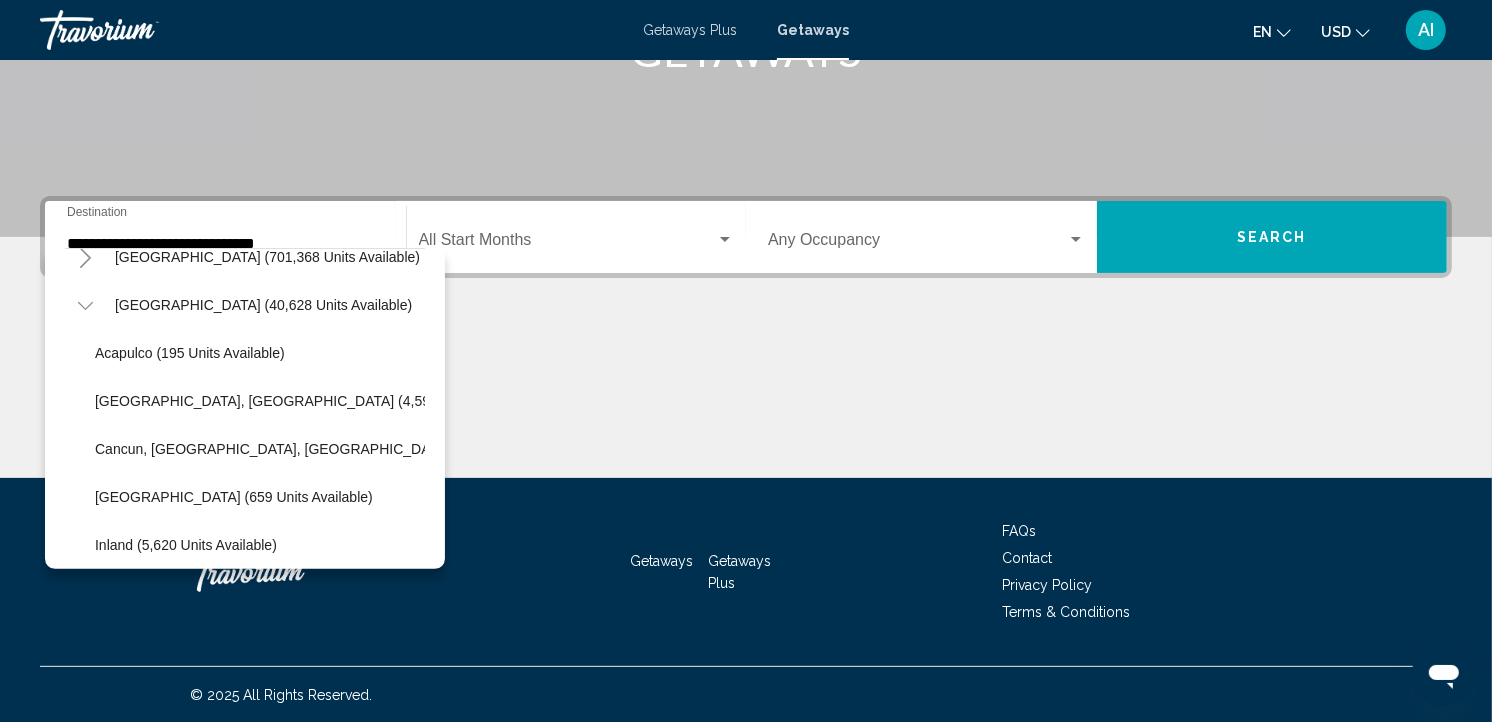 scroll, scrollTop: 0, scrollLeft: 0, axis: both 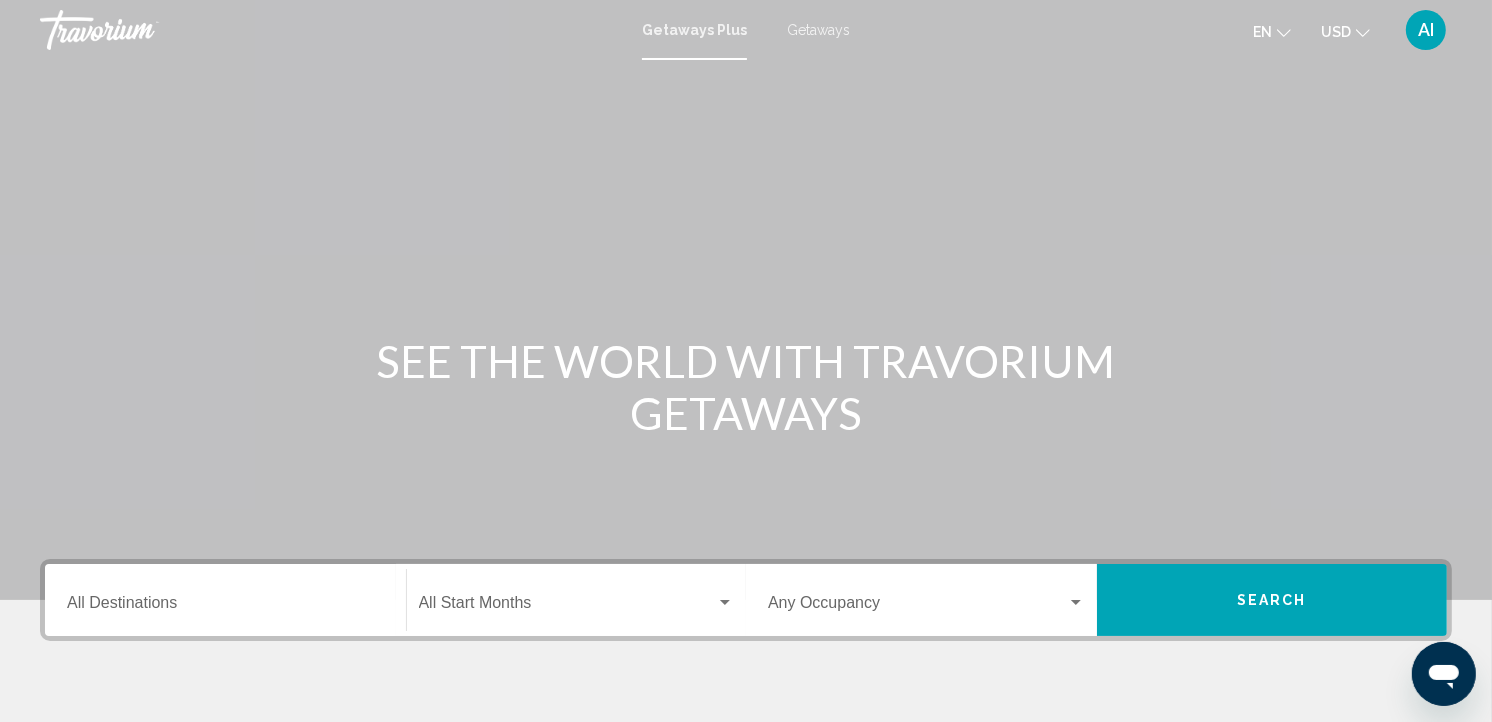 click on "Getaways" at bounding box center (818, 30) 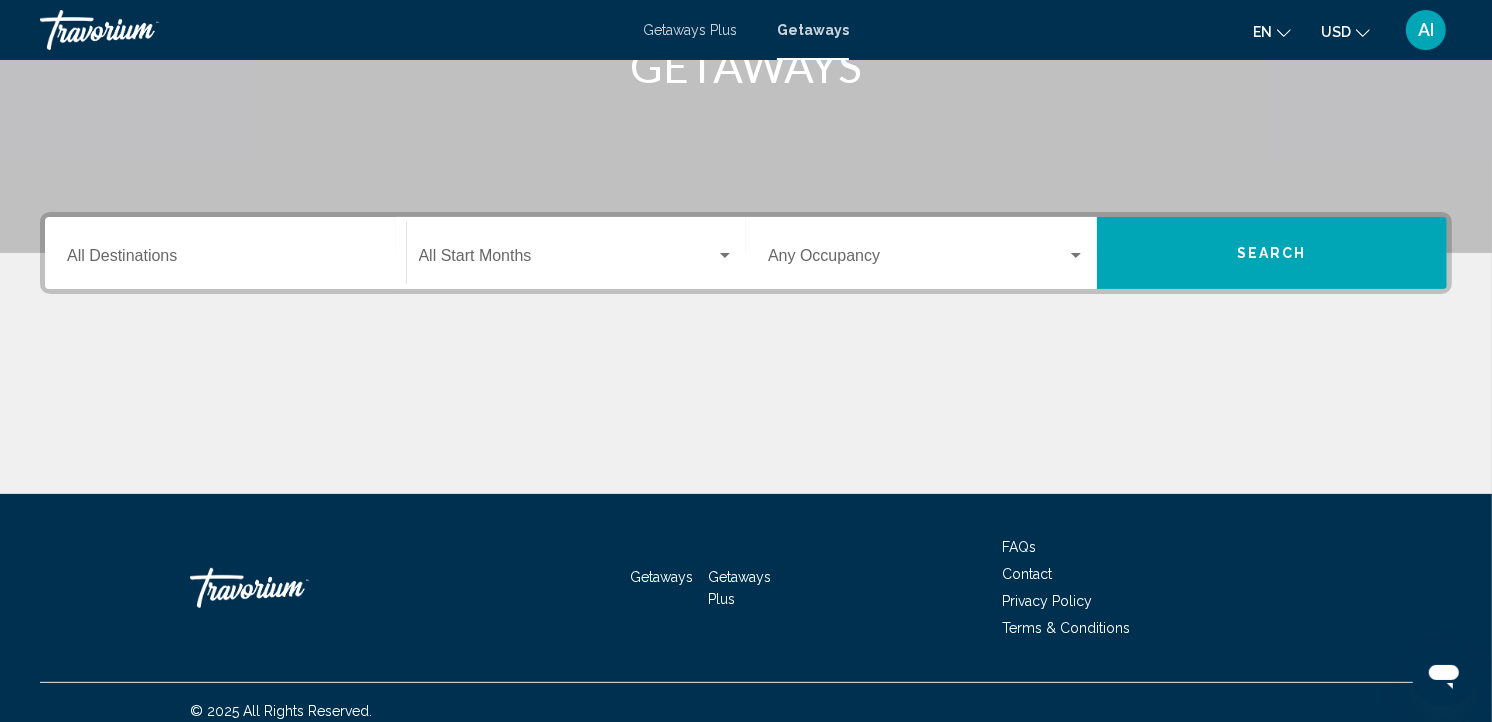 scroll, scrollTop: 337, scrollLeft: 0, axis: vertical 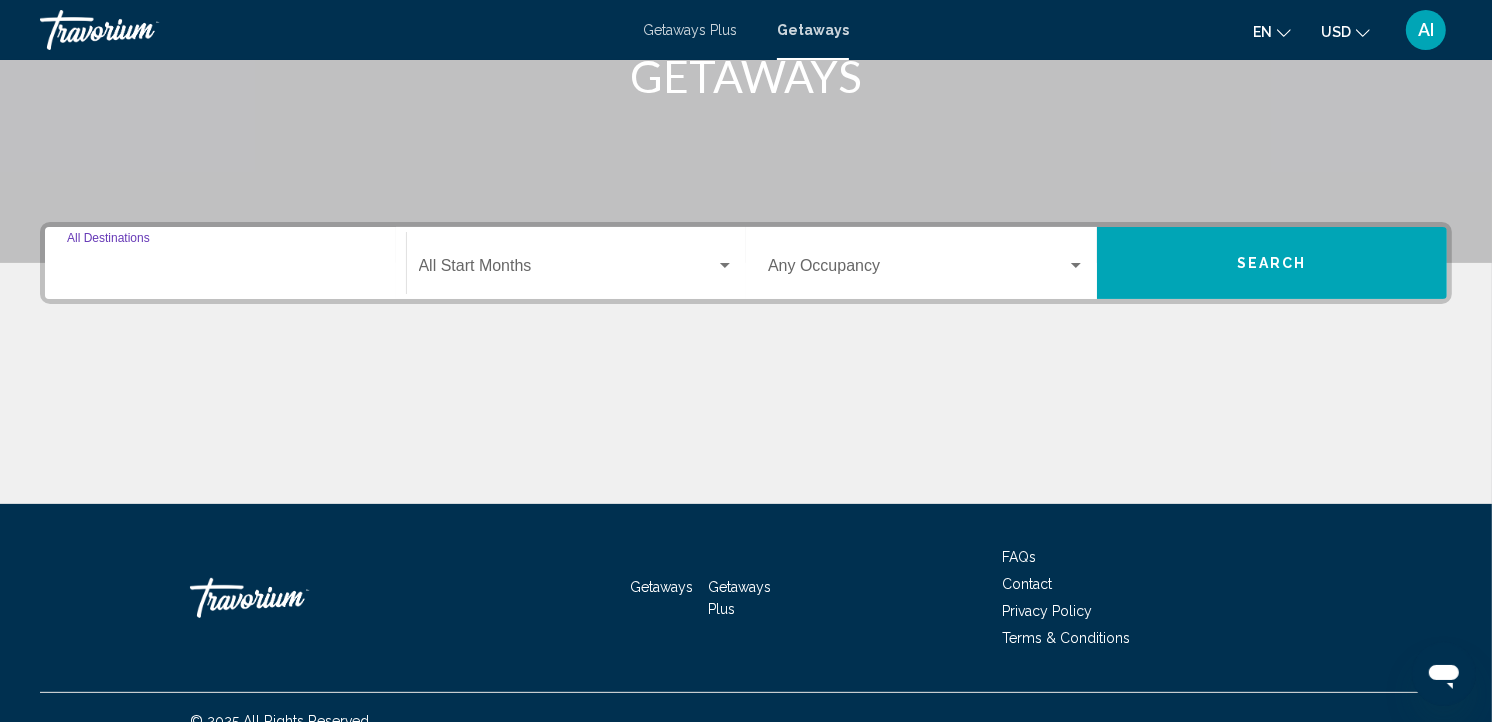 click on "Destination All Destinations" at bounding box center (225, 270) 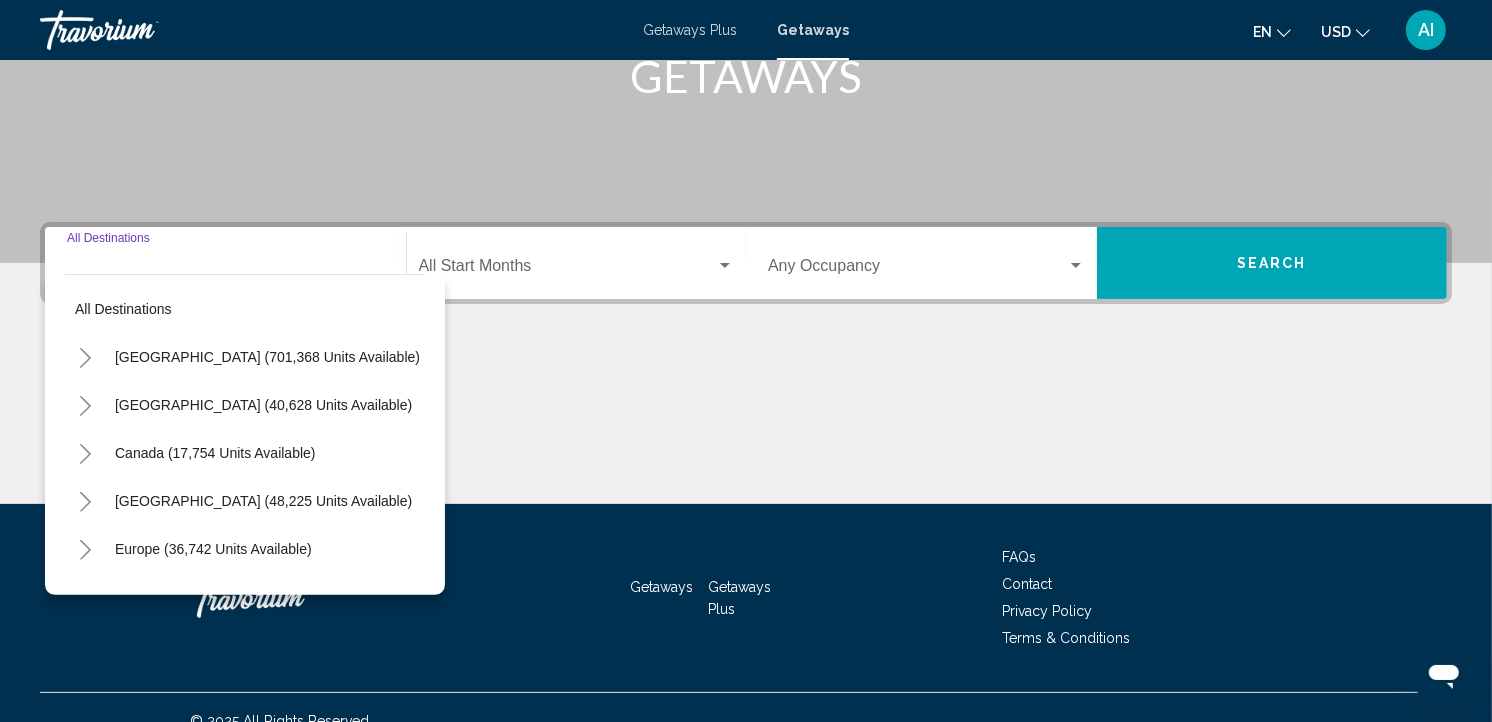 scroll, scrollTop: 363, scrollLeft: 0, axis: vertical 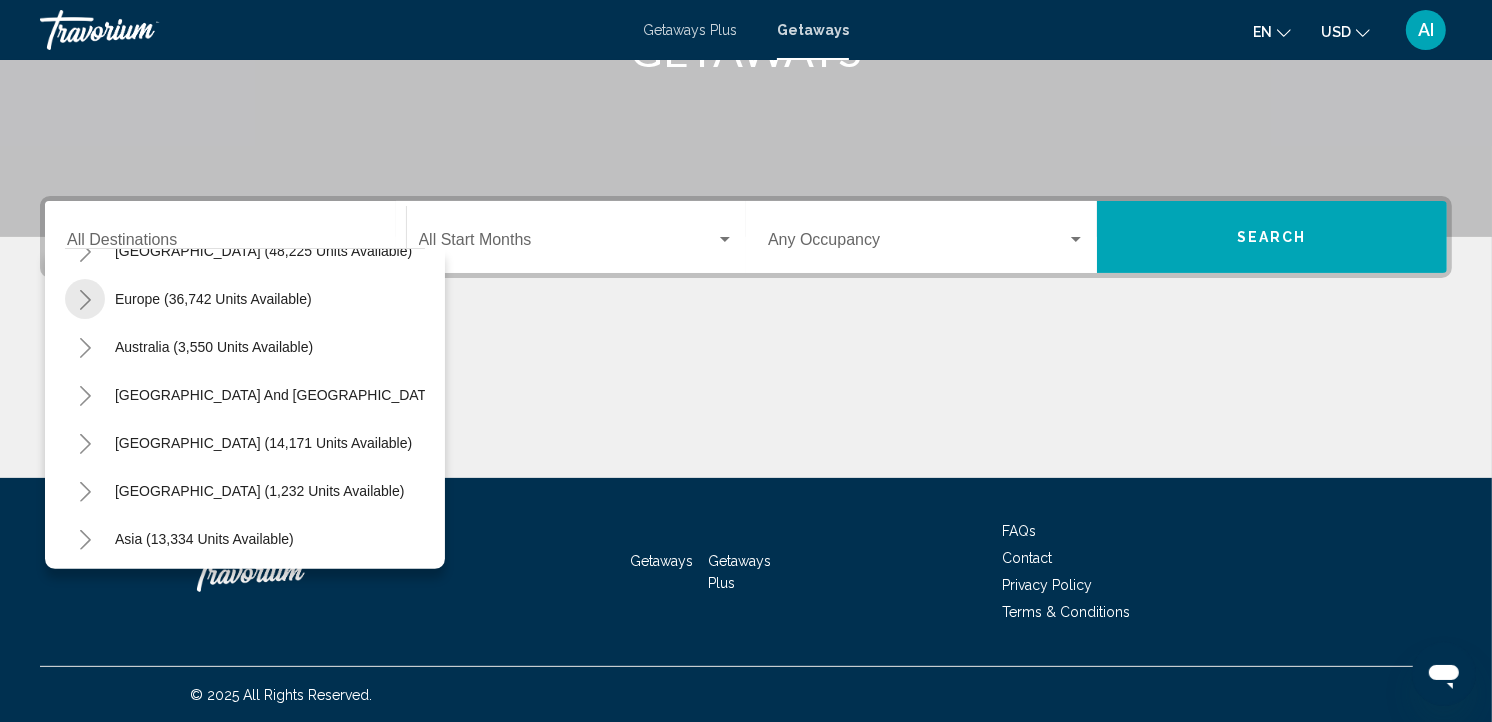 click 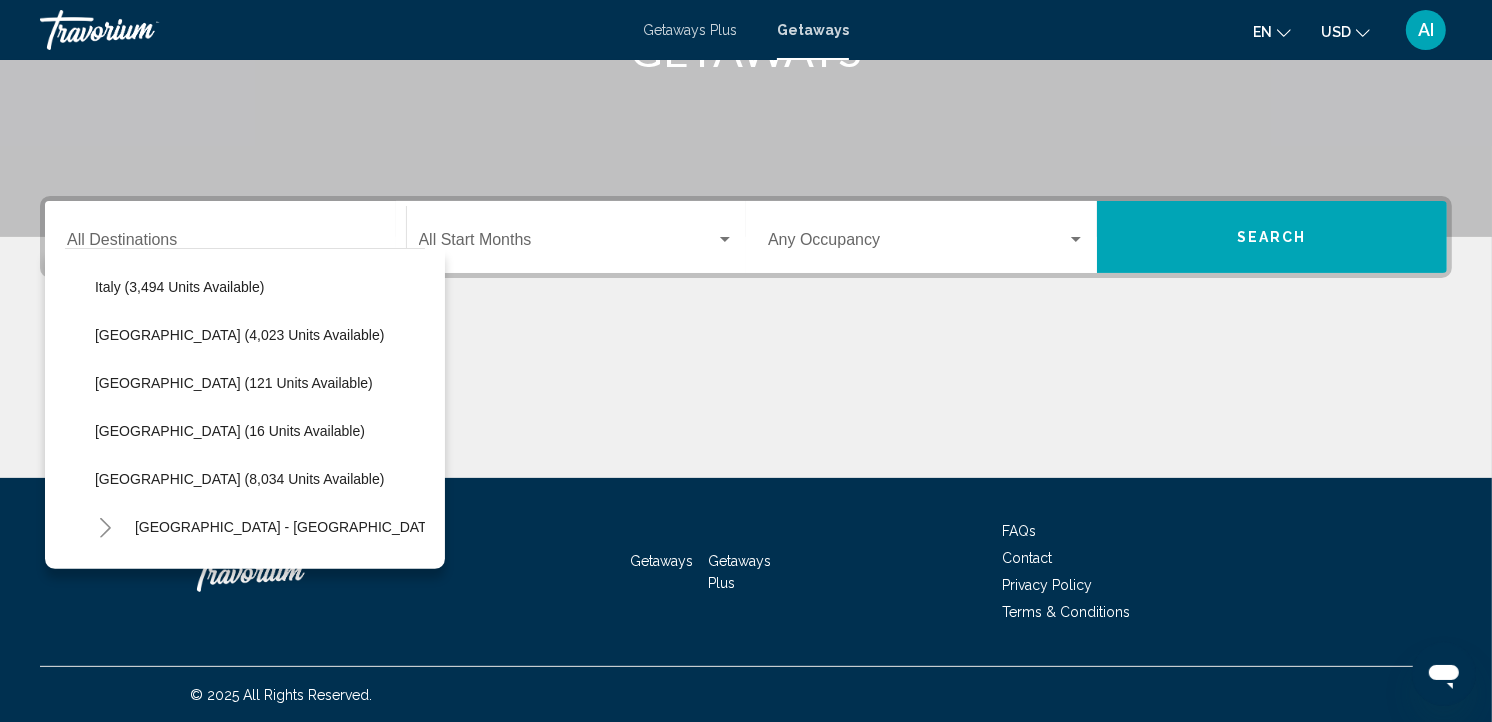 scroll, scrollTop: 760, scrollLeft: 0, axis: vertical 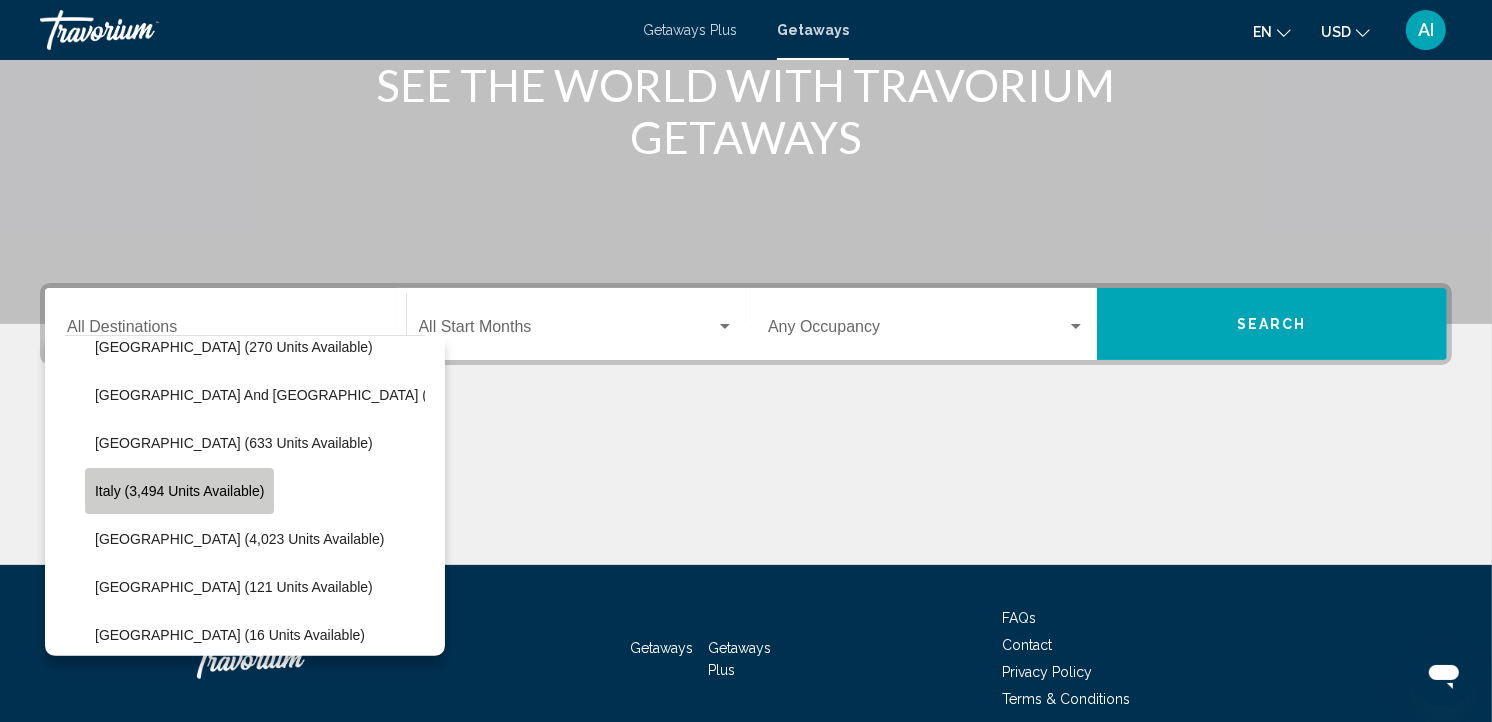 click on "Italy (3,494 units available)" 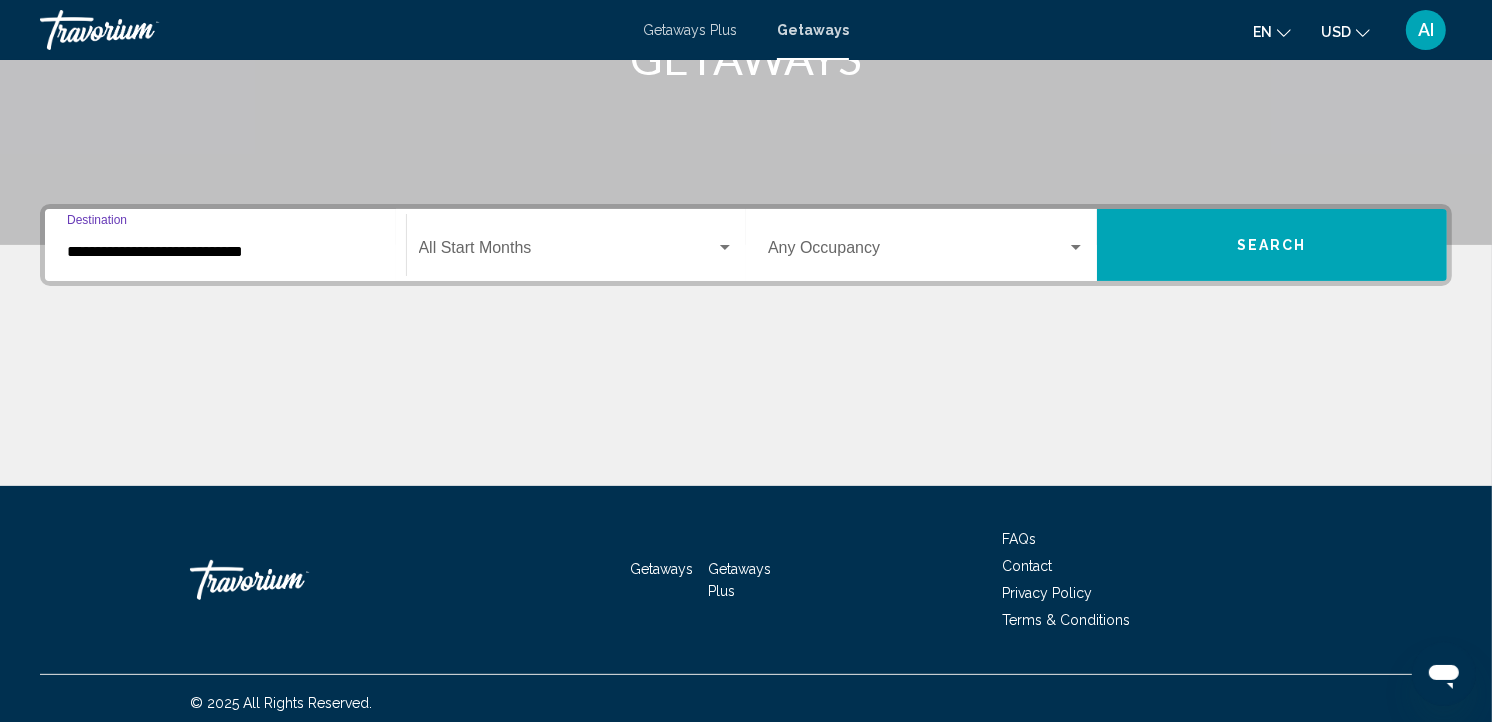 scroll, scrollTop: 363, scrollLeft: 0, axis: vertical 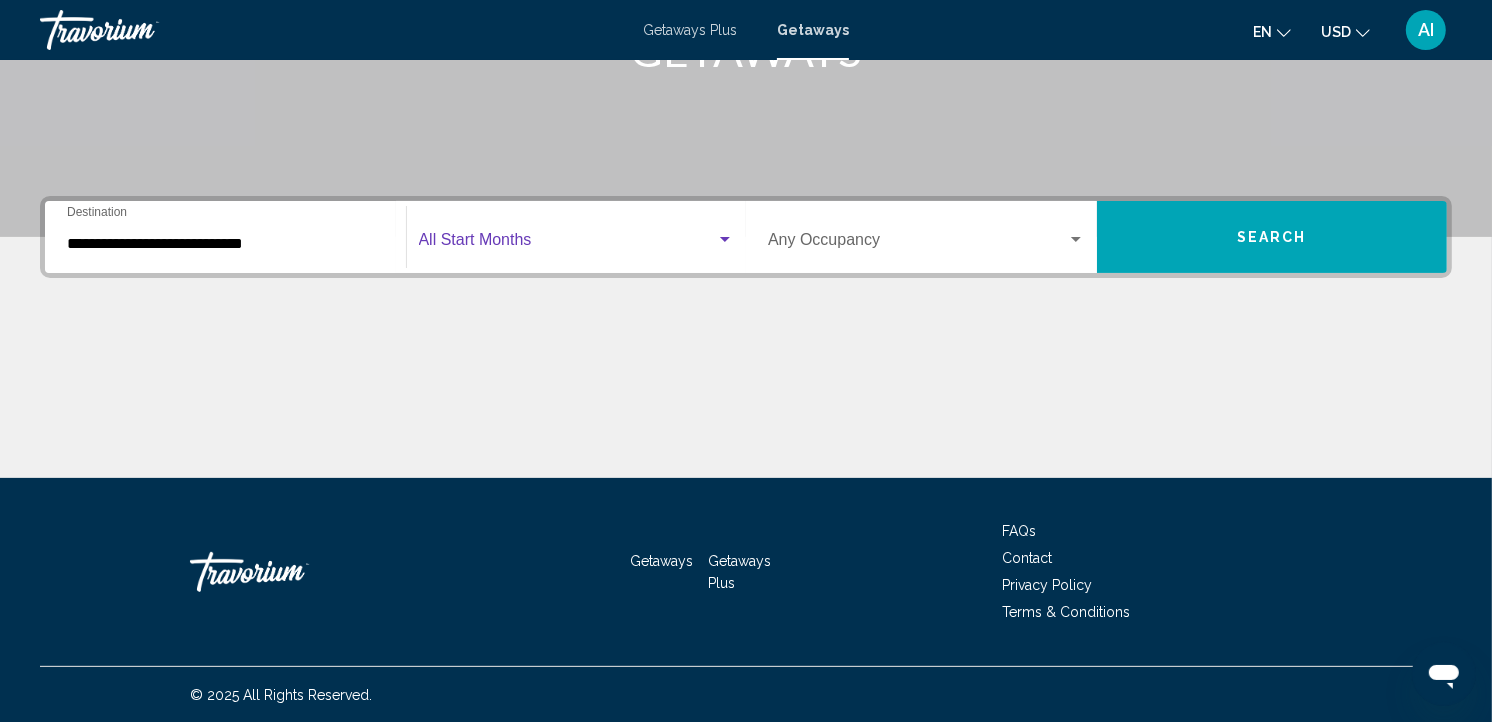click at bounding box center [568, 244] 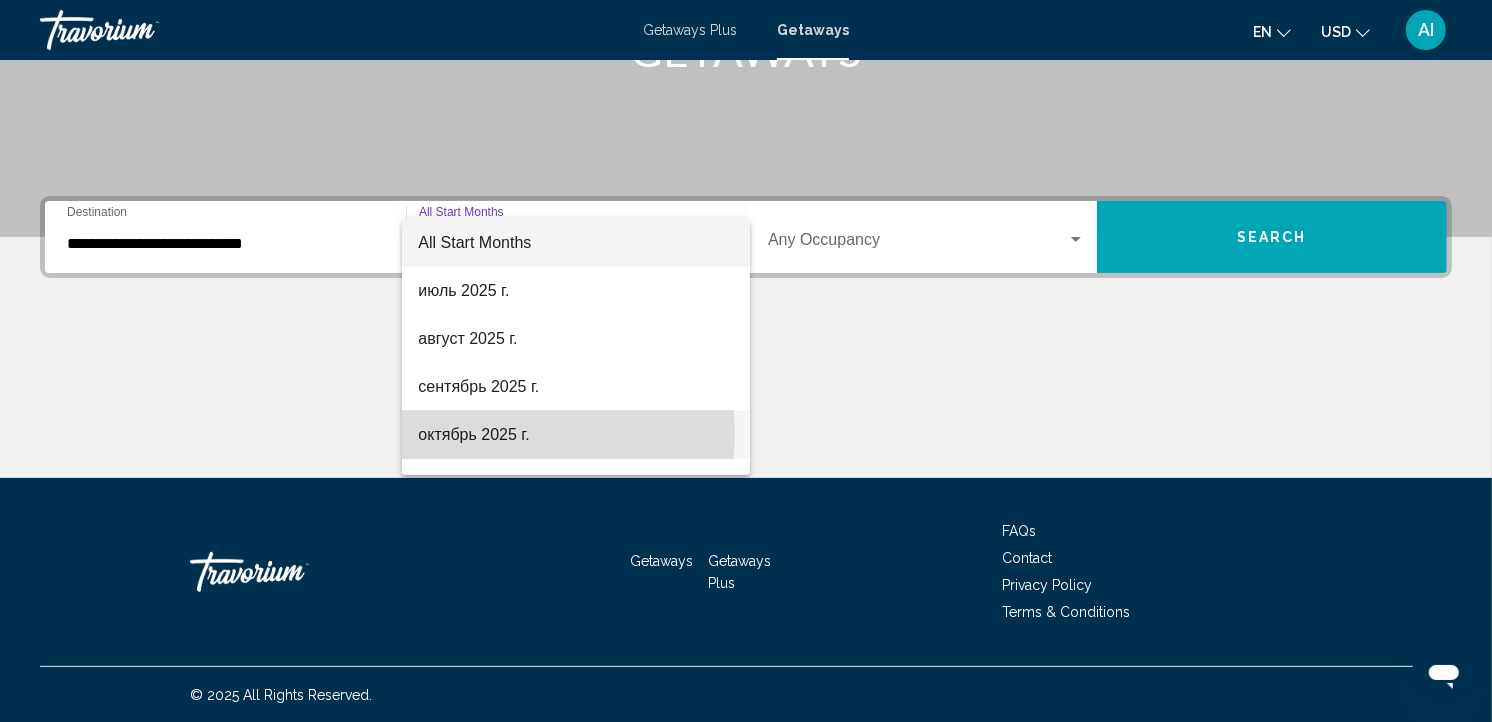 click on "октябрь 2025 г." at bounding box center (576, 435) 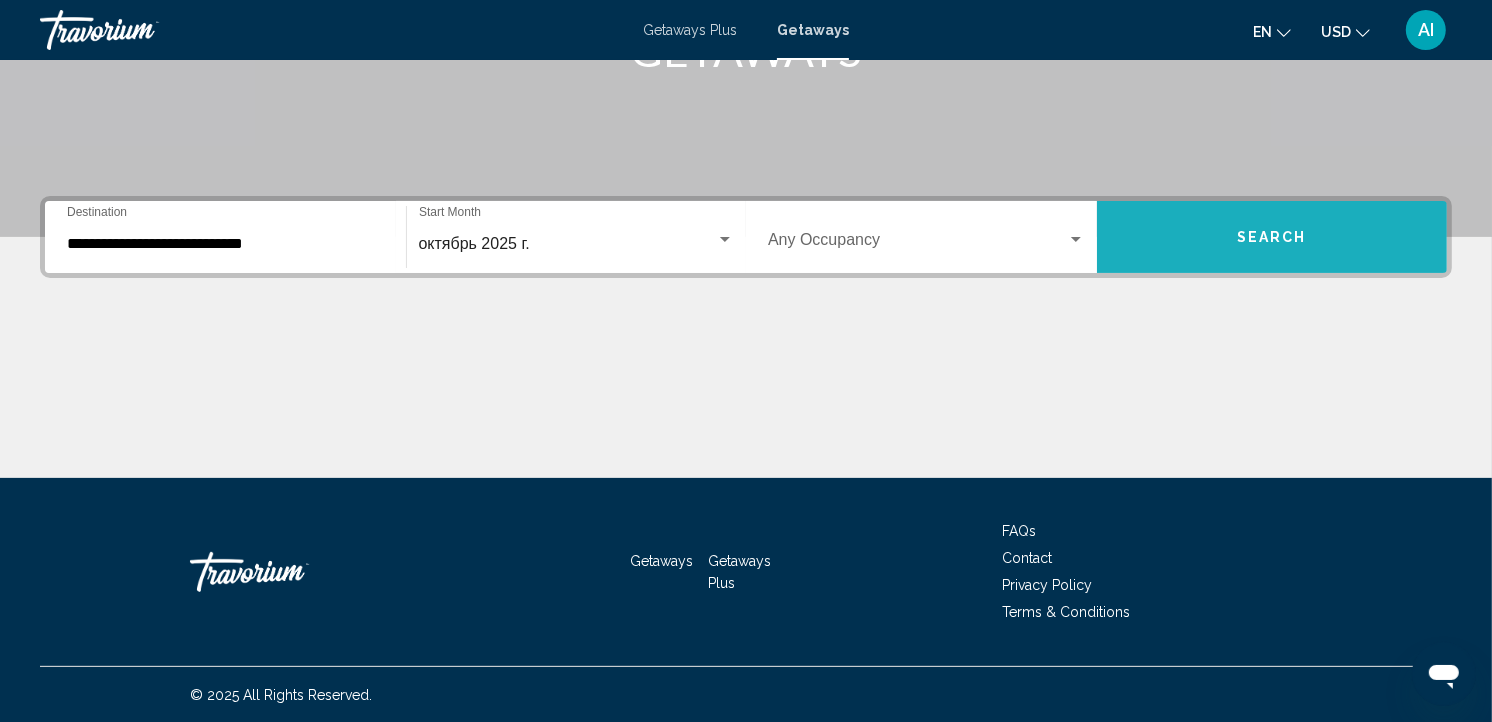 click on "Search" at bounding box center [1272, 238] 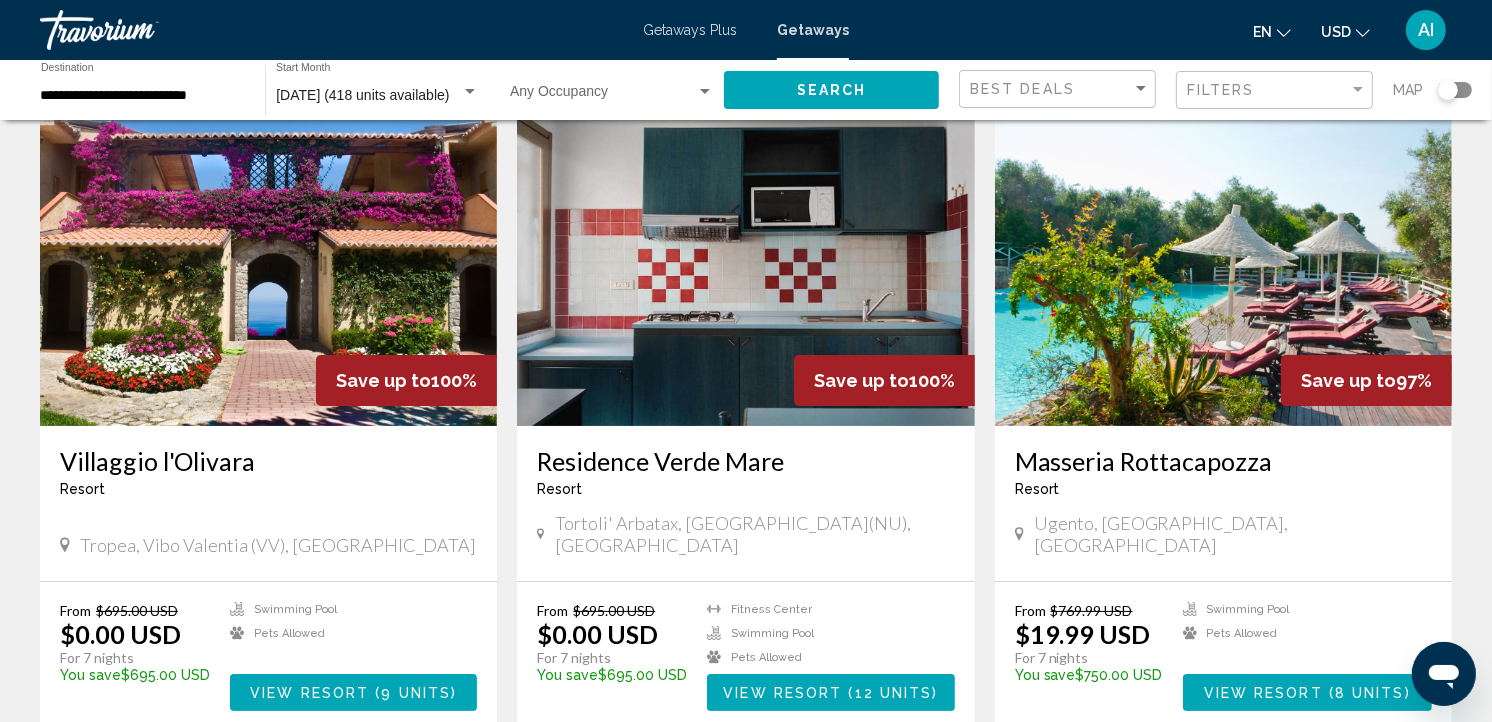 scroll, scrollTop: 190, scrollLeft: 0, axis: vertical 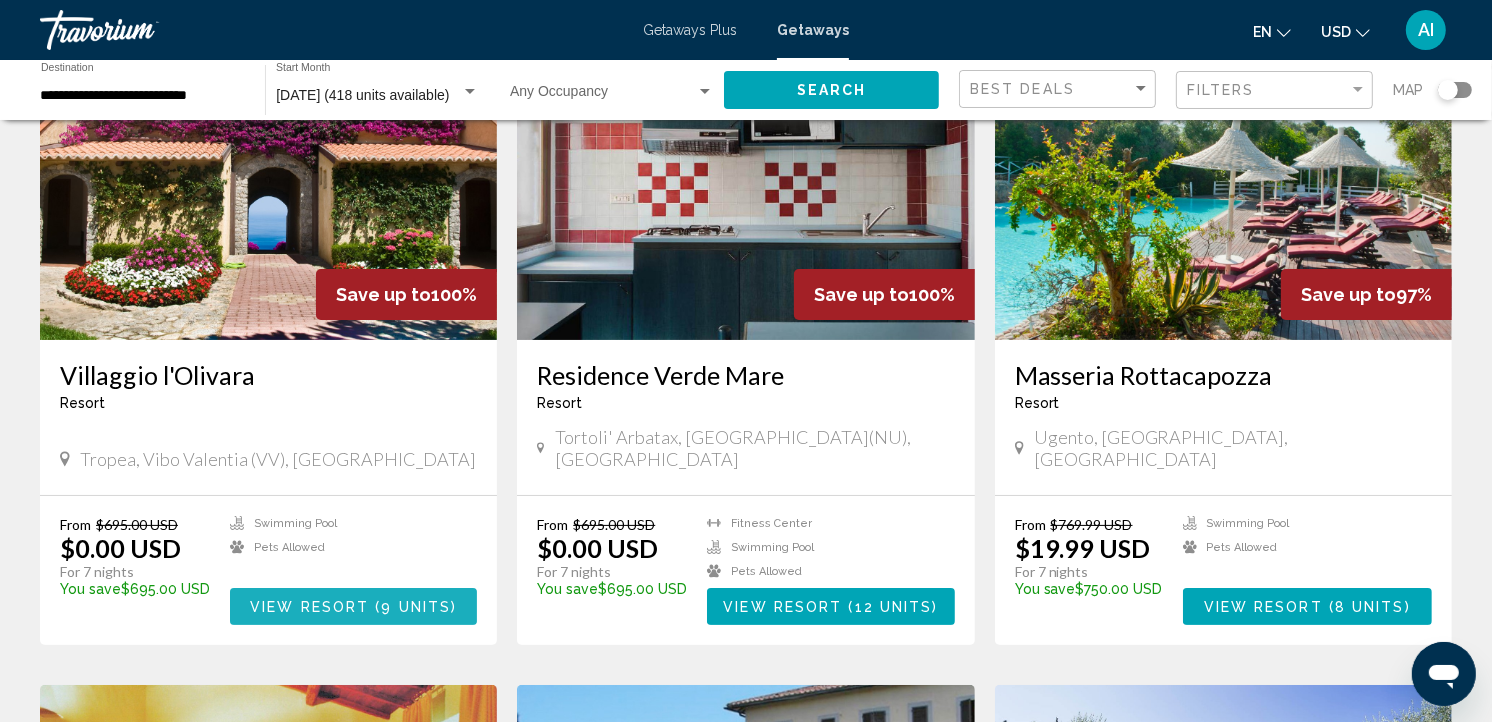 click on "View Resort    ( 9 units )" at bounding box center (353, 606) 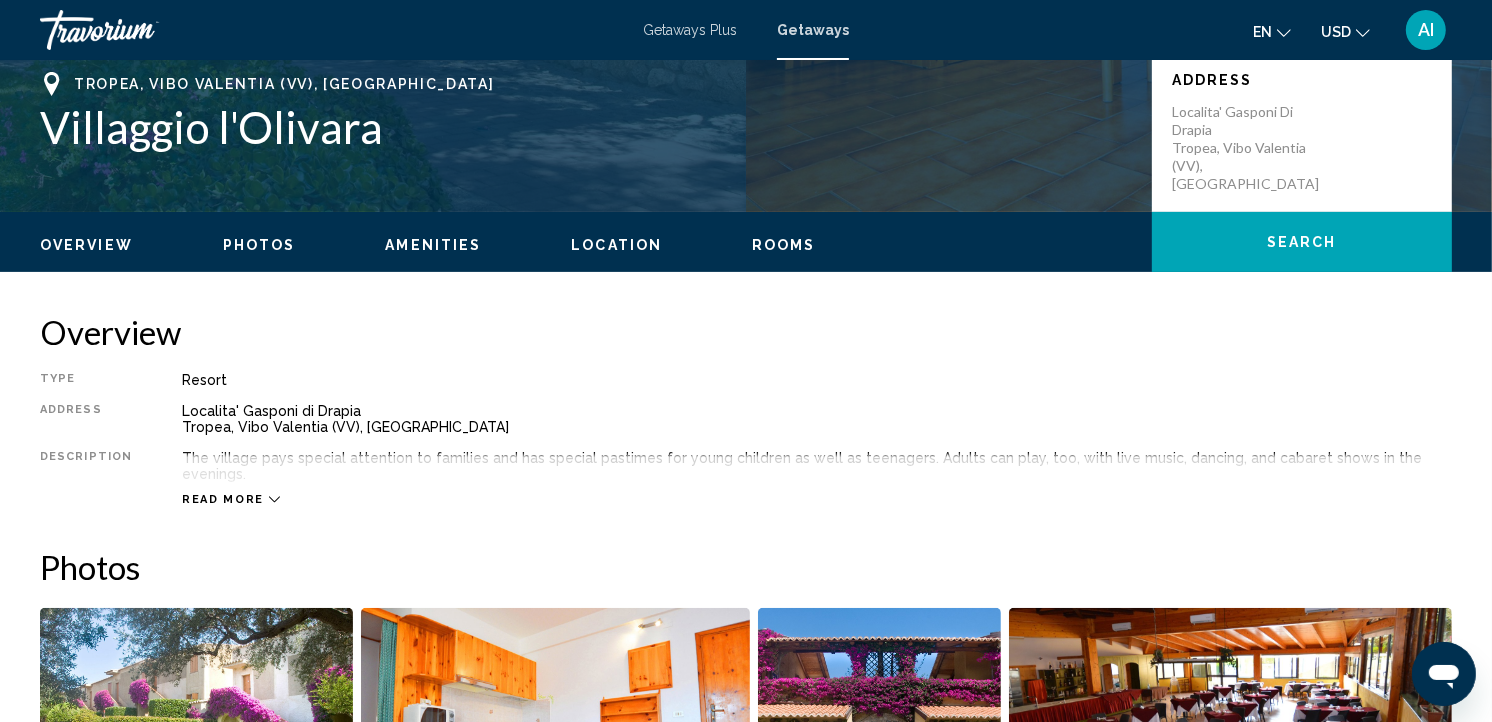 scroll, scrollTop: 450, scrollLeft: 0, axis: vertical 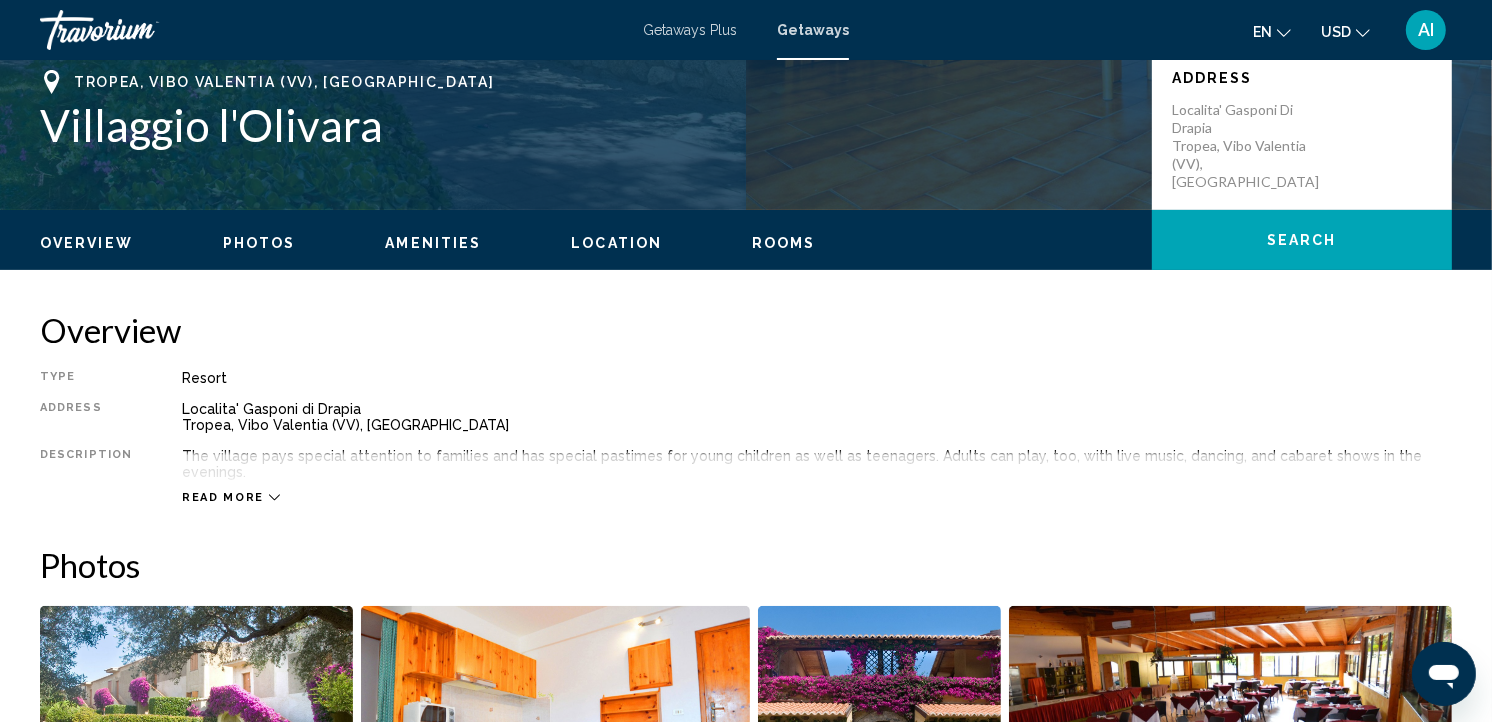 click on "Read more" at bounding box center (223, 497) 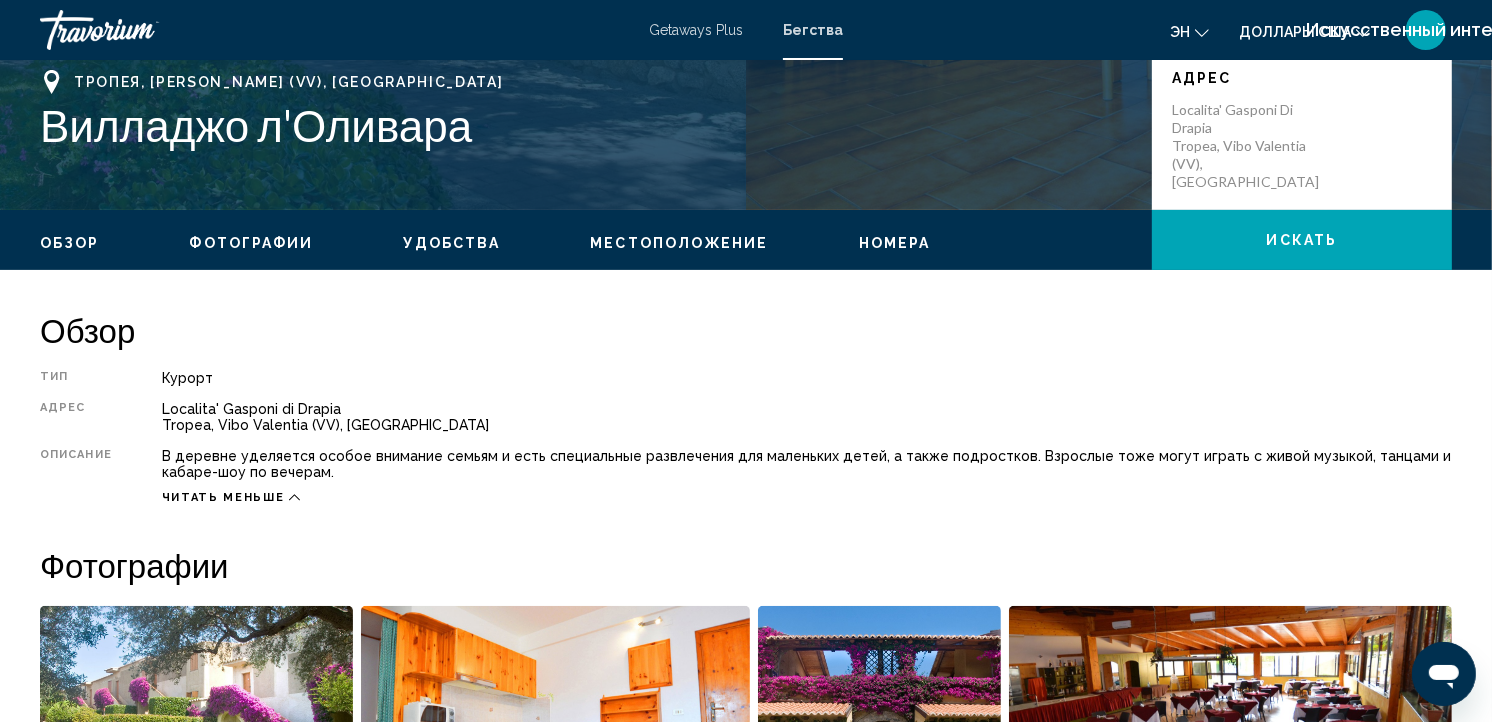 click on "Местоположение" at bounding box center [679, 243] 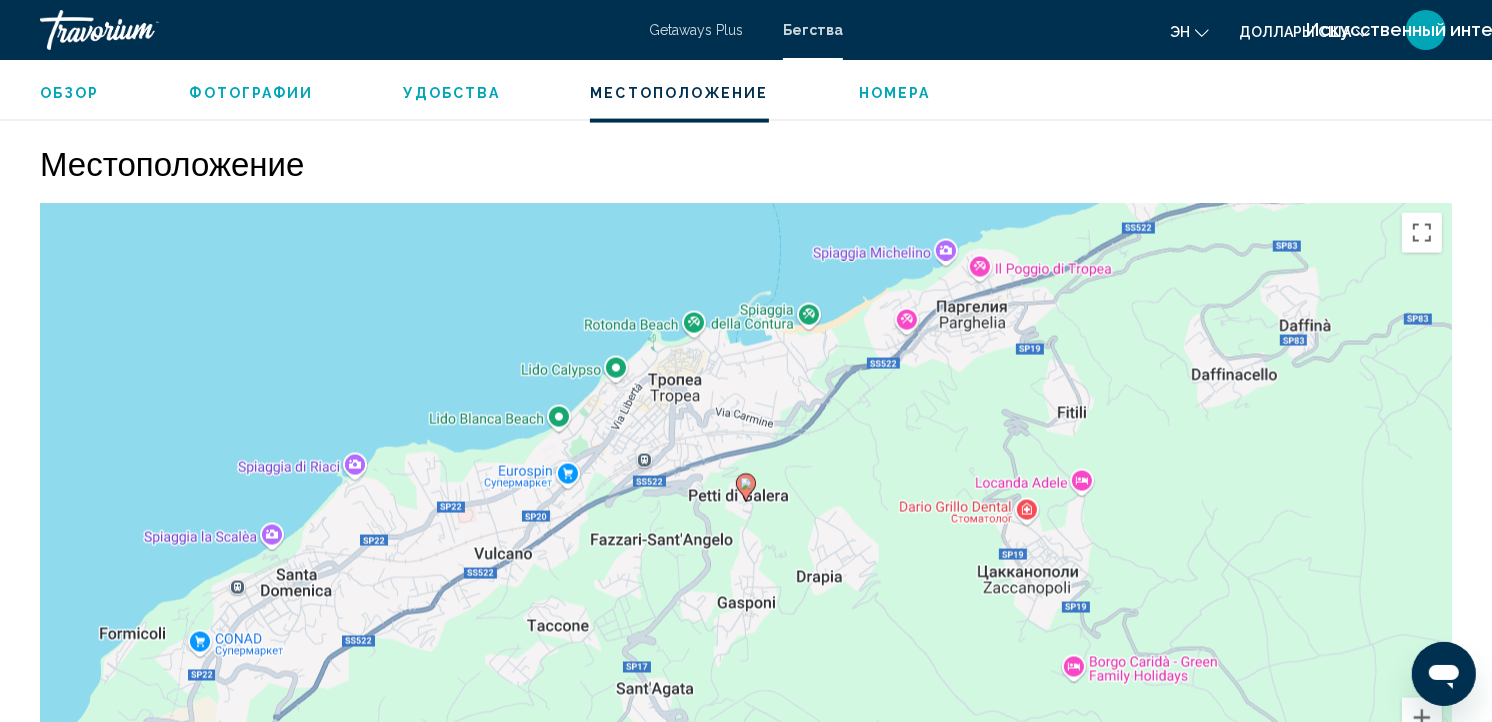 scroll, scrollTop: 2787, scrollLeft: 0, axis: vertical 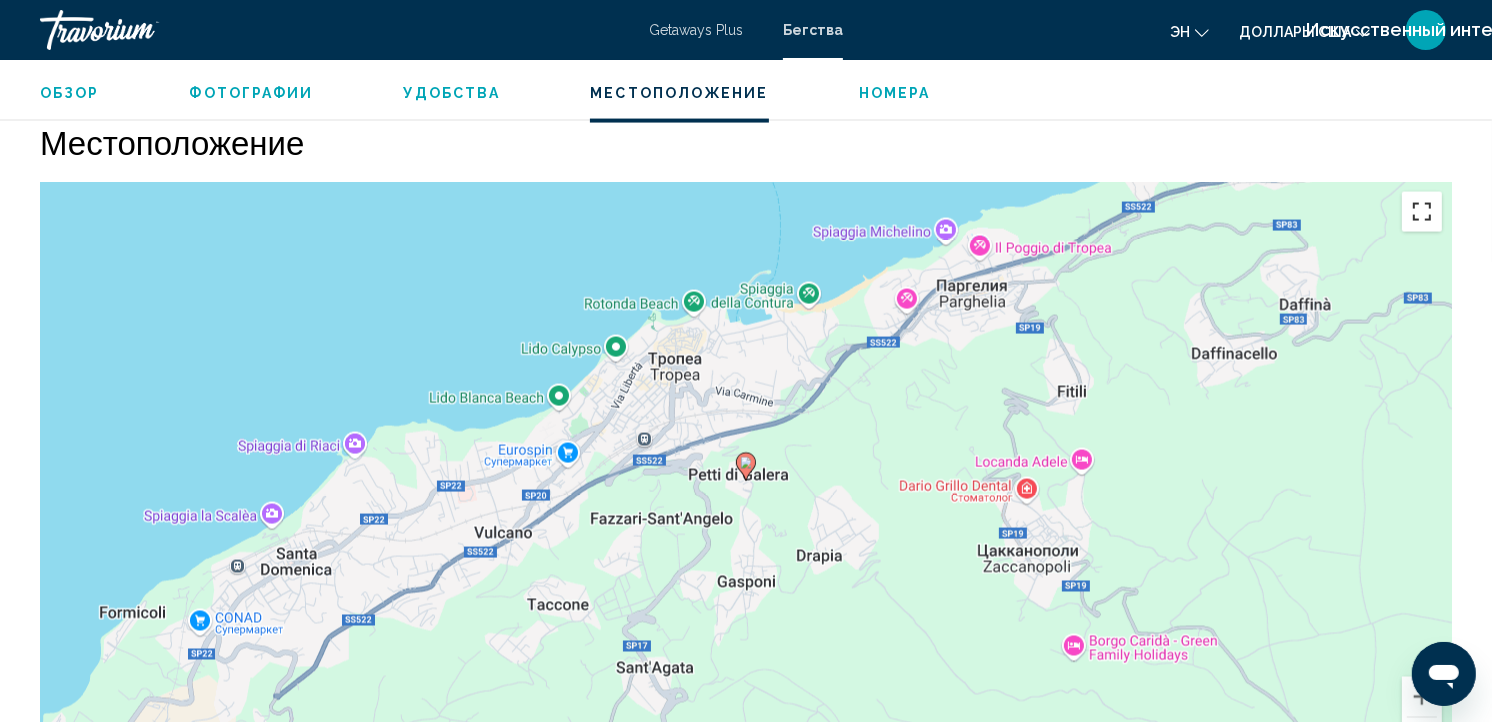 click at bounding box center [1422, 212] 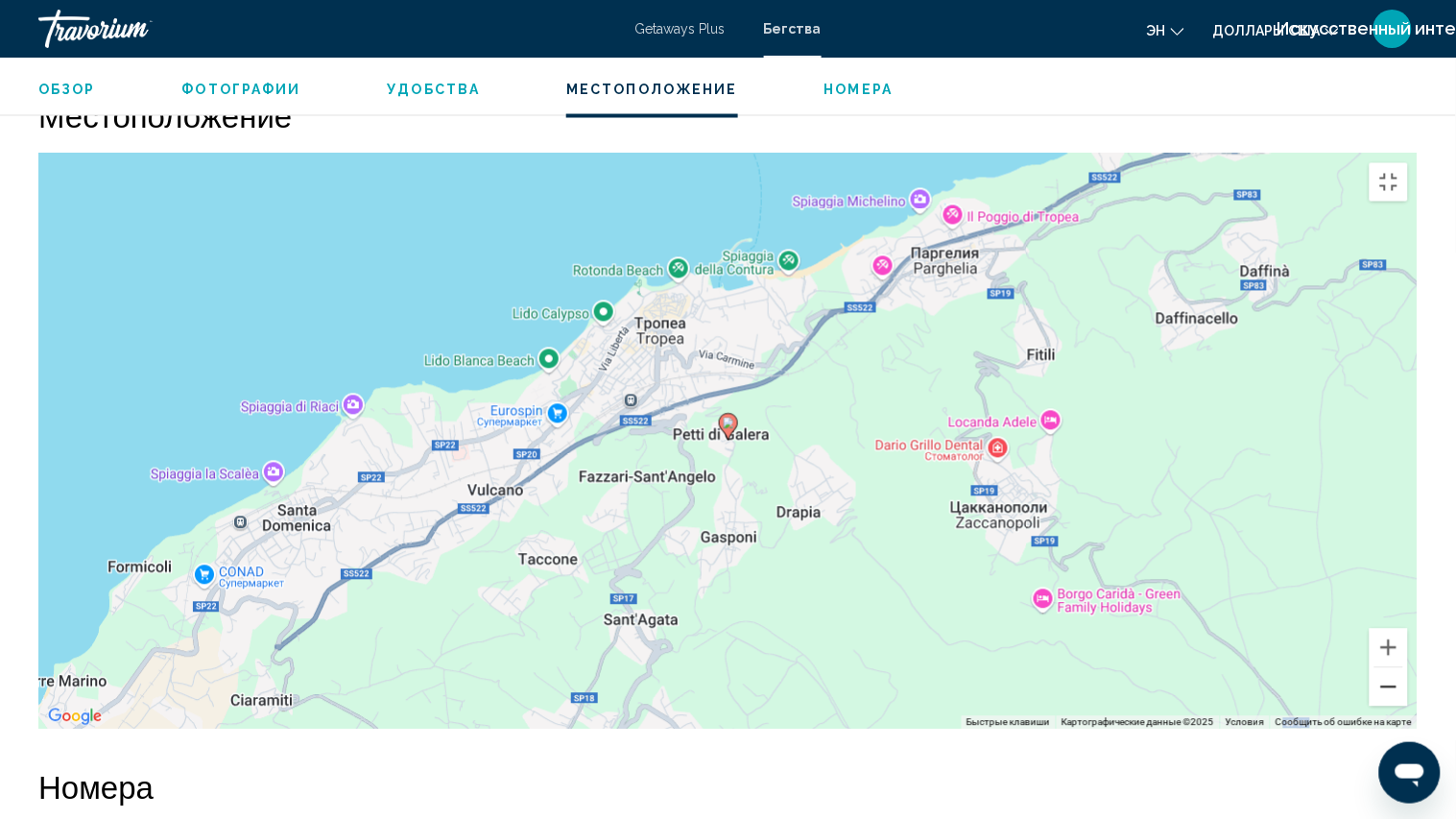 click at bounding box center (1389, 687) 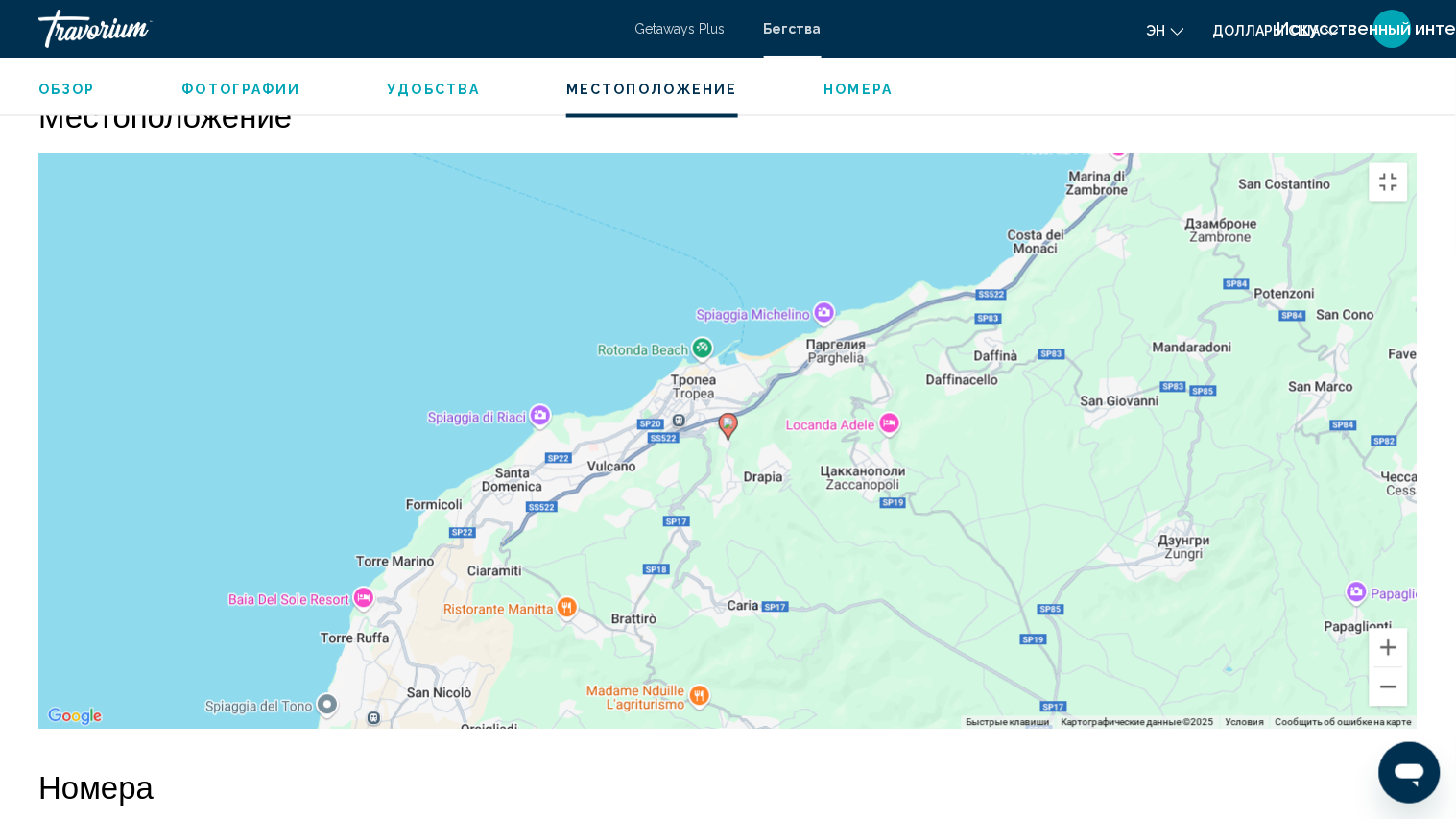 click at bounding box center (1389, 687) 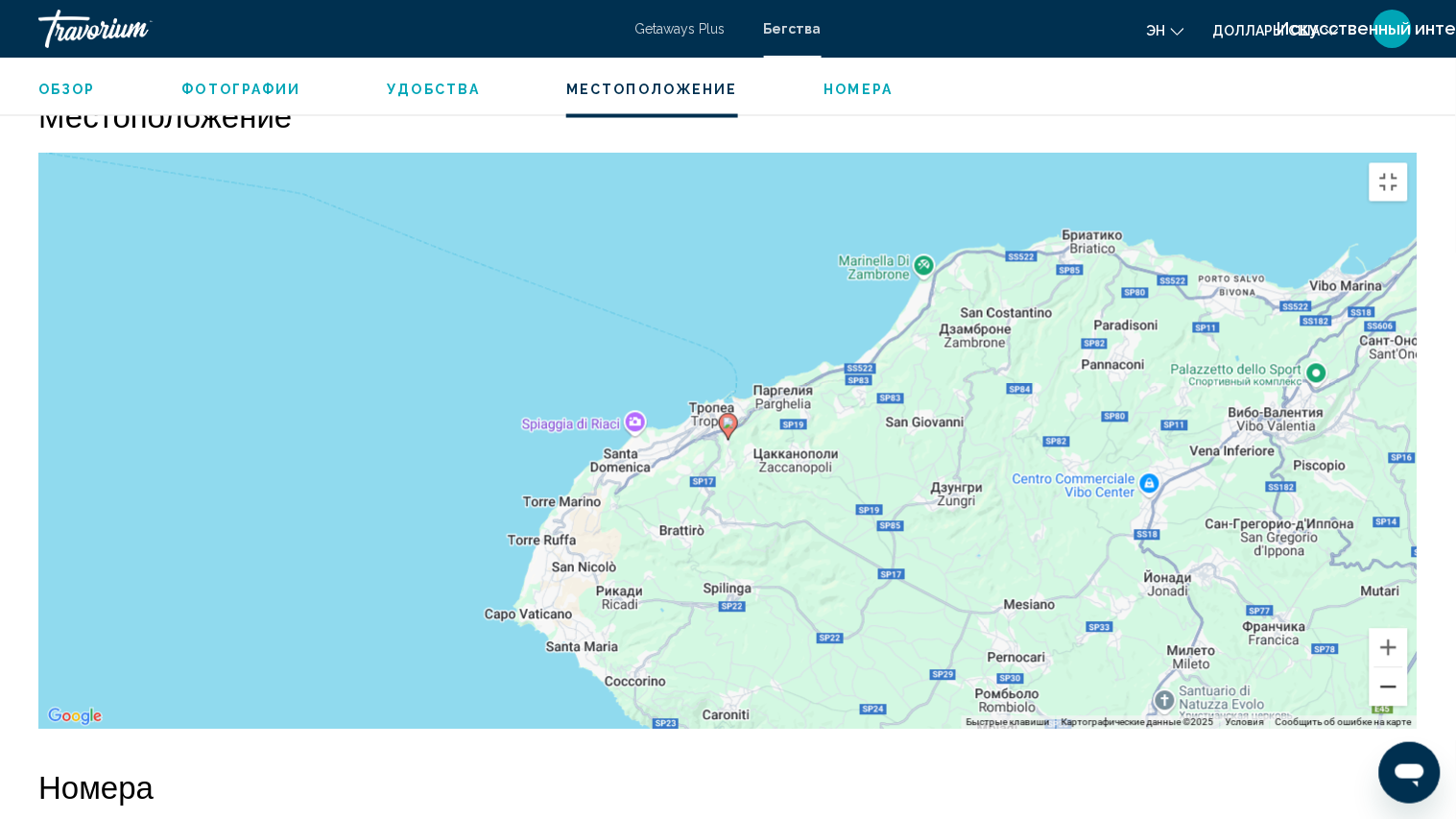 click at bounding box center [1389, 687] 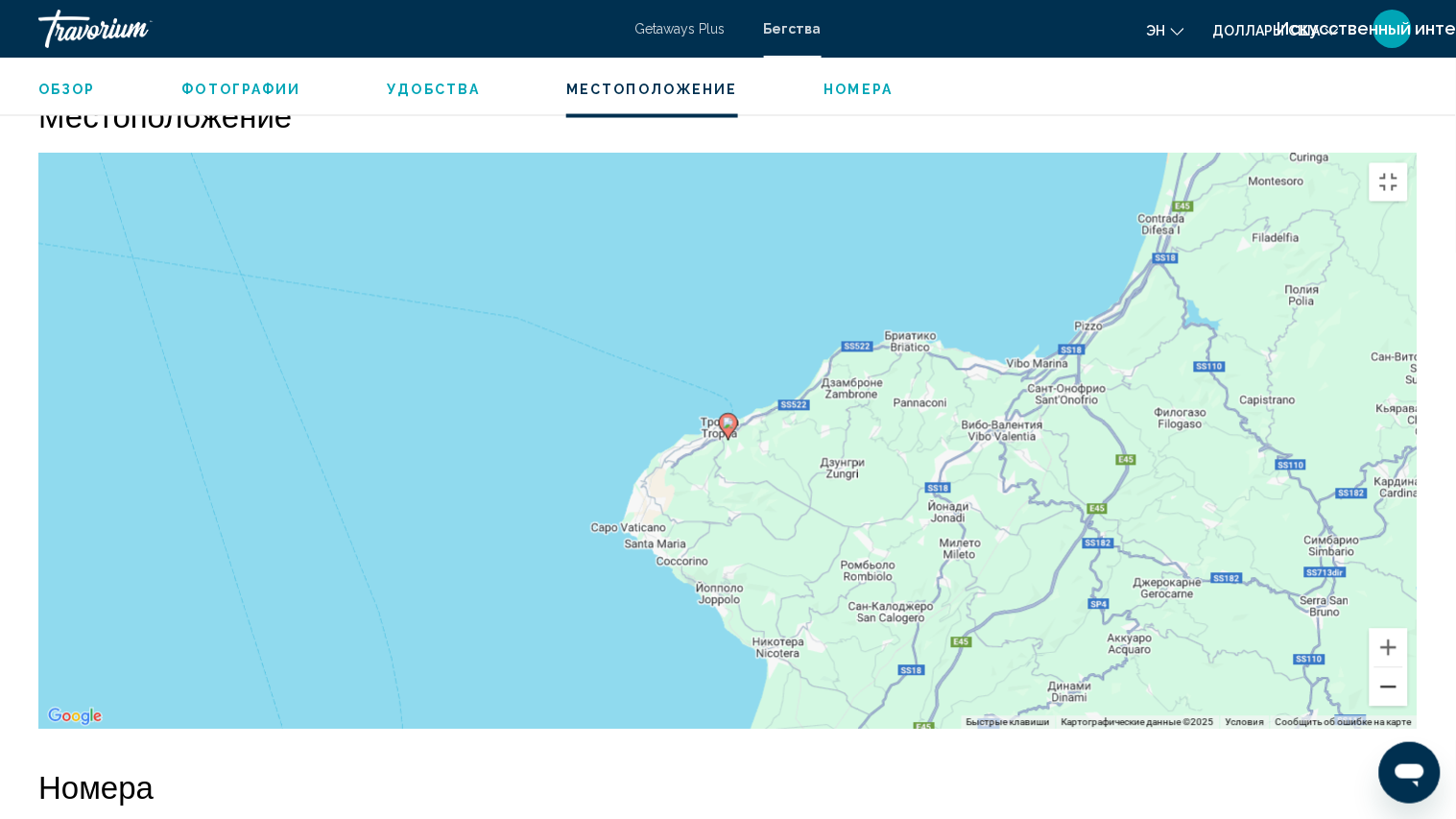 click at bounding box center (1389, 687) 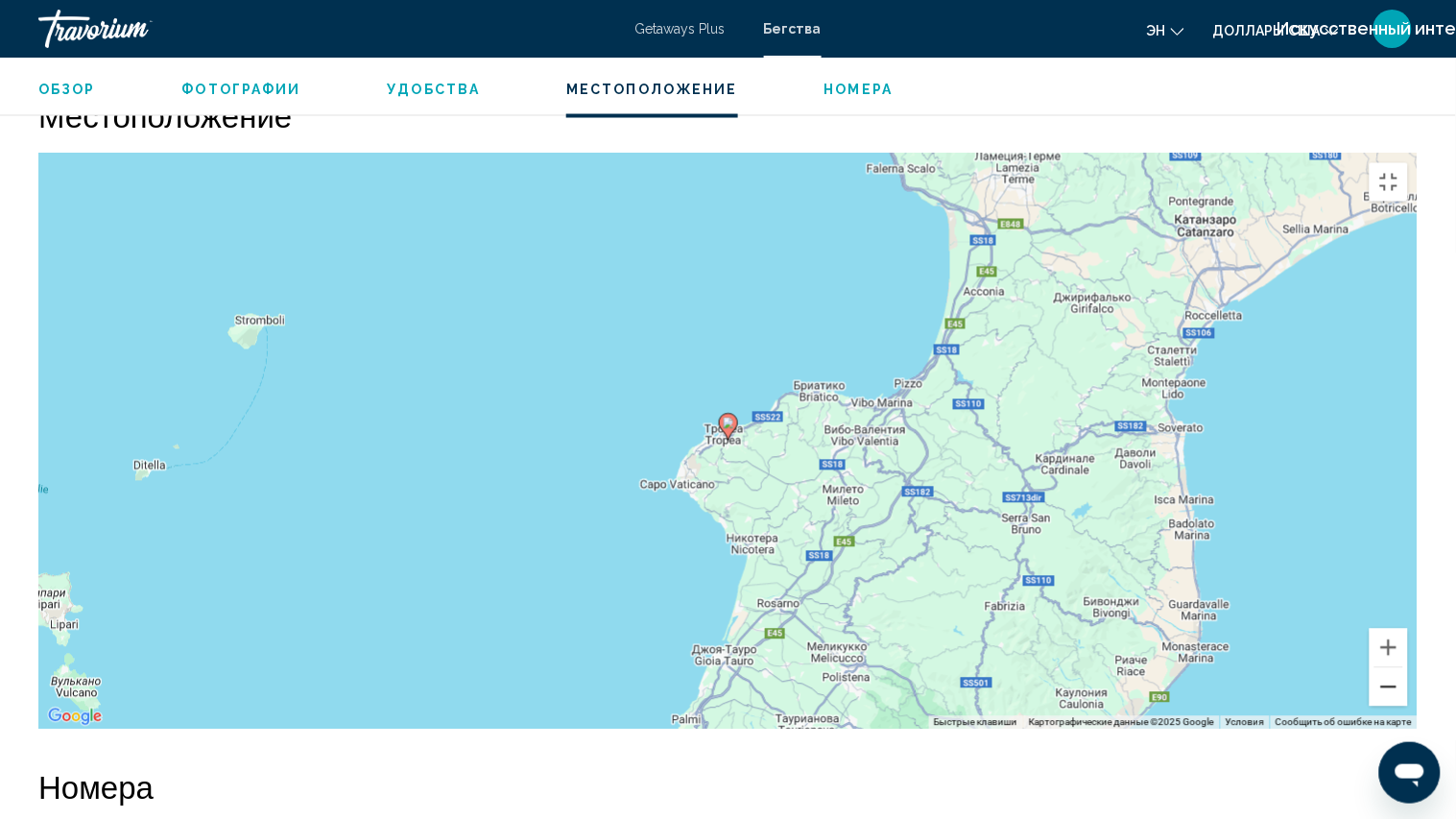 click at bounding box center [1389, 687] 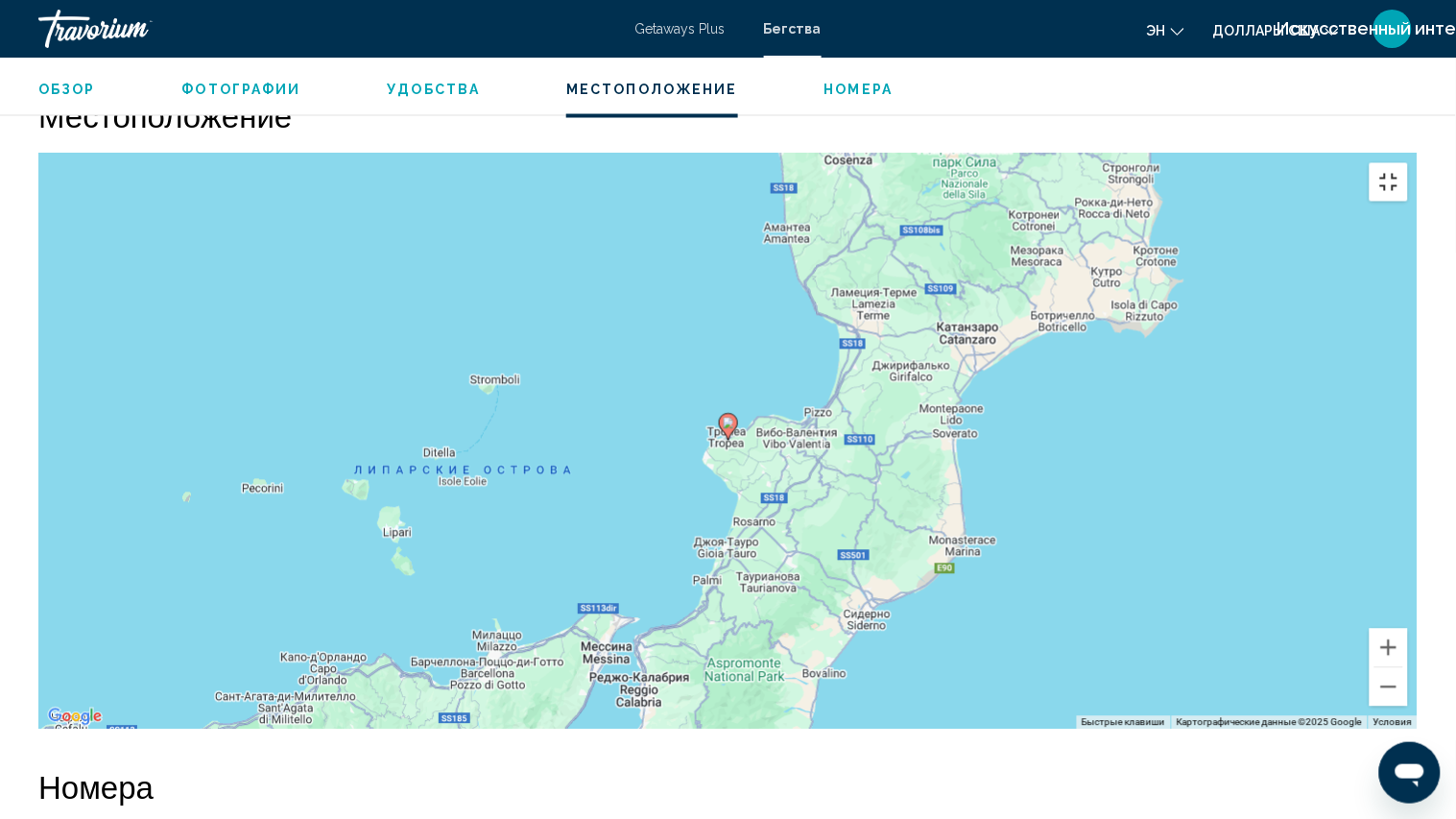 click at bounding box center [1389, 182] 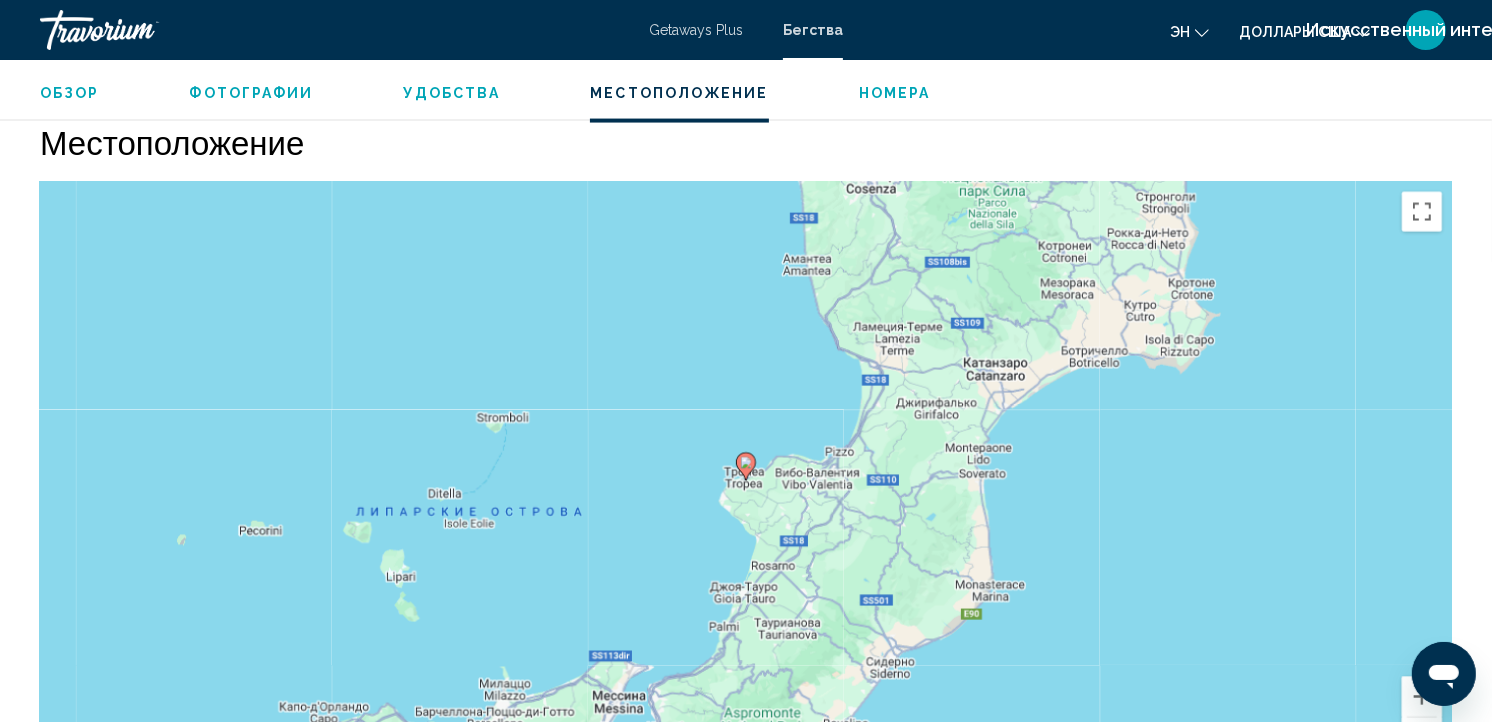 click on "Фотографии" at bounding box center [252, 93] 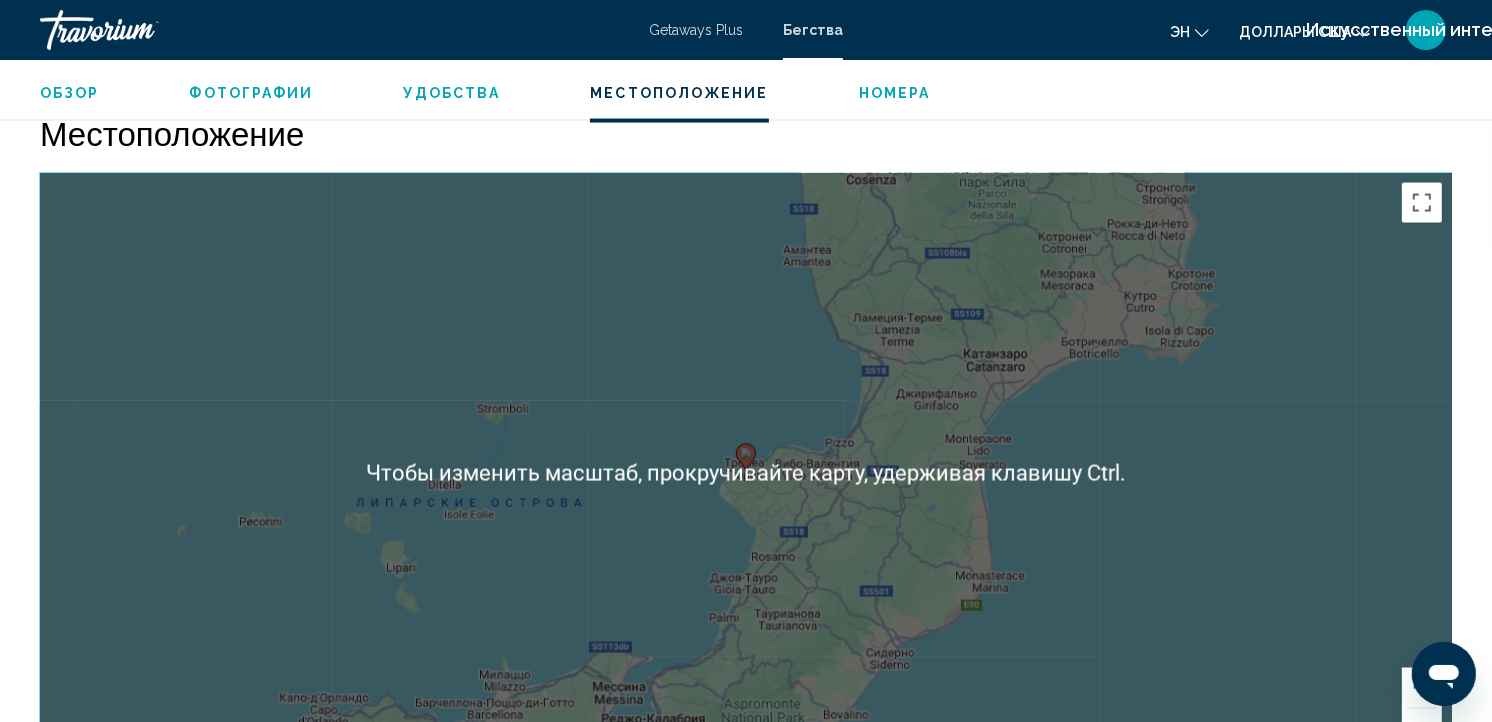 scroll, scrollTop: 2814, scrollLeft: 0, axis: vertical 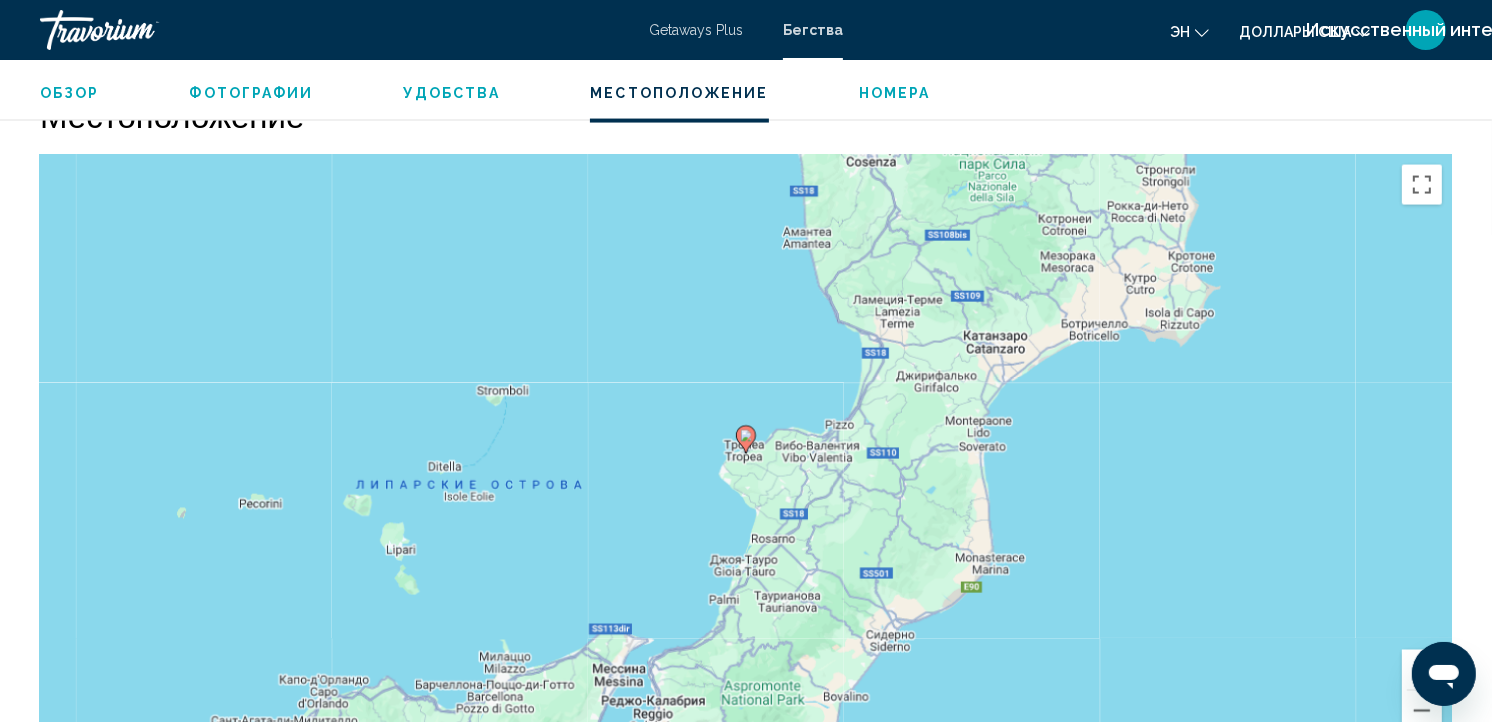 click on "Номера" at bounding box center (895, 93) 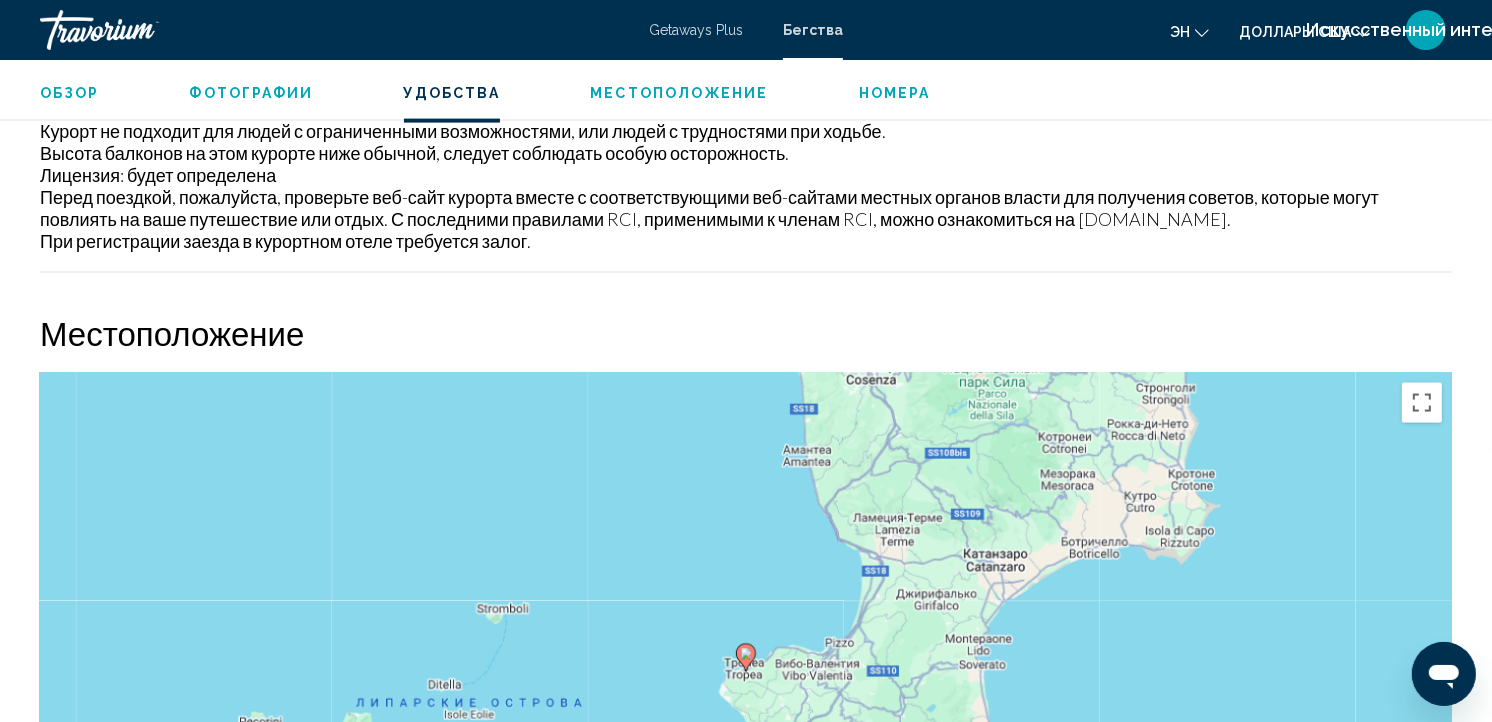 scroll, scrollTop: 2595, scrollLeft: 0, axis: vertical 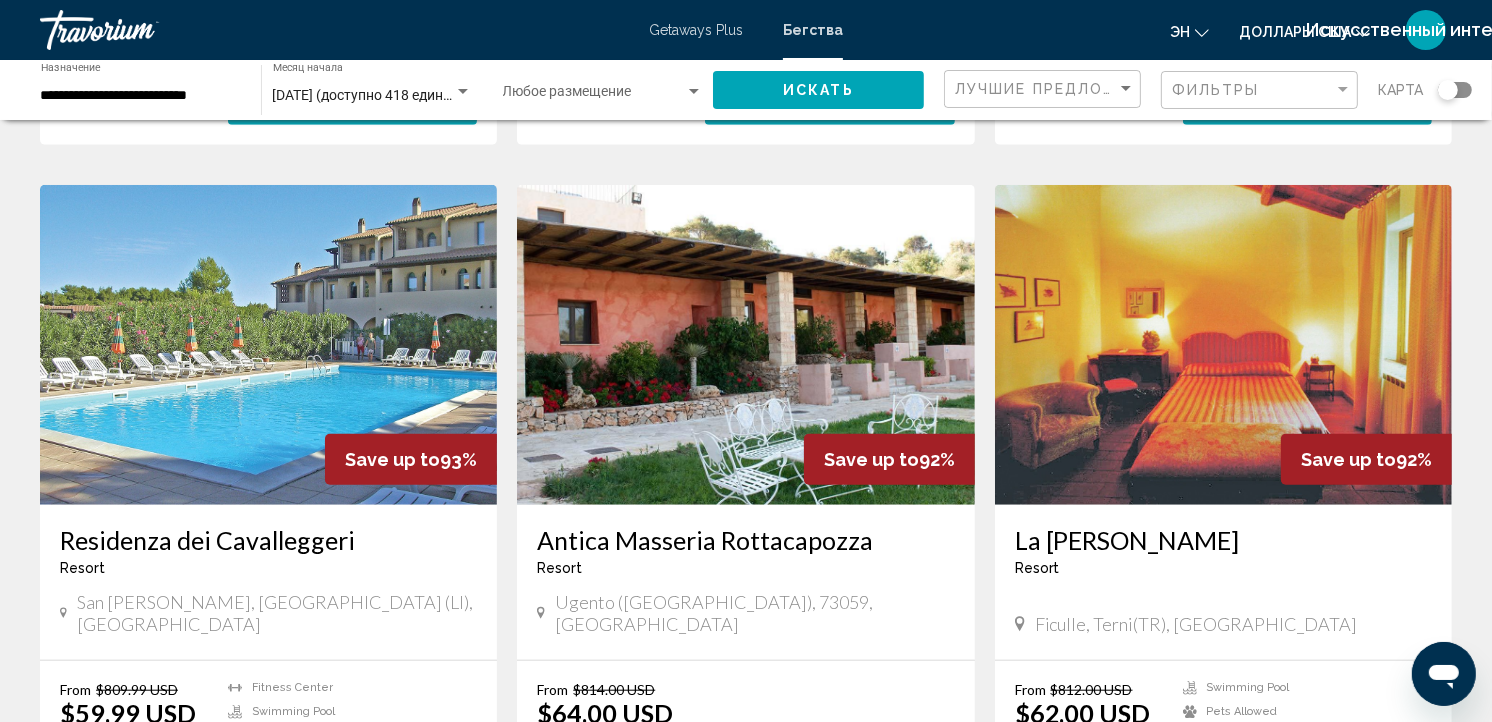 click at bounding box center [268, 345] 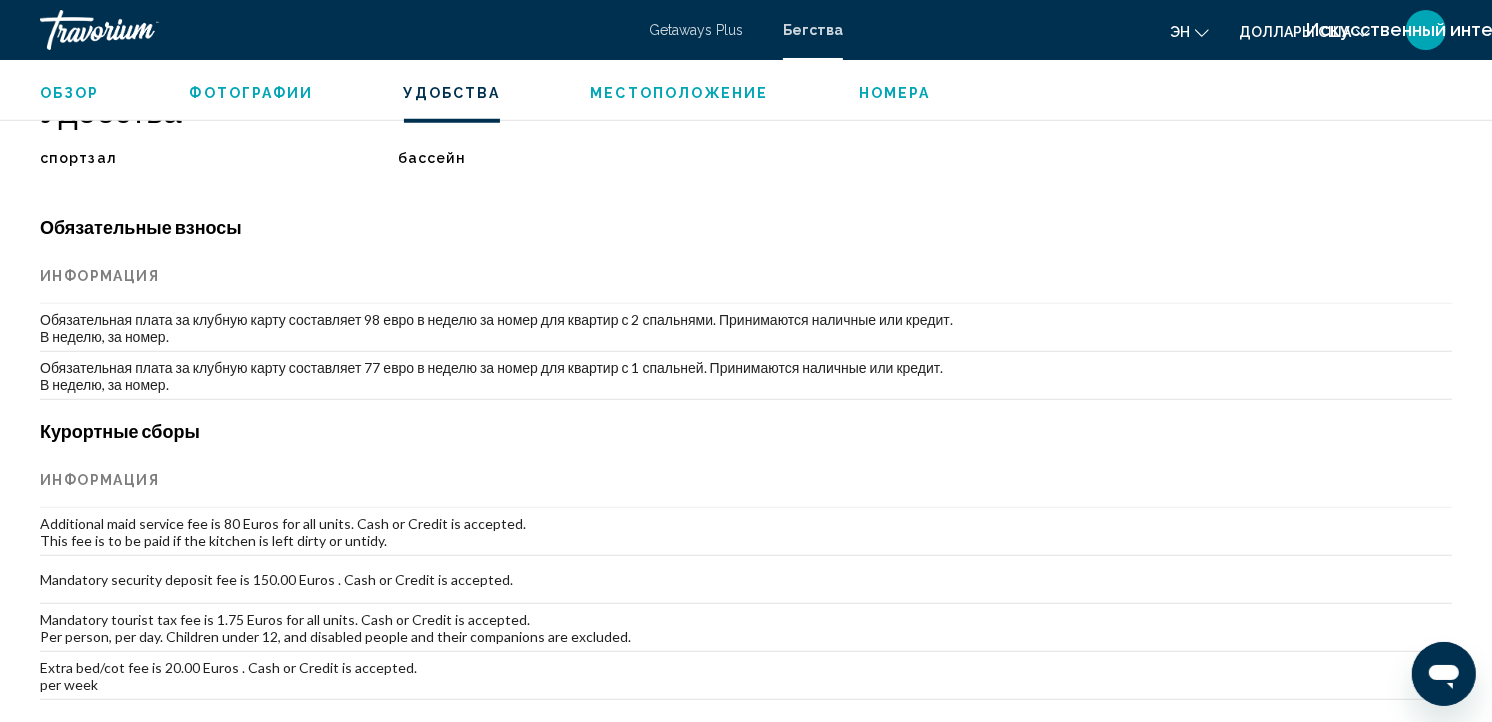 scroll, scrollTop: 1566, scrollLeft: 0, axis: vertical 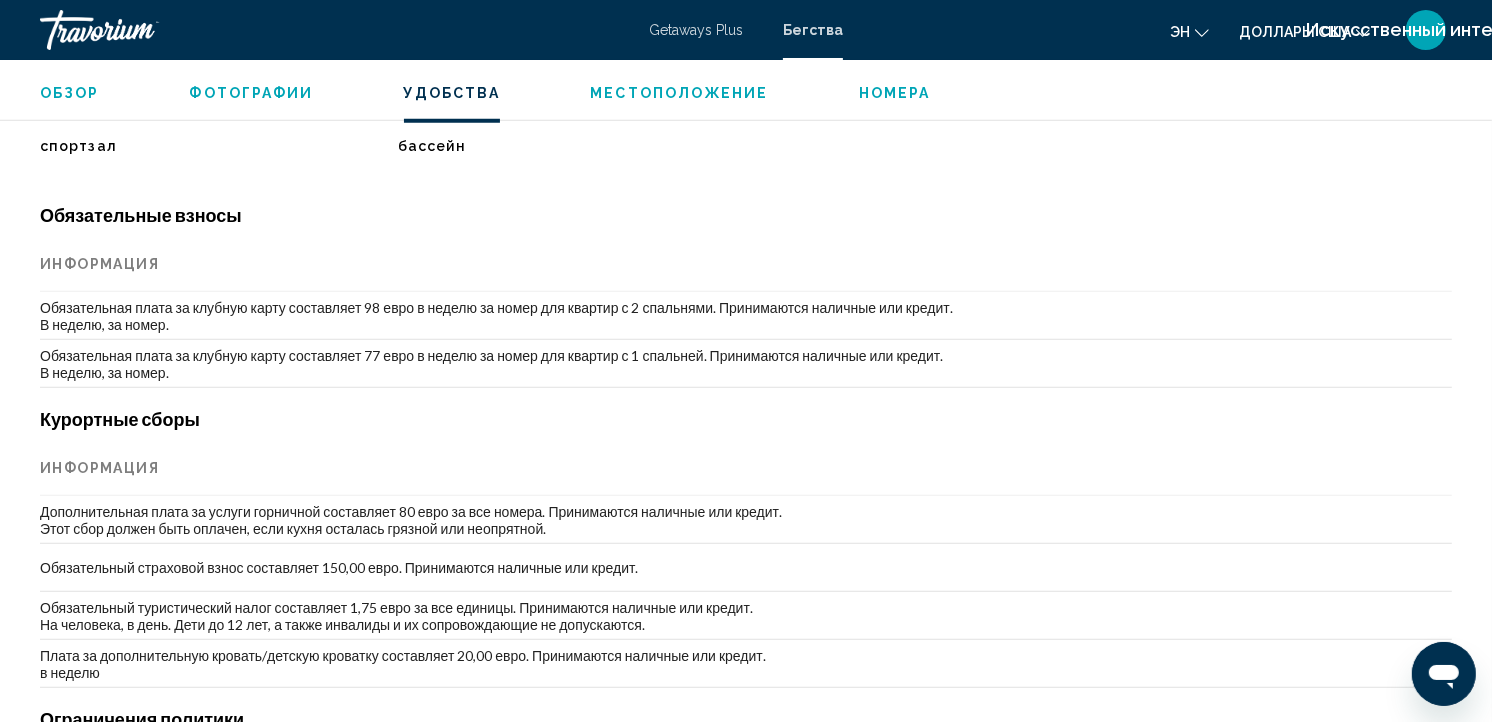 click on "Местоположение" at bounding box center [679, 93] 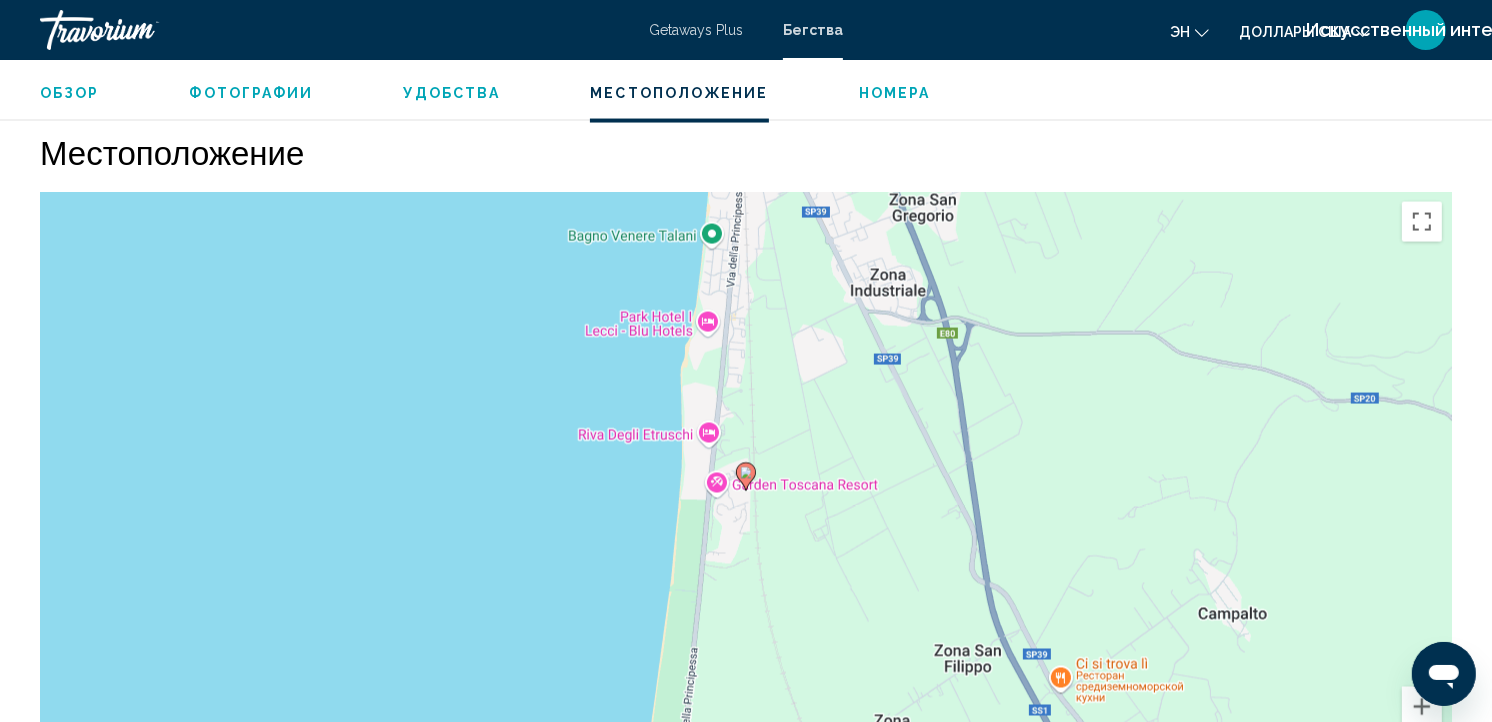 scroll, scrollTop: 2957, scrollLeft: 0, axis: vertical 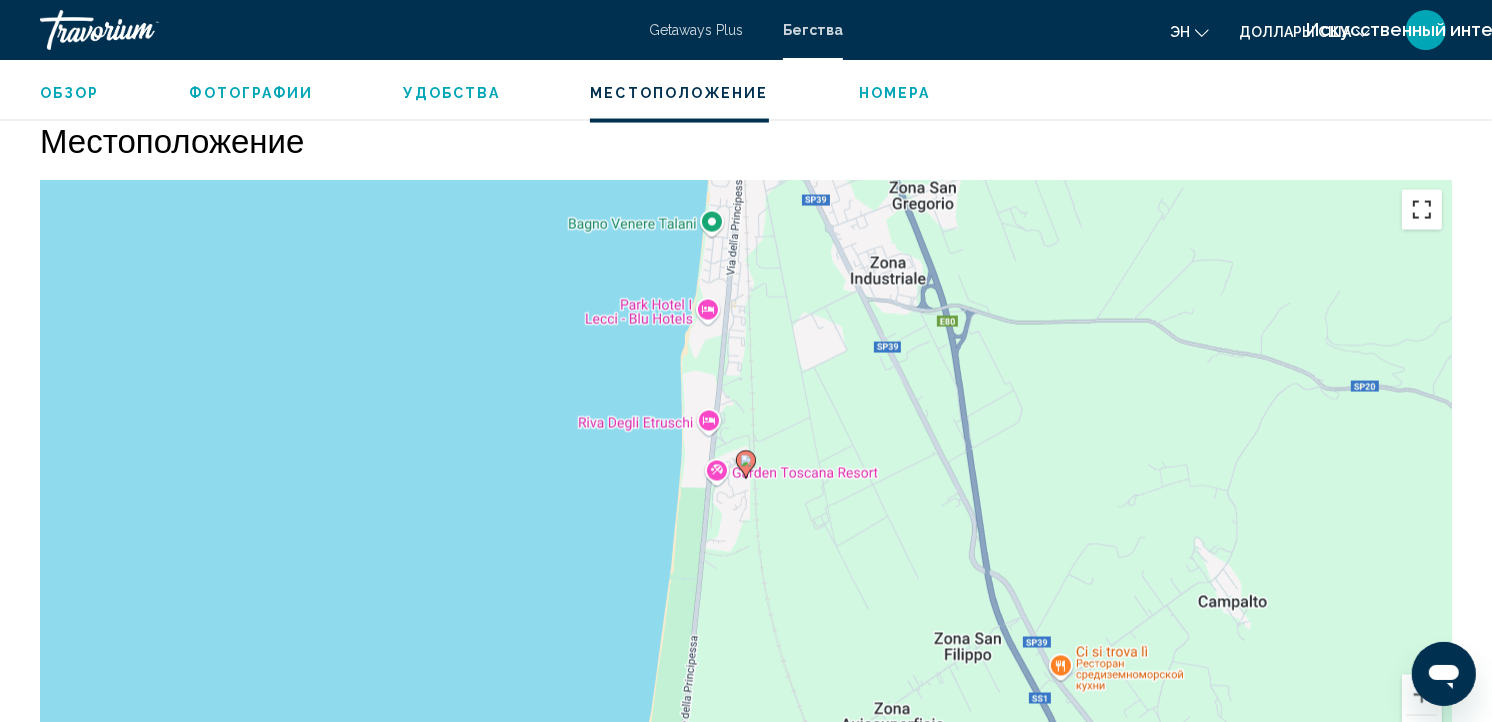 drag, startPoint x: 1416, startPoint y: 208, endPoint x: 1421, endPoint y: 291, distance: 83.15047 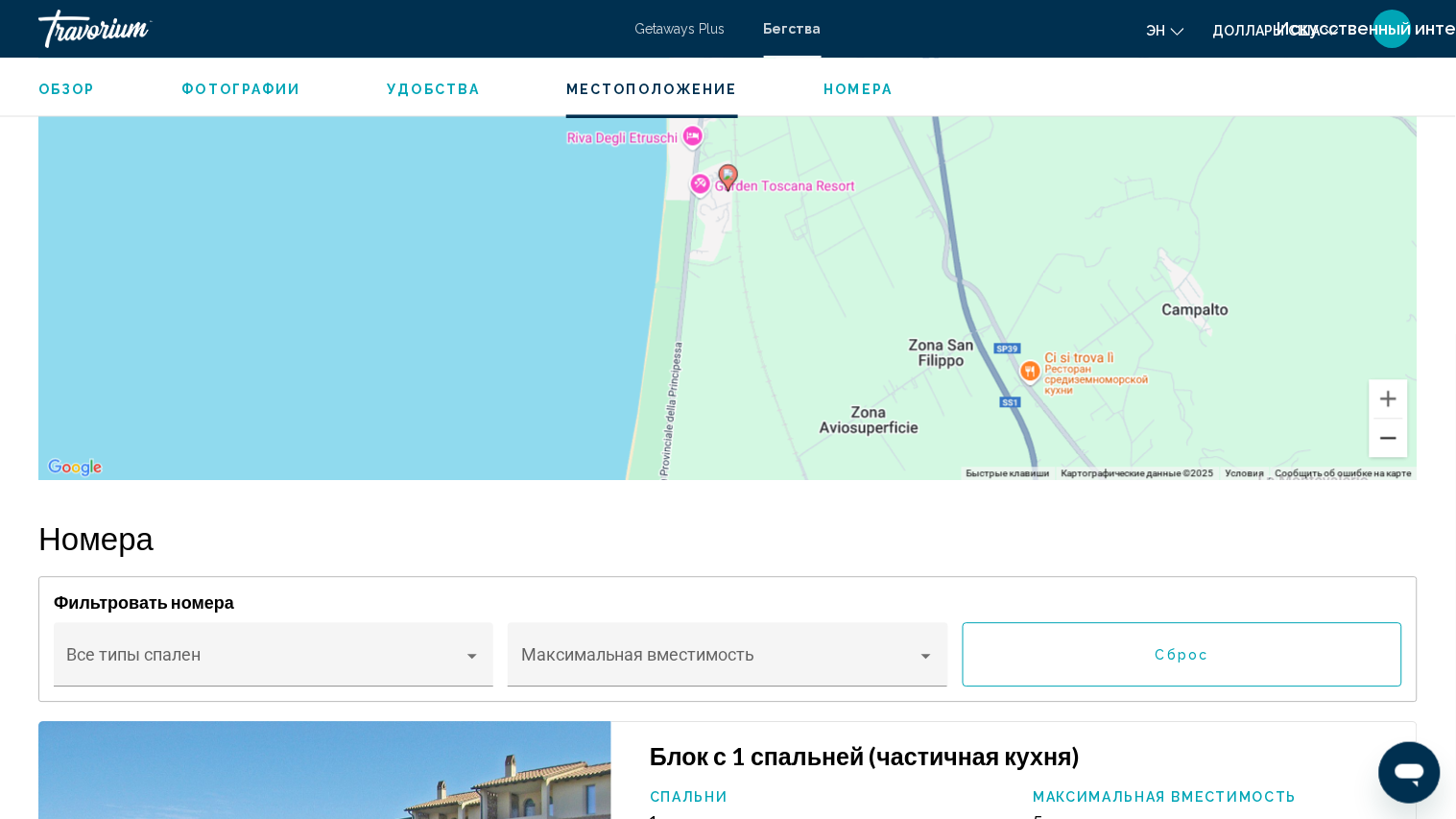 click at bounding box center [1389, 438] 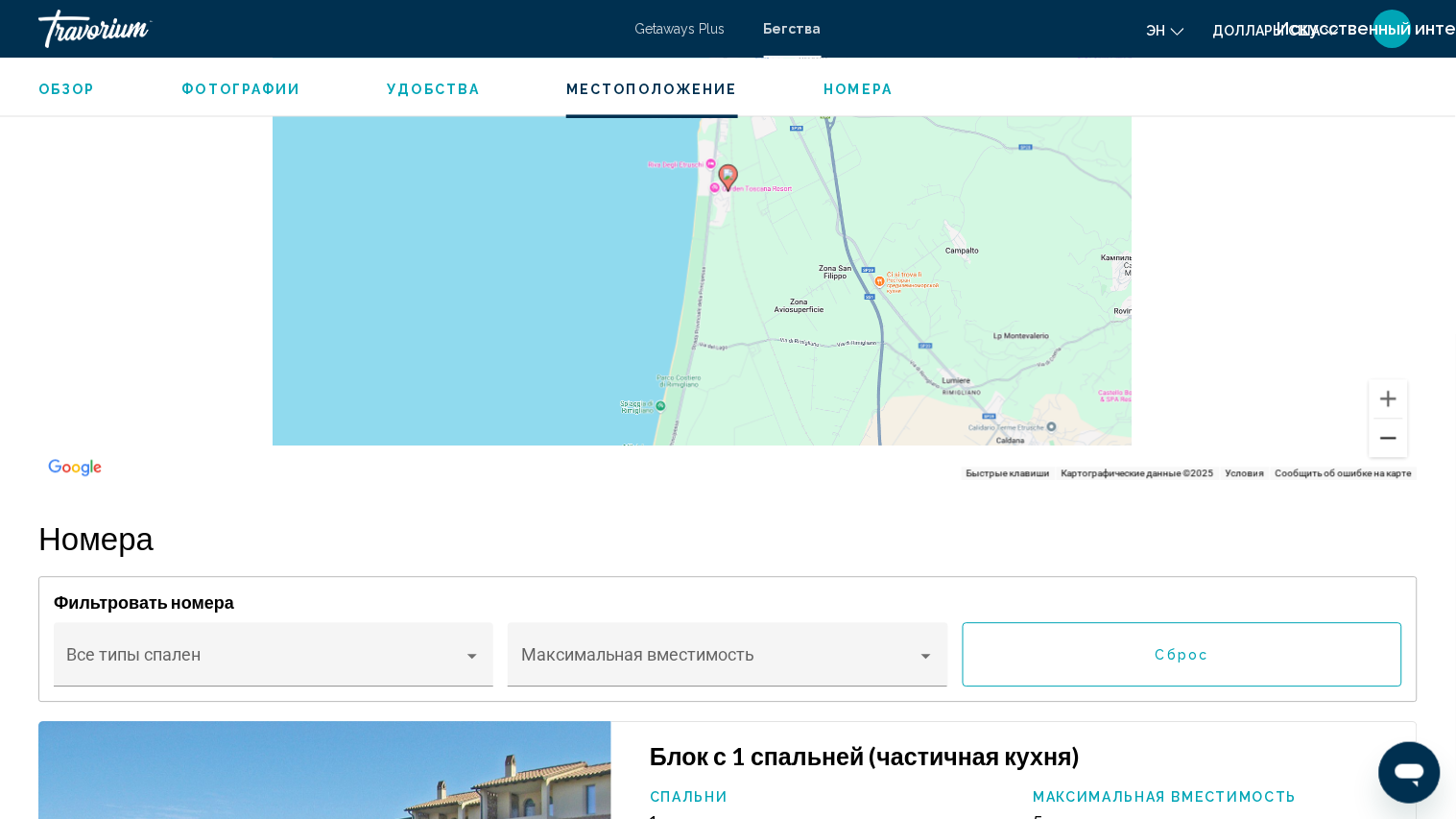 click at bounding box center [1389, 438] 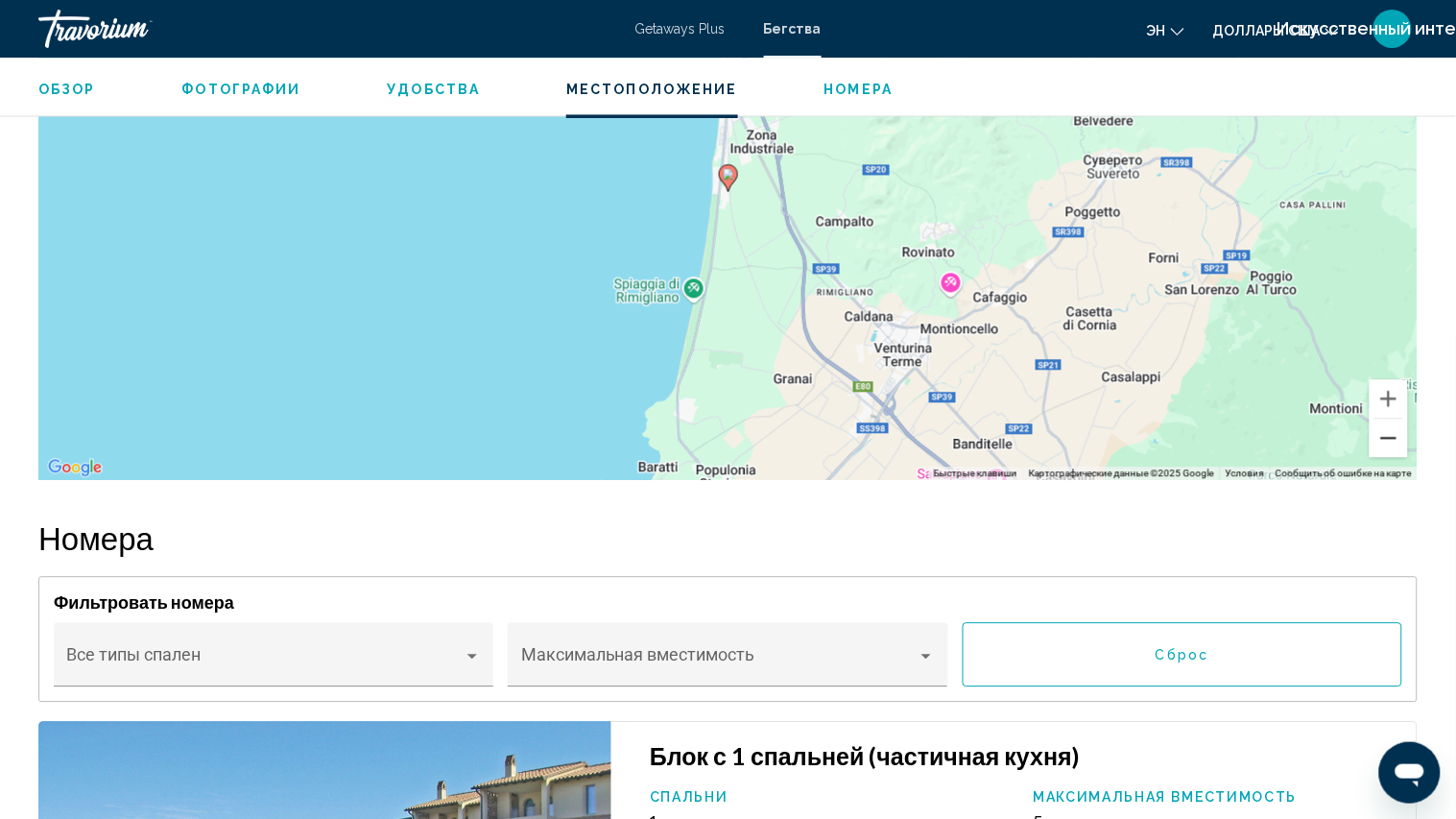 click at bounding box center [1389, 438] 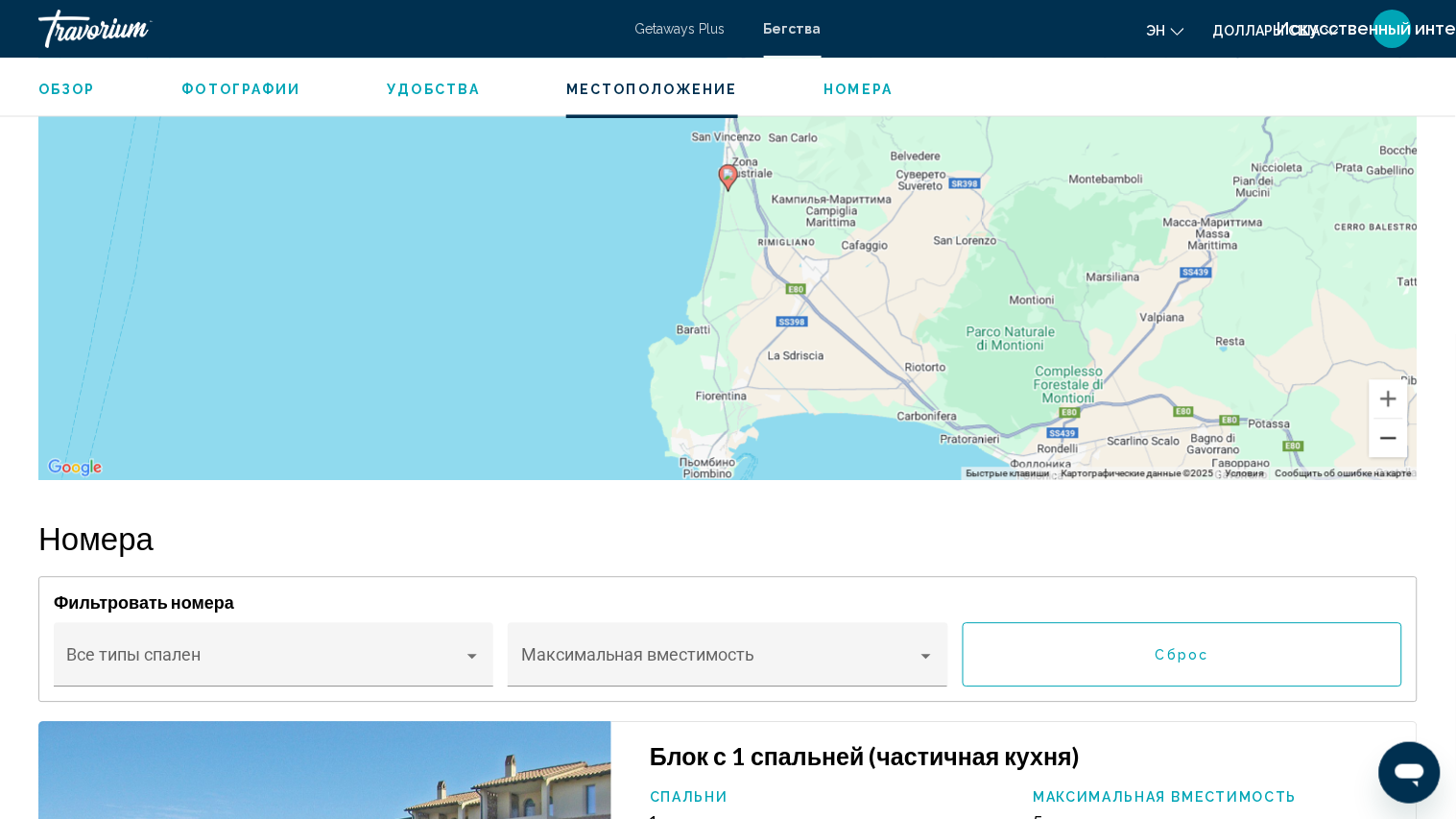 click at bounding box center [1389, 438] 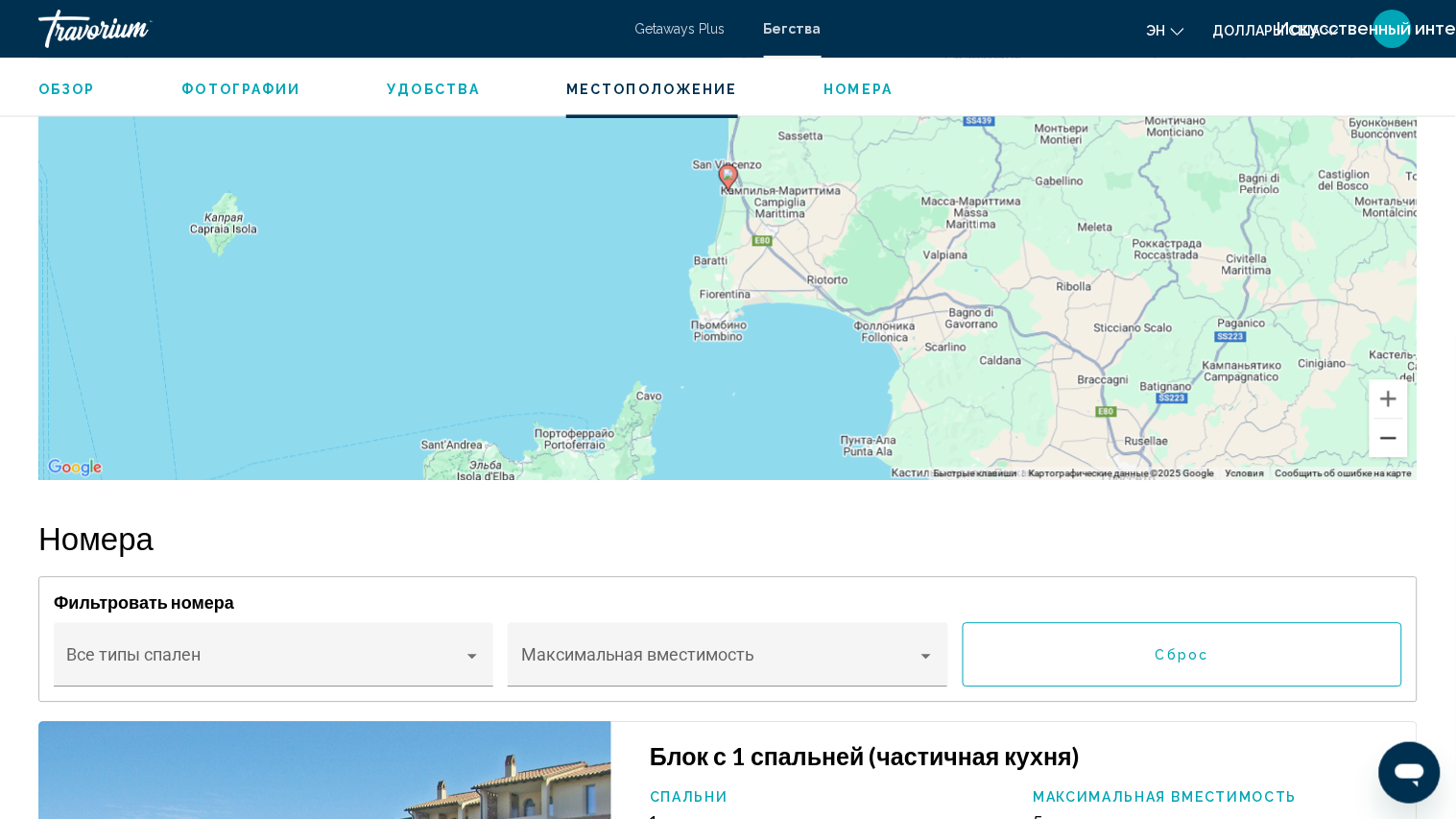 click at bounding box center (1389, 438) 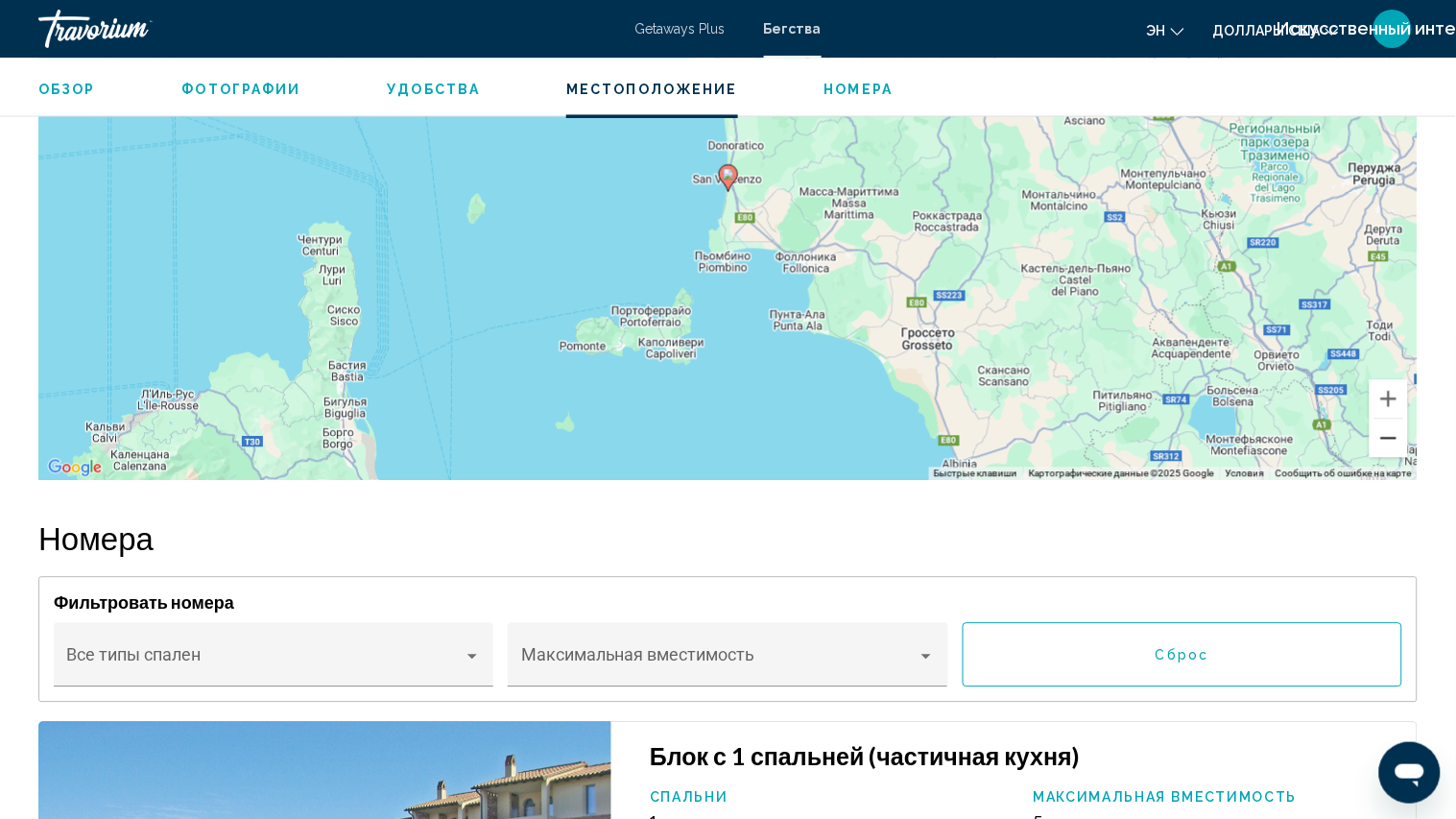 click at bounding box center (1389, 438) 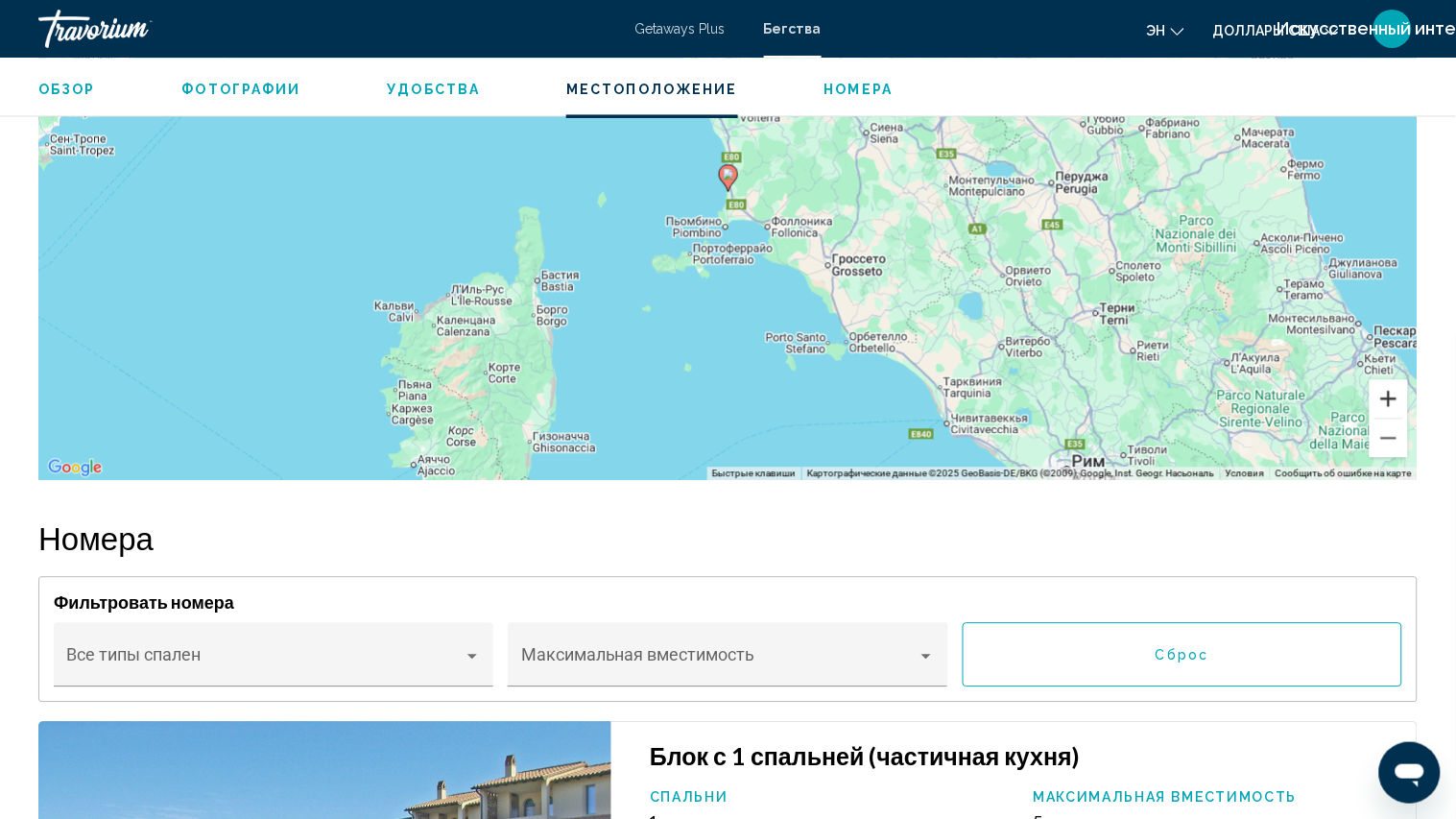 click at bounding box center (1389, 398) 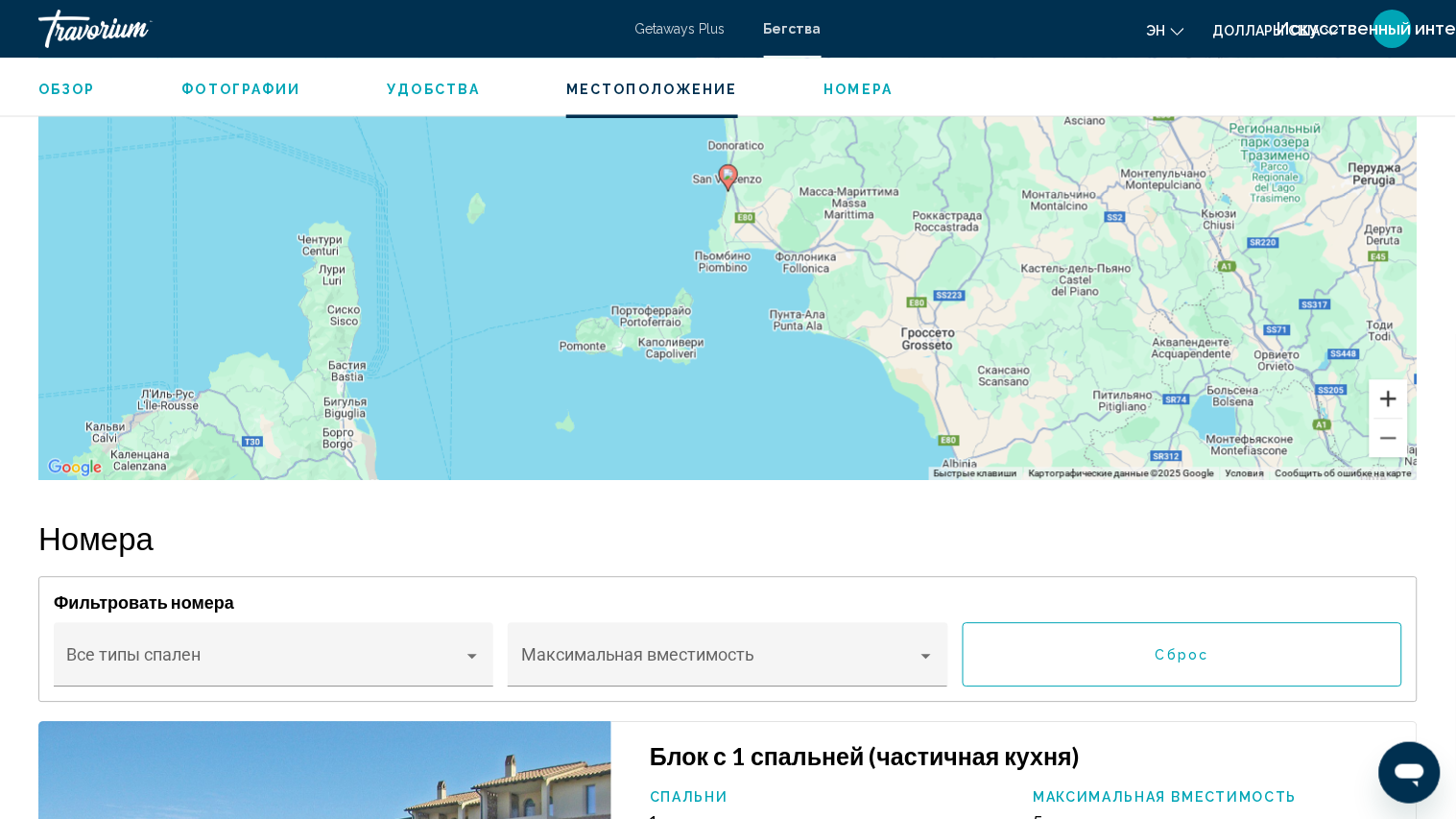 click at bounding box center [1389, 398] 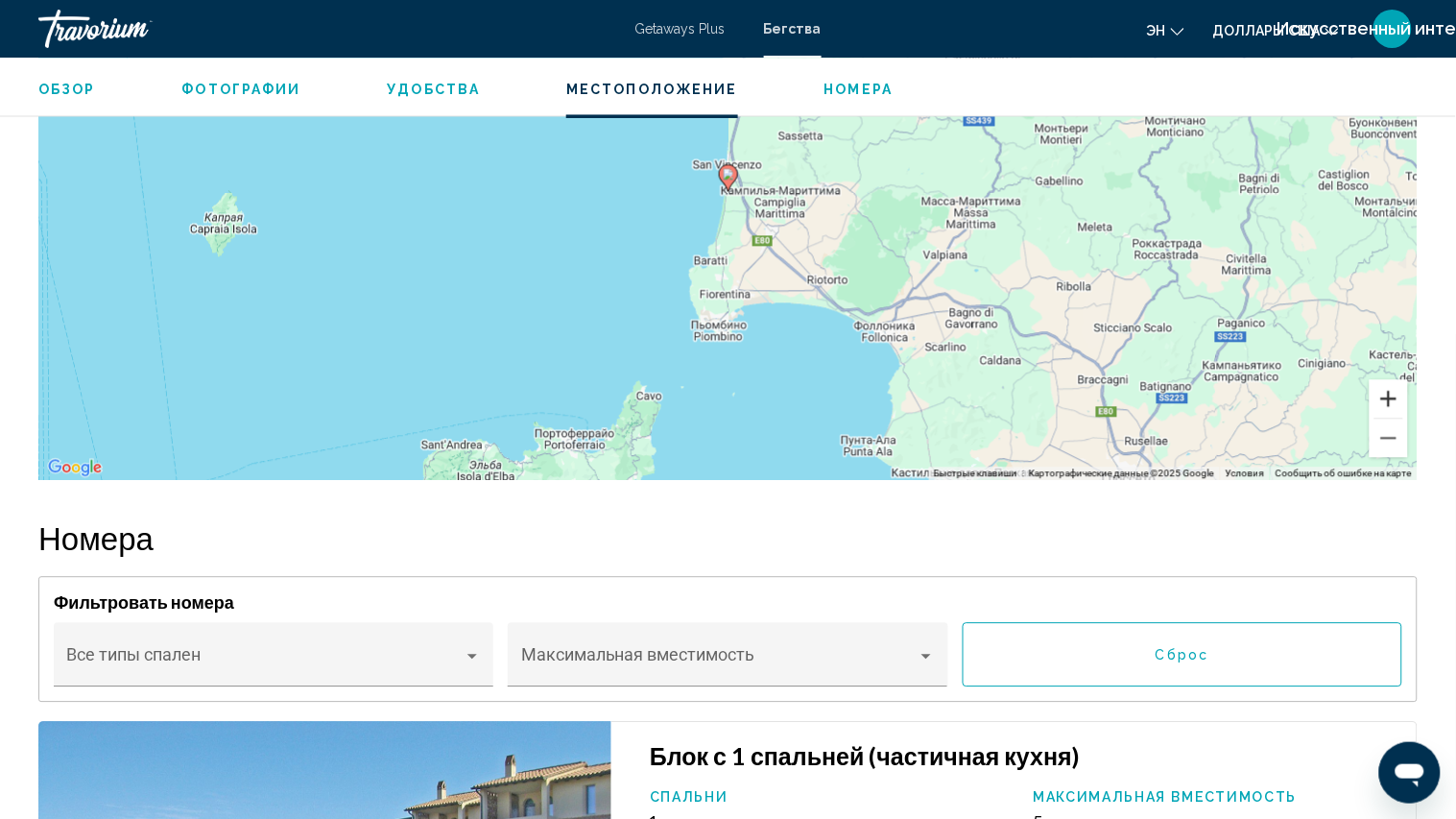click at bounding box center (1389, 398) 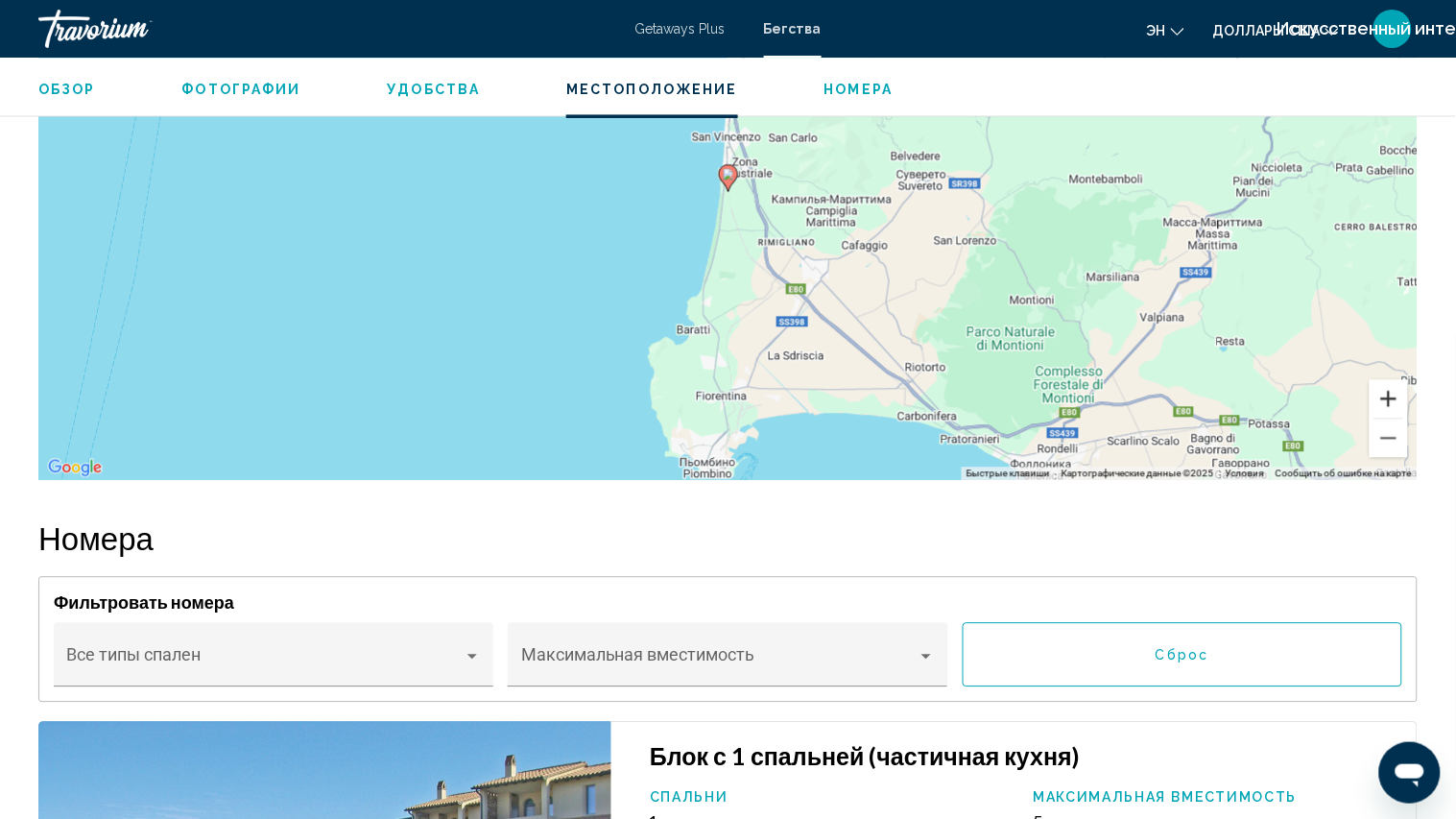 click at bounding box center (1389, 398) 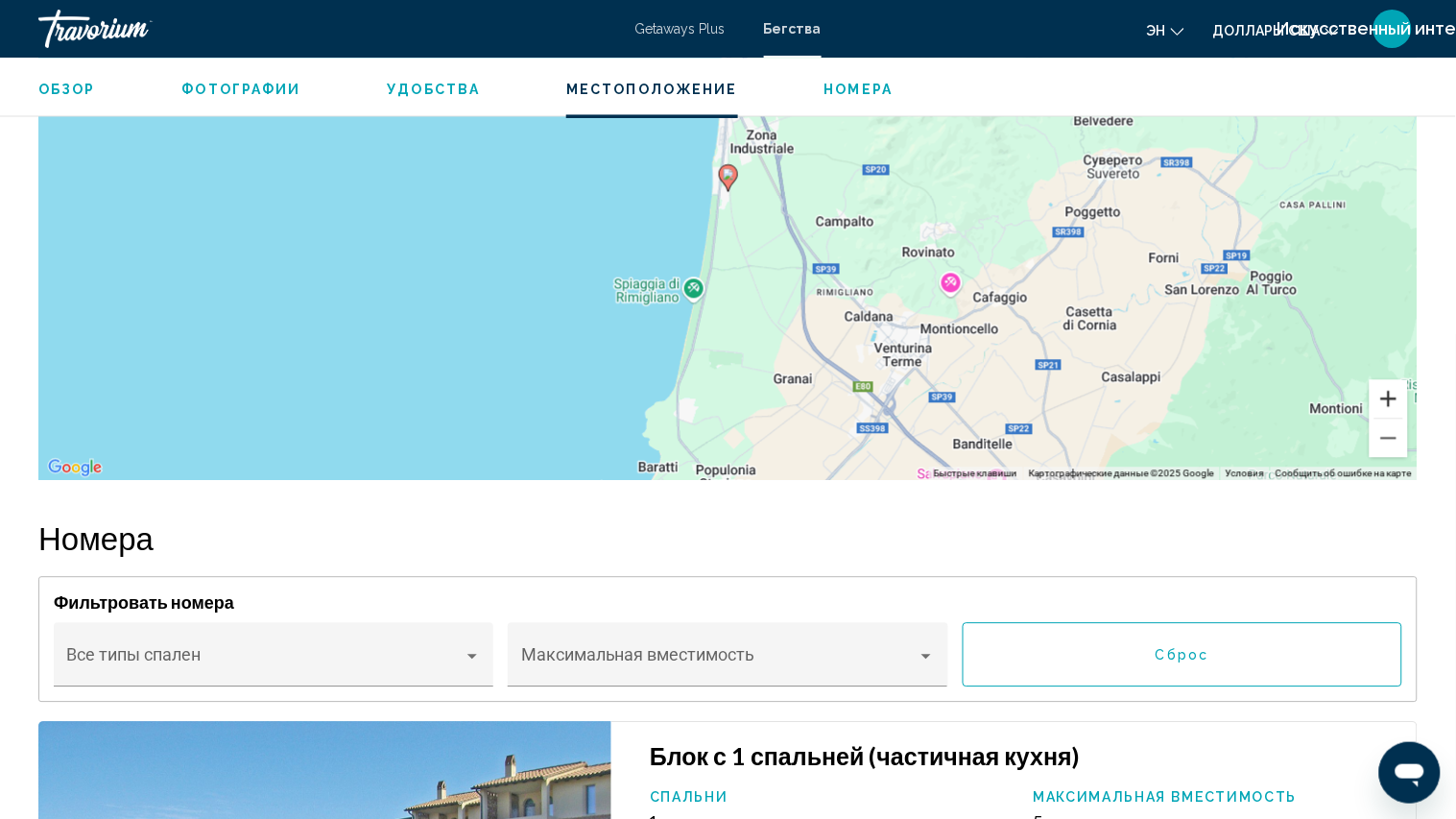 click at bounding box center [1389, 398] 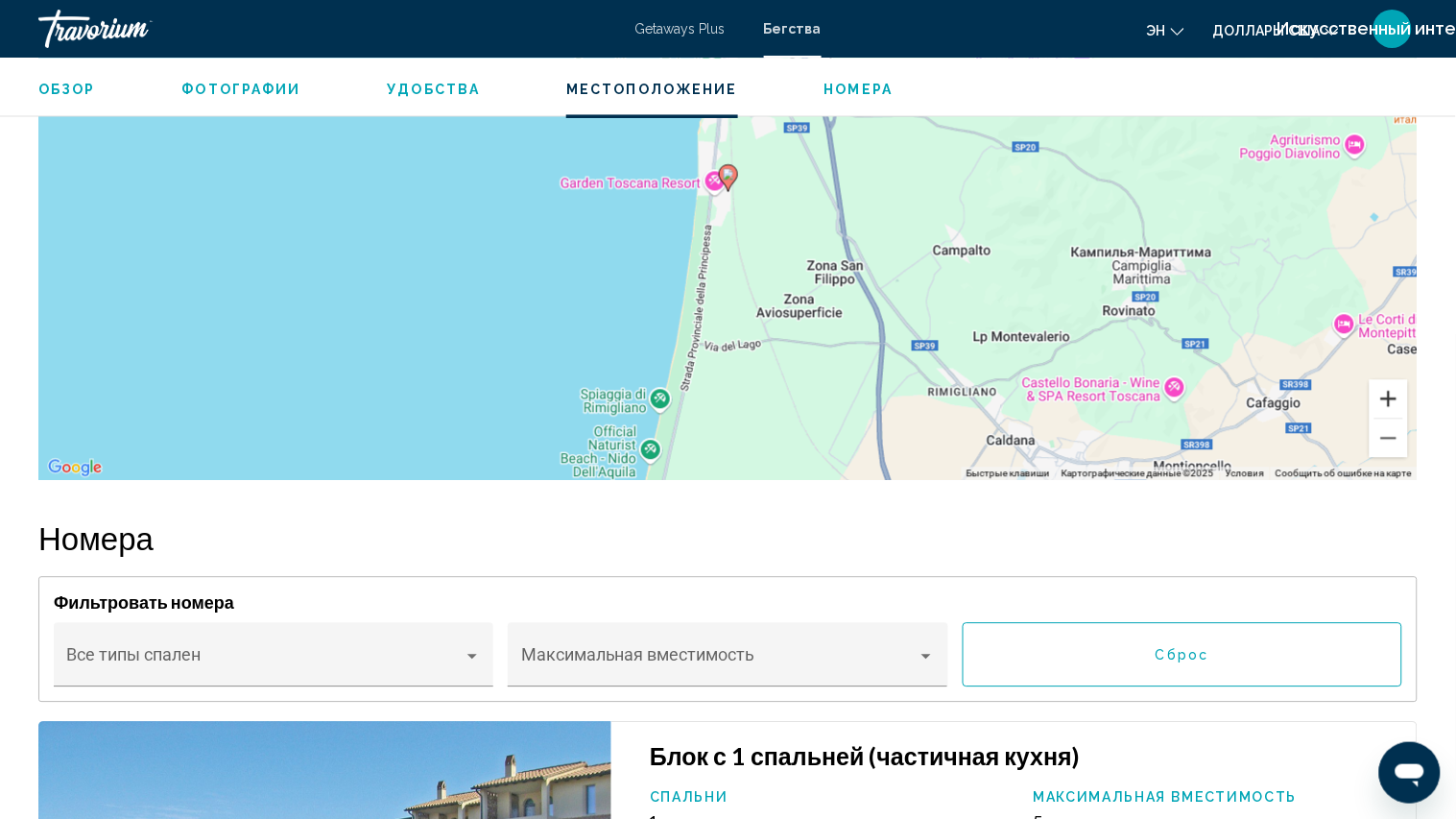 click at bounding box center (1389, 398) 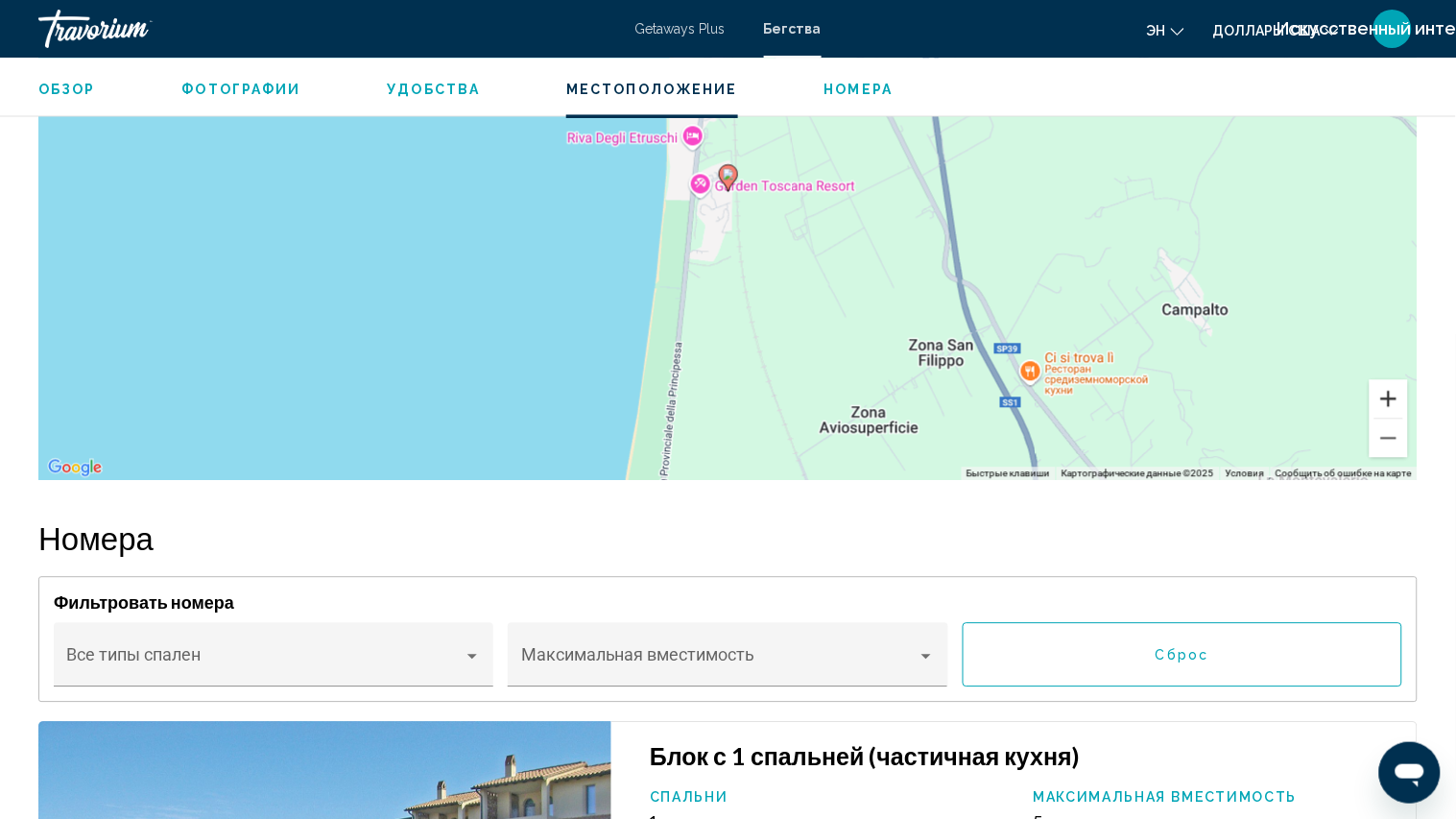 click at bounding box center (1389, 398) 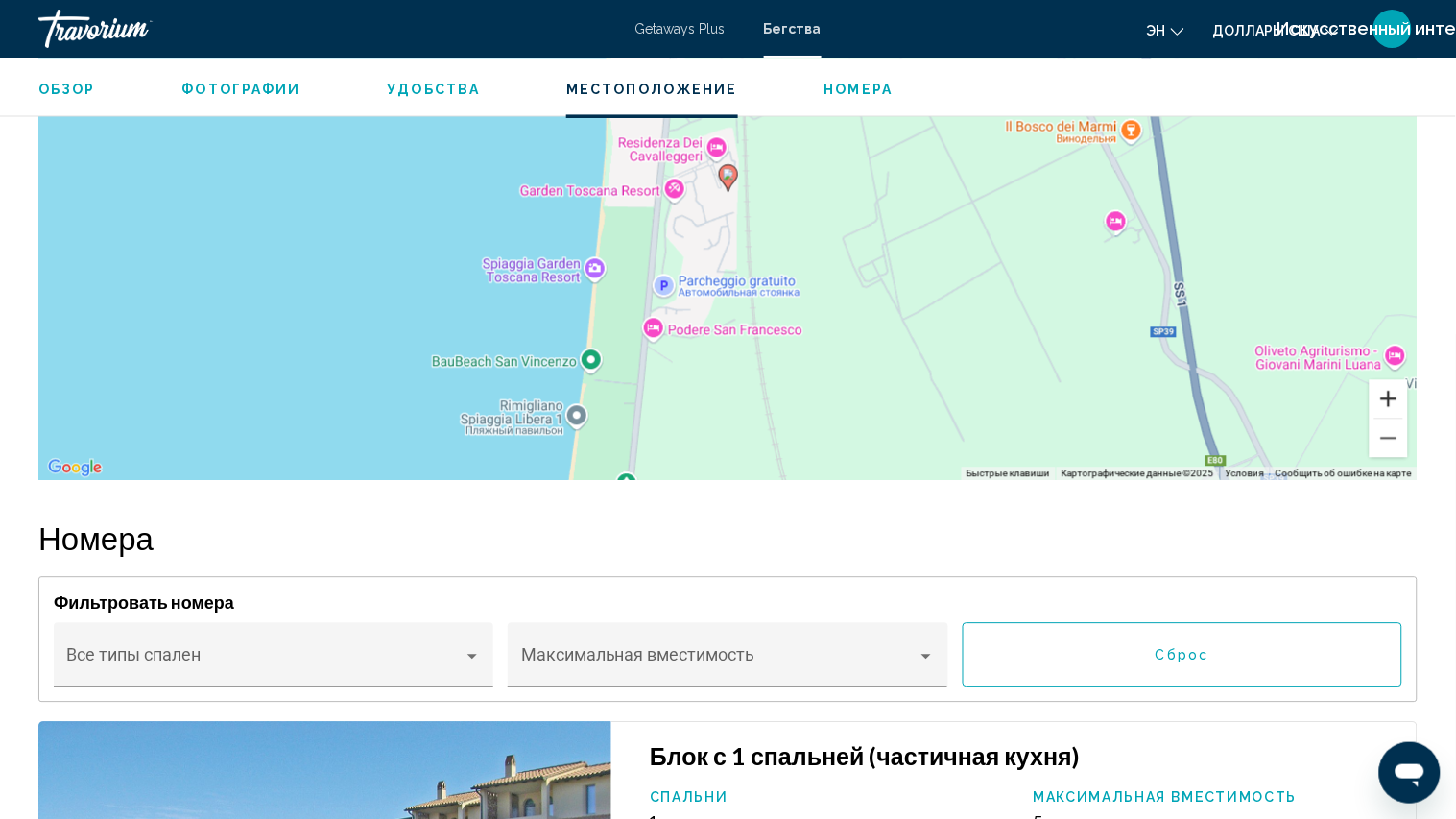 click at bounding box center (1389, 398) 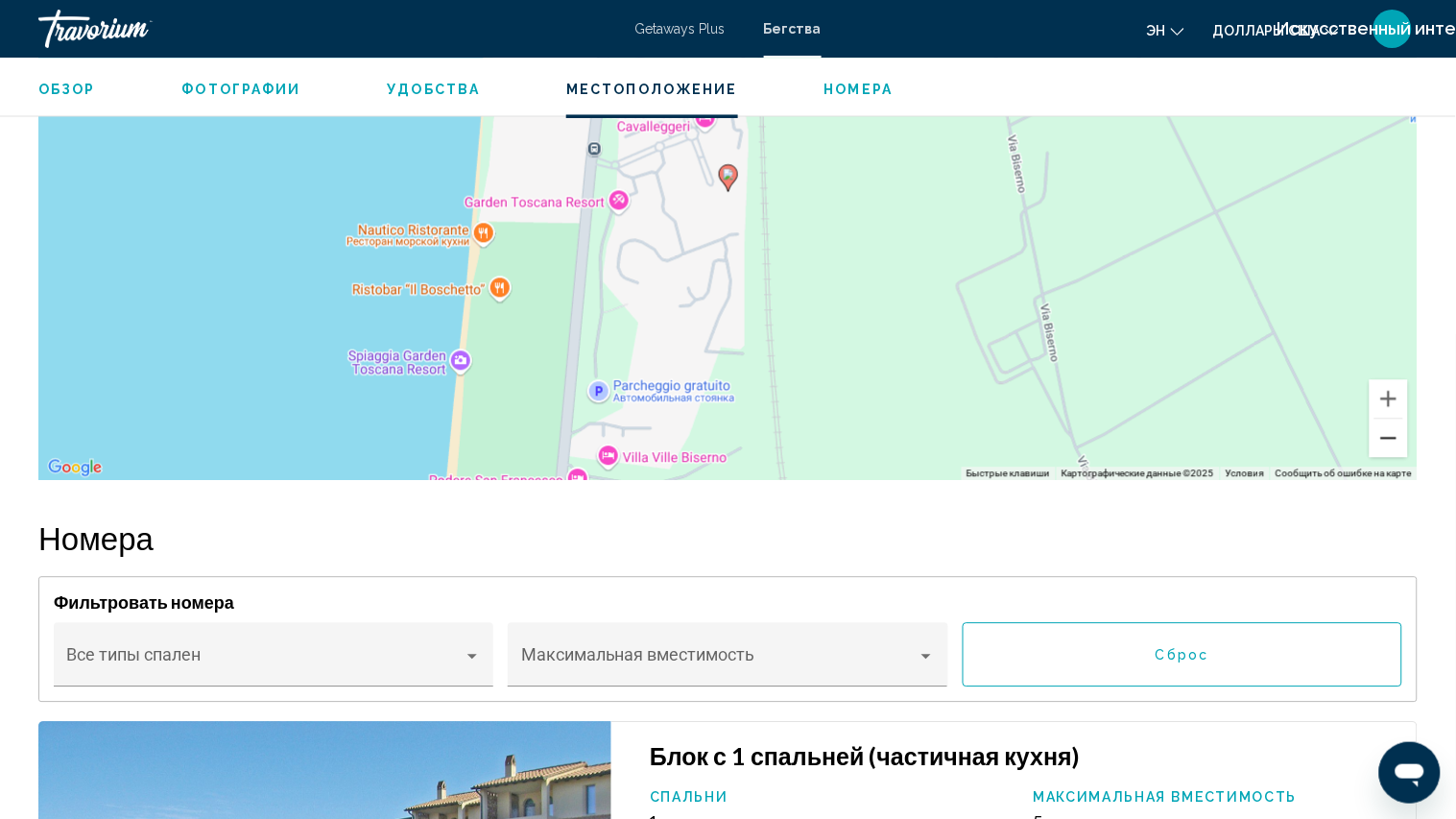 click at bounding box center [1389, 438] 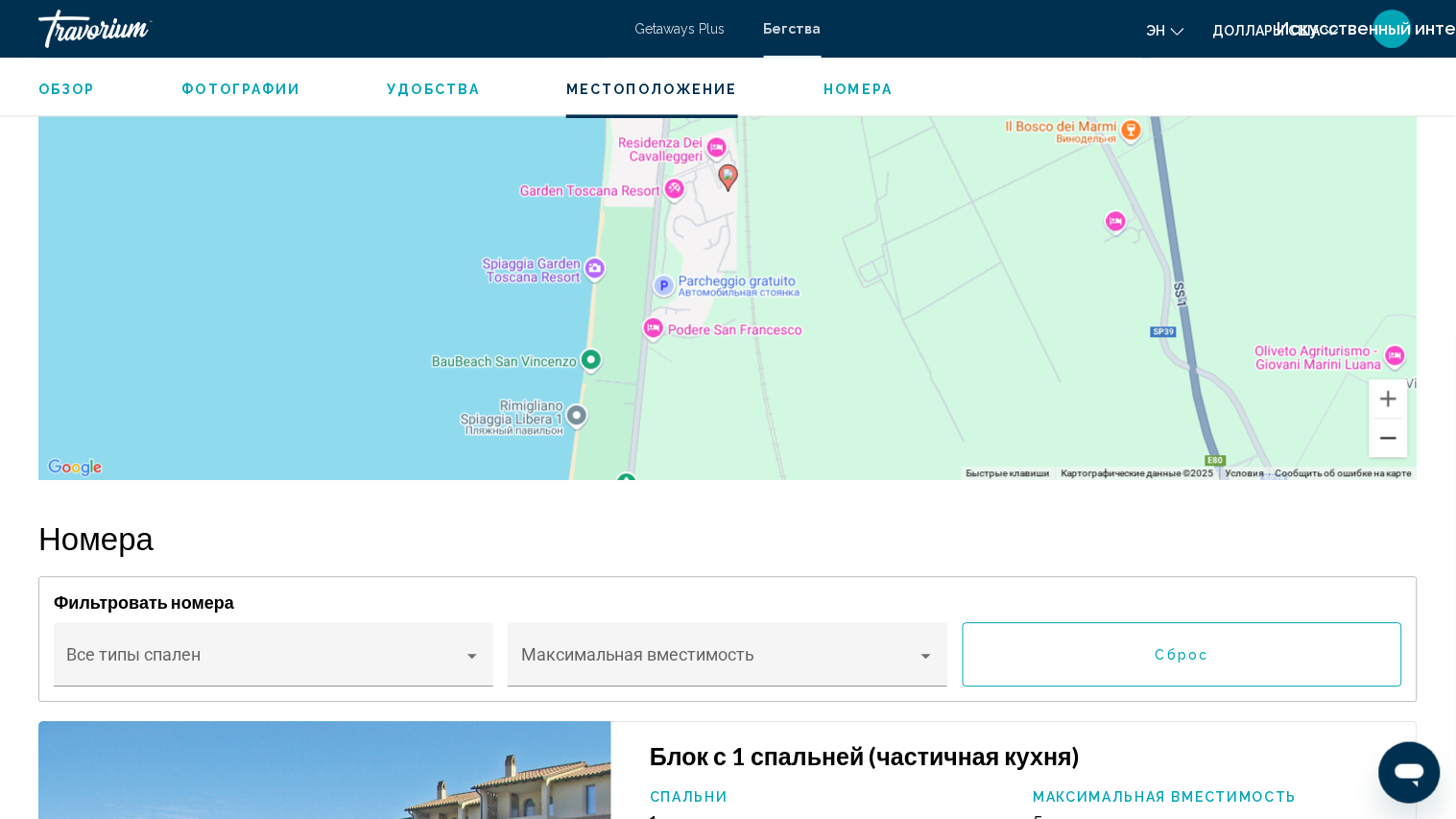 click at bounding box center [1389, 438] 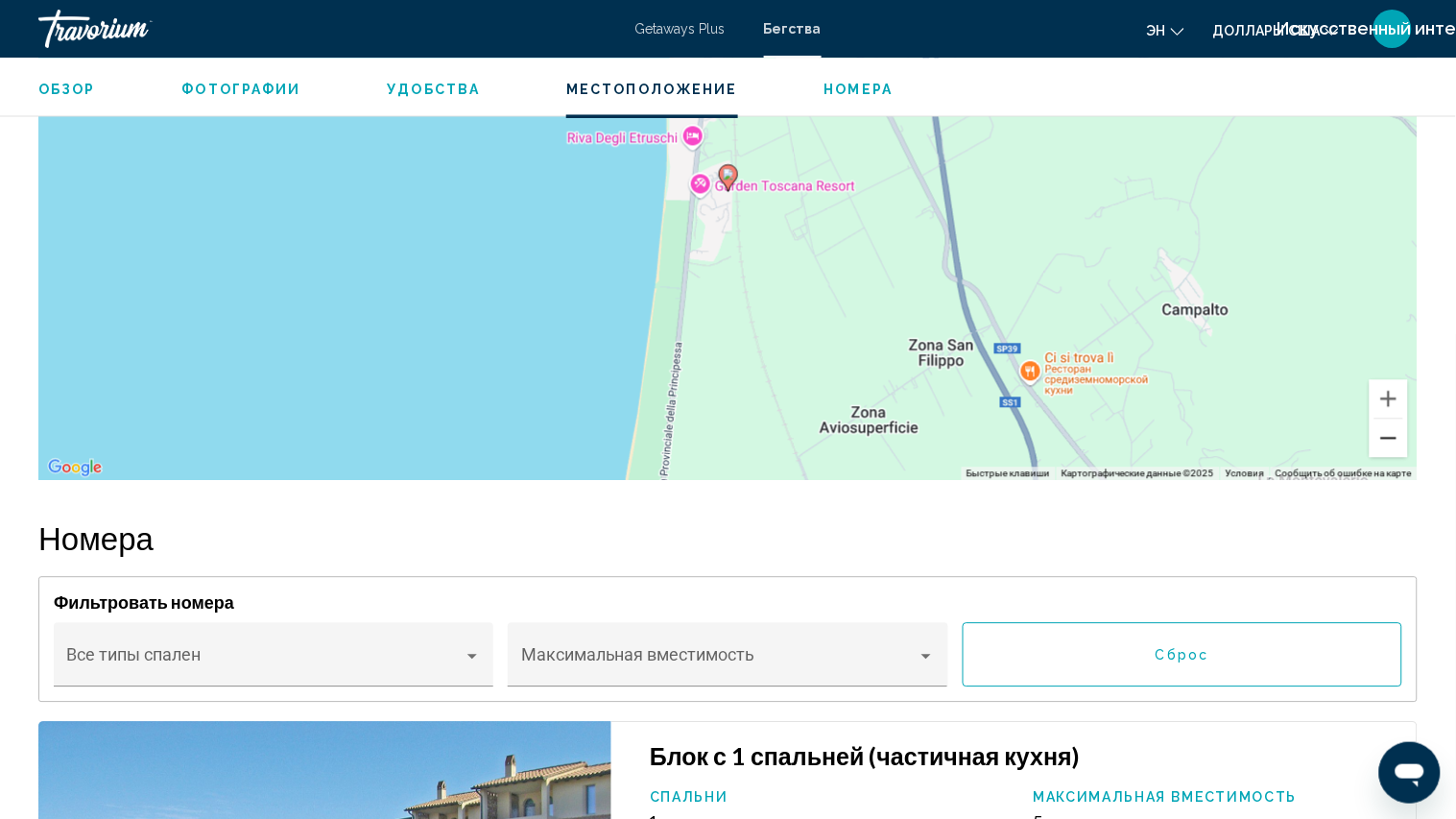 click at bounding box center (1389, 438) 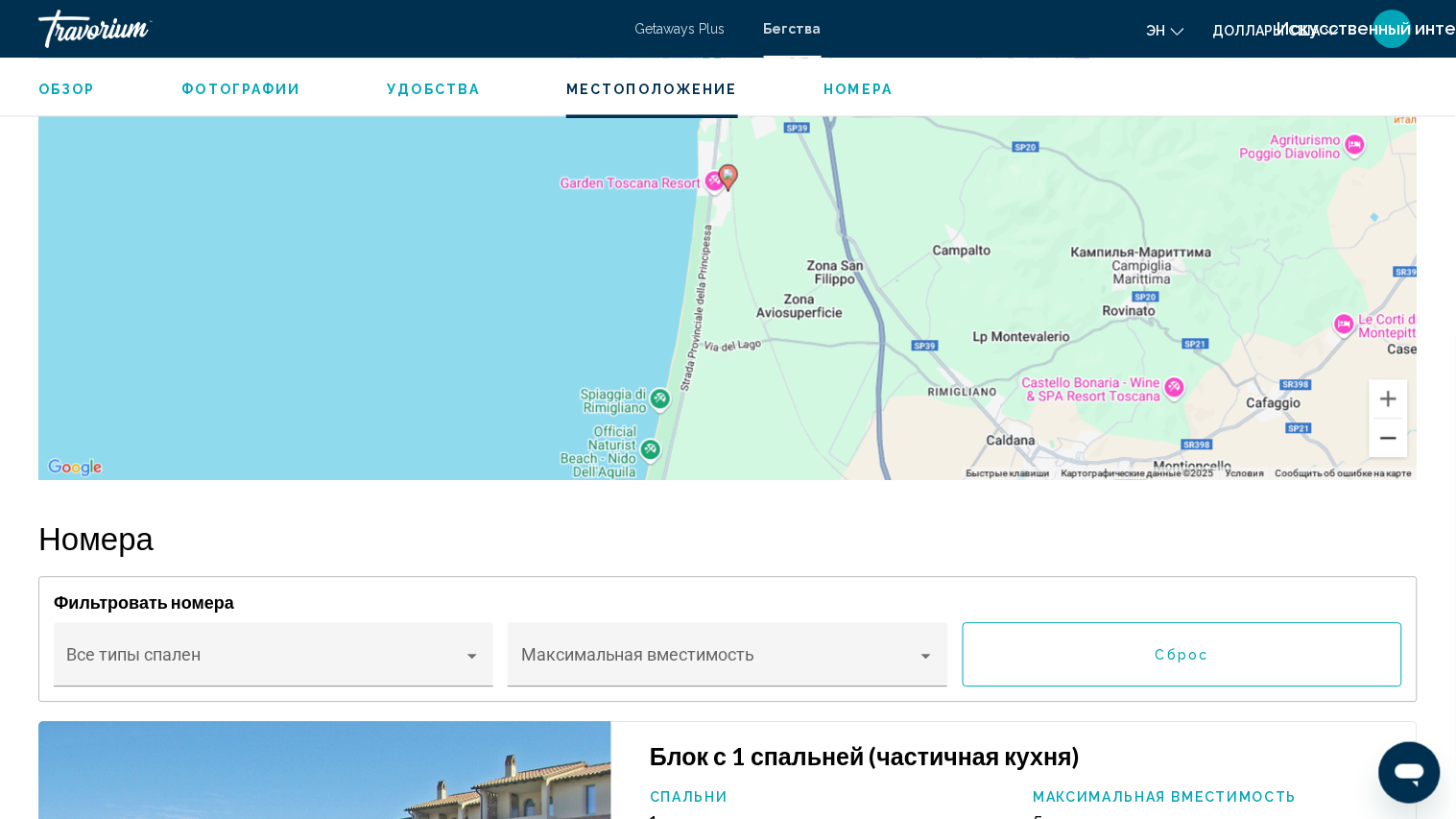 click at bounding box center (1389, 438) 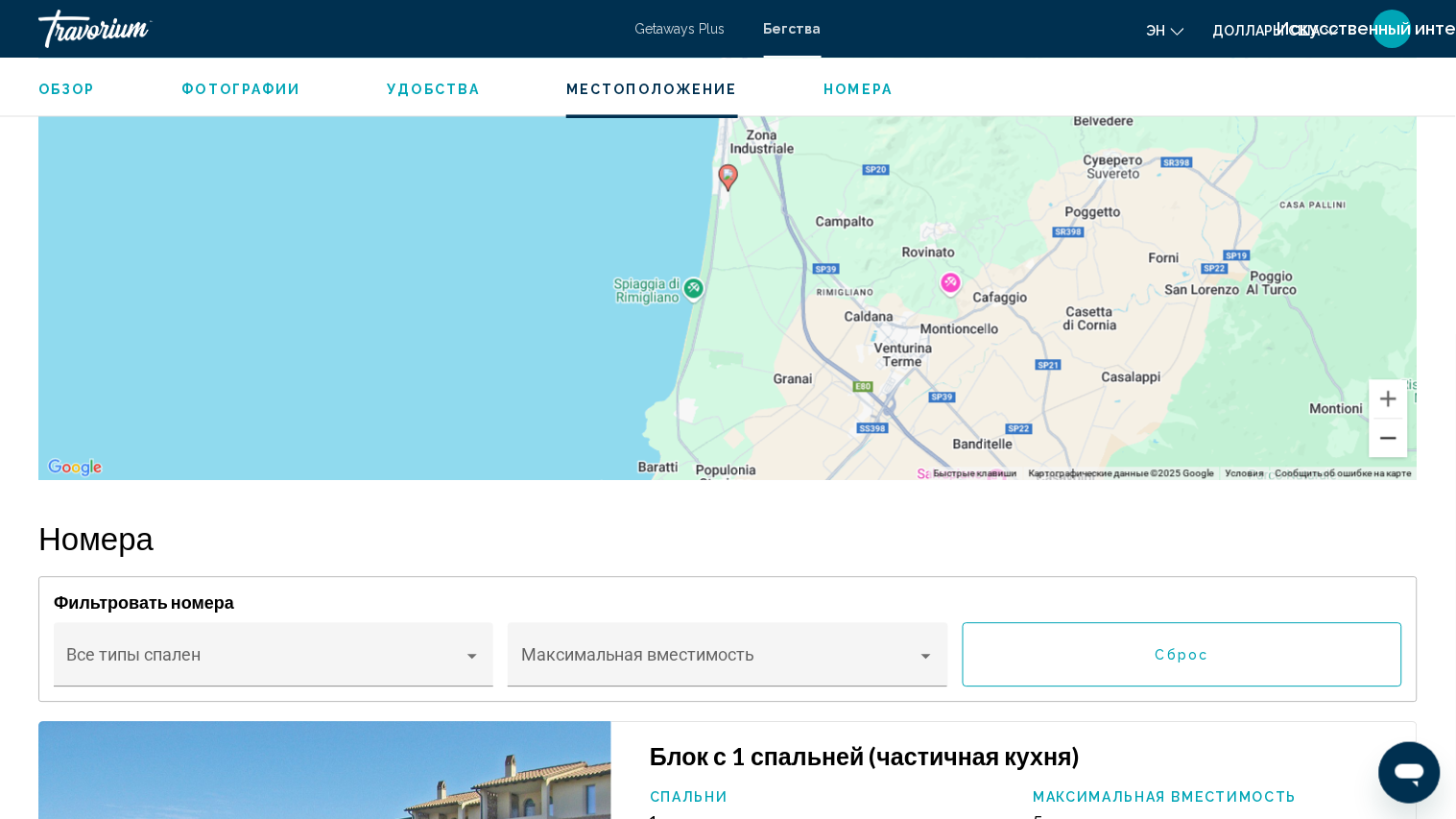 click at bounding box center [1389, 438] 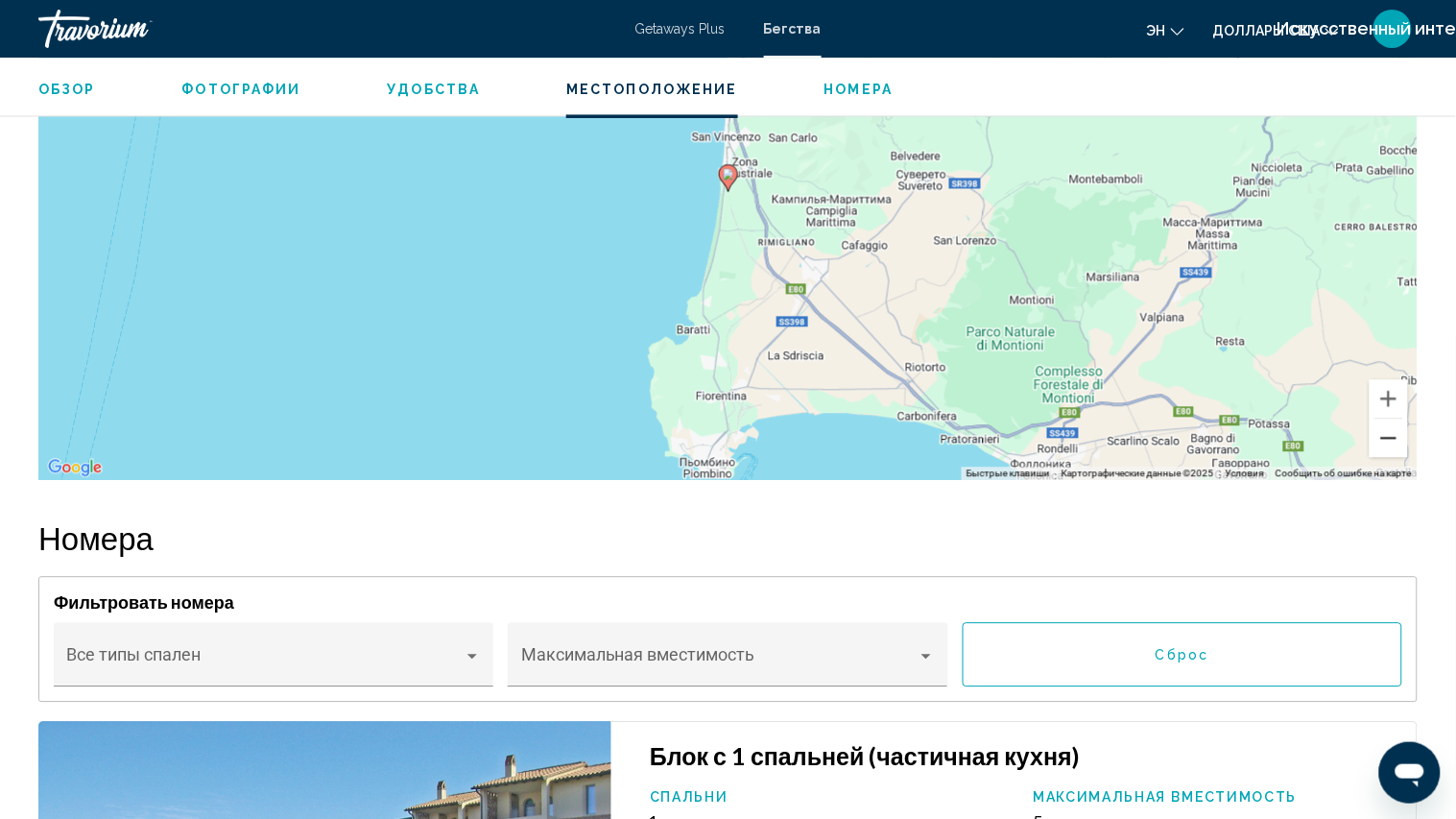 click at bounding box center (1389, 438) 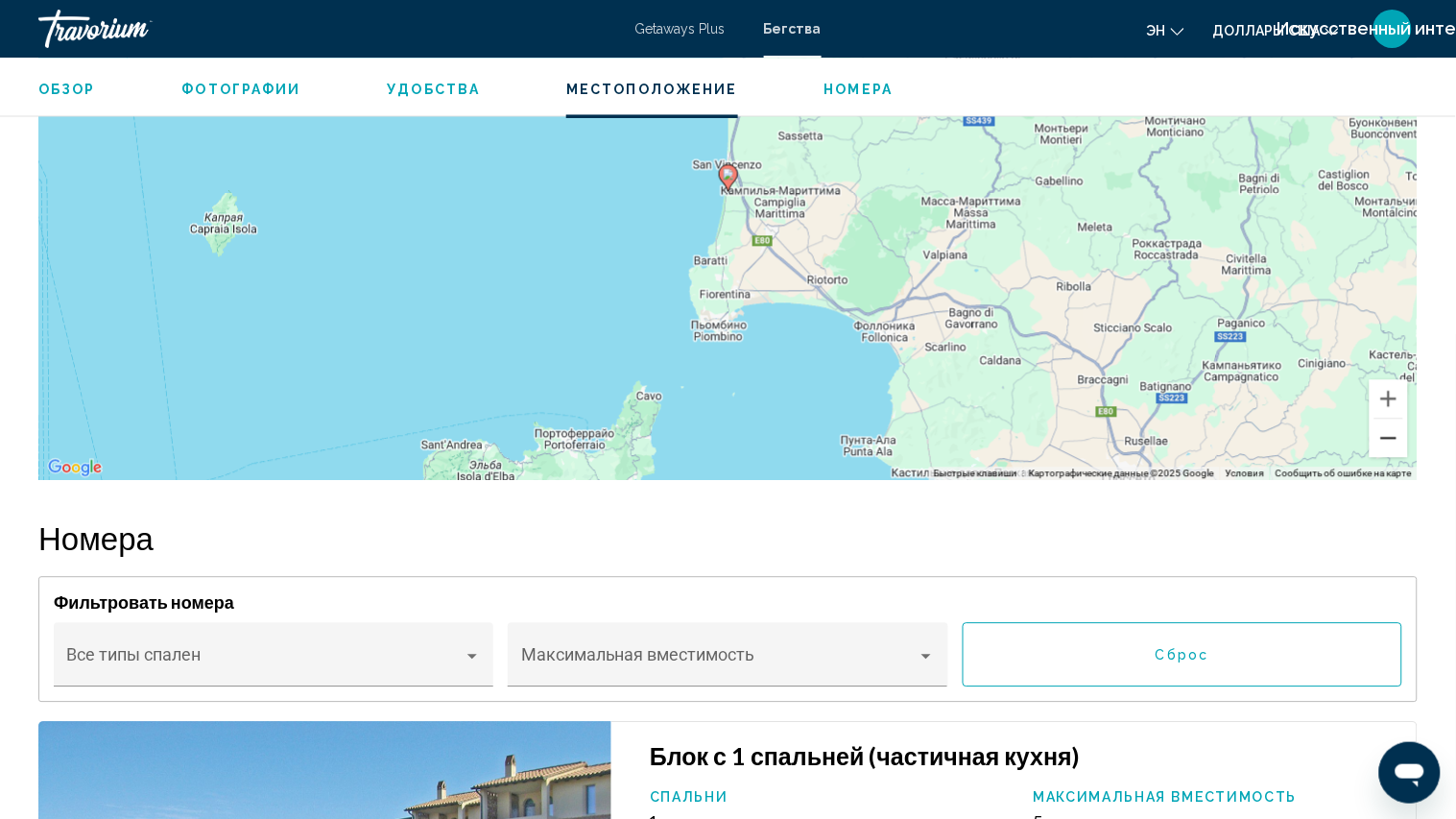 click at bounding box center (1389, 438) 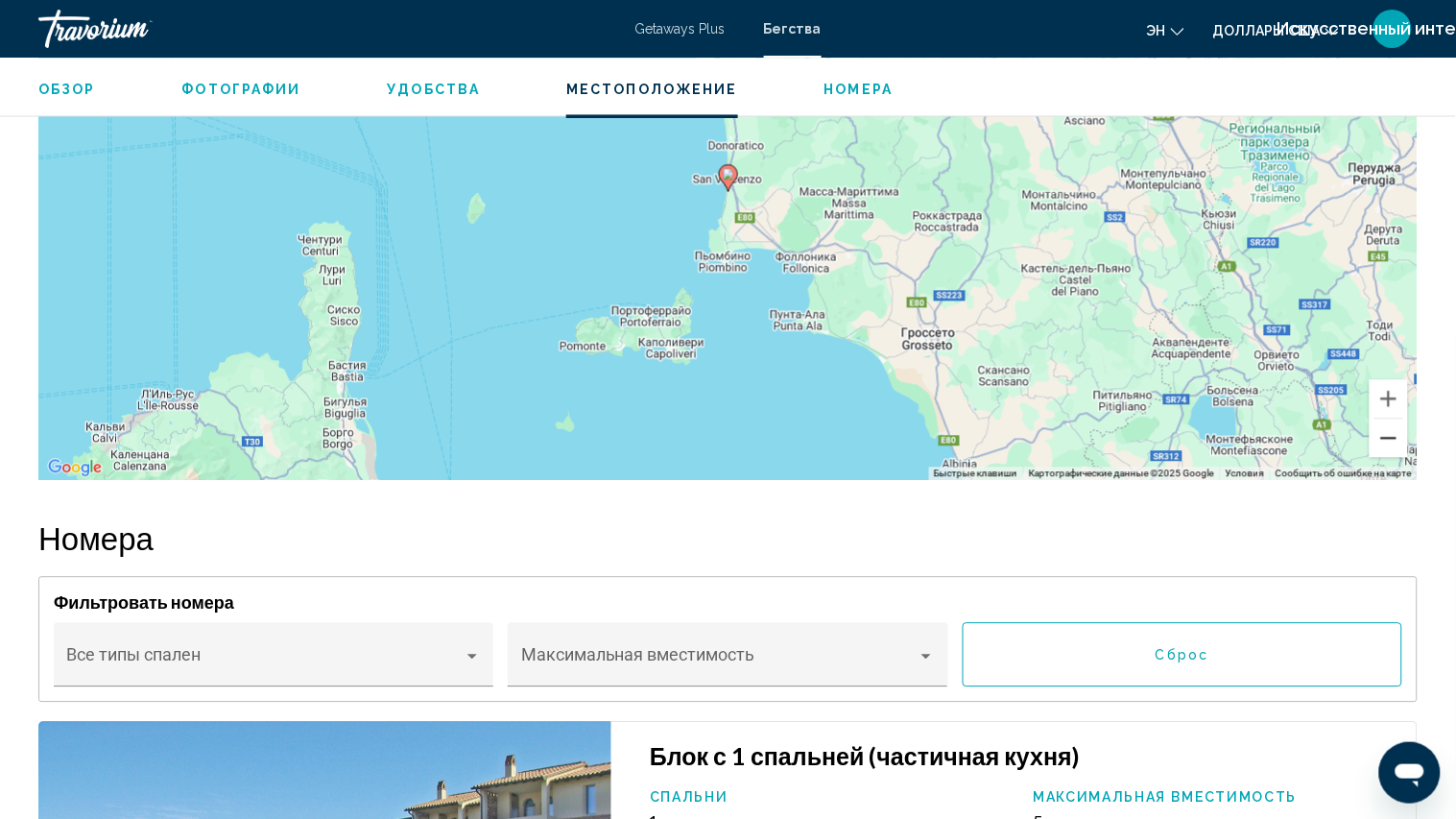 click at bounding box center (1389, 438) 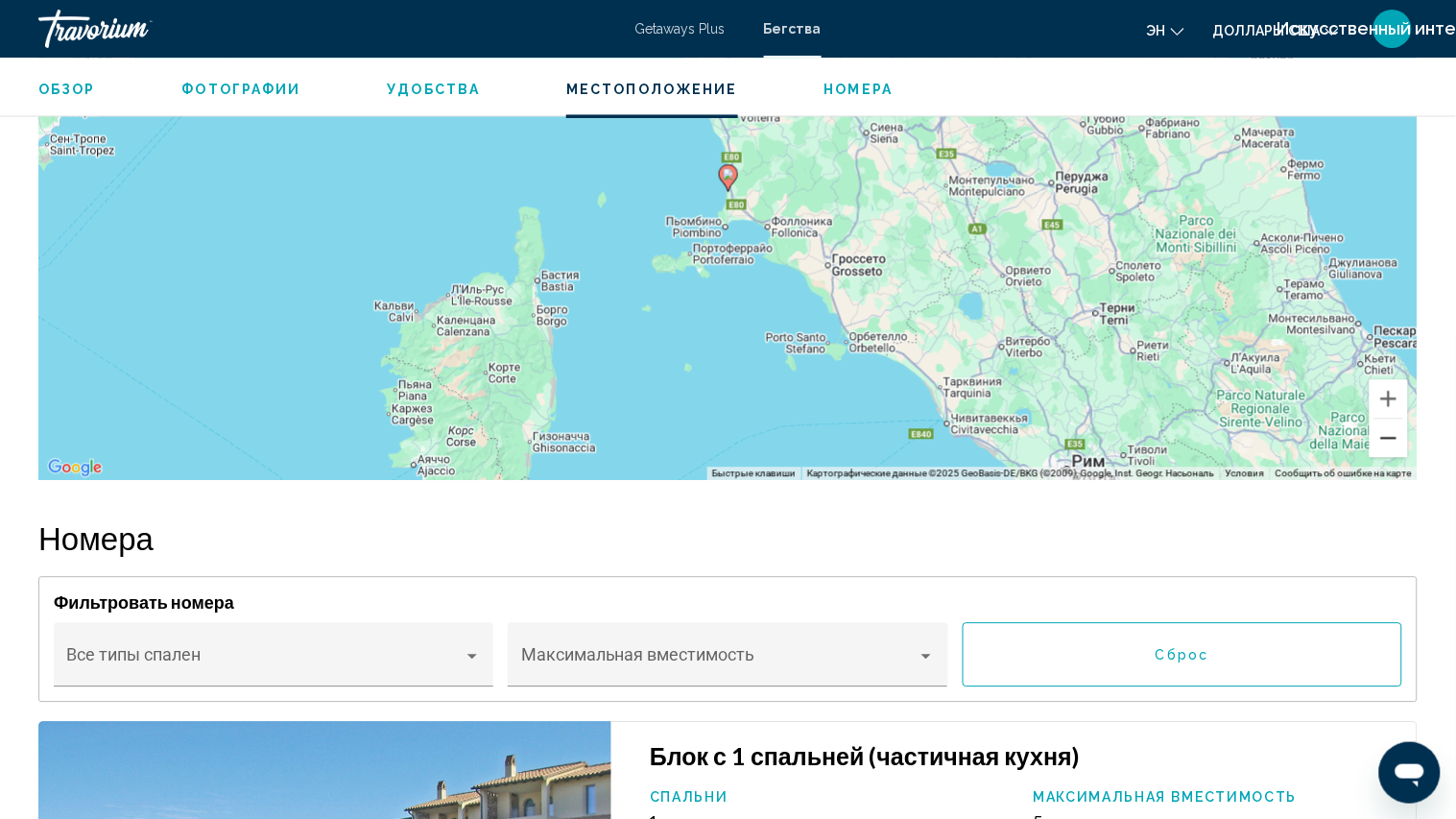 click at bounding box center [1389, 438] 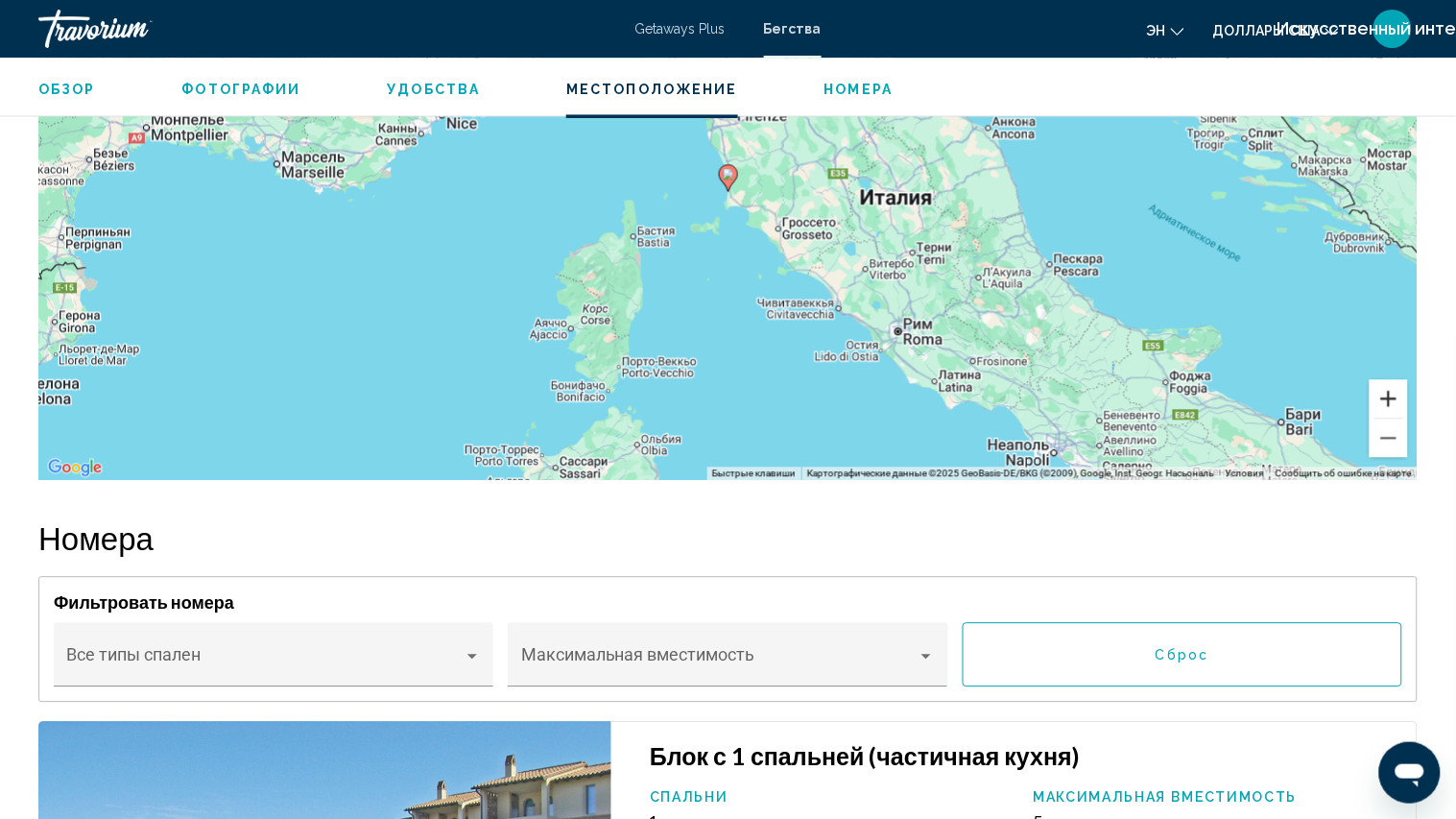 click at bounding box center [1389, 398] 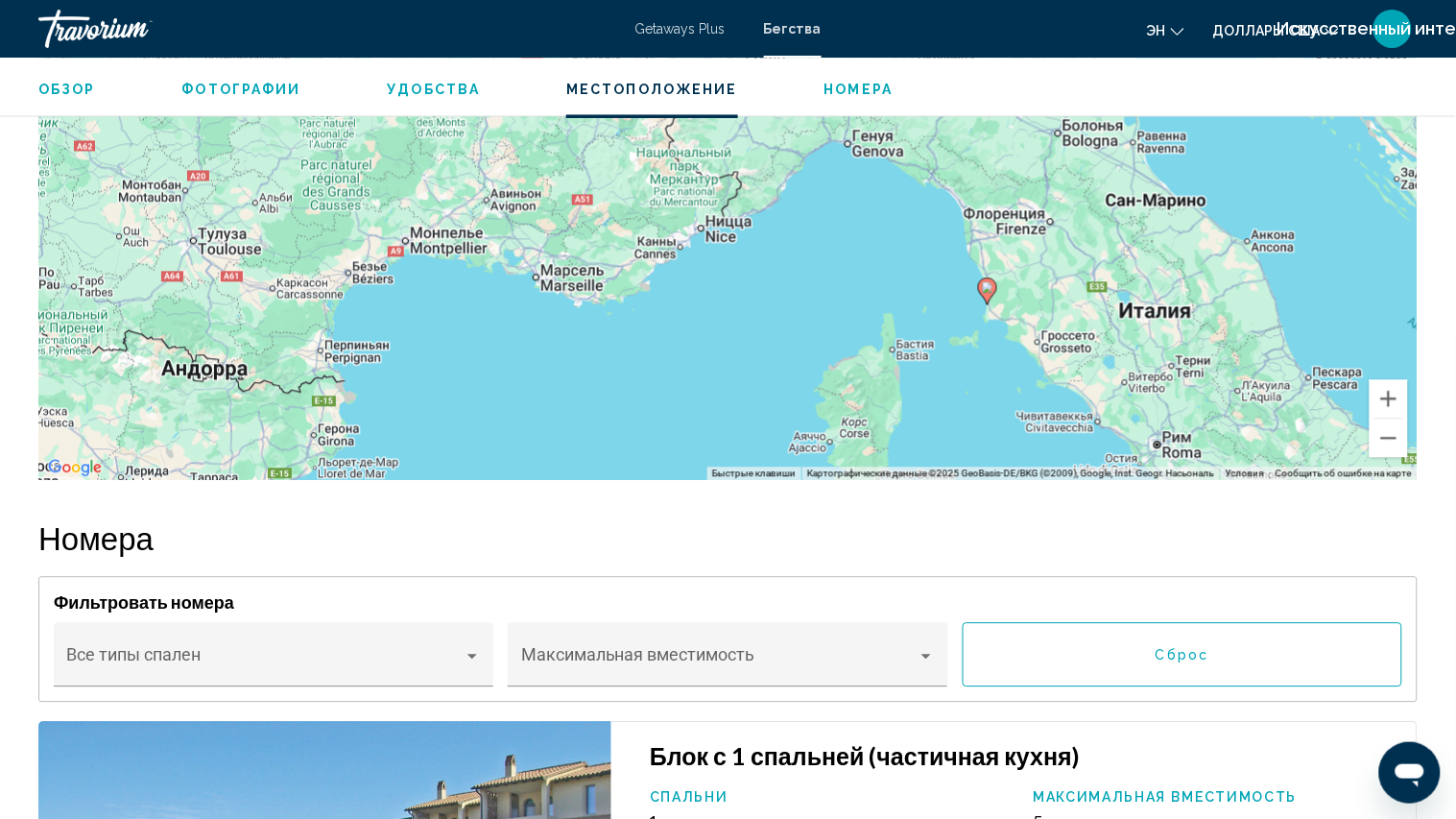 click at bounding box center (1389, -67) 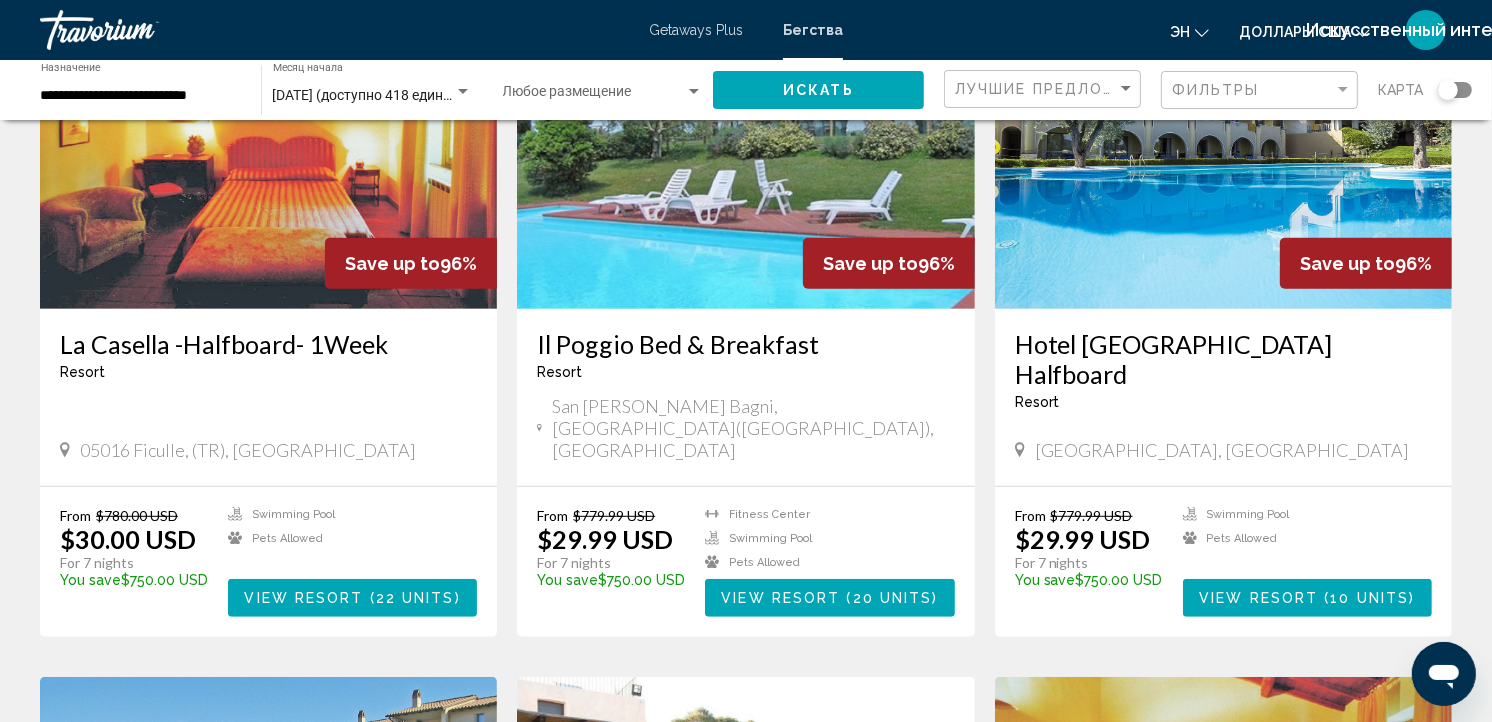 scroll, scrollTop: 910, scrollLeft: 0, axis: vertical 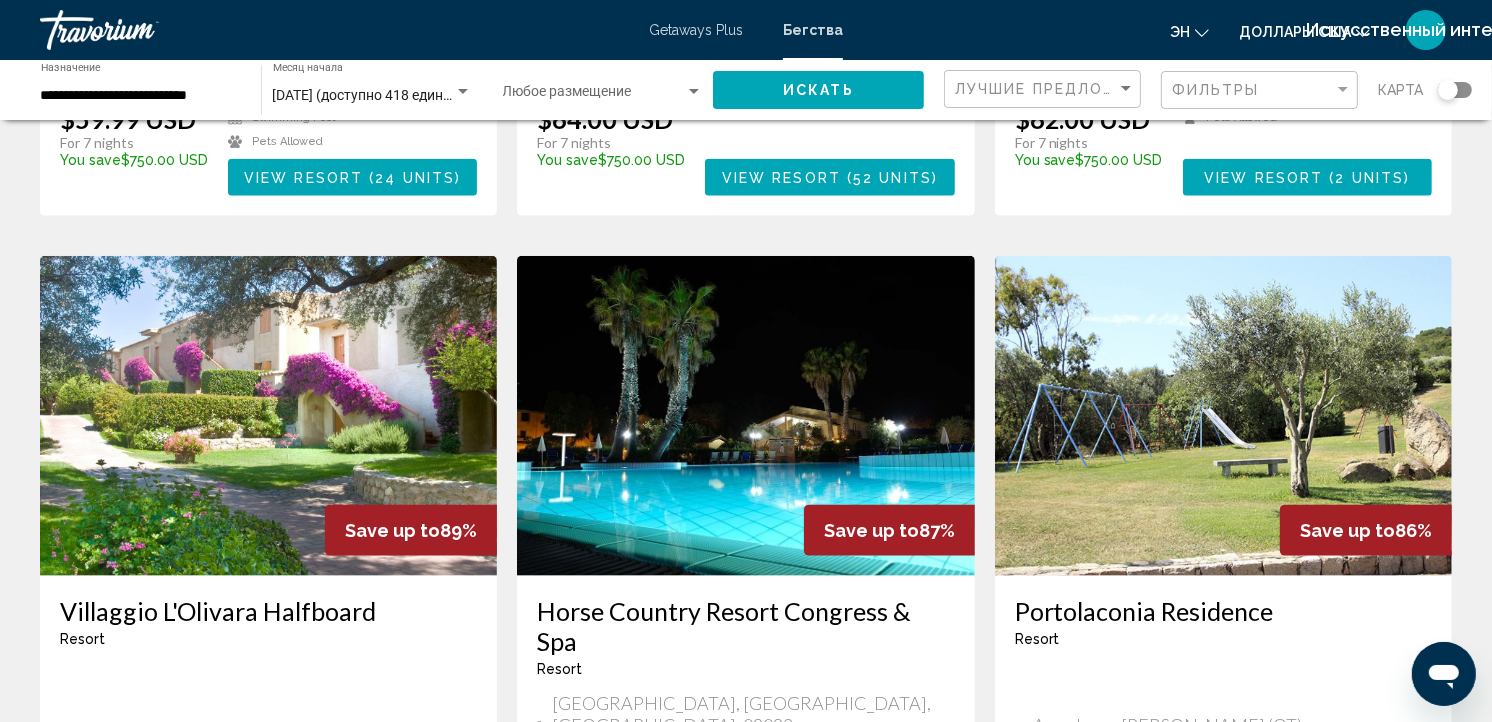 click at bounding box center [268, 416] 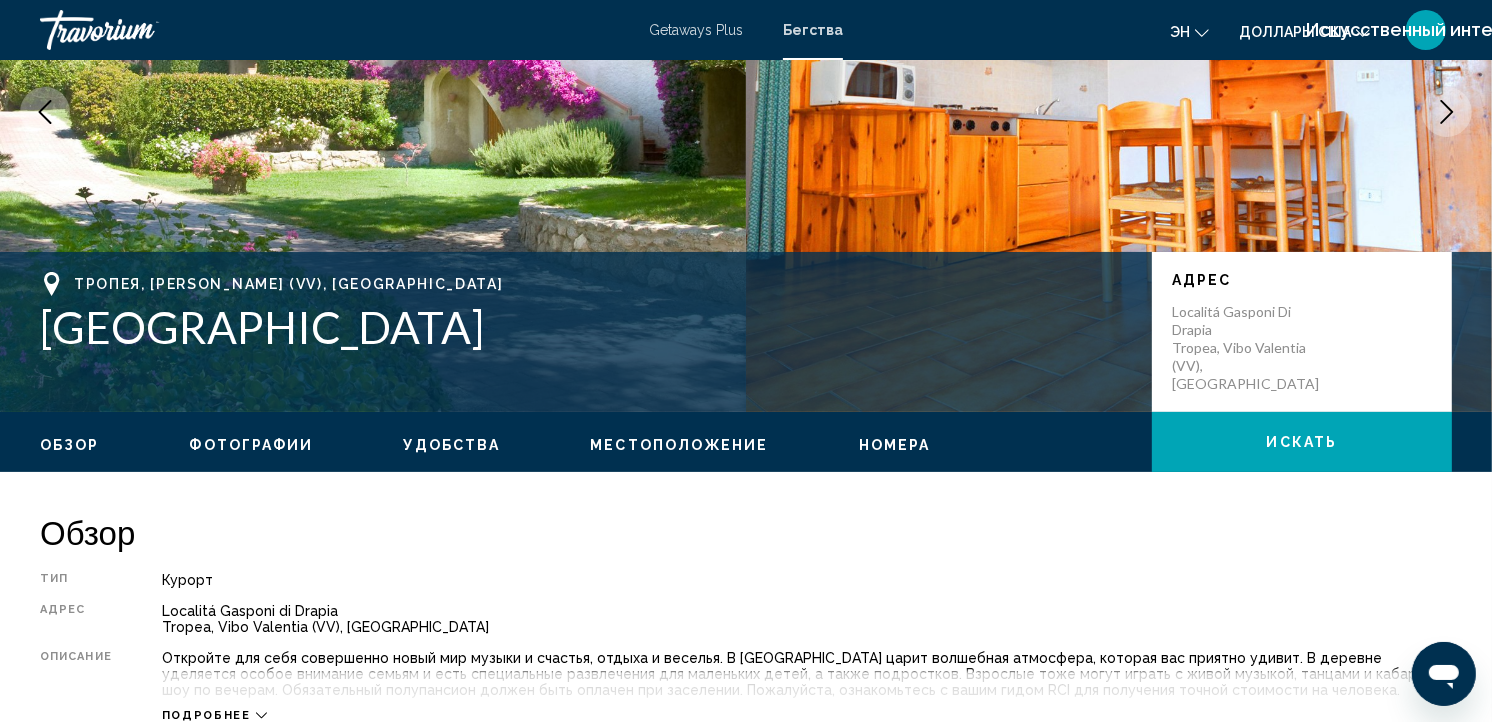 scroll, scrollTop: 372, scrollLeft: 0, axis: vertical 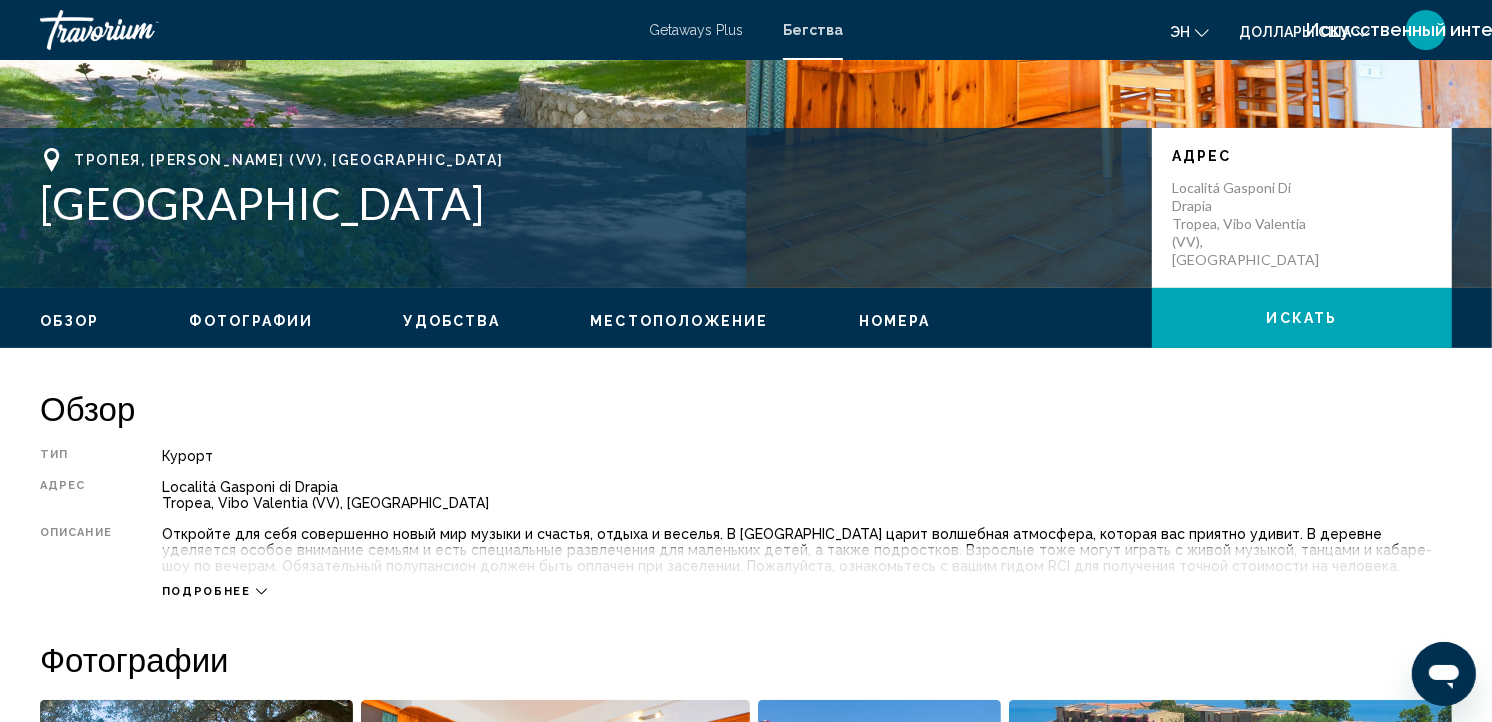 click on "Номера" at bounding box center (895, 321) 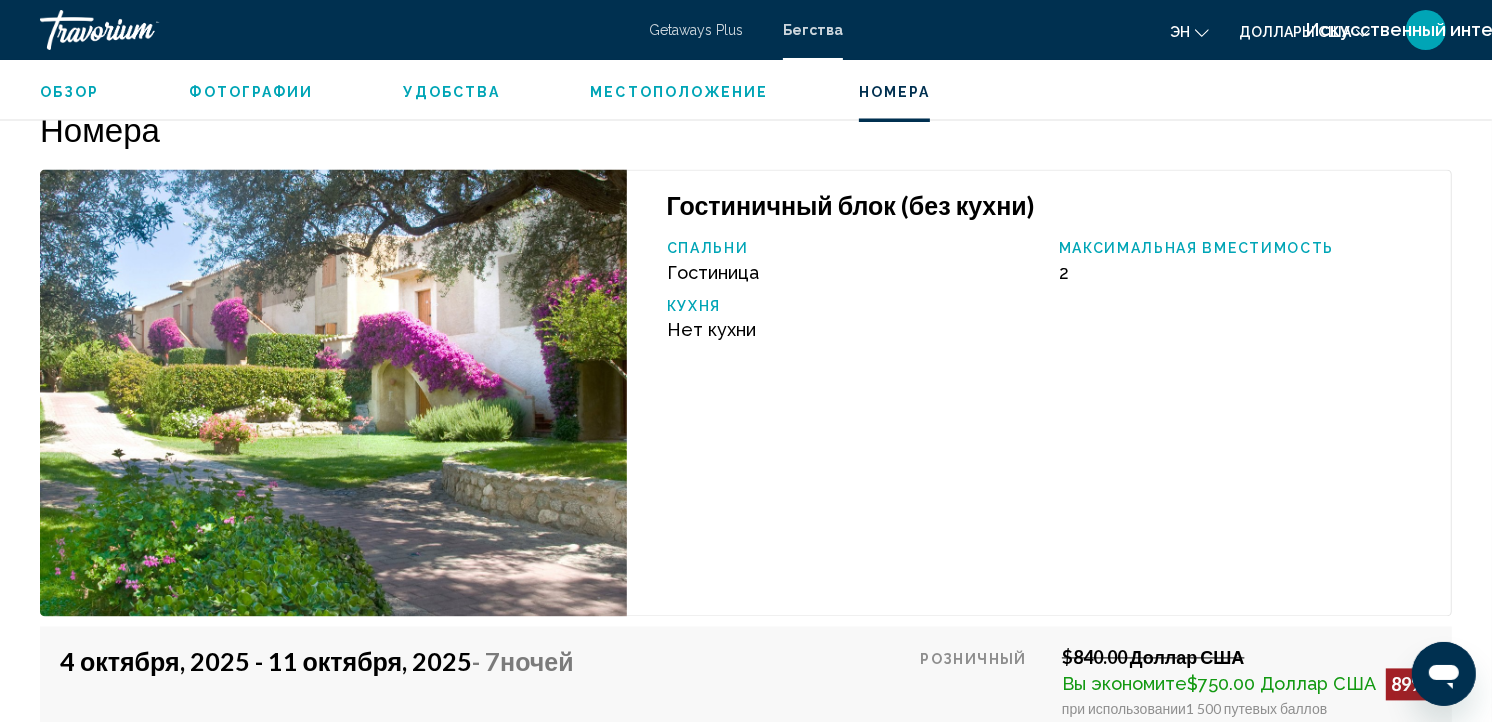 scroll, scrollTop: 3305, scrollLeft: 0, axis: vertical 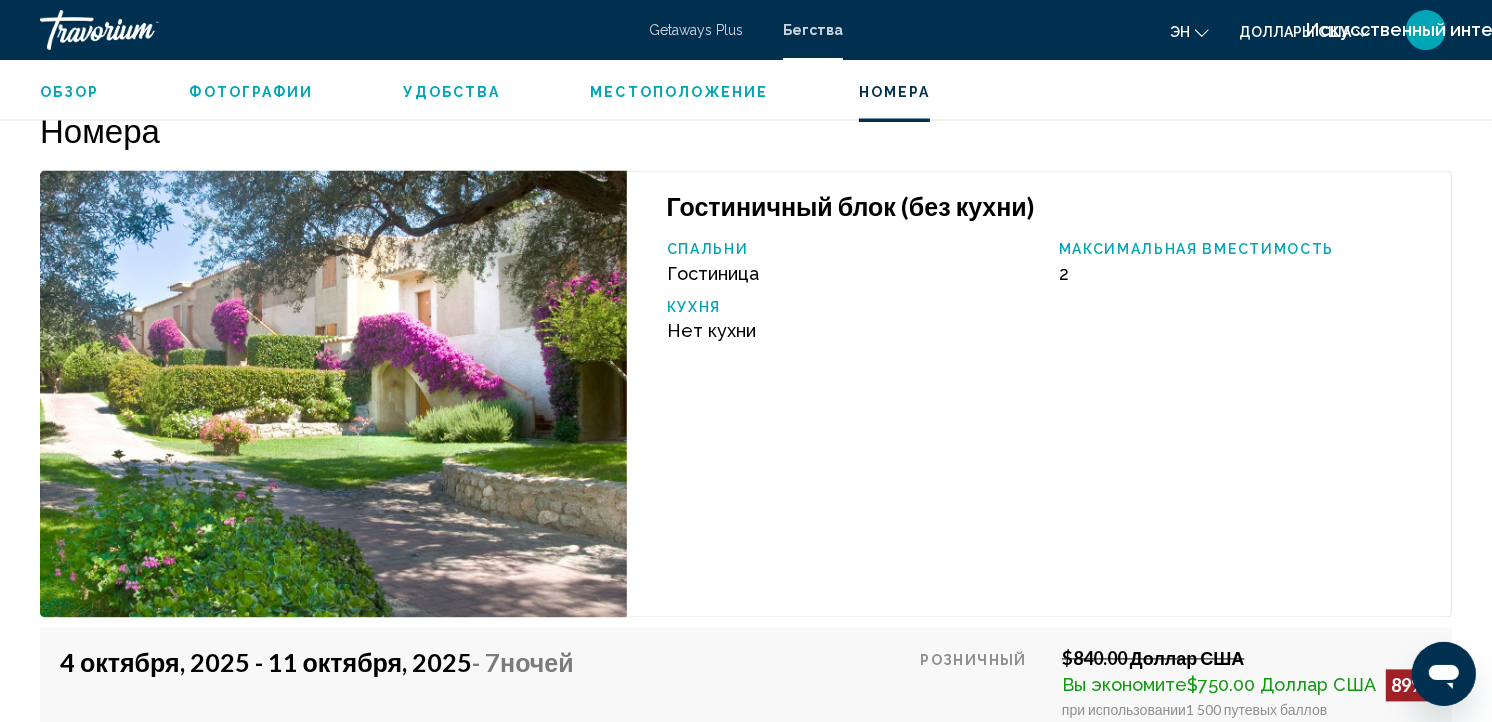 click on "Местоположение" at bounding box center (679, 93) 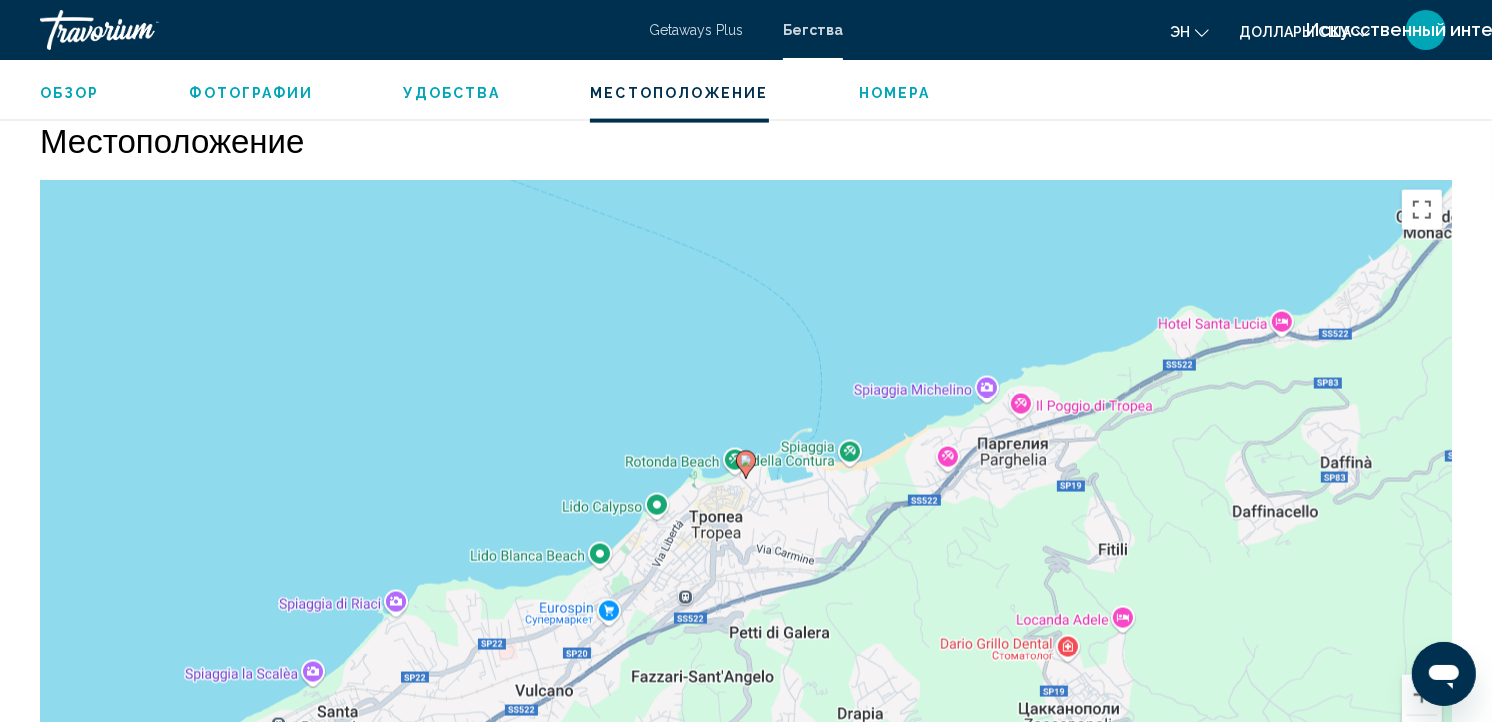 scroll, scrollTop: 2641, scrollLeft: 0, axis: vertical 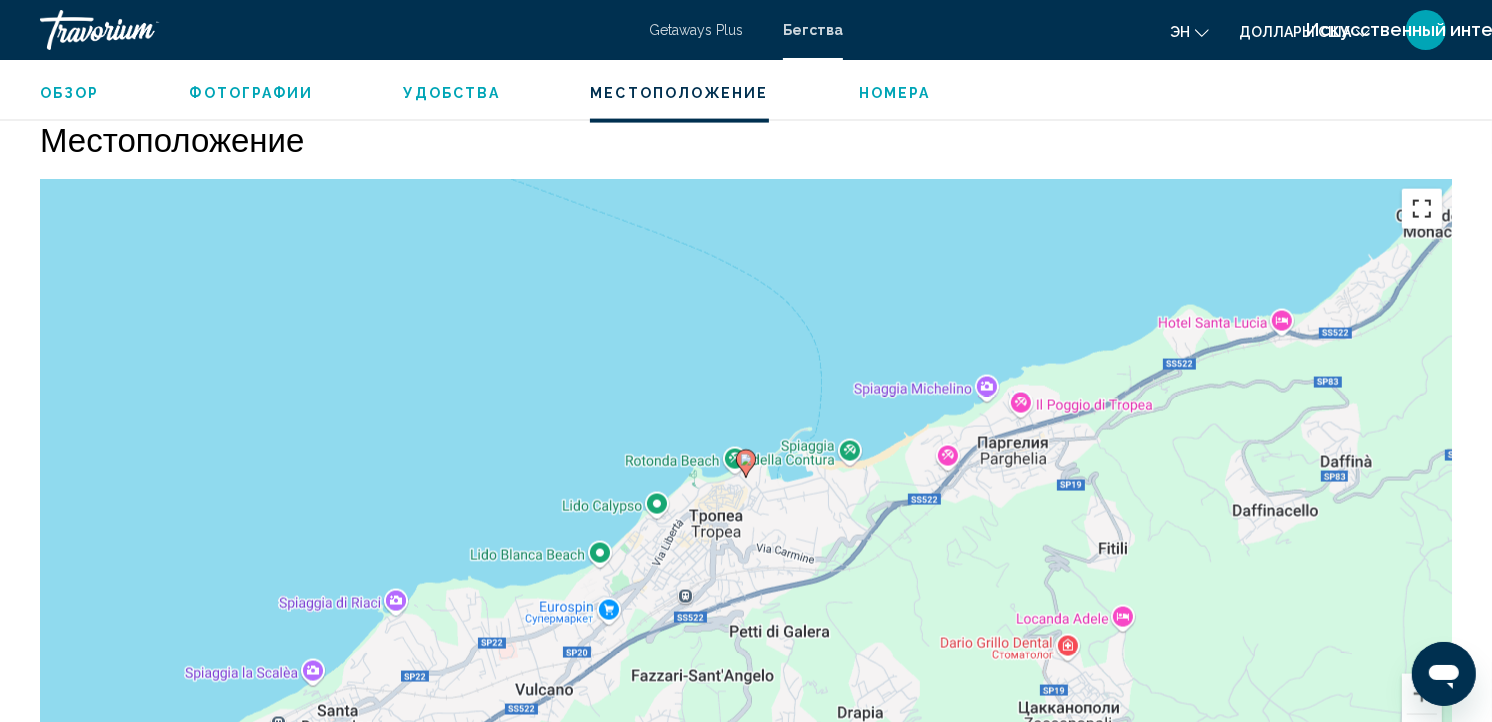 click at bounding box center (1422, 209) 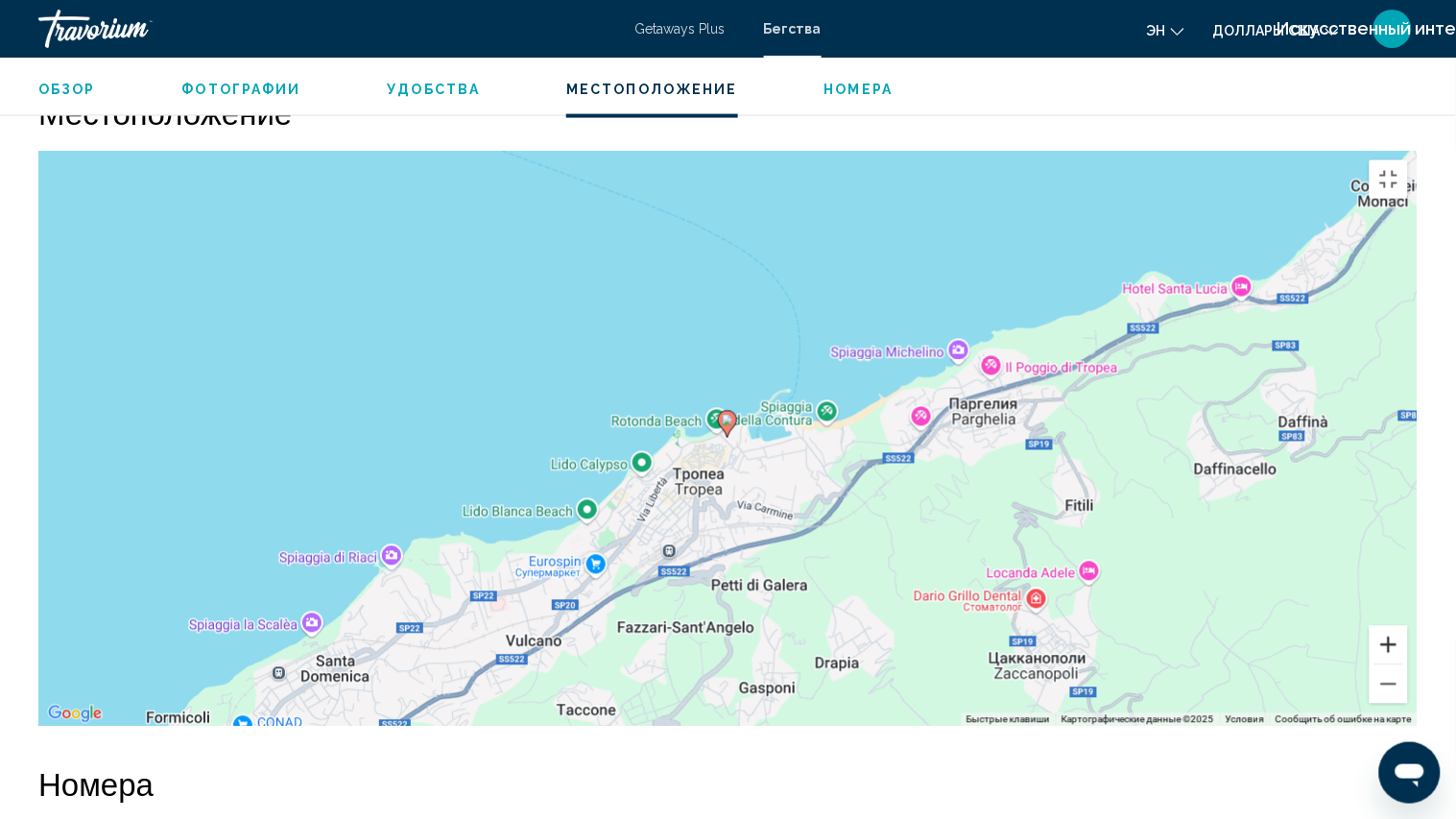 click at bounding box center [1389, 645] 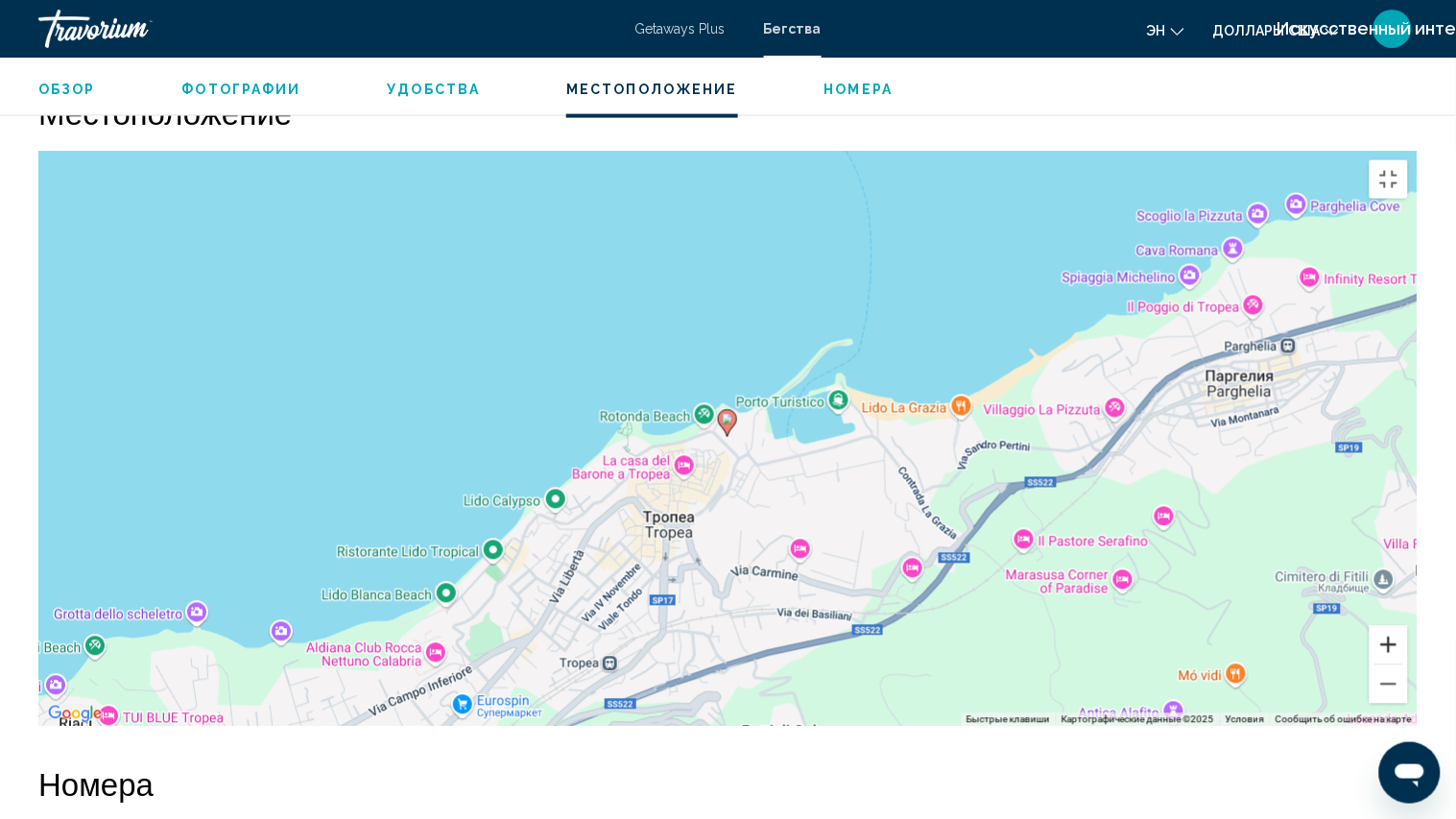 click at bounding box center (1389, 645) 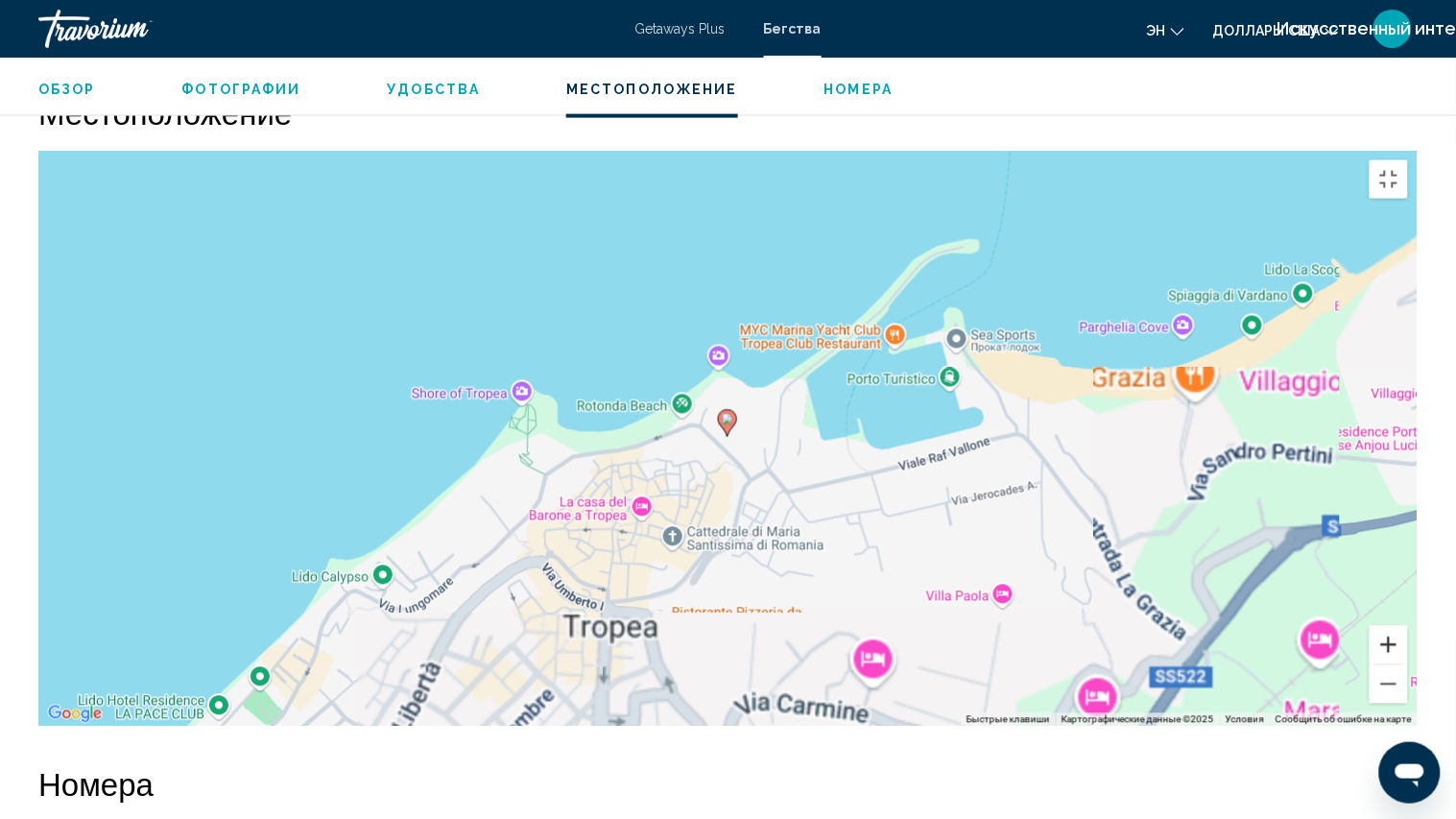 click at bounding box center [1389, 645] 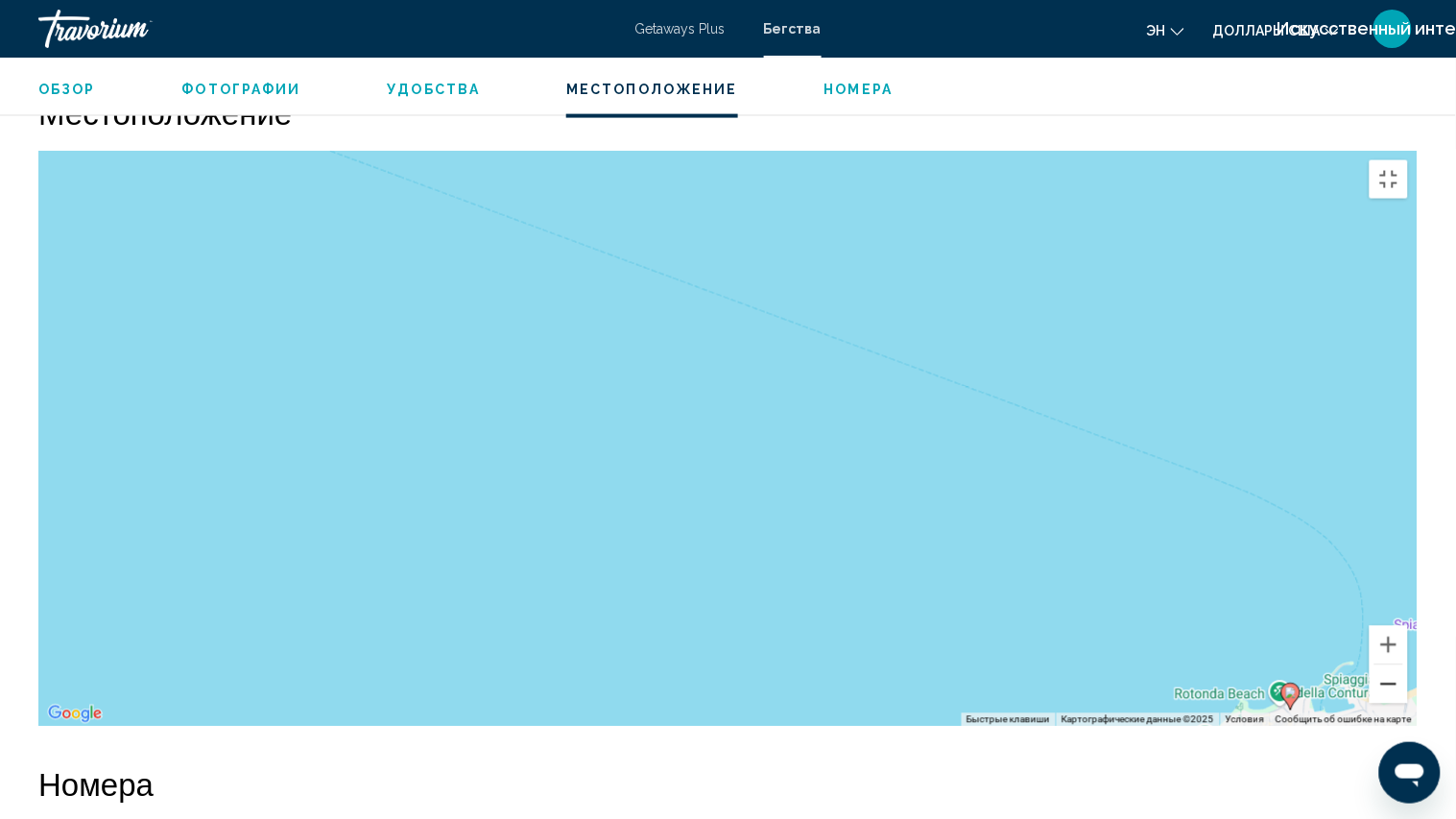 click at bounding box center (1389, 685) 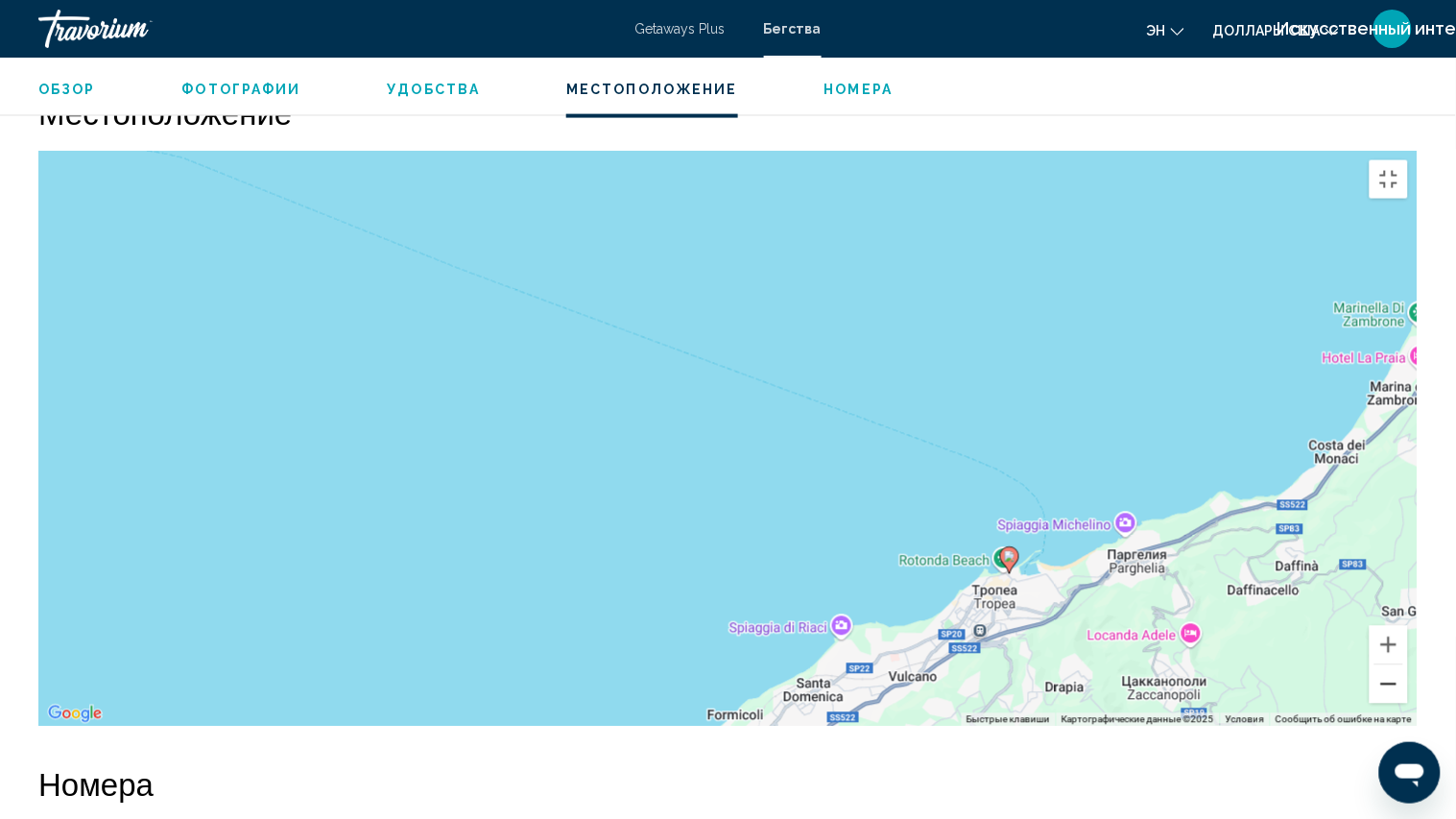 click at bounding box center (1389, 685) 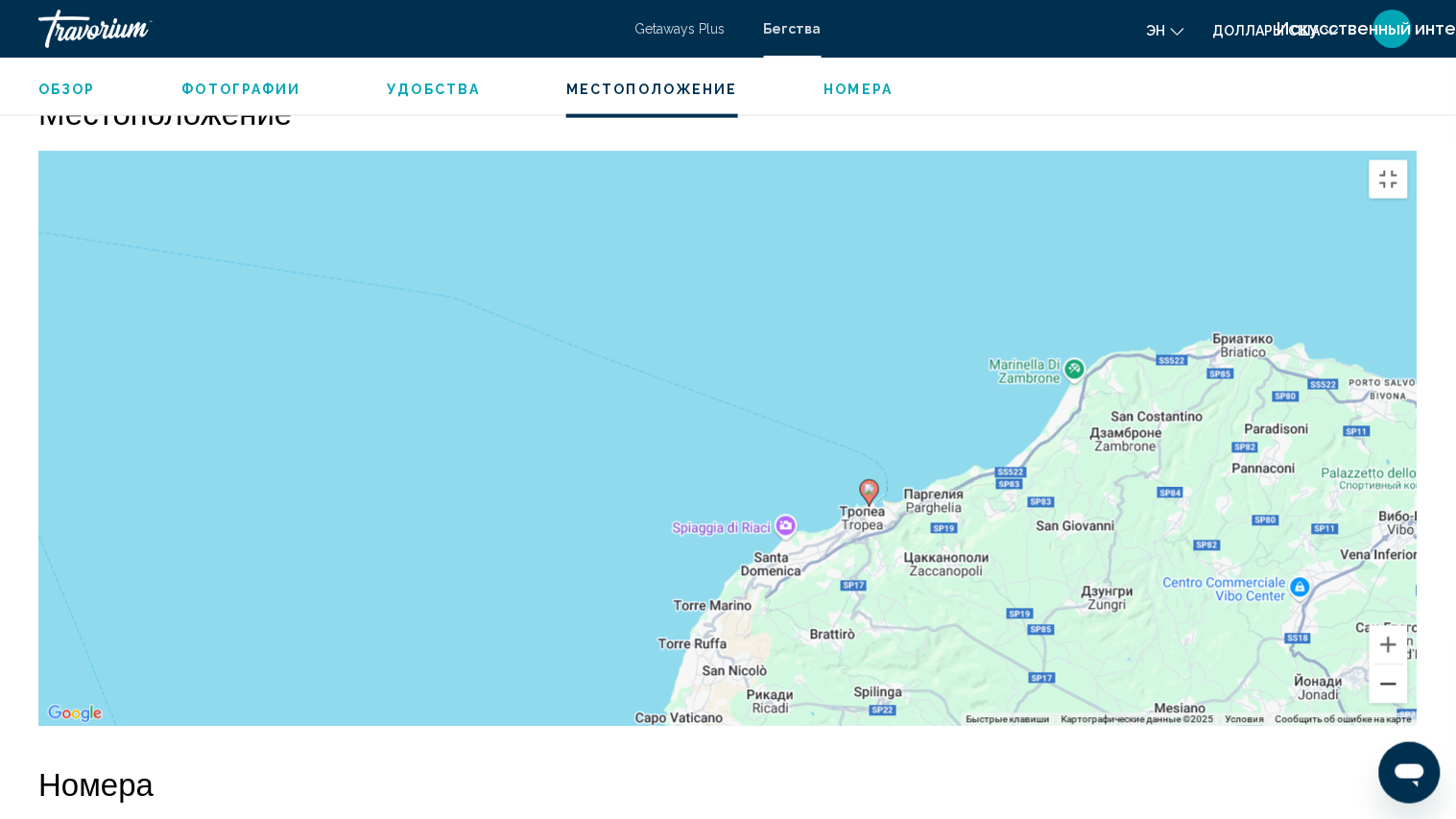 click at bounding box center (1389, 685) 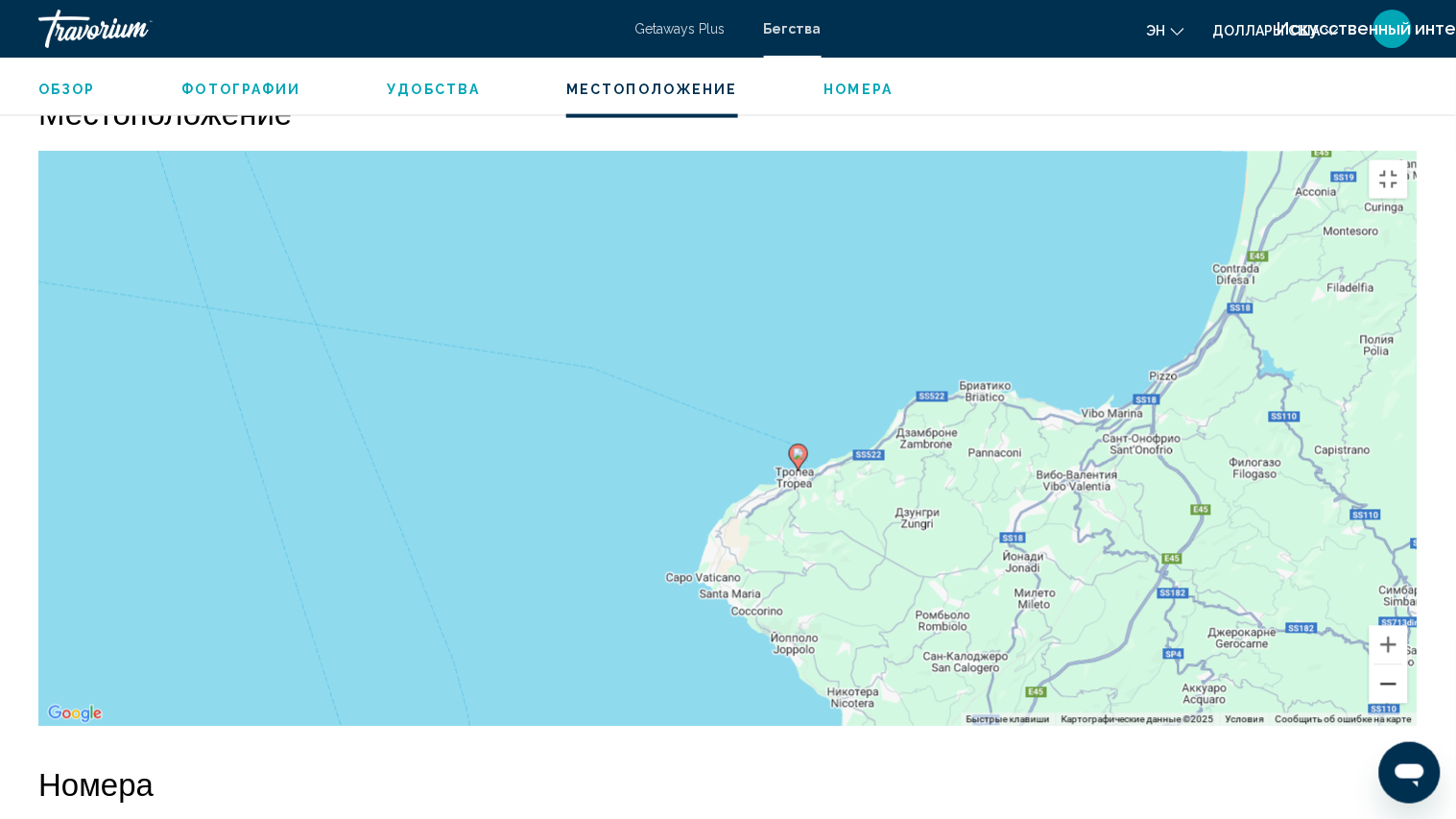 click at bounding box center [1389, 685] 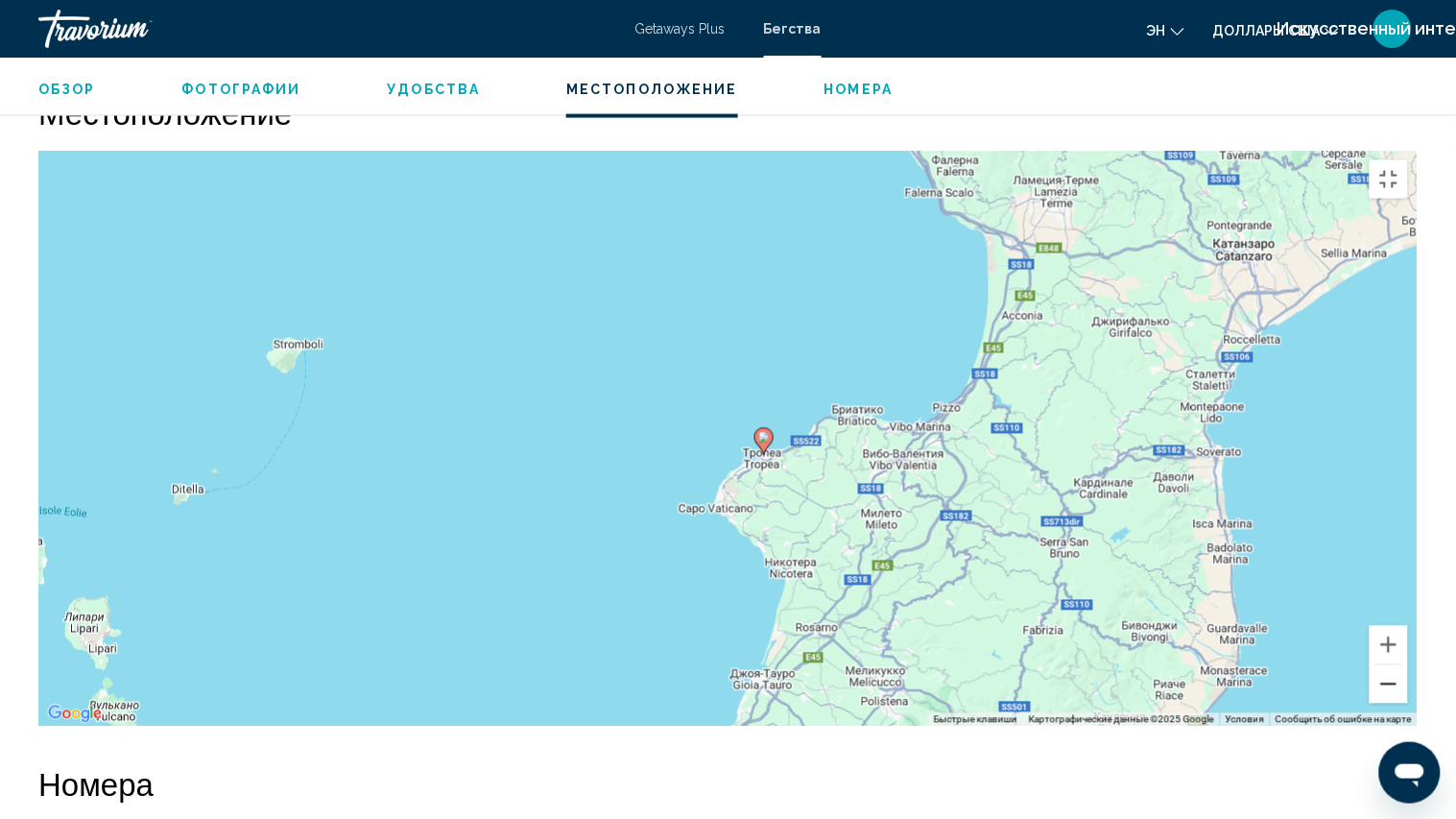 click at bounding box center [1389, 685] 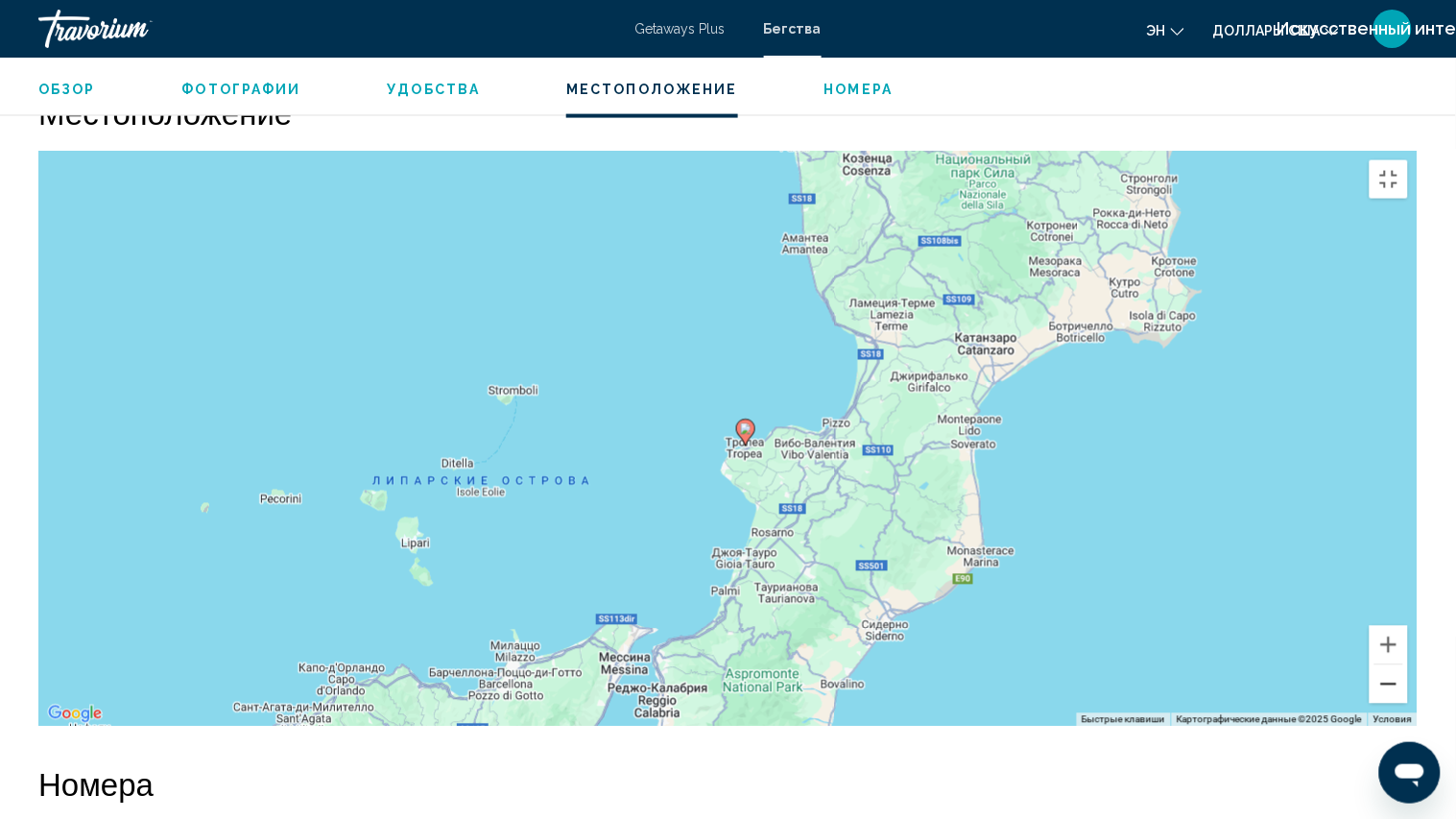 click at bounding box center (1389, 685) 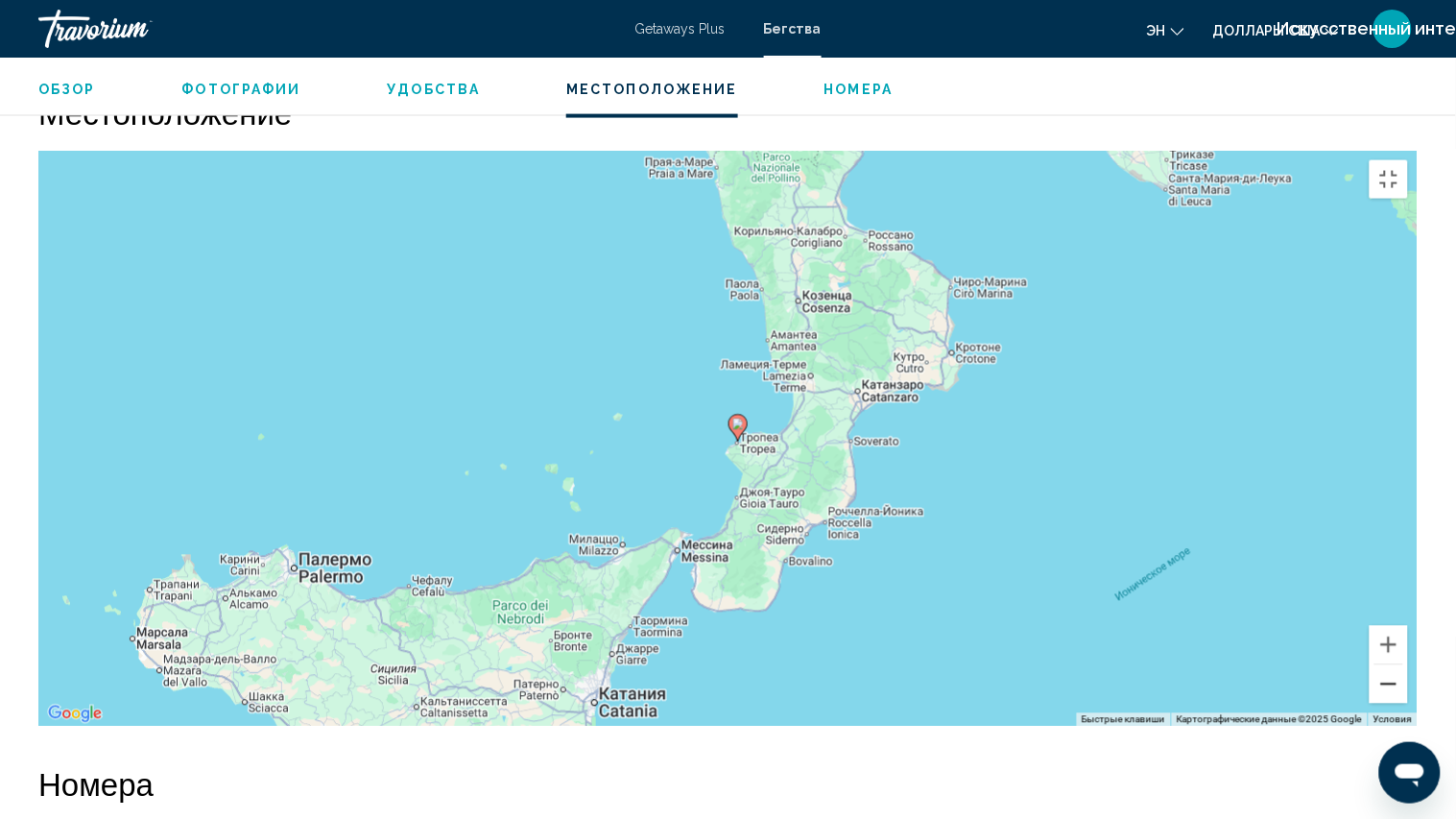 click at bounding box center (1389, 685) 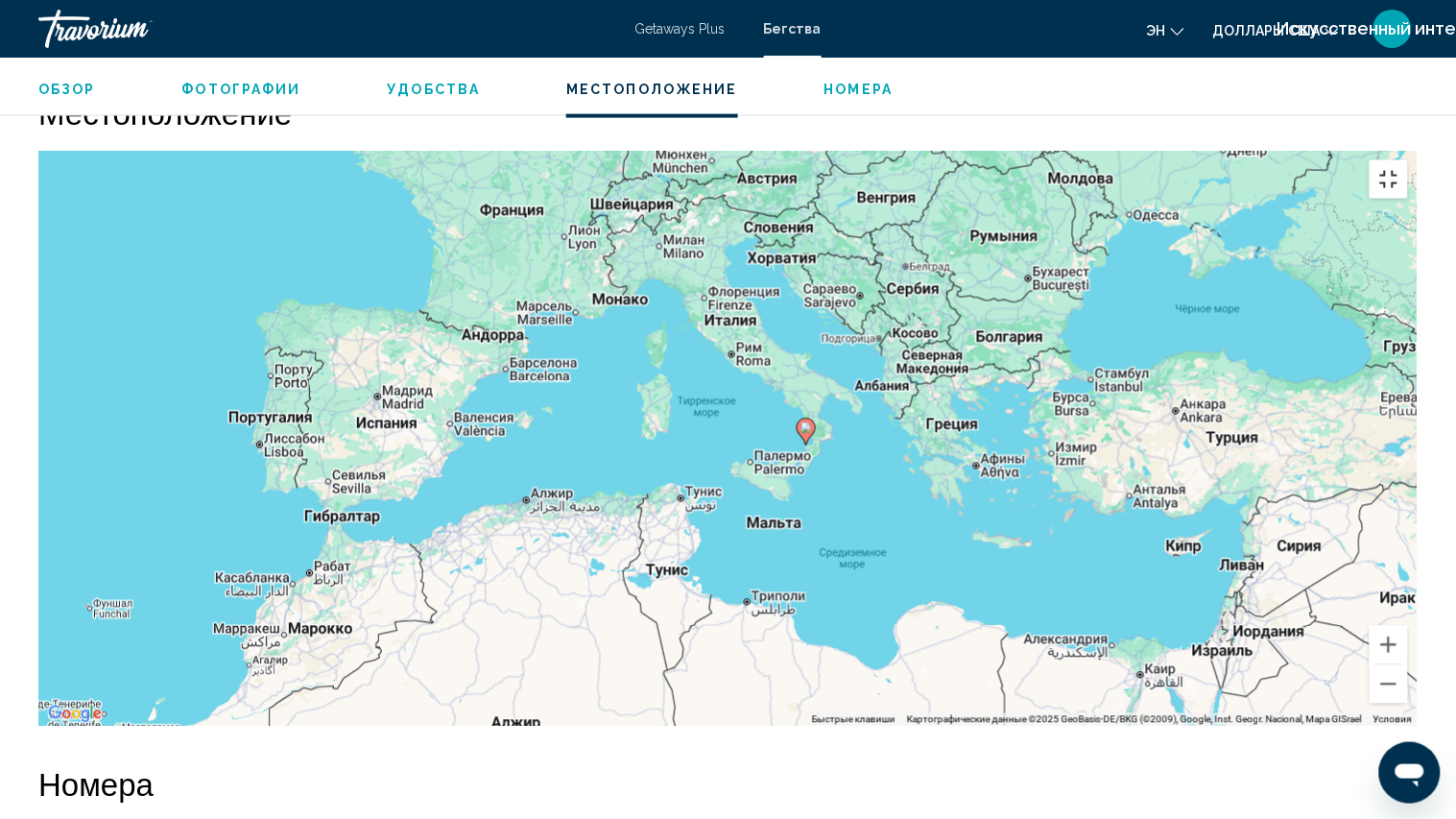 click at bounding box center [1389, 180] 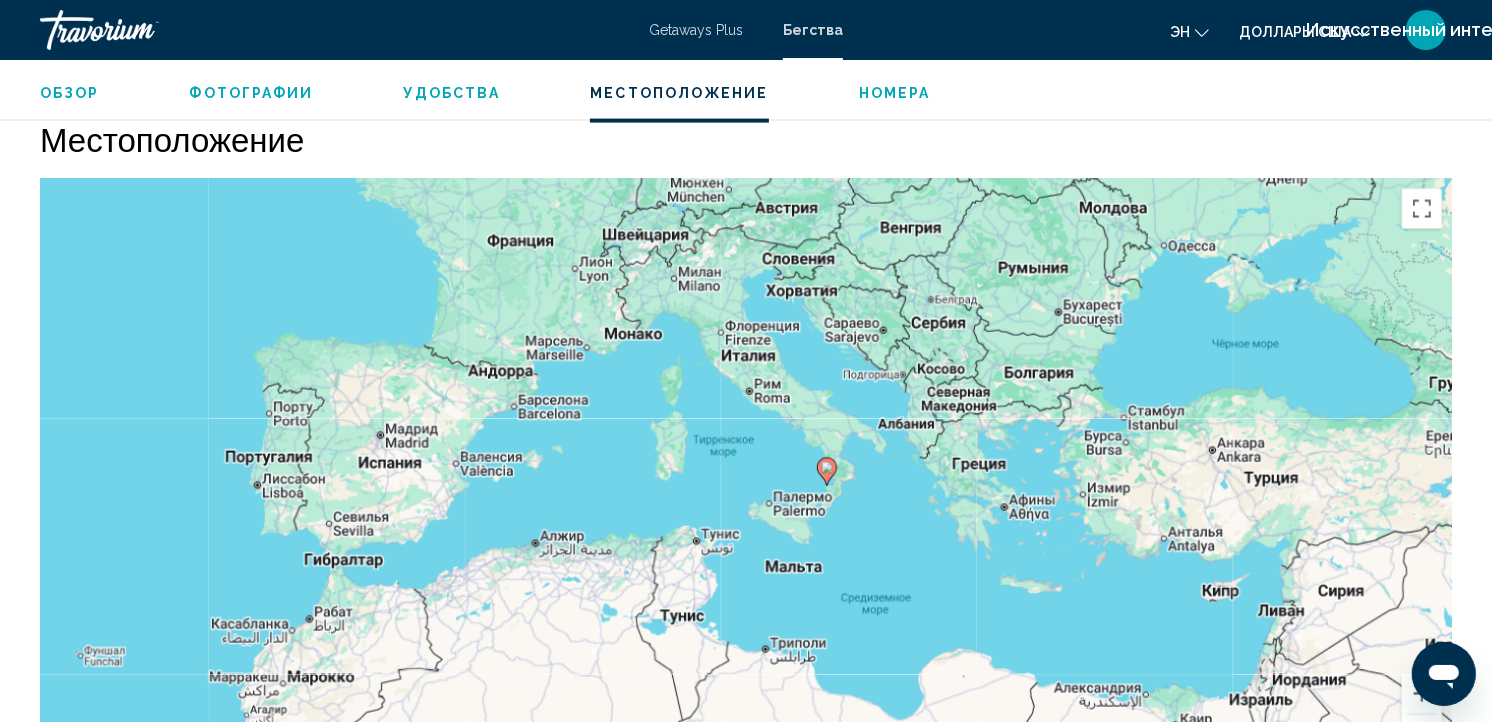 click on "Getaways Plus" at bounding box center [696, 30] 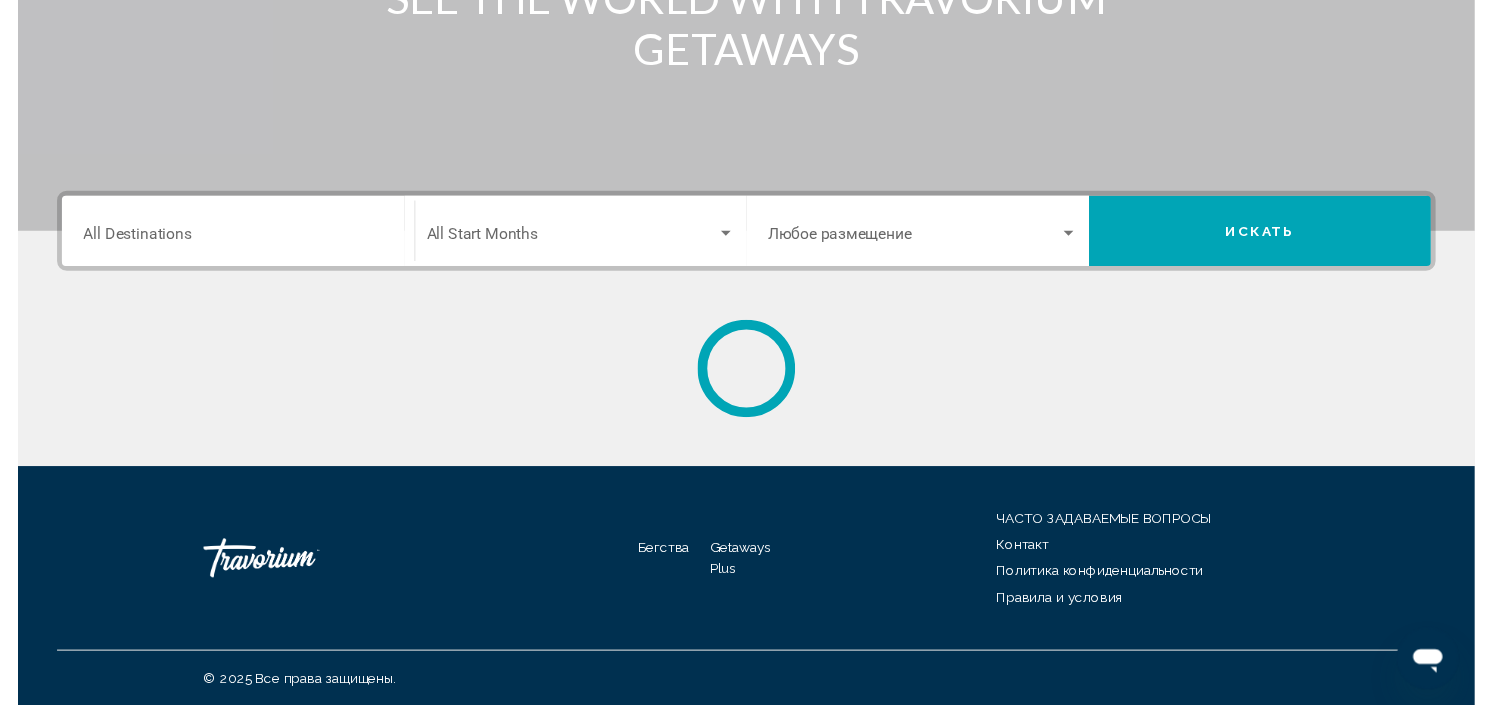 scroll, scrollTop: 0, scrollLeft: 0, axis: both 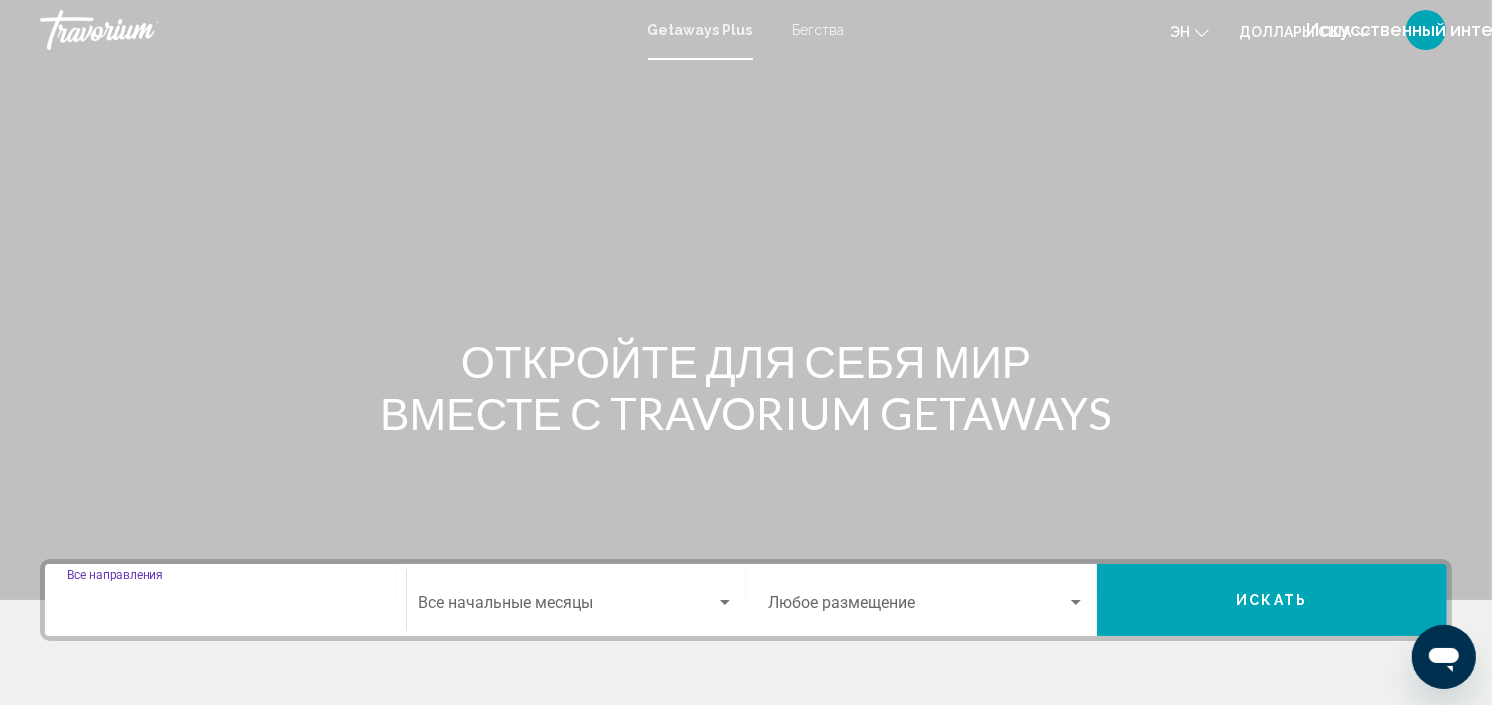 click on "Destination Все направления" at bounding box center (225, 607) 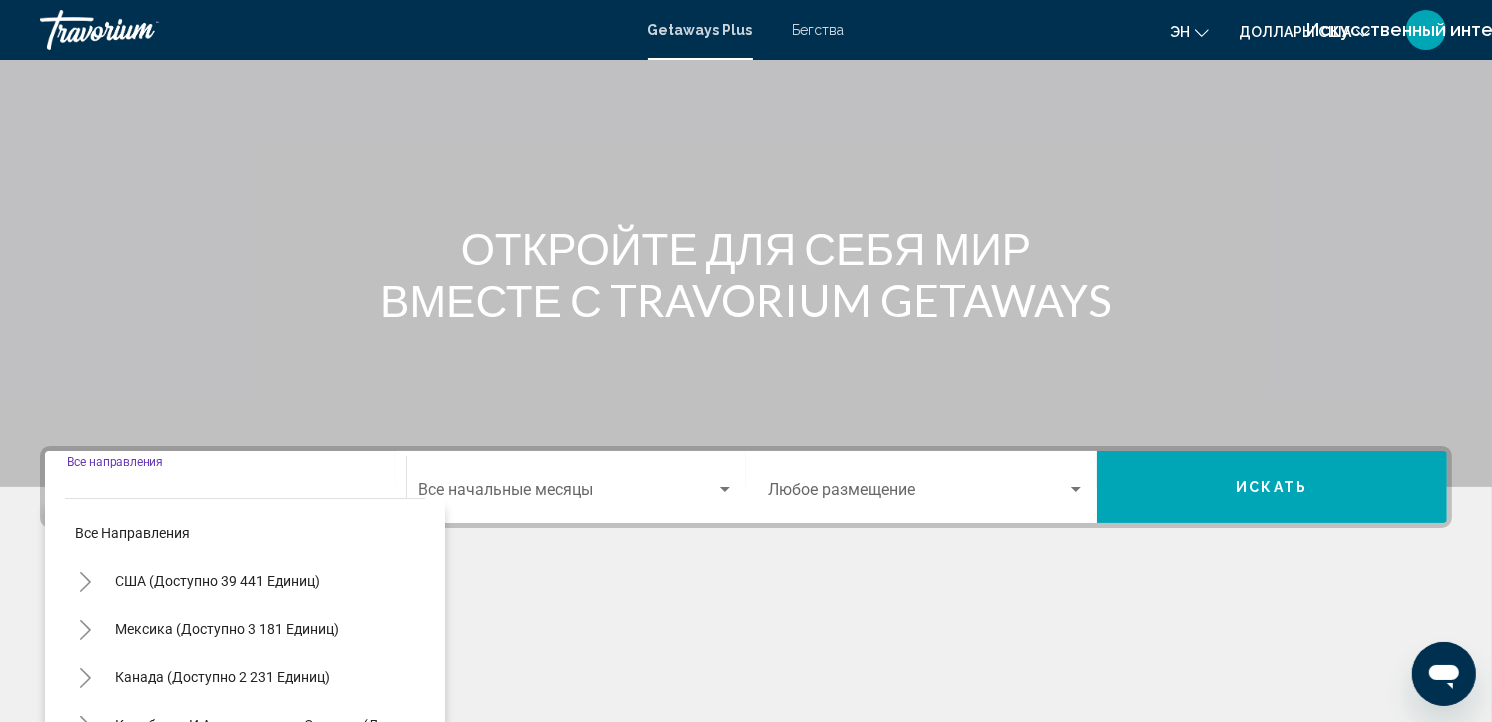scroll, scrollTop: 363, scrollLeft: 0, axis: vertical 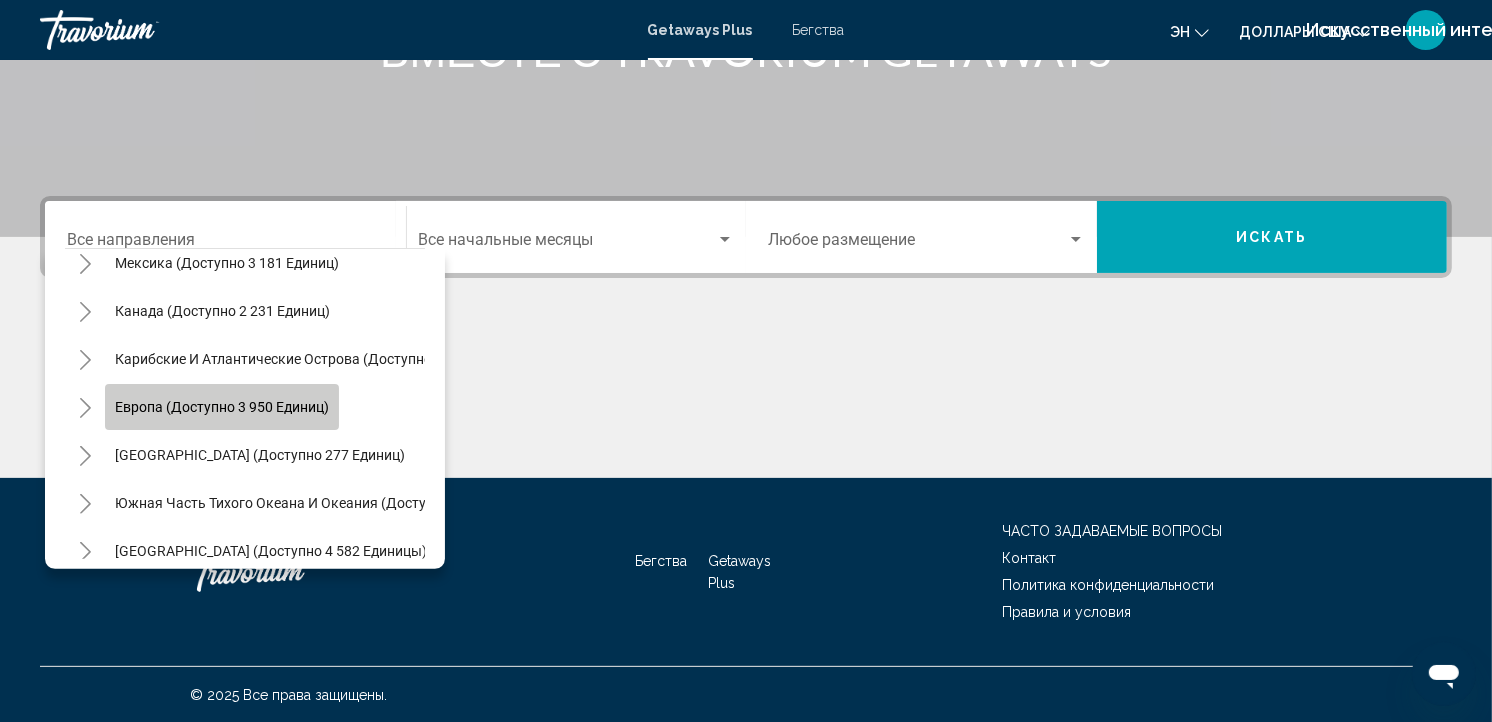 click on "Европа (доступно 3 950 единиц)" 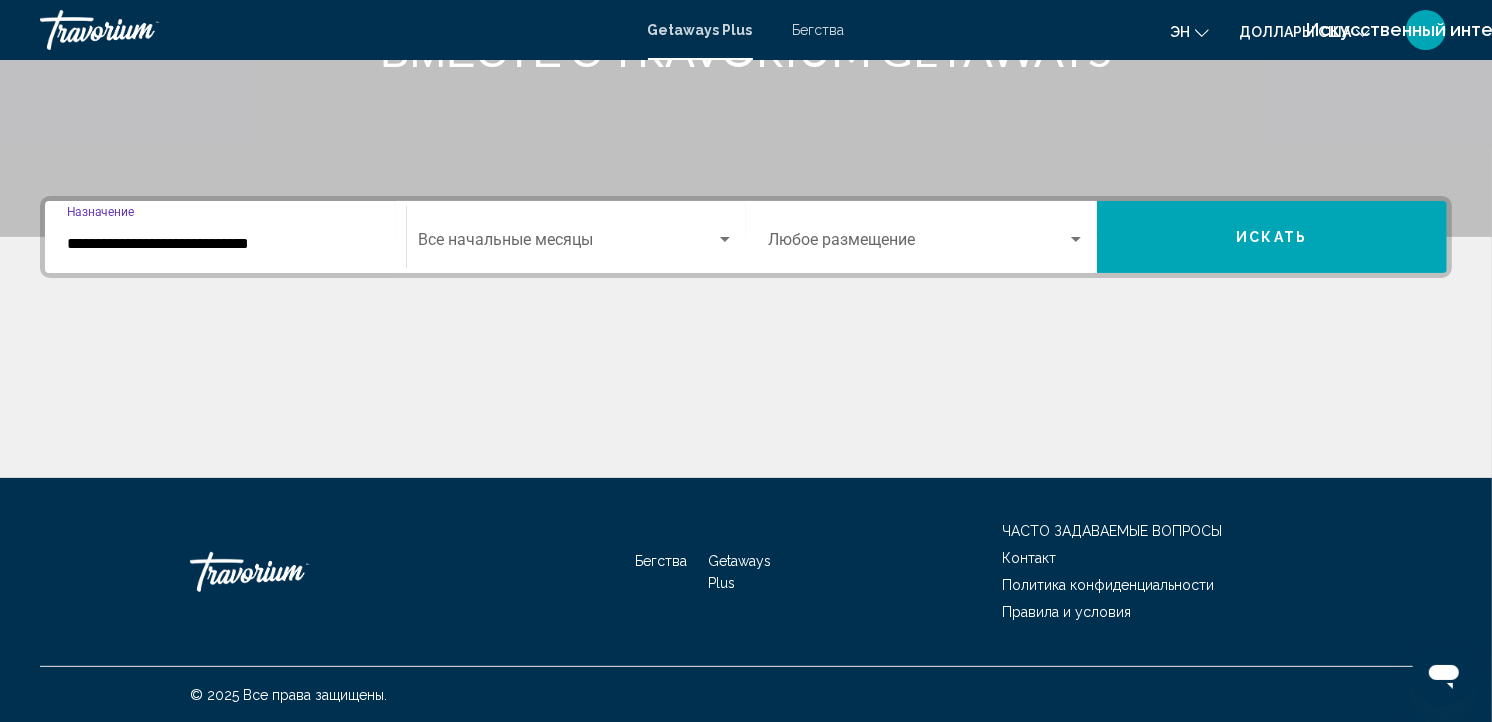 click on "**********" at bounding box center [225, 244] 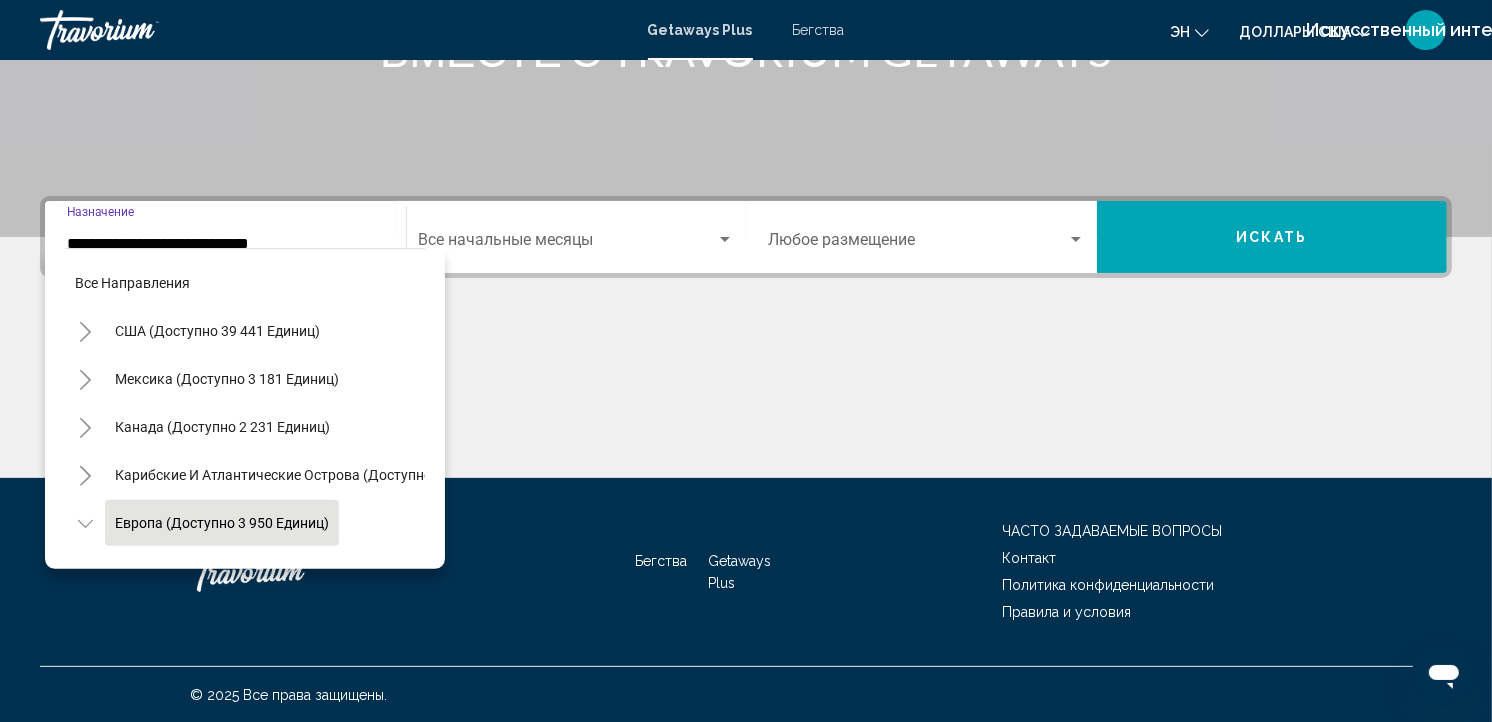 scroll, scrollTop: 127, scrollLeft: 0, axis: vertical 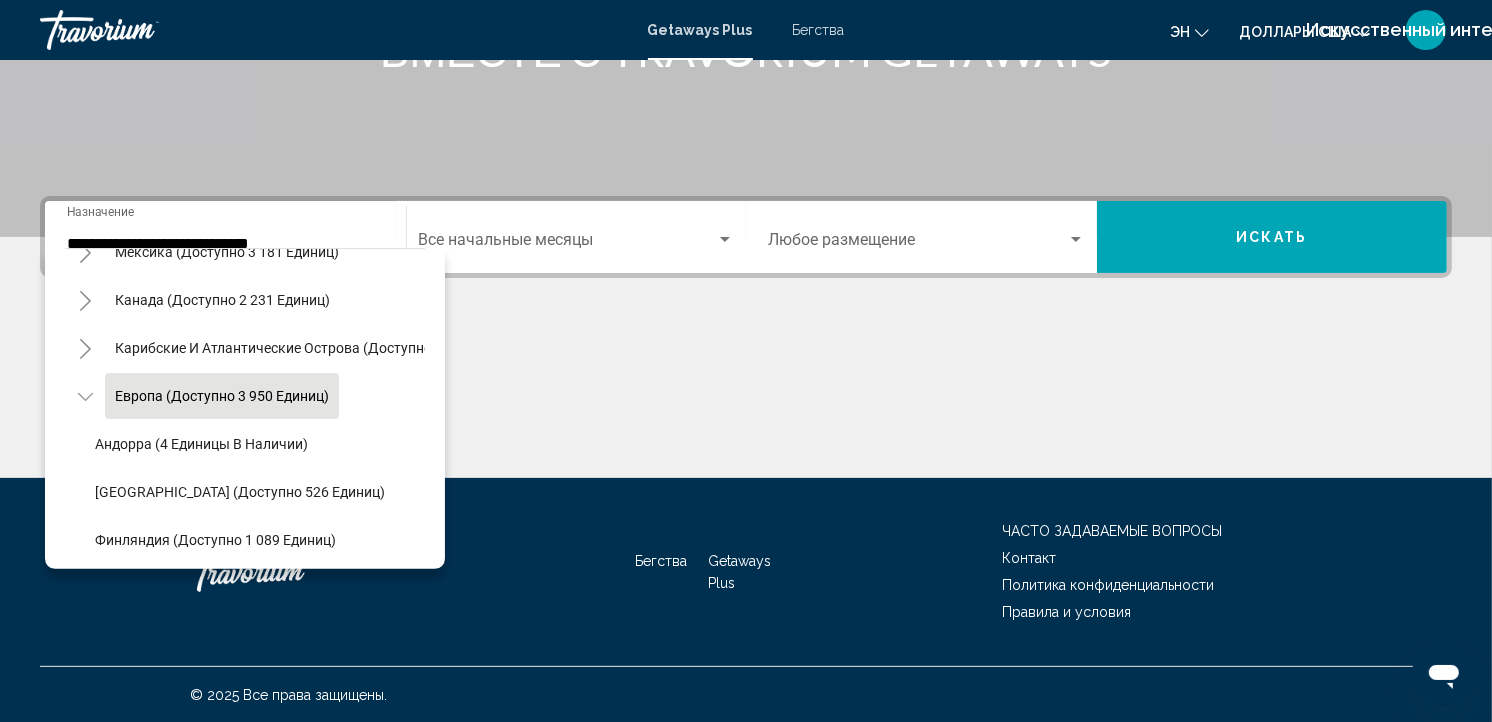 click on "Start Month Все начальные месяцы" 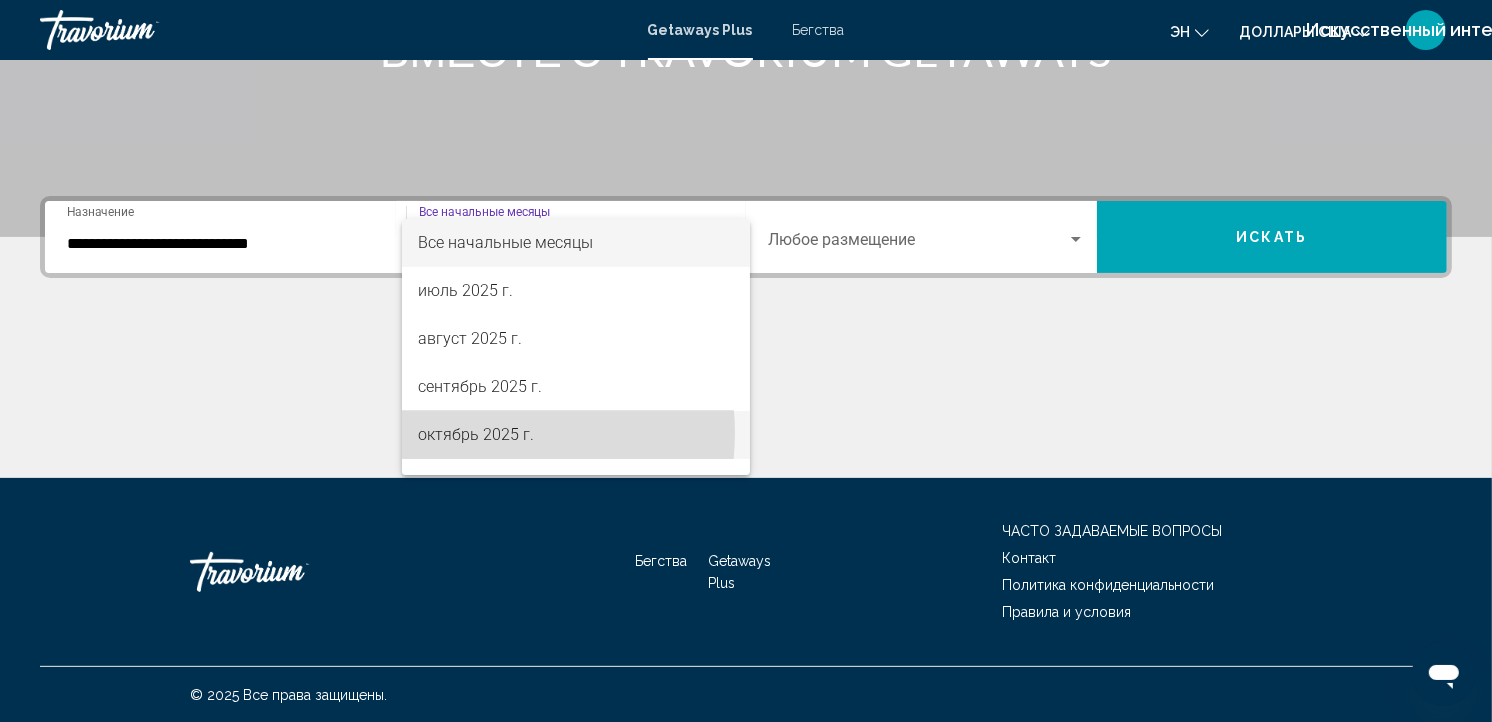 click on "октябрь 2025 г." at bounding box center (476, 434) 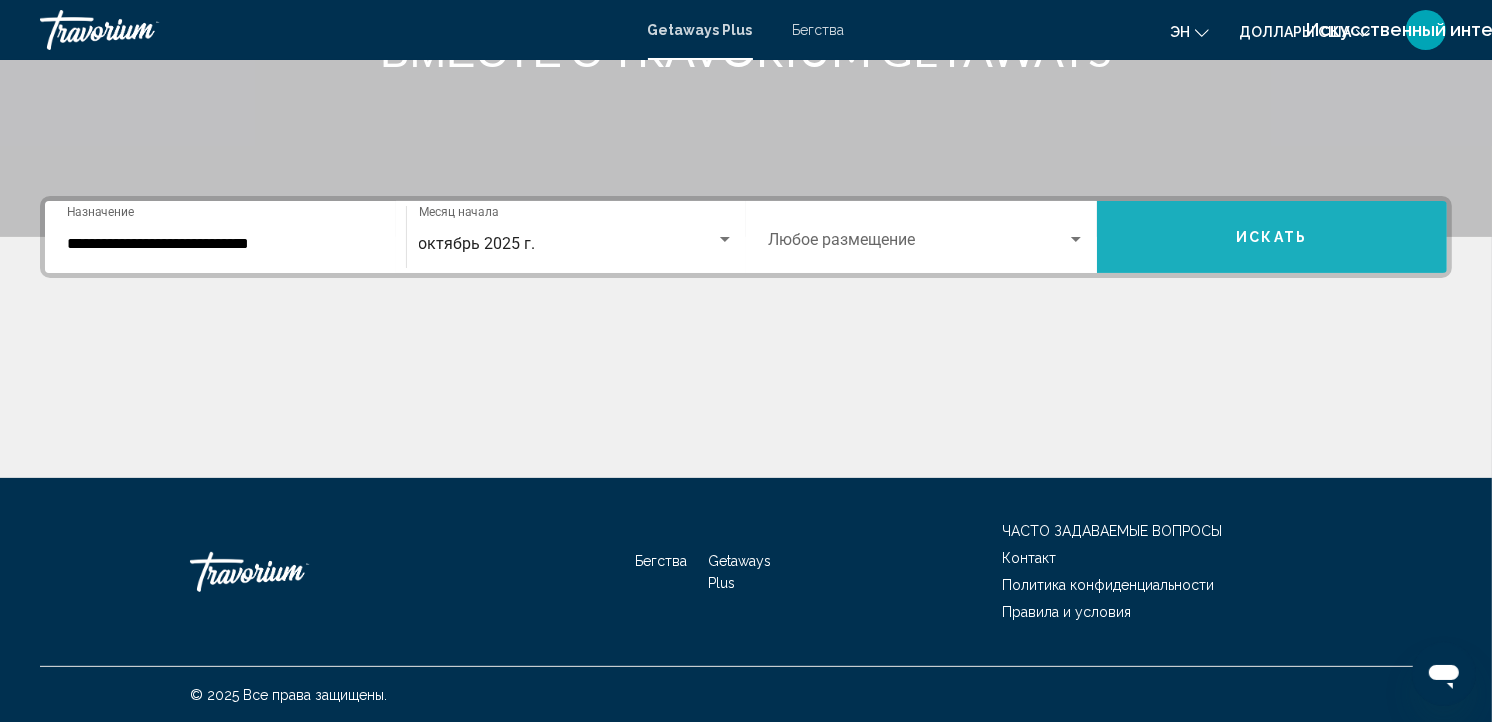 click on "Искать" at bounding box center [1272, 237] 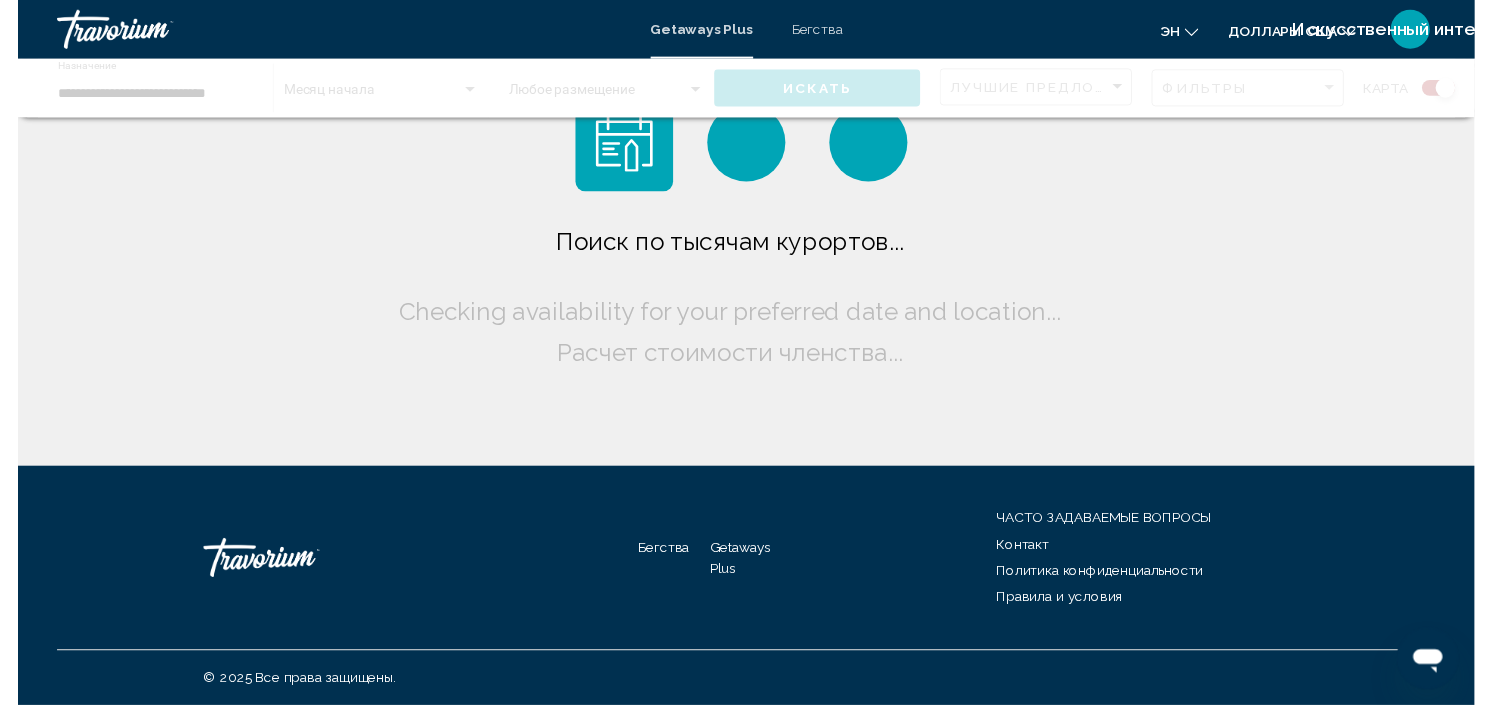 scroll, scrollTop: 0, scrollLeft: 0, axis: both 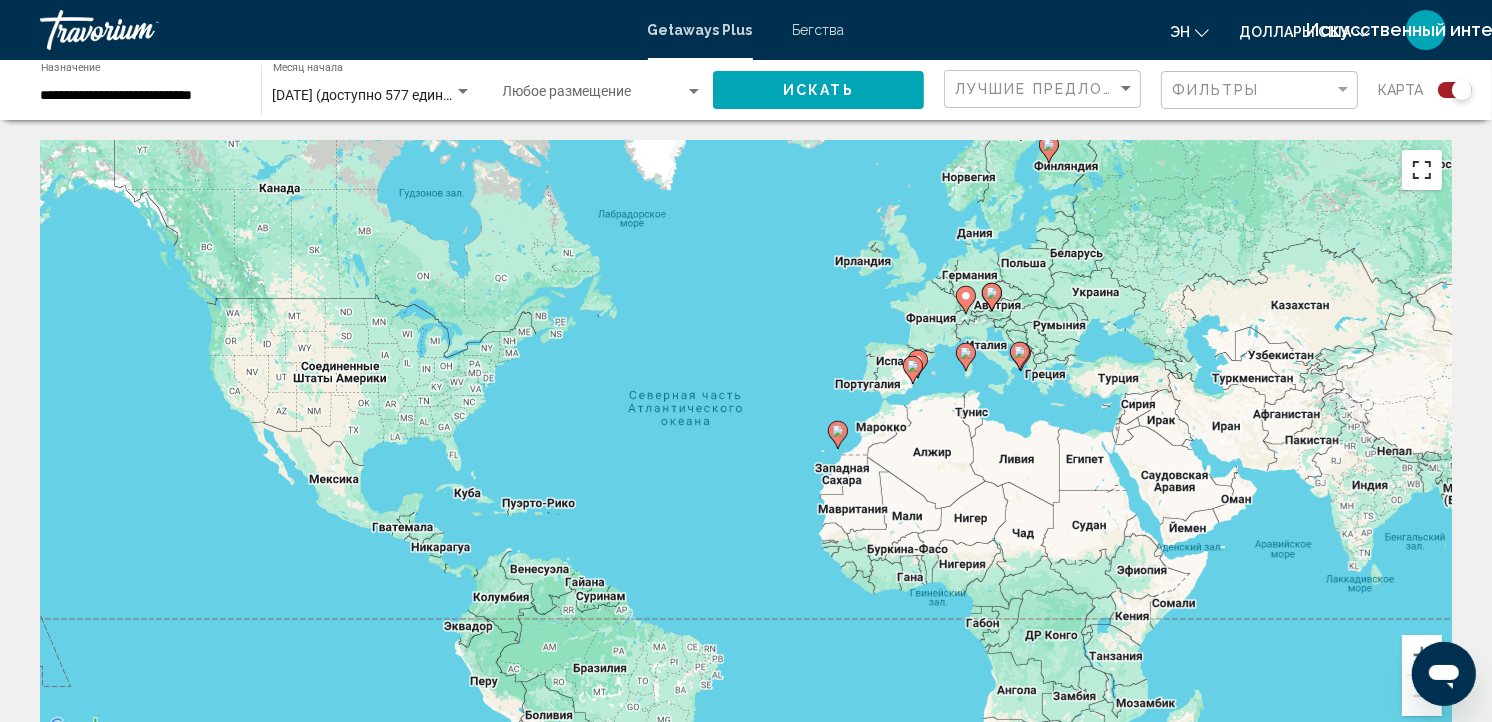 click at bounding box center [1422, 170] 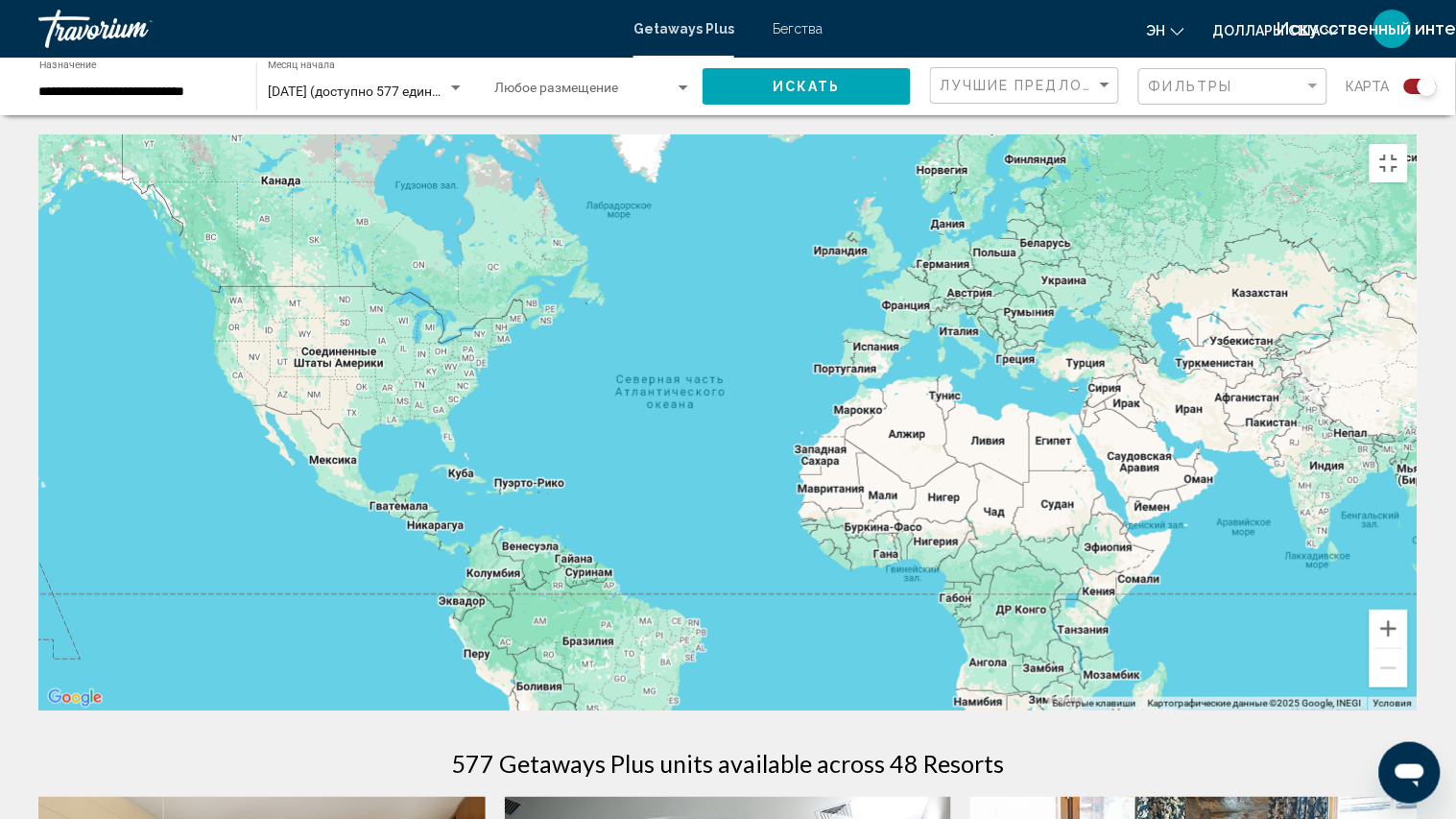 click on "Для навигации используйте клавиши со стрелками." at bounding box center (728, 422) 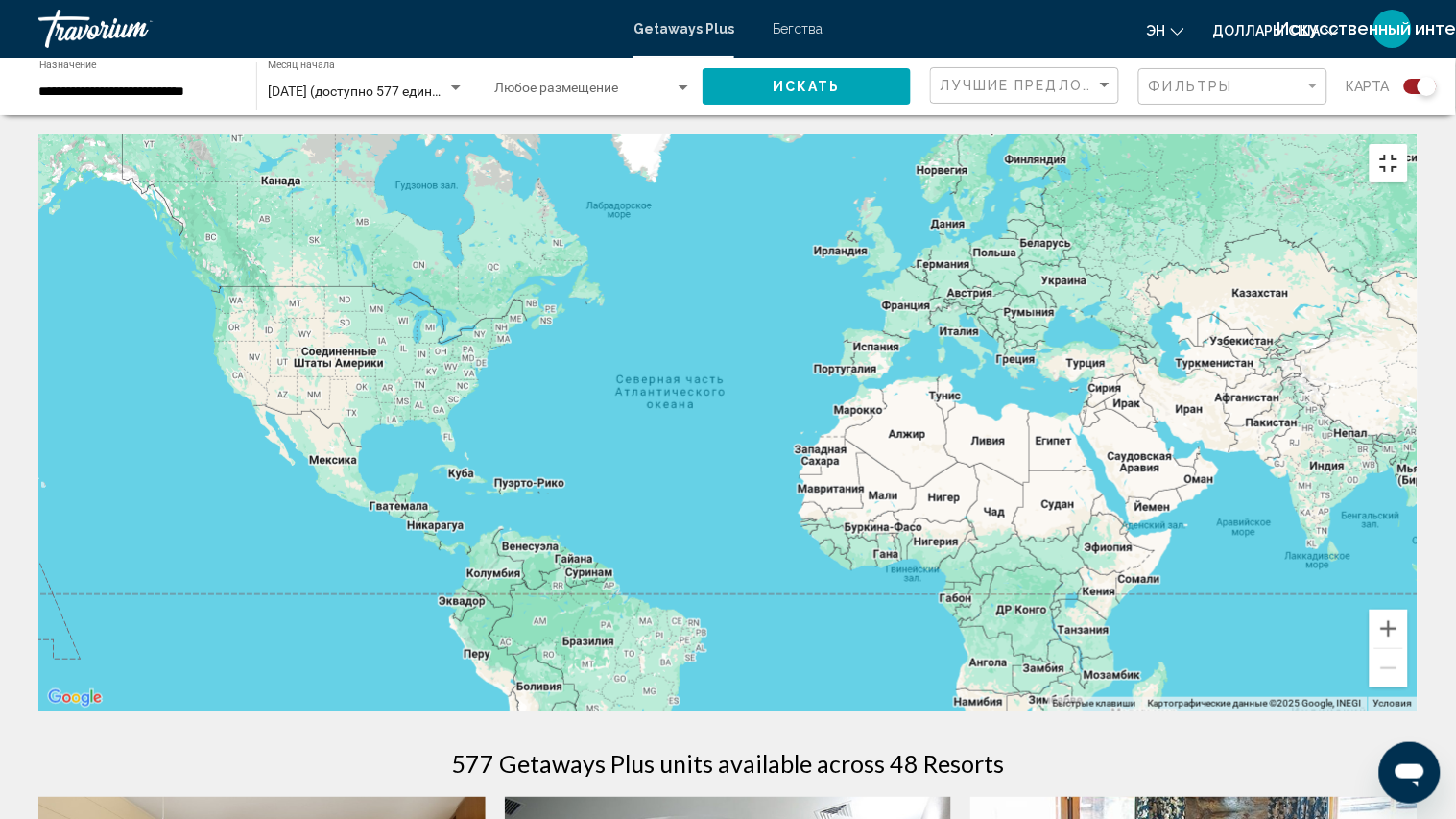 click at bounding box center (1389, 163) 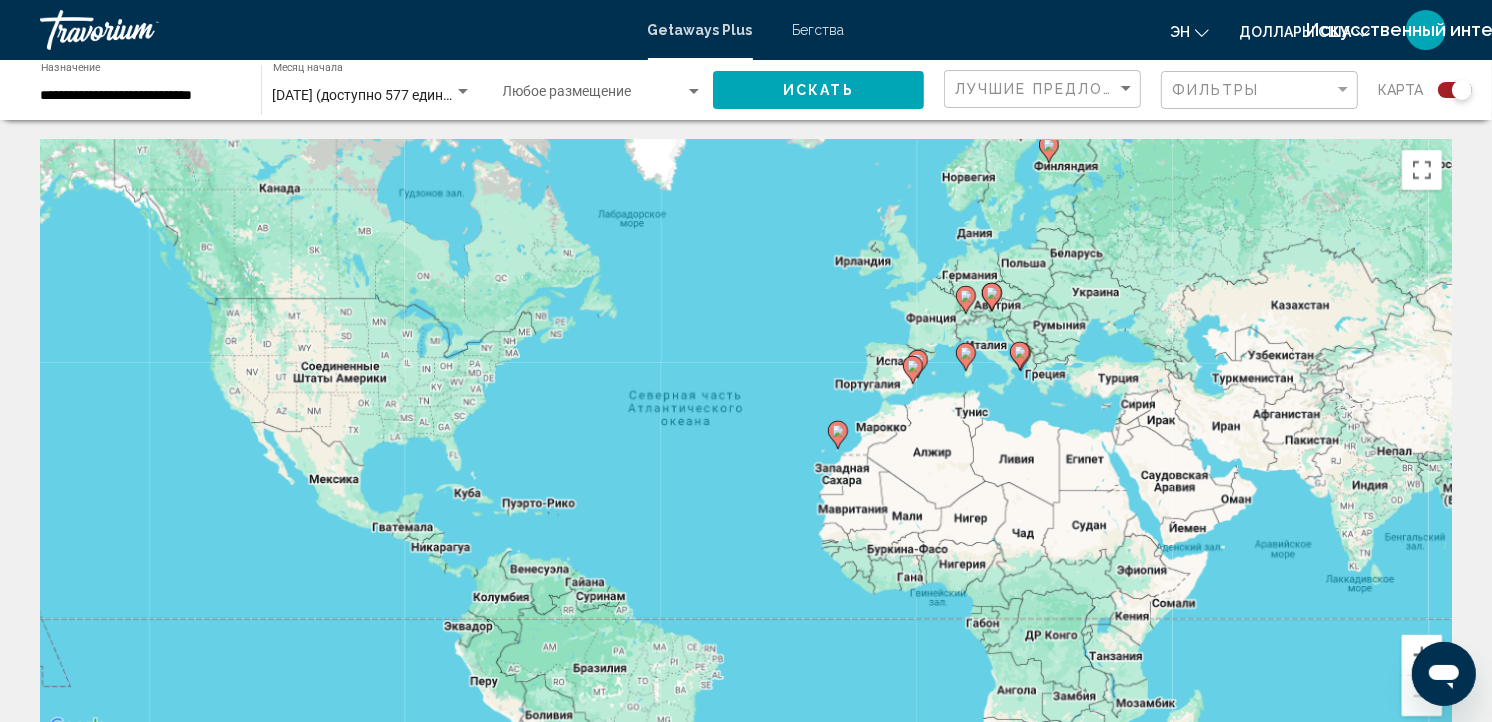 click 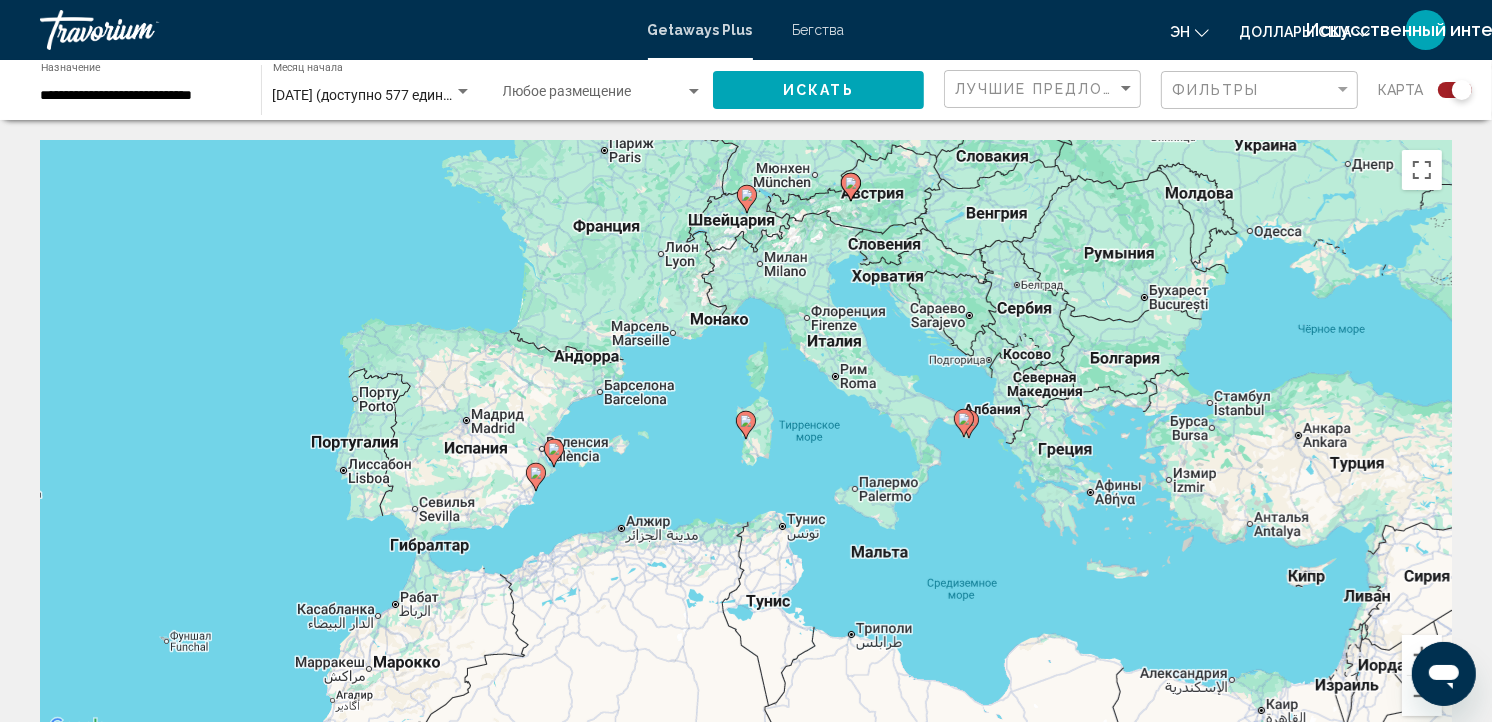 click on "Бегства" at bounding box center (819, 30) 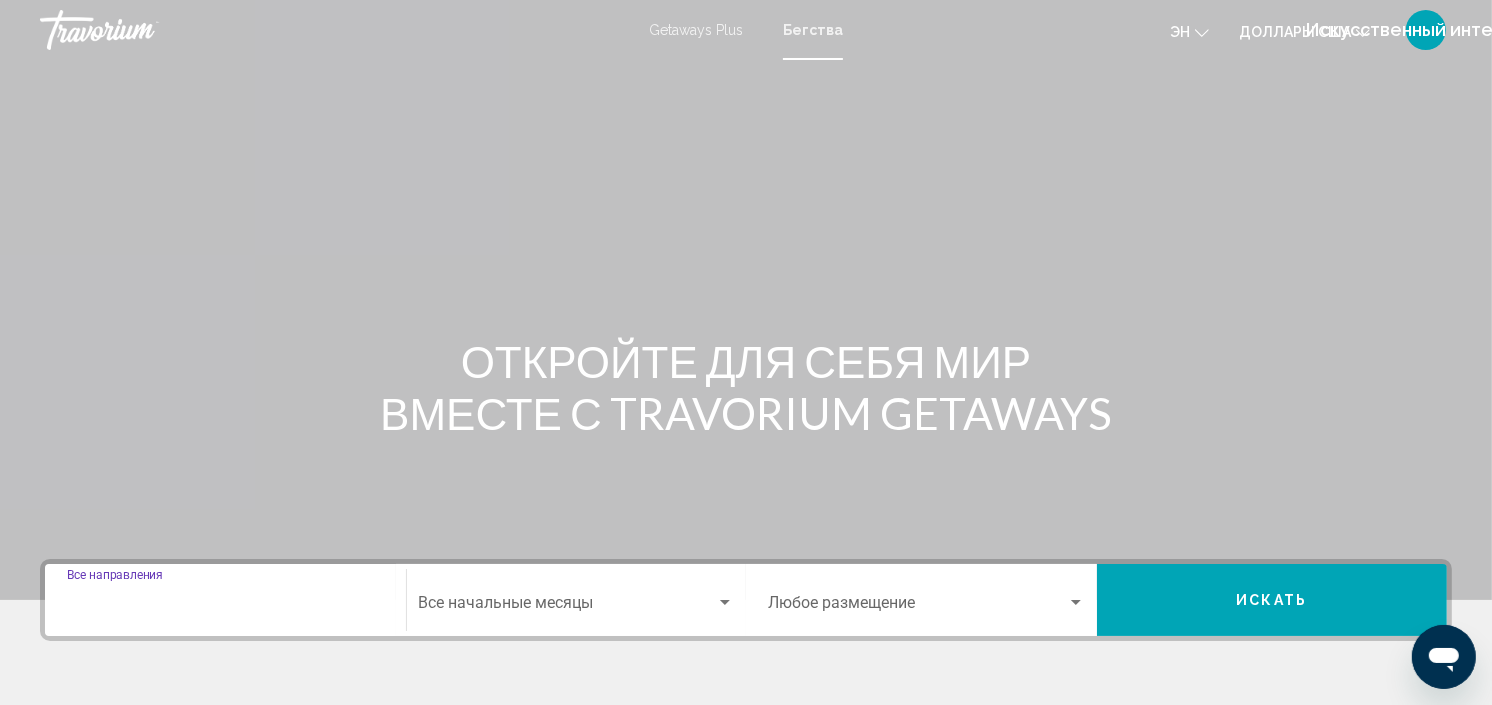 click on "Destination Все направления" at bounding box center (225, 607) 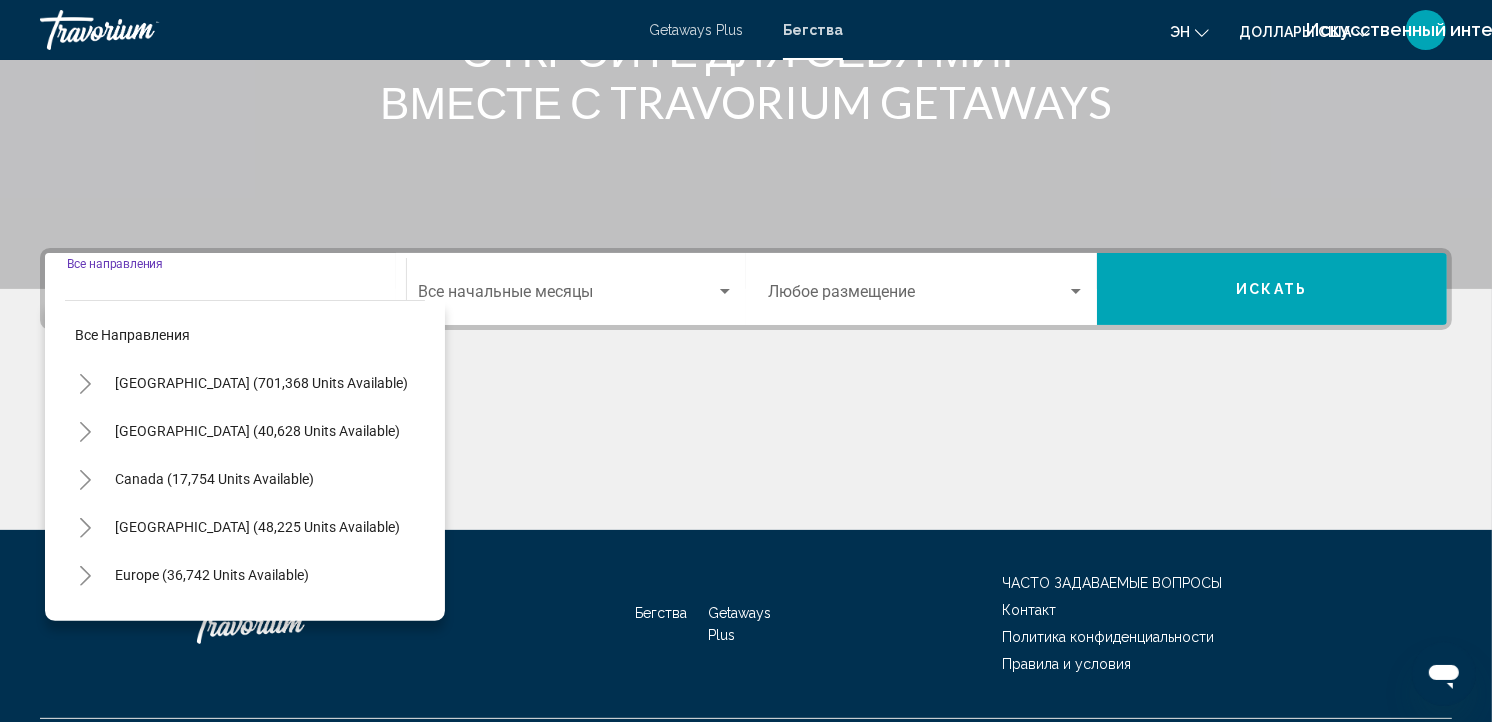 scroll, scrollTop: 363, scrollLeft: 0, axis: vertical 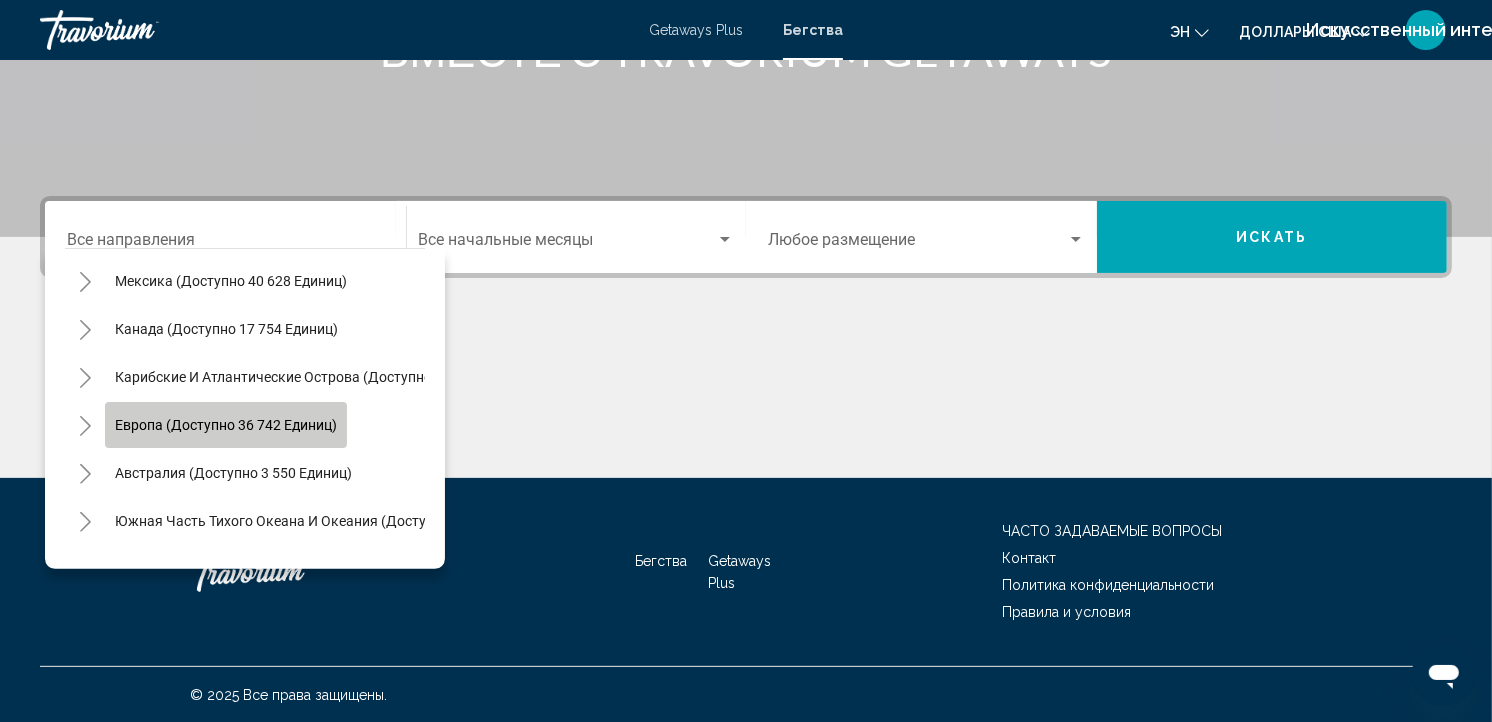 click on "Европа (доступно 36 742 единиц)" 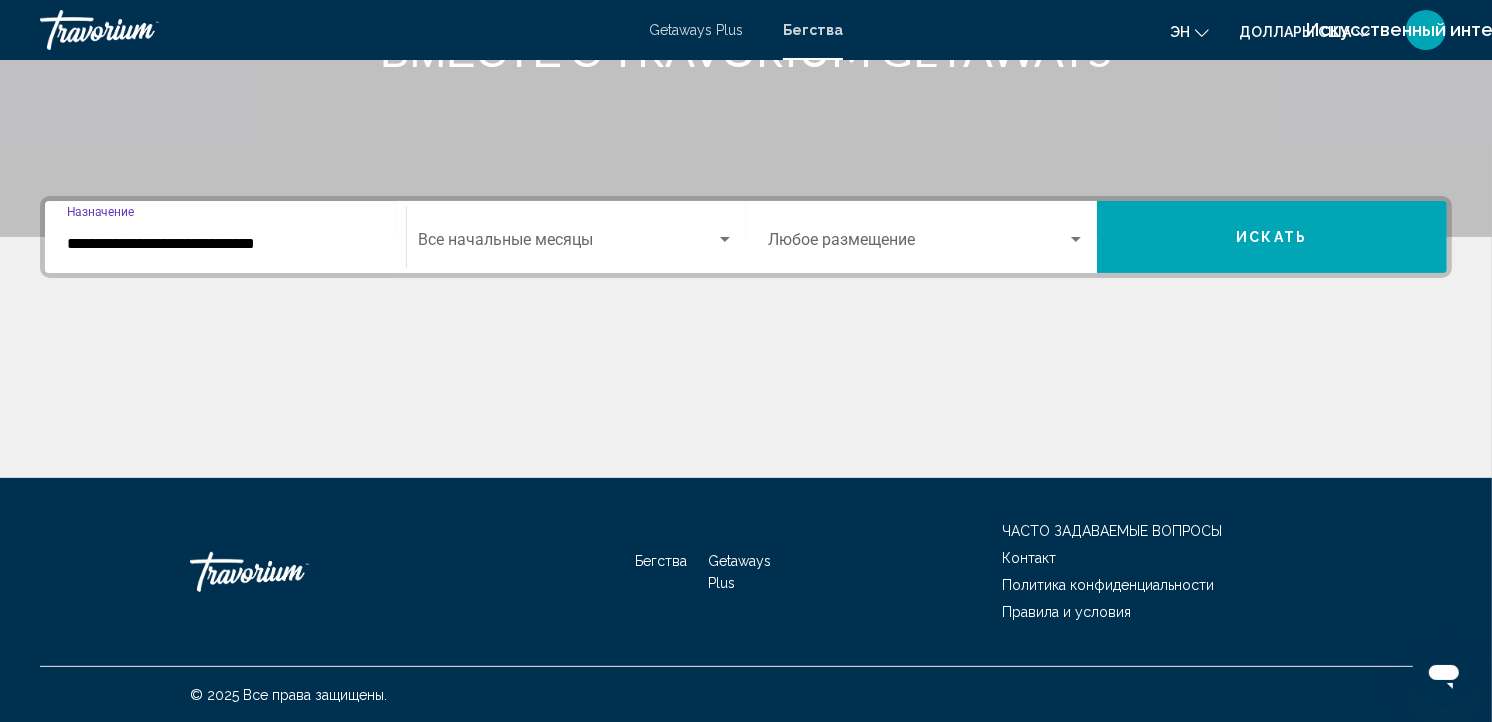 click on "**********" at bounding box center [225, 244] 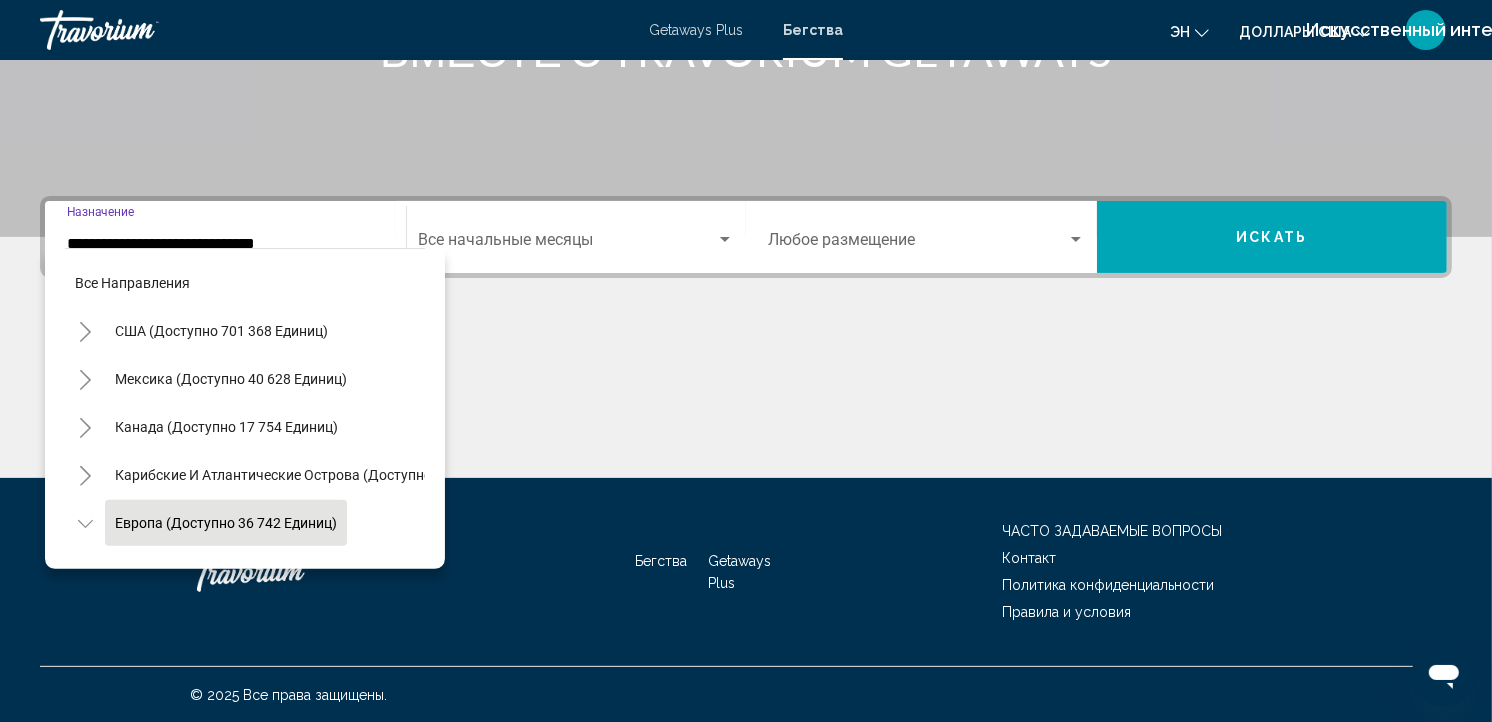 scroll, scrollTop: 127, scrollLeft: 0, axis: vertical 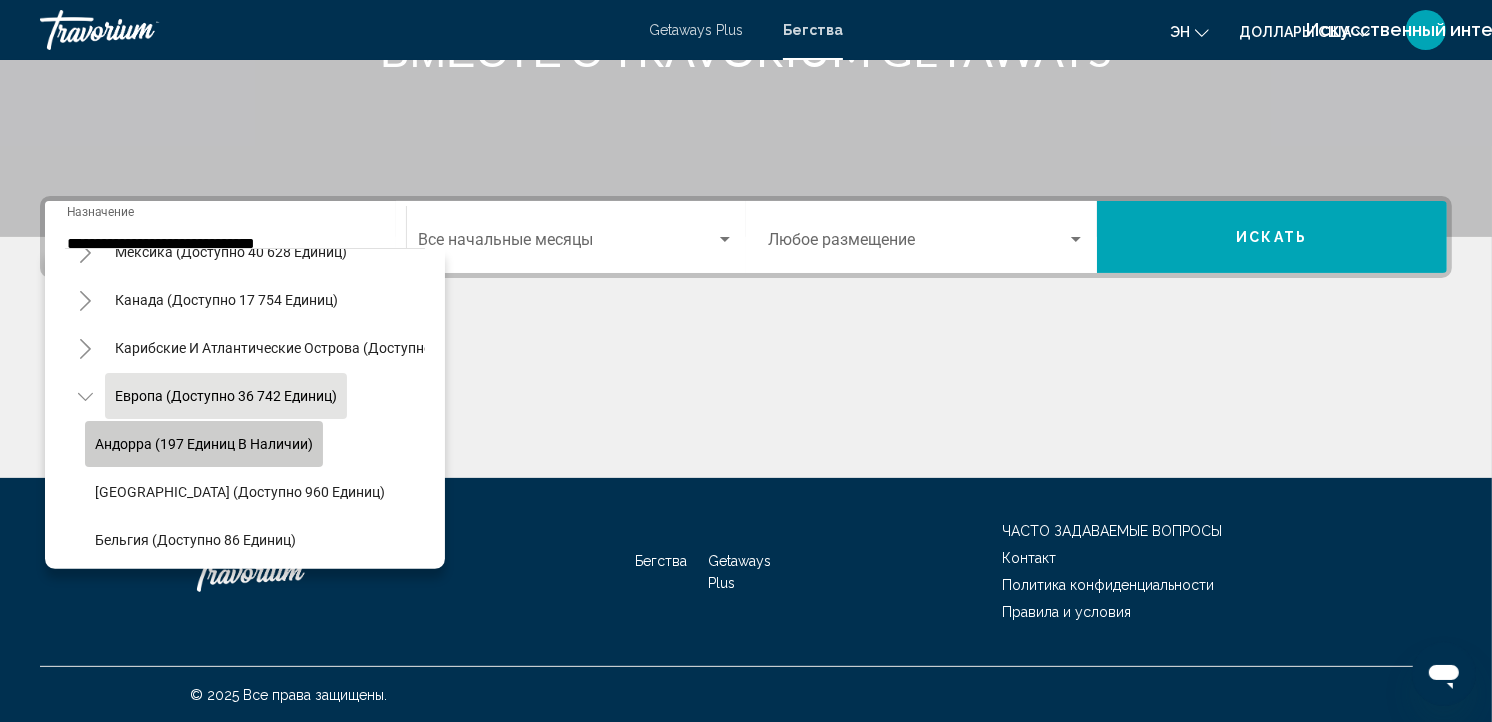 click on "Андорра (197 единиц в наличии)" 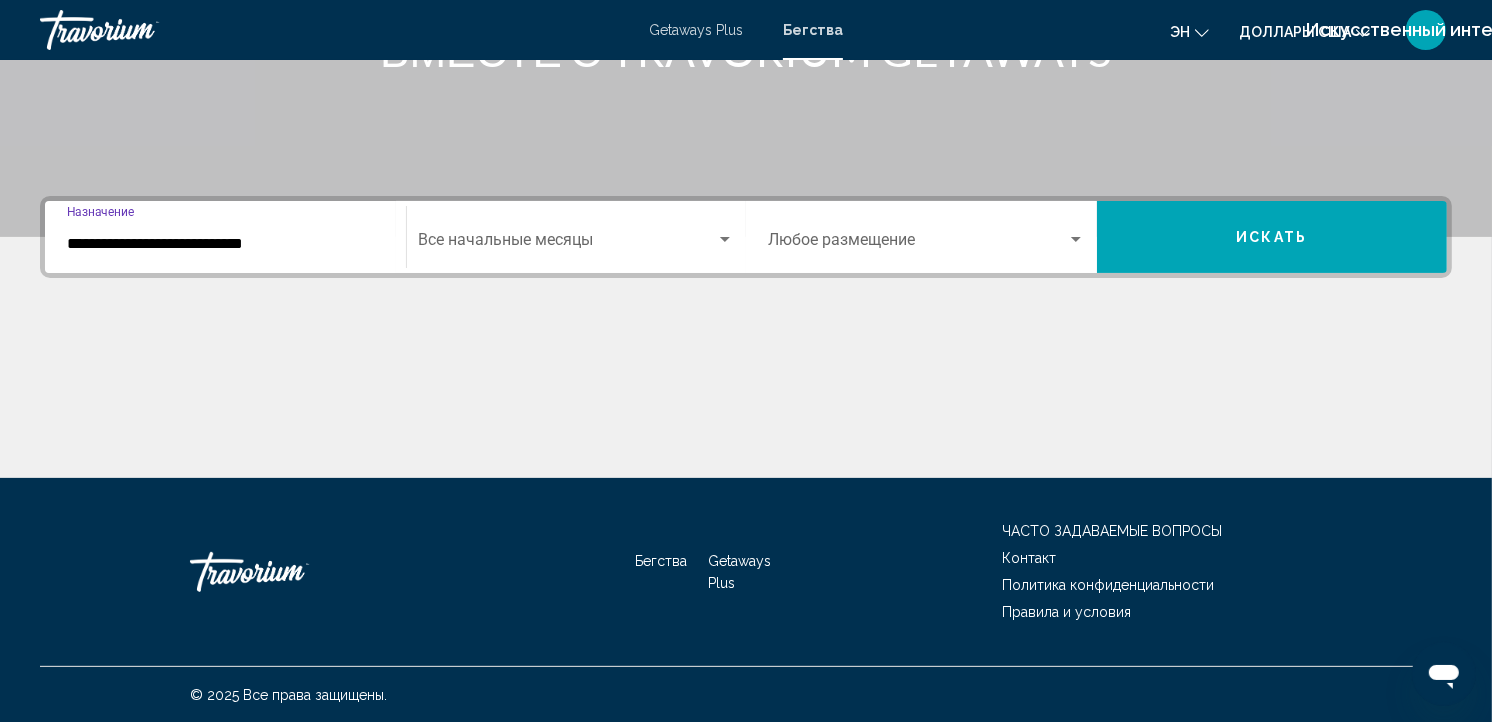 click on "Искать" at bounding box center [1272, 237] 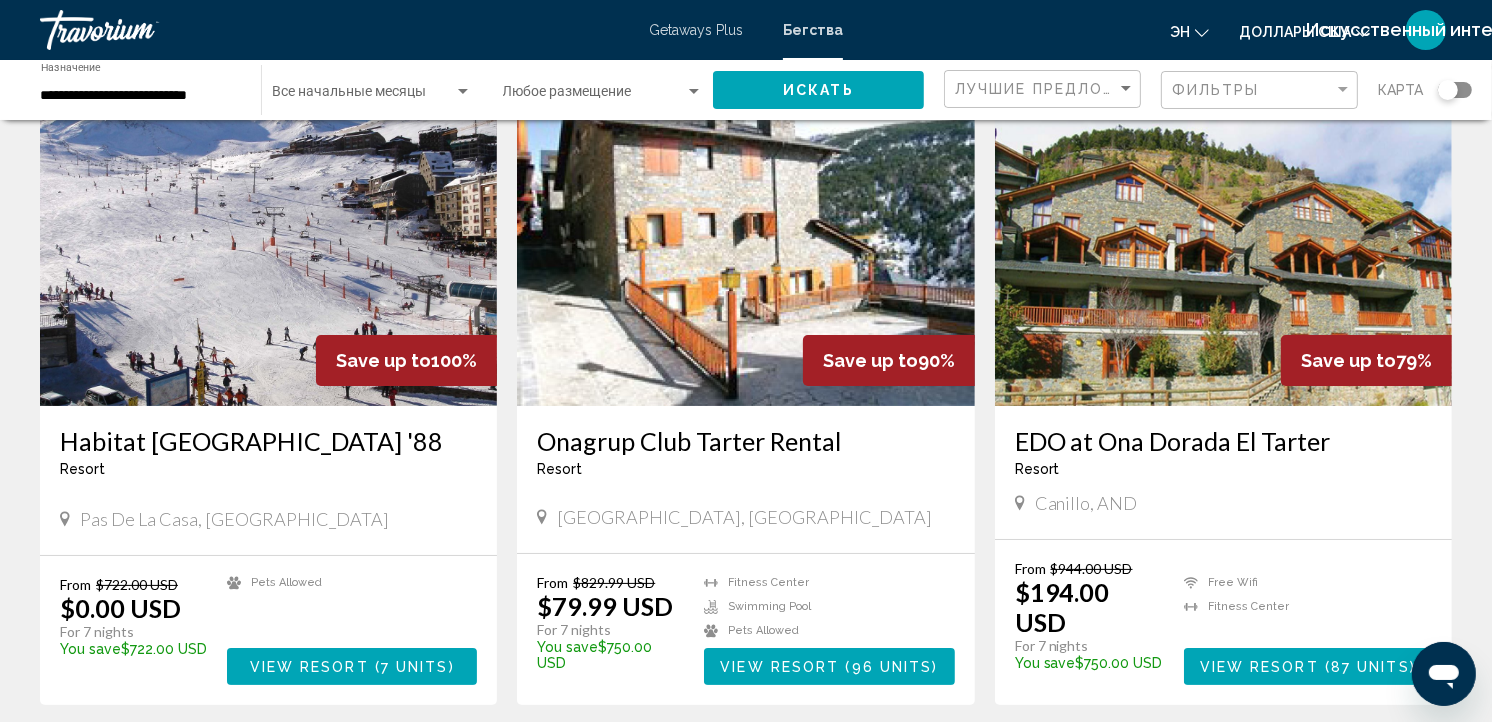 scroll, scrollTop: 146, scrollLeft: 0, axis: vertical 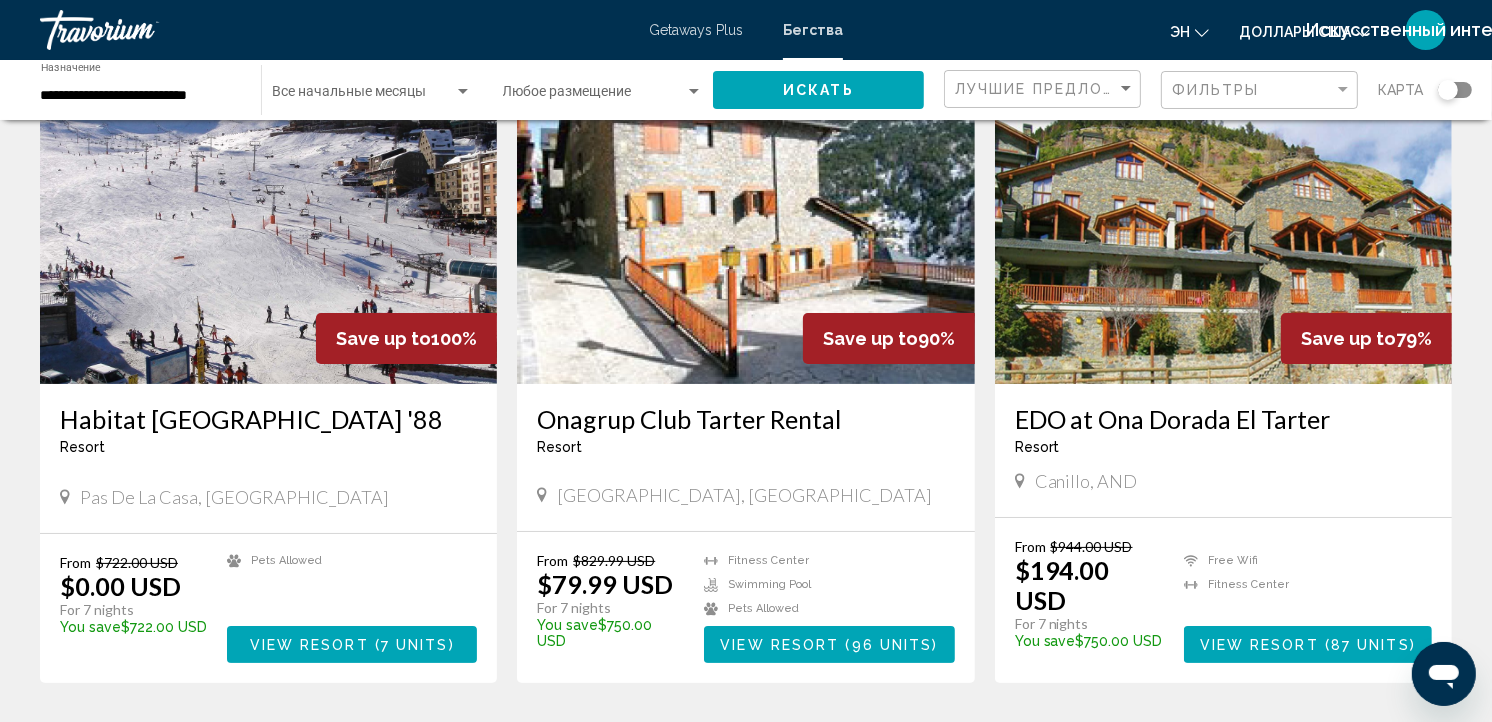 click at bounding box center (1223, 224) 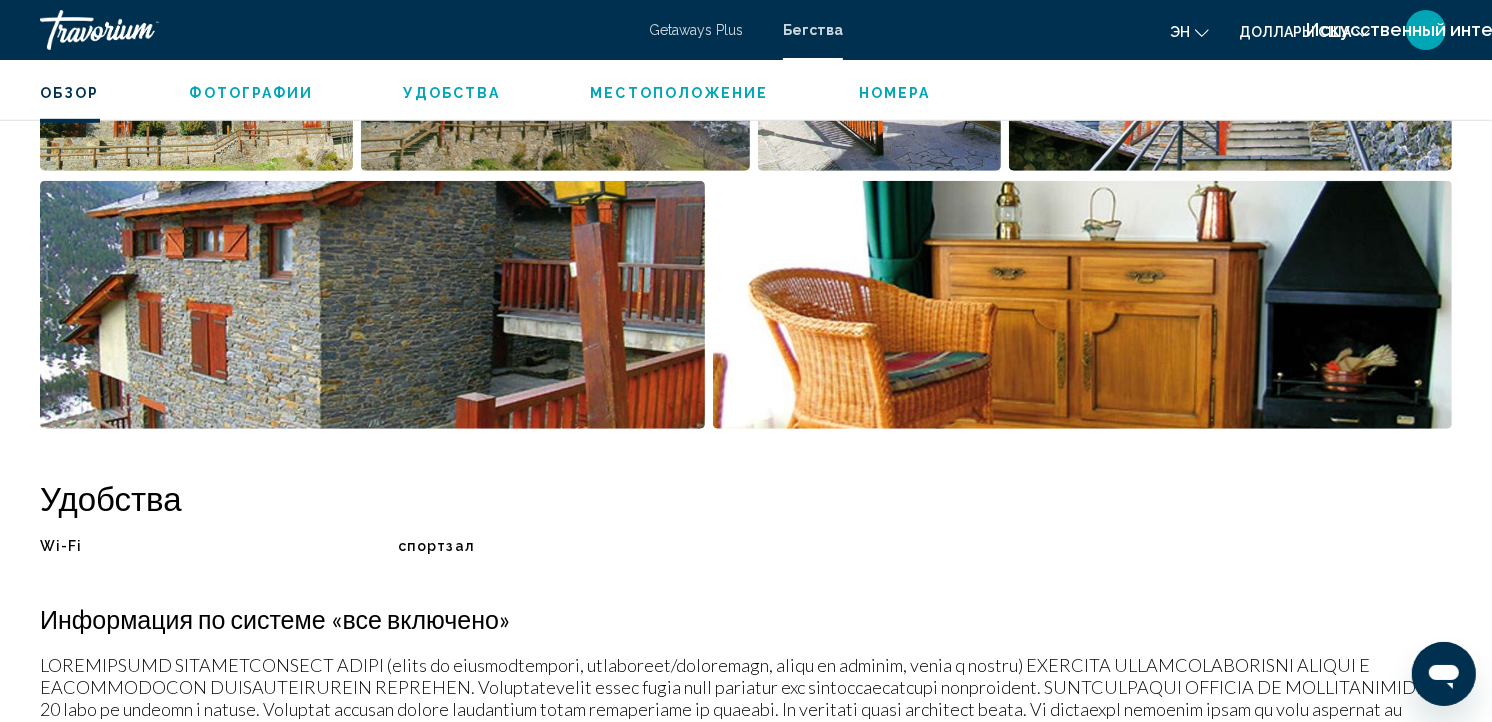 scroll, scrollTop: 512, scrollLeft: 0, axis: vertical 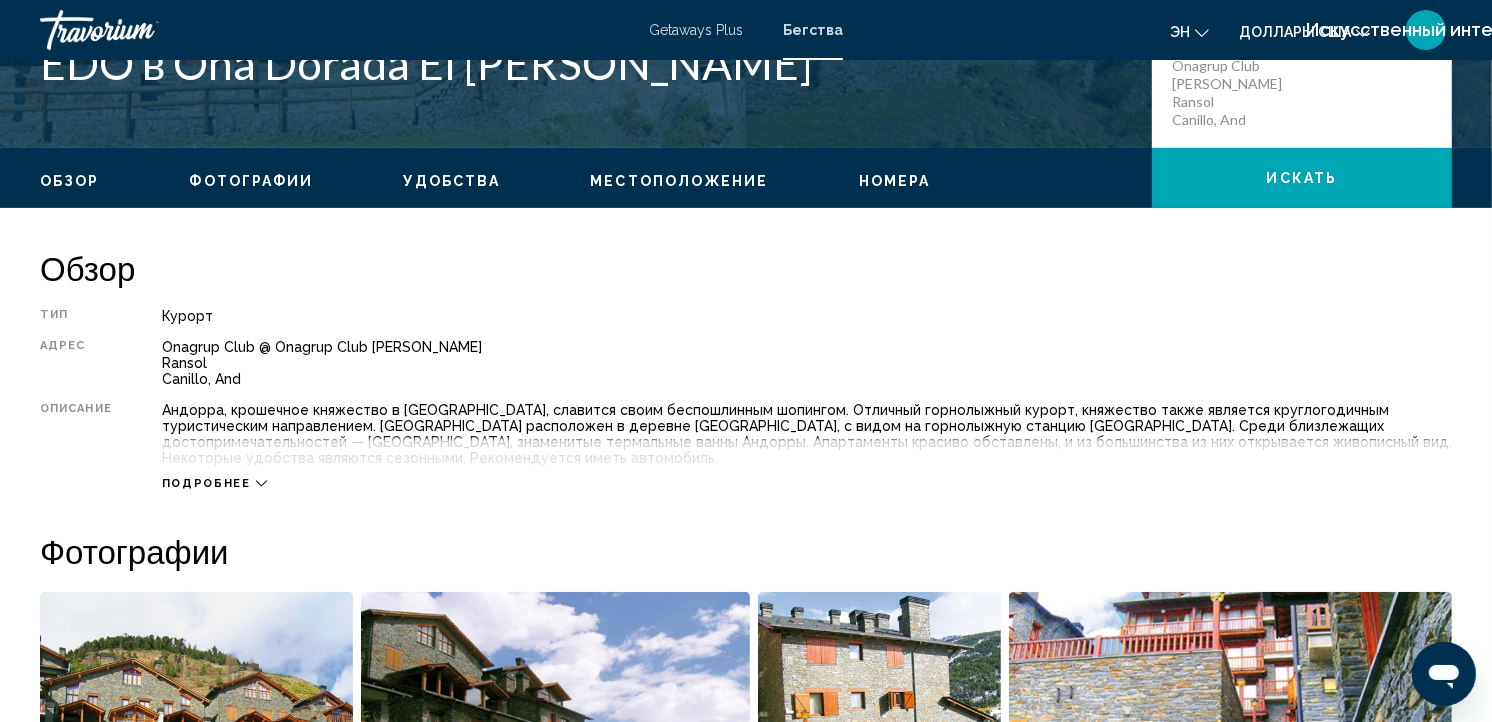 click on "Подробнее" at bounding box center (206, 483) 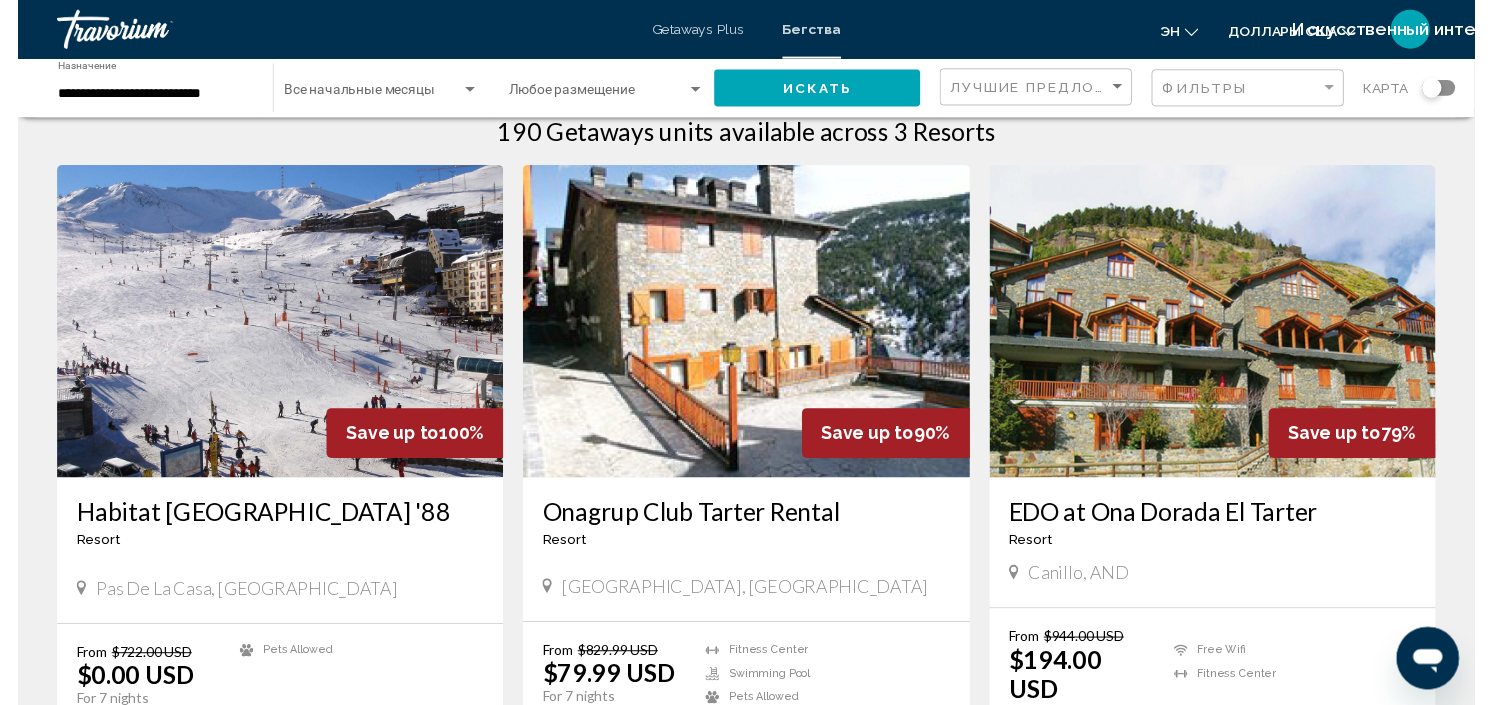scroll, scrollTop: 0, scrollLeft: 0, axis: both 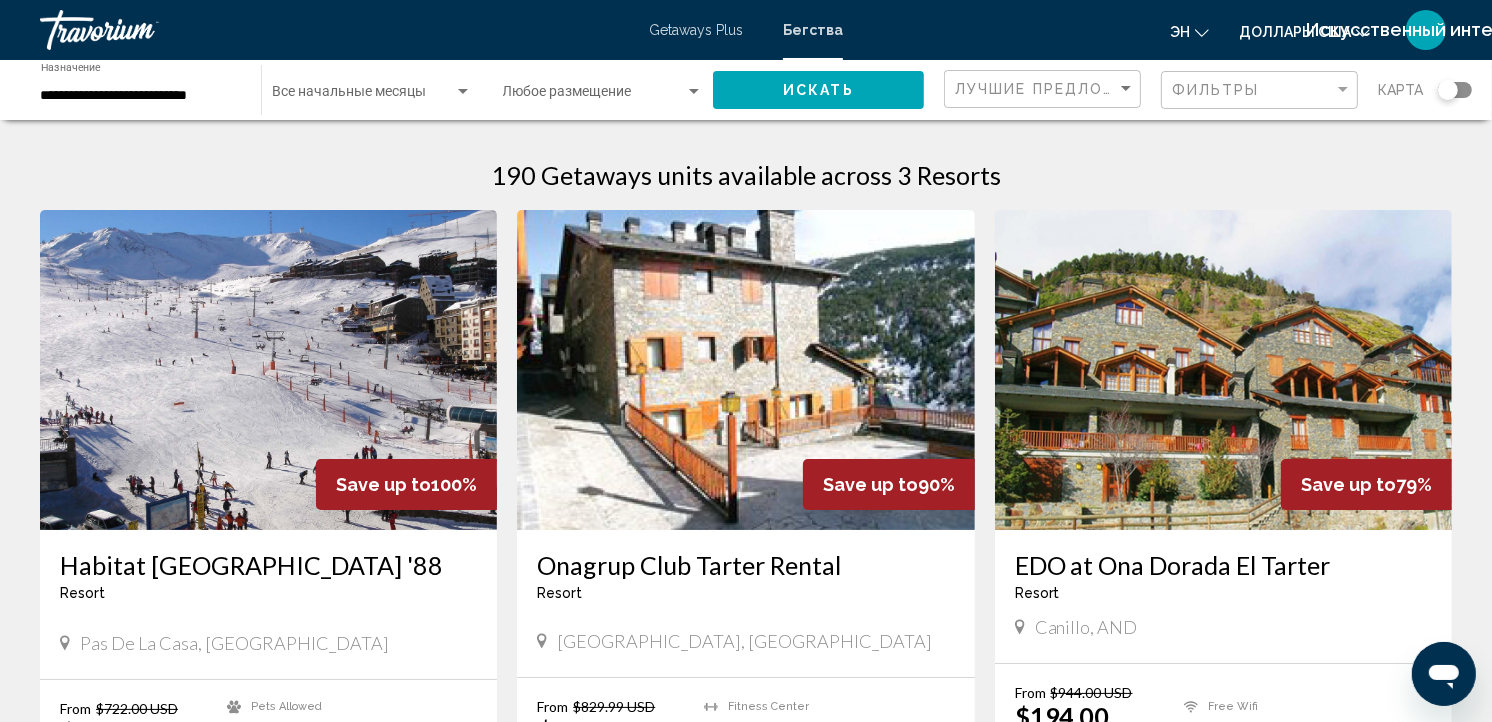 click on "Бегства" at bounding box center [813, 30] 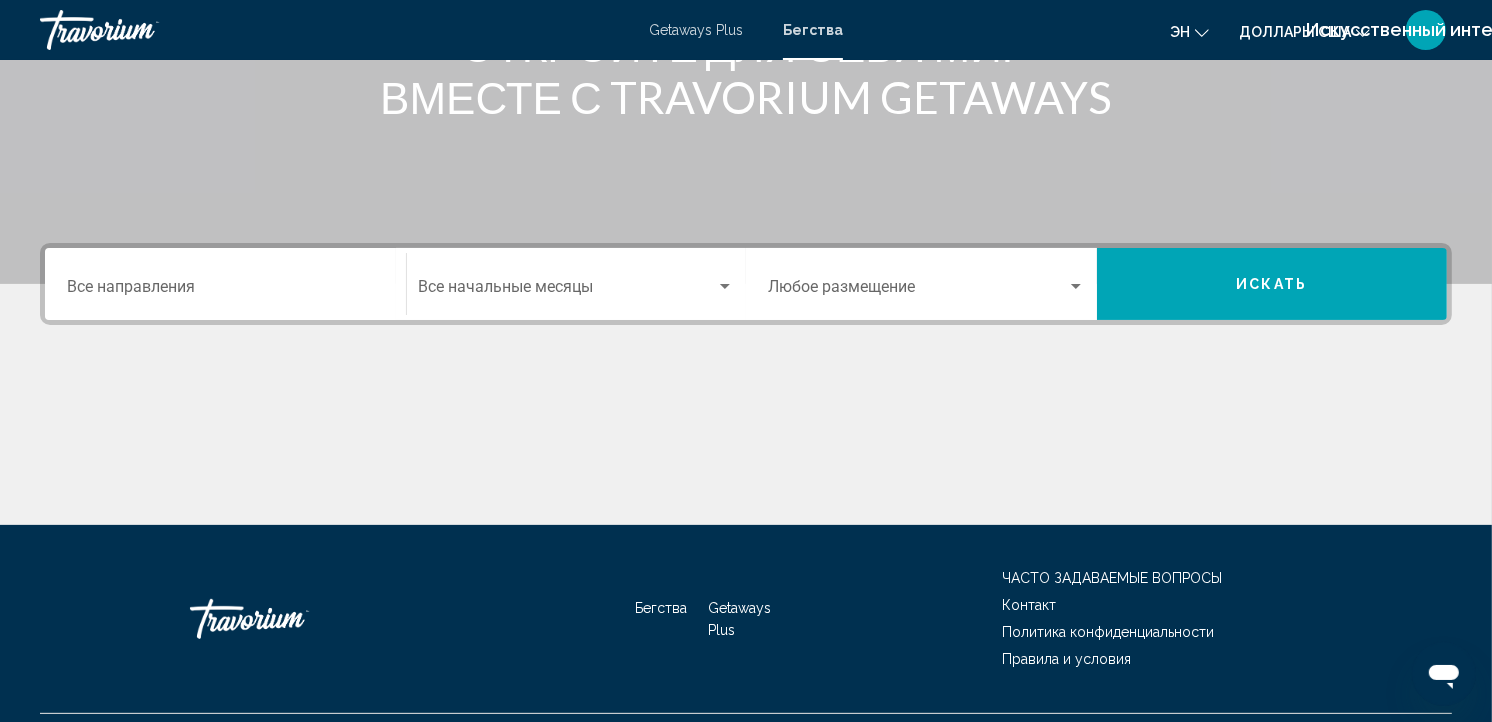 scroll, scrollTop: 320, scrollLeft: 0, axis: vertical 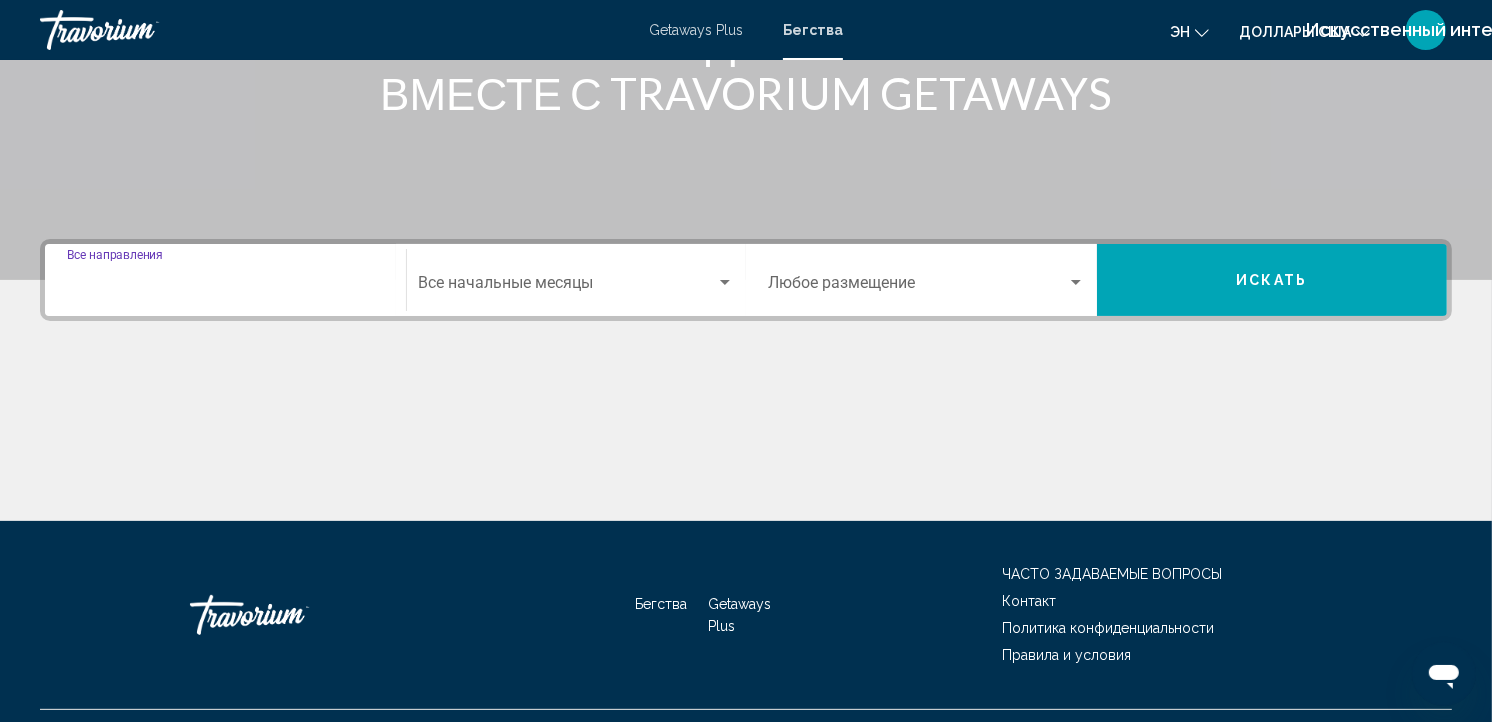 click on "Destination Все направления" at bounding box center (225, 287) 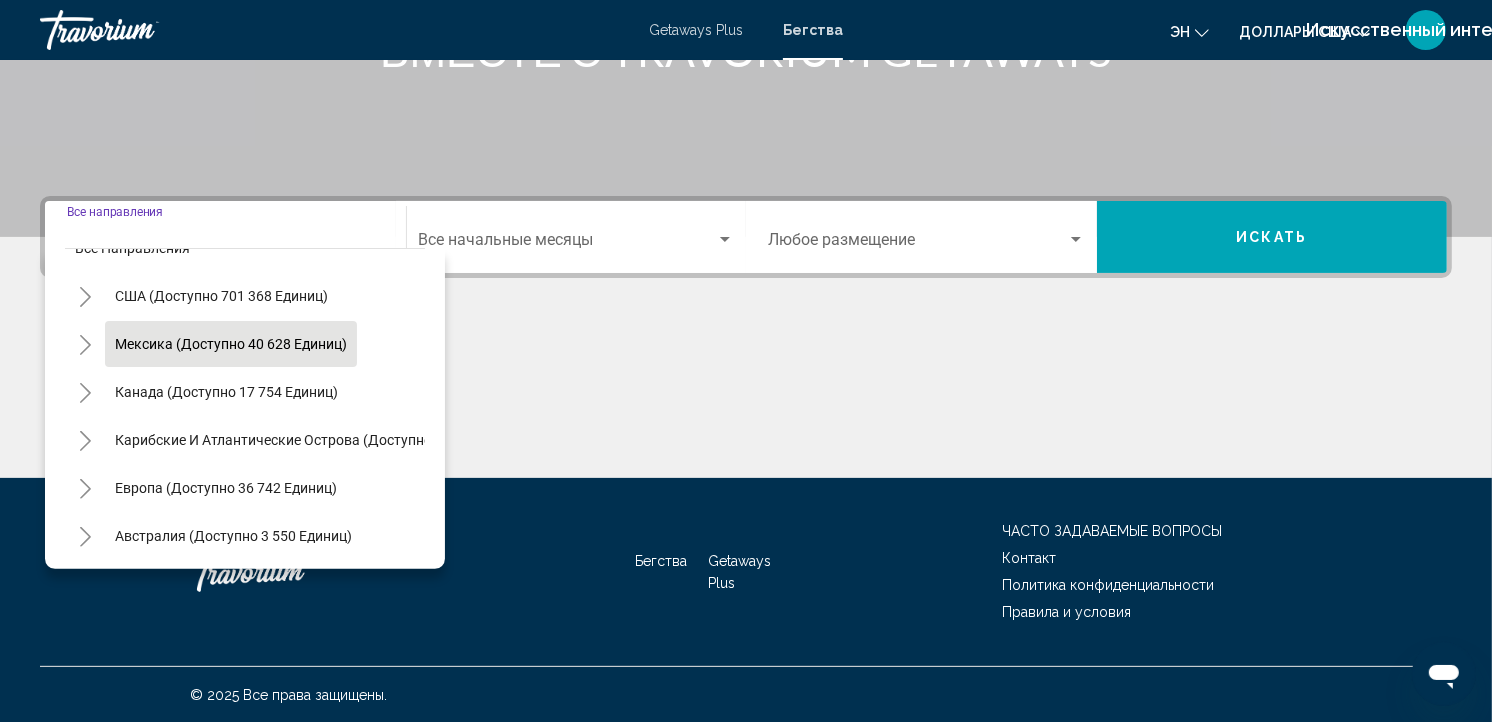 scroll, scrollTop: 43, scrollLeft: 0, axis: vertical 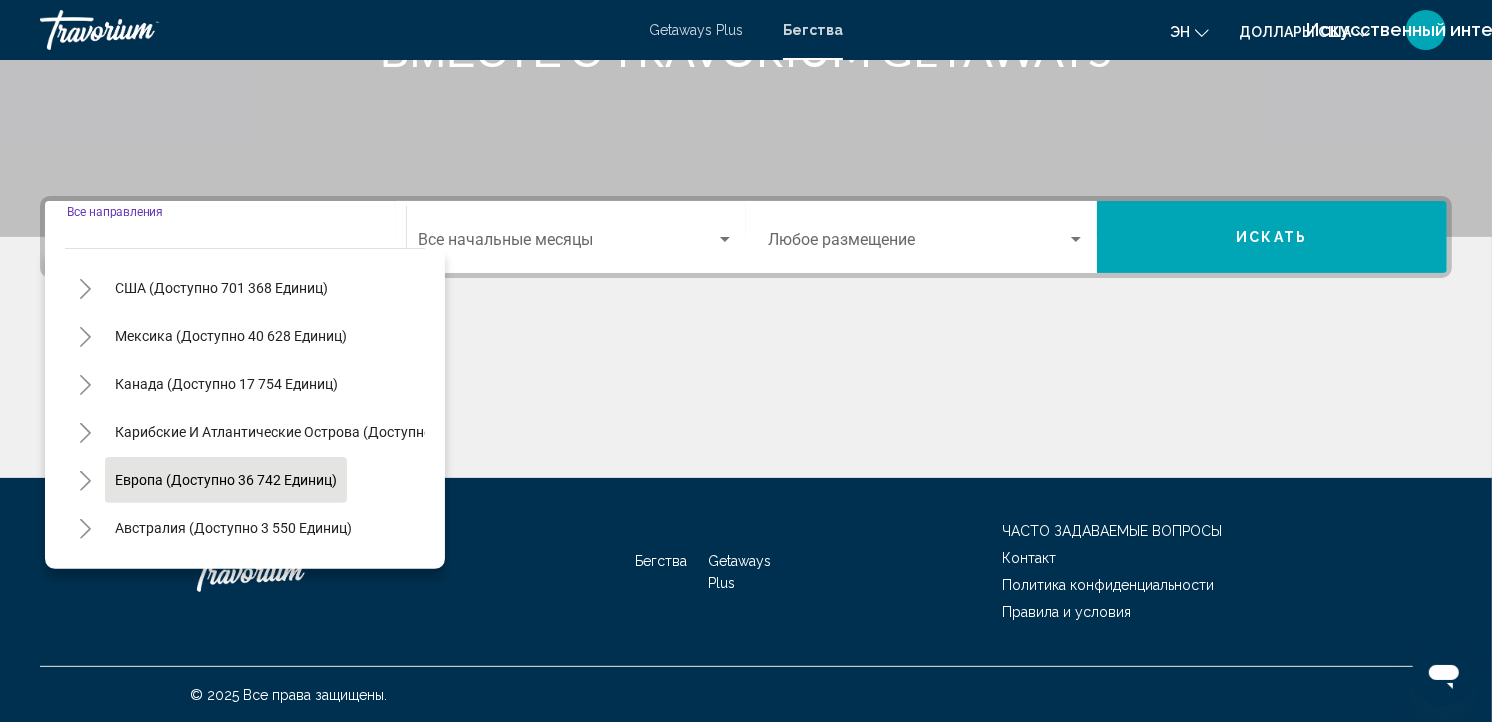 click on "Европа (доступно 36 742 единиц)" at bounding box center (233, 528) 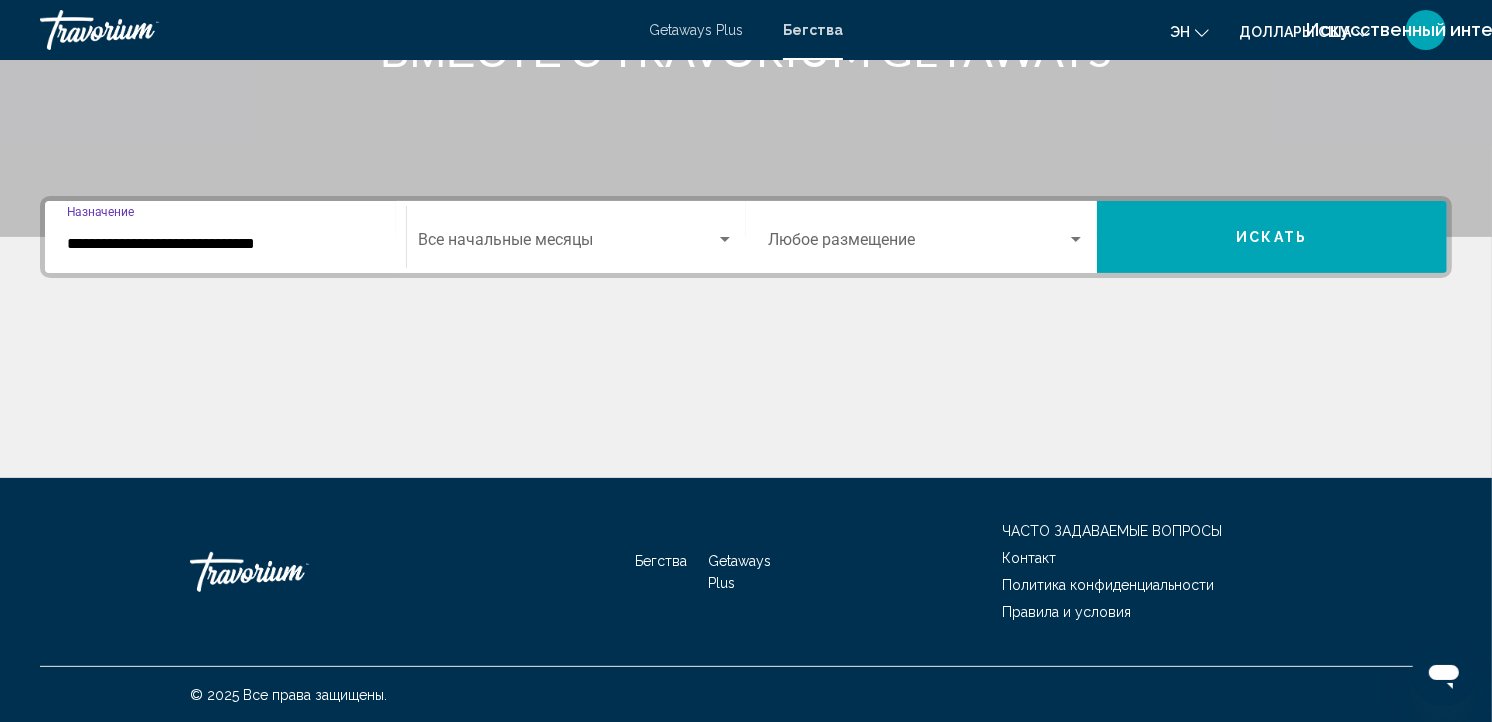 click on "**********" at bounding box center (225, 244) 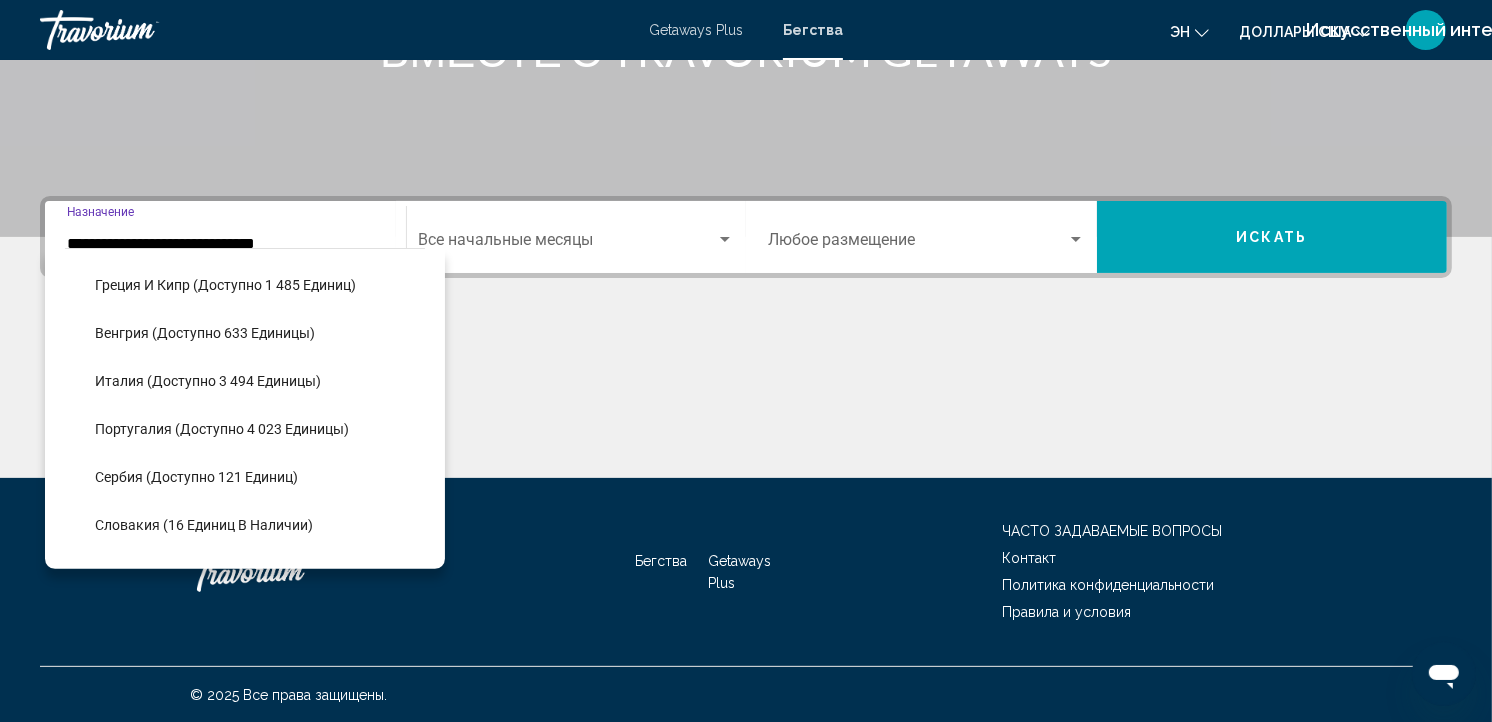 scroll, scrollTop: 715, scrollLeft: 0, axis: vertical 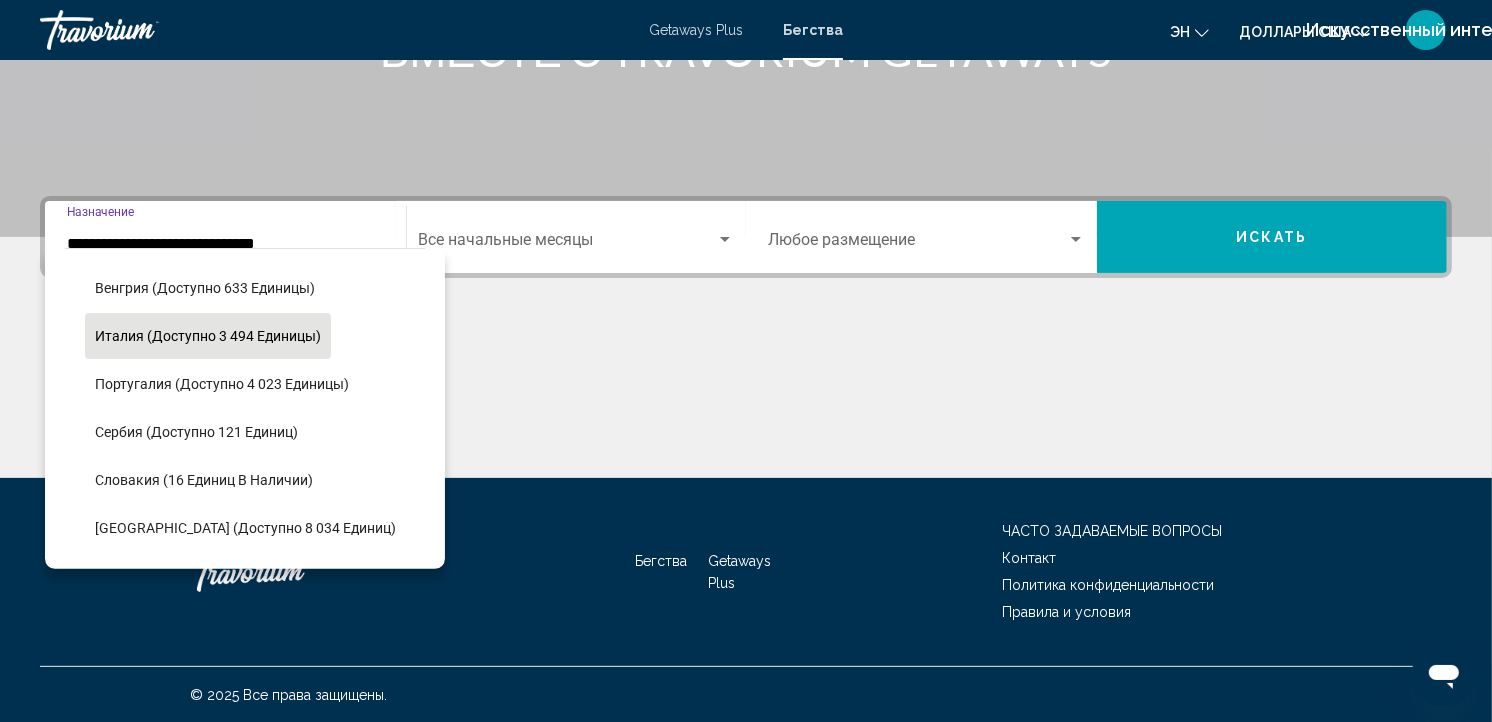 click on "Италия (доступно 3 494 единицы)" 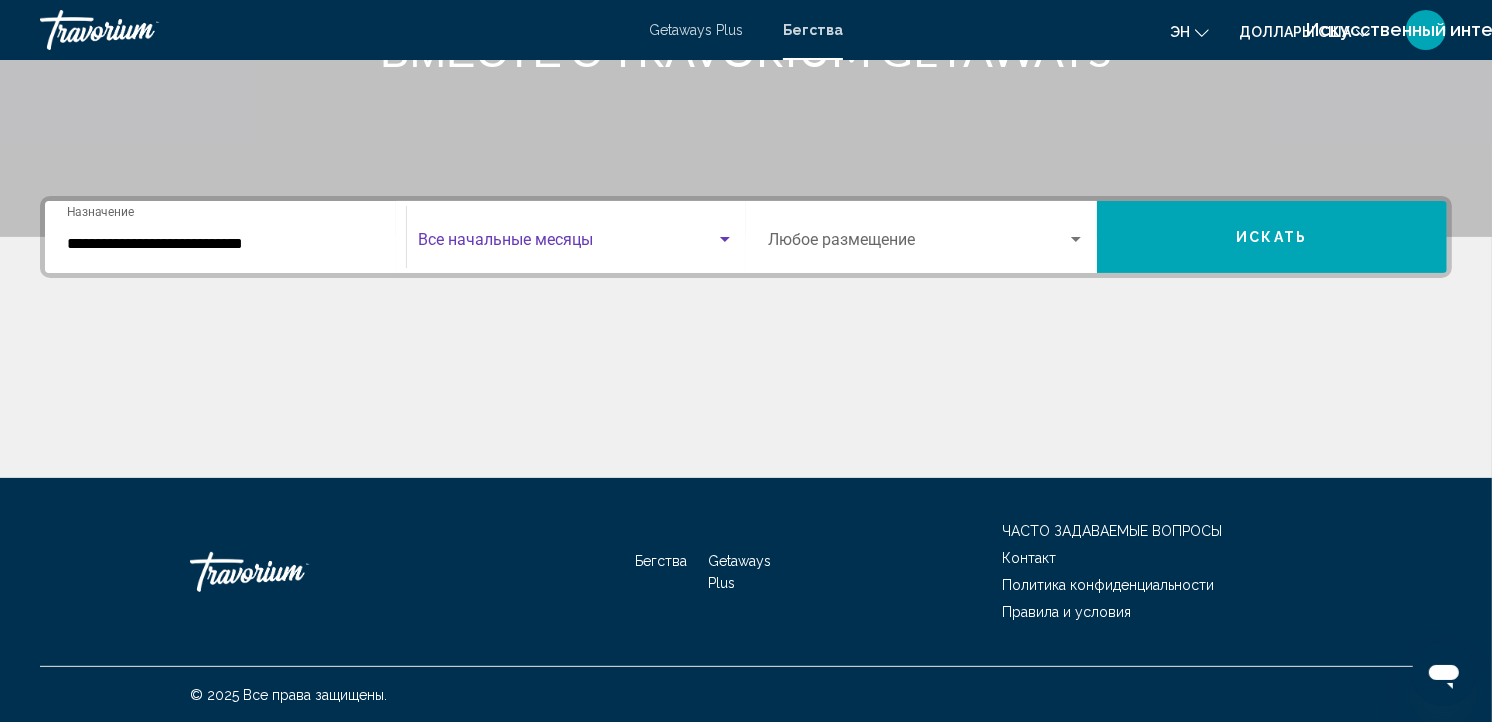 click at bounding box center (568, 244) 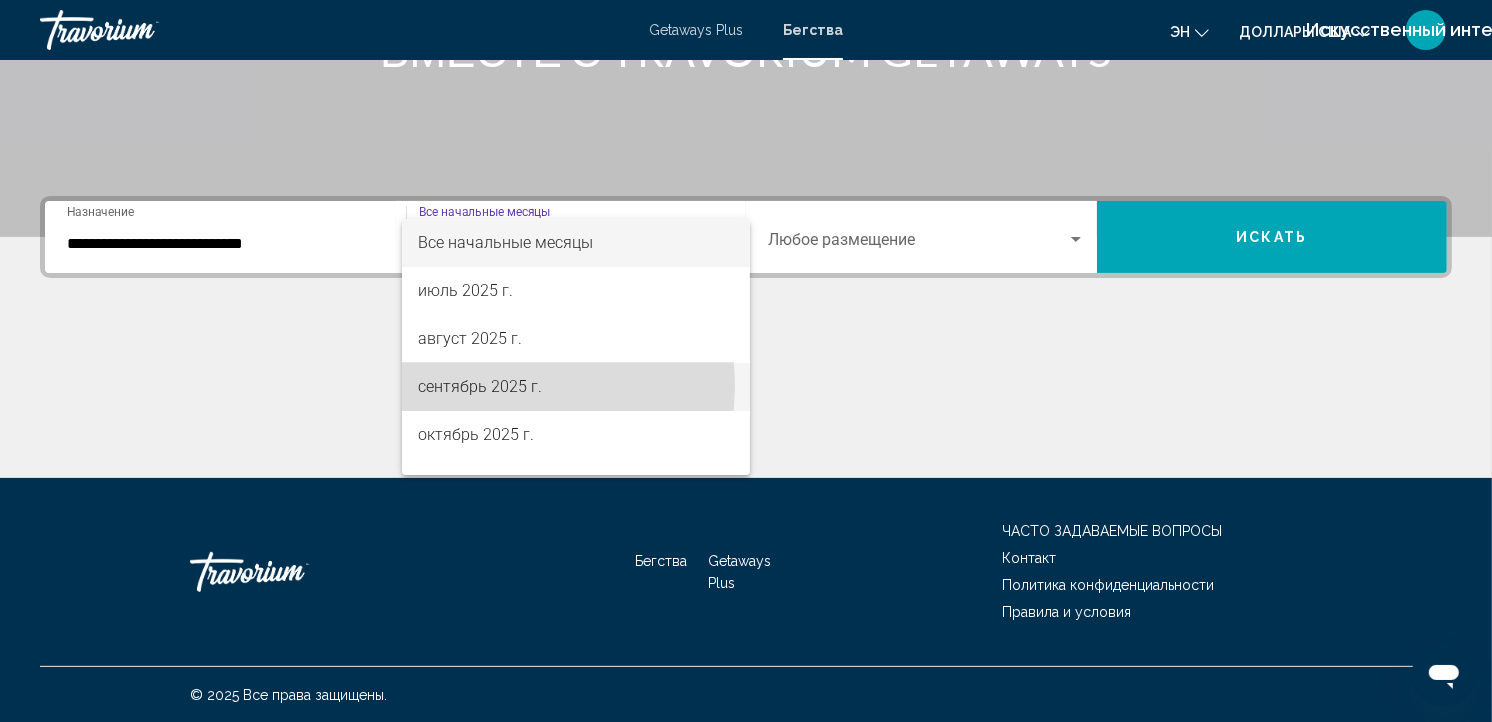 click on "сентябрь 2025 г." at bounding box center (480, 386) 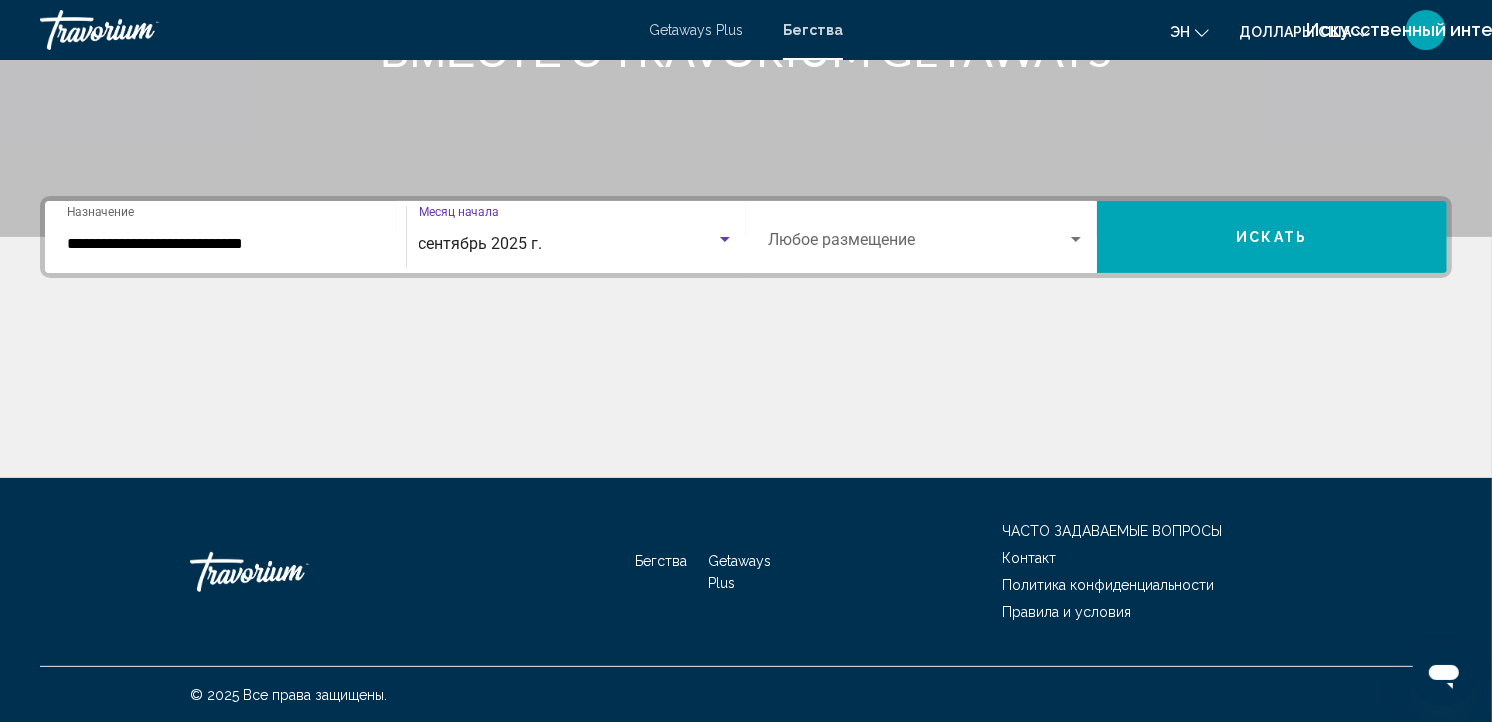 click on "Искать" at bounding box center (1272, 237) 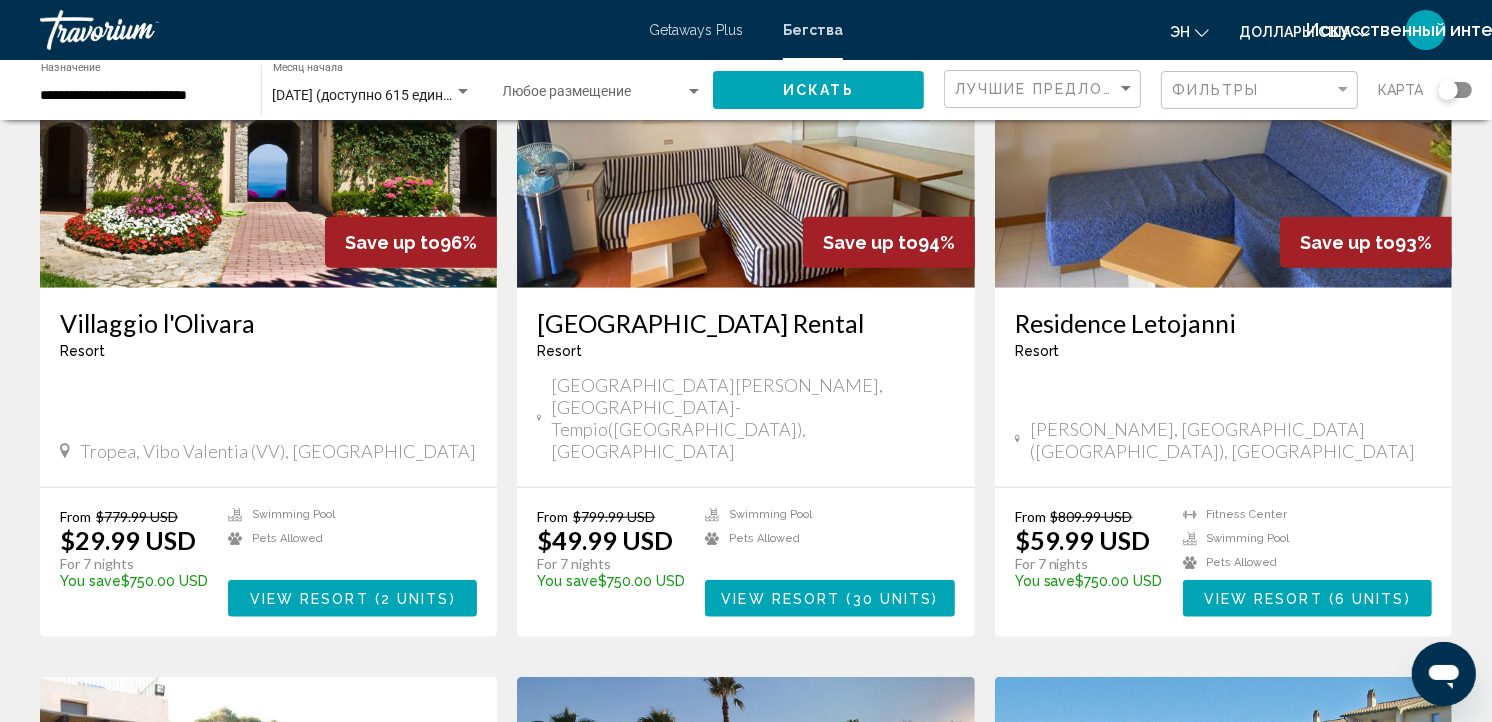 scroll, scrollTop: 1594, scrollLeft: 0, axis: vertical 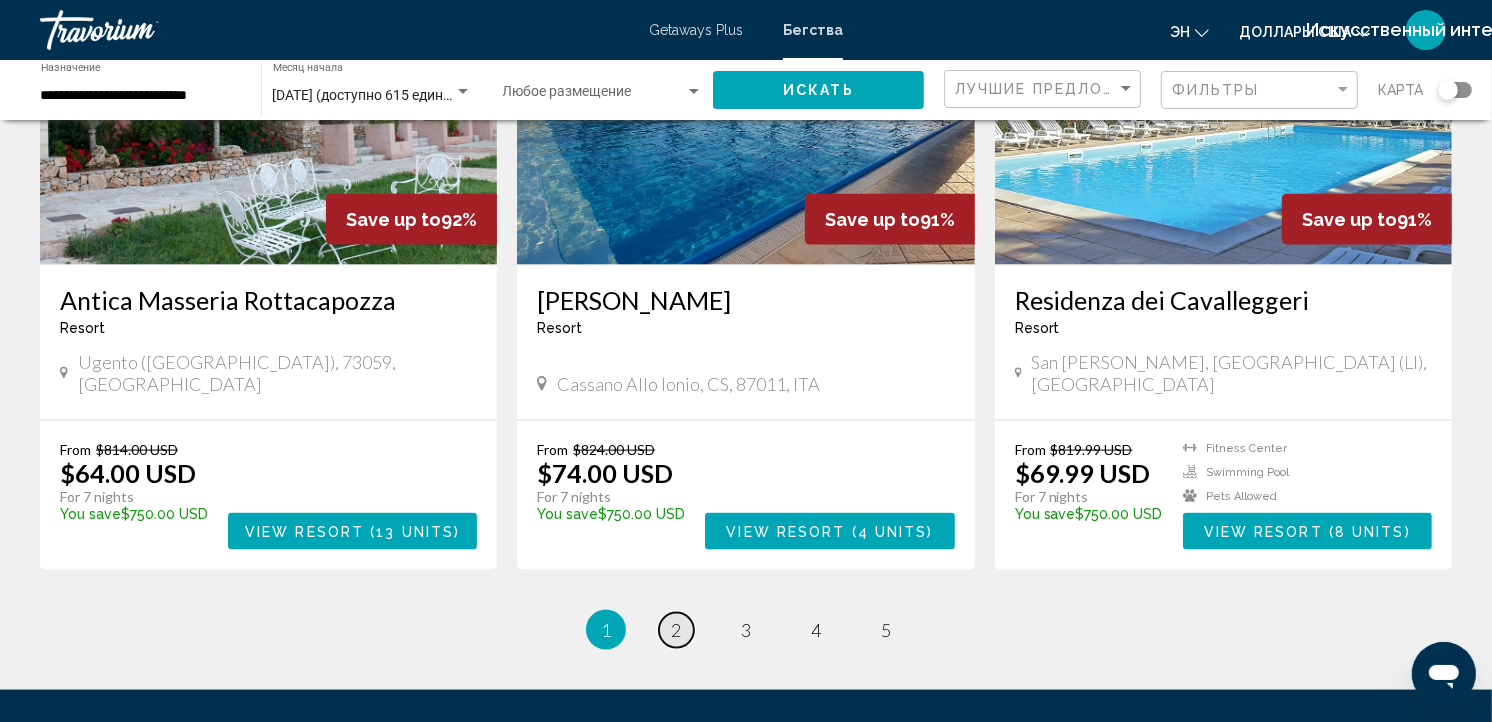 click on "2" at bounding box center (676, 630) 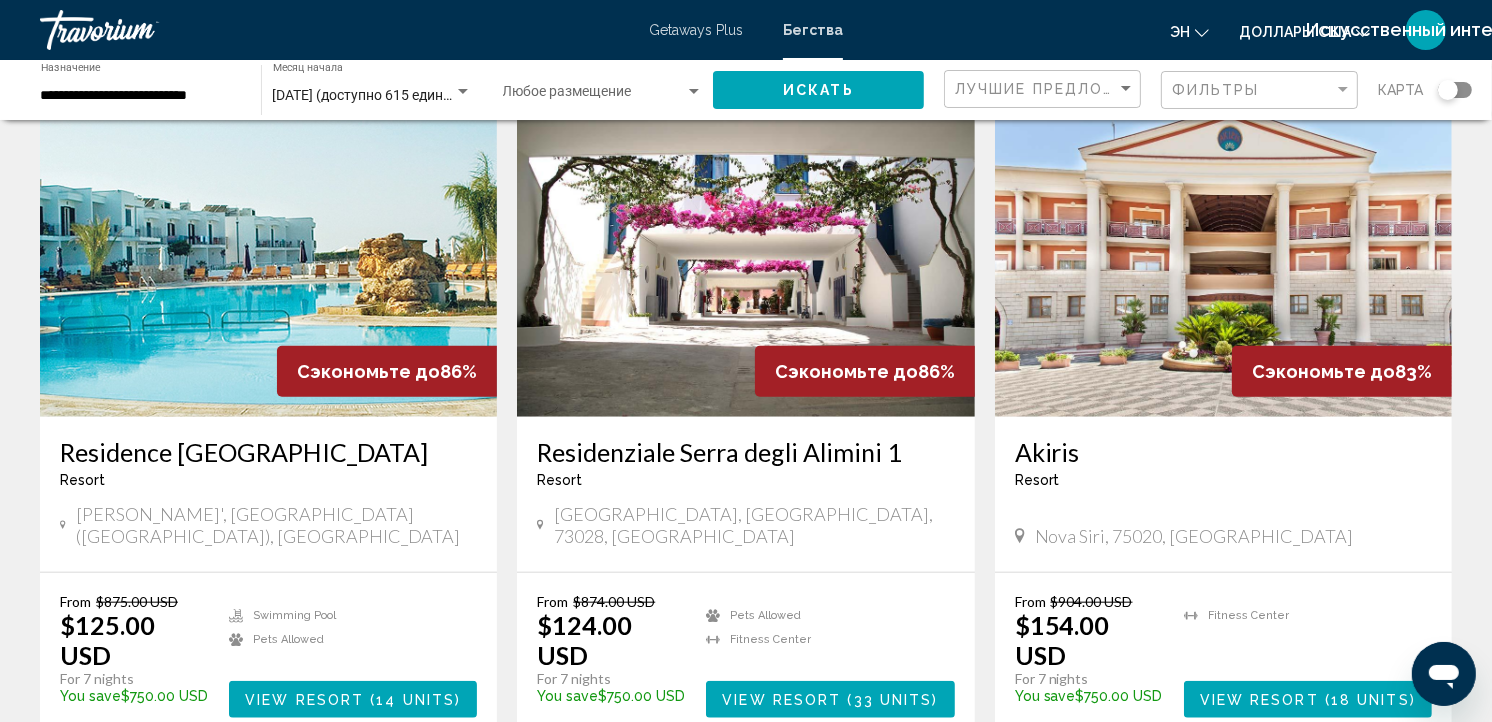 scroll, scrollTop: 1617, scrollLeft: 0, axis: vertical 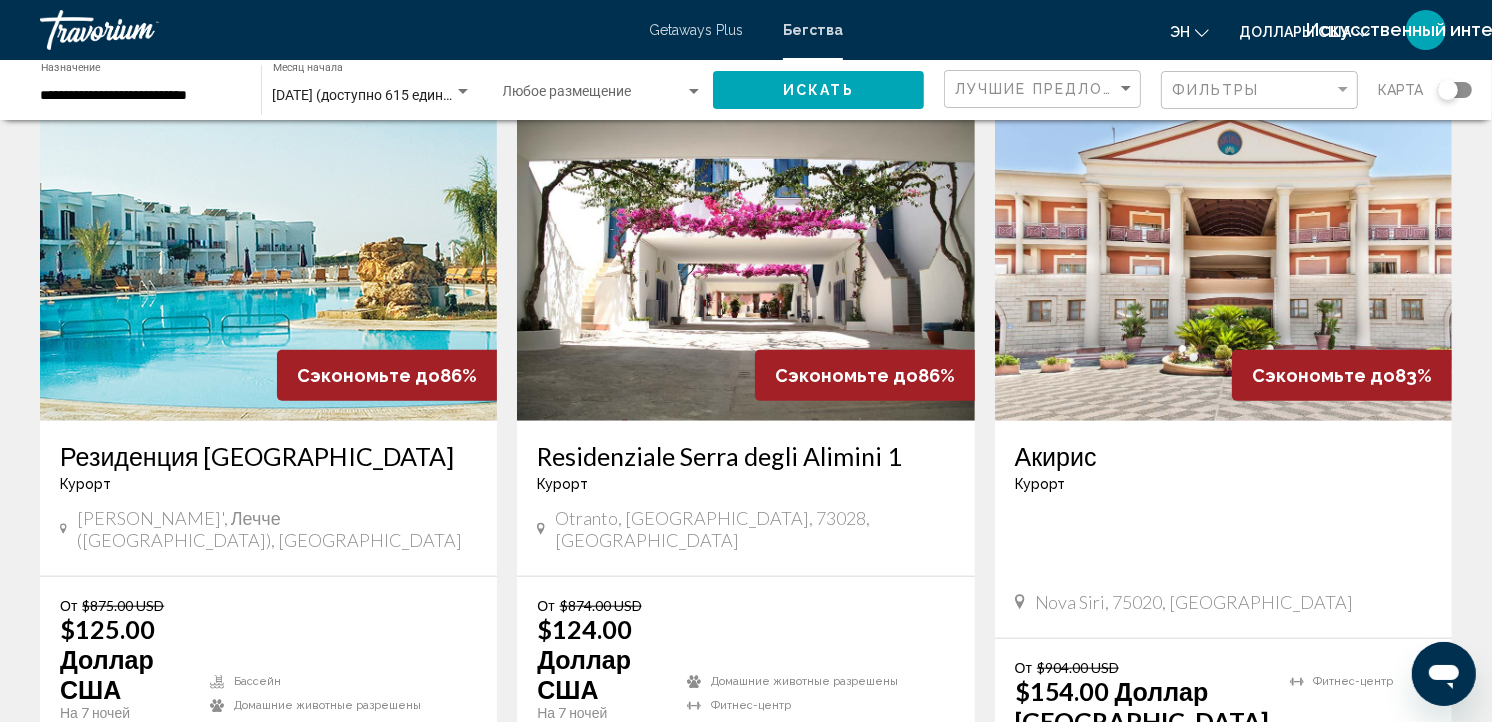 drag, startPoint x: 675, startPoint y: 495, endPoint x: 1307, endPoint y: 378, distance: 642.73865 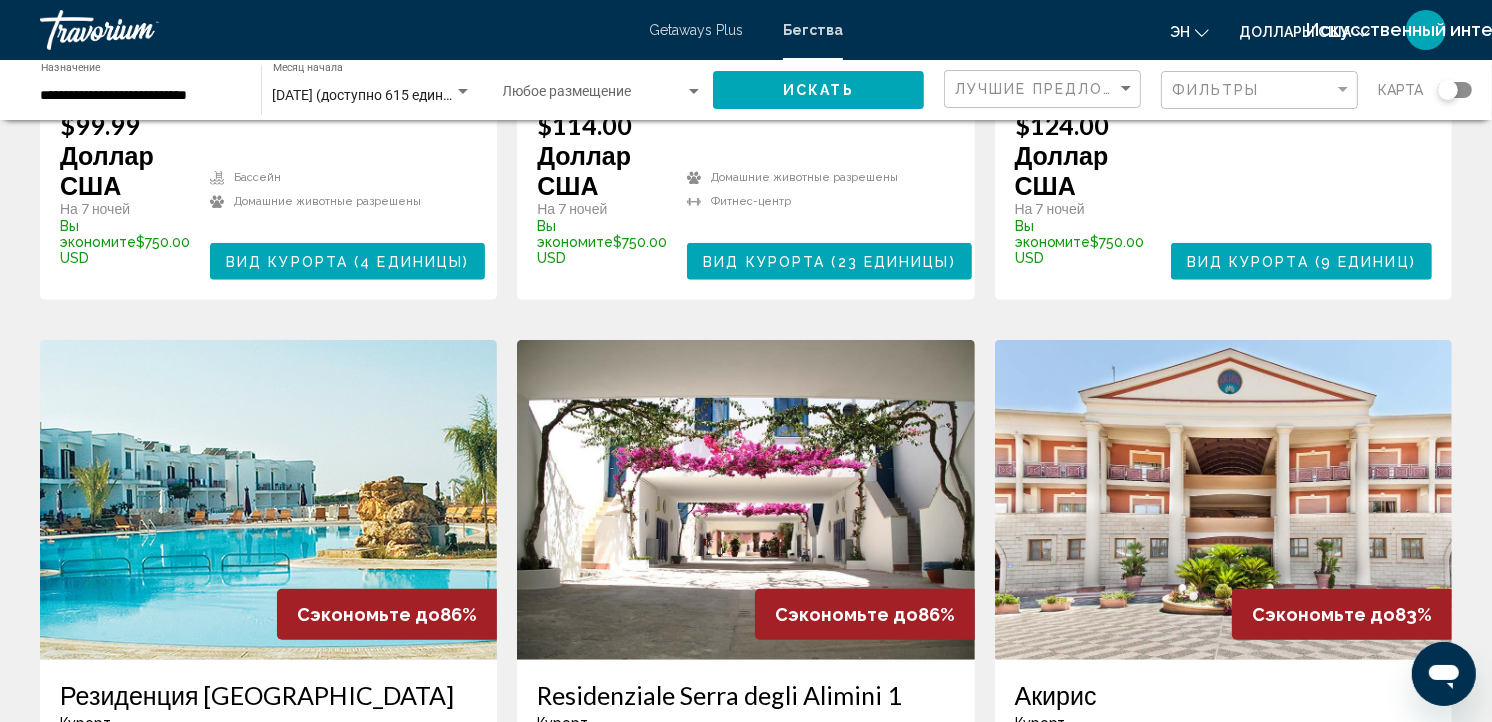 scroll, scrollTop: 1393, scrollLeft: 0, axis: vertical 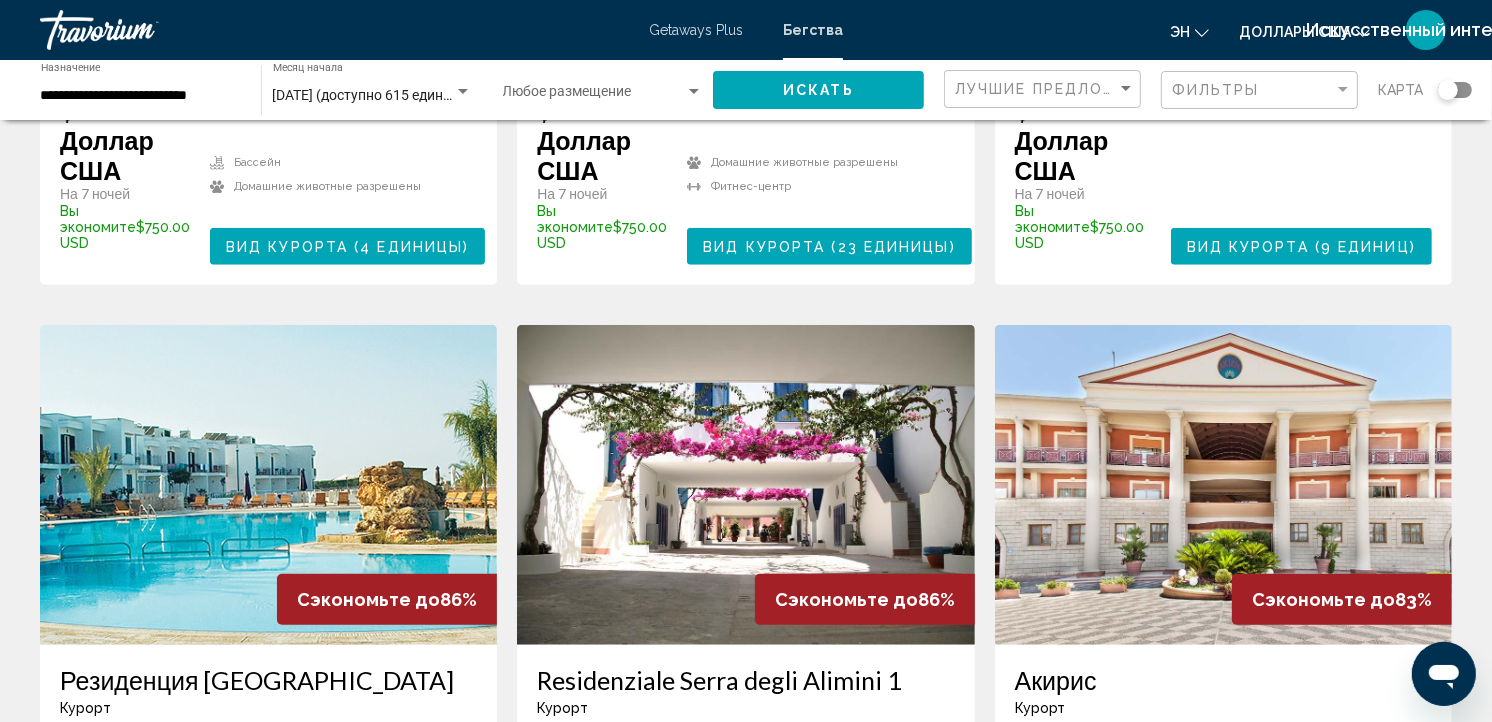 click at bounding box center [745, 485] 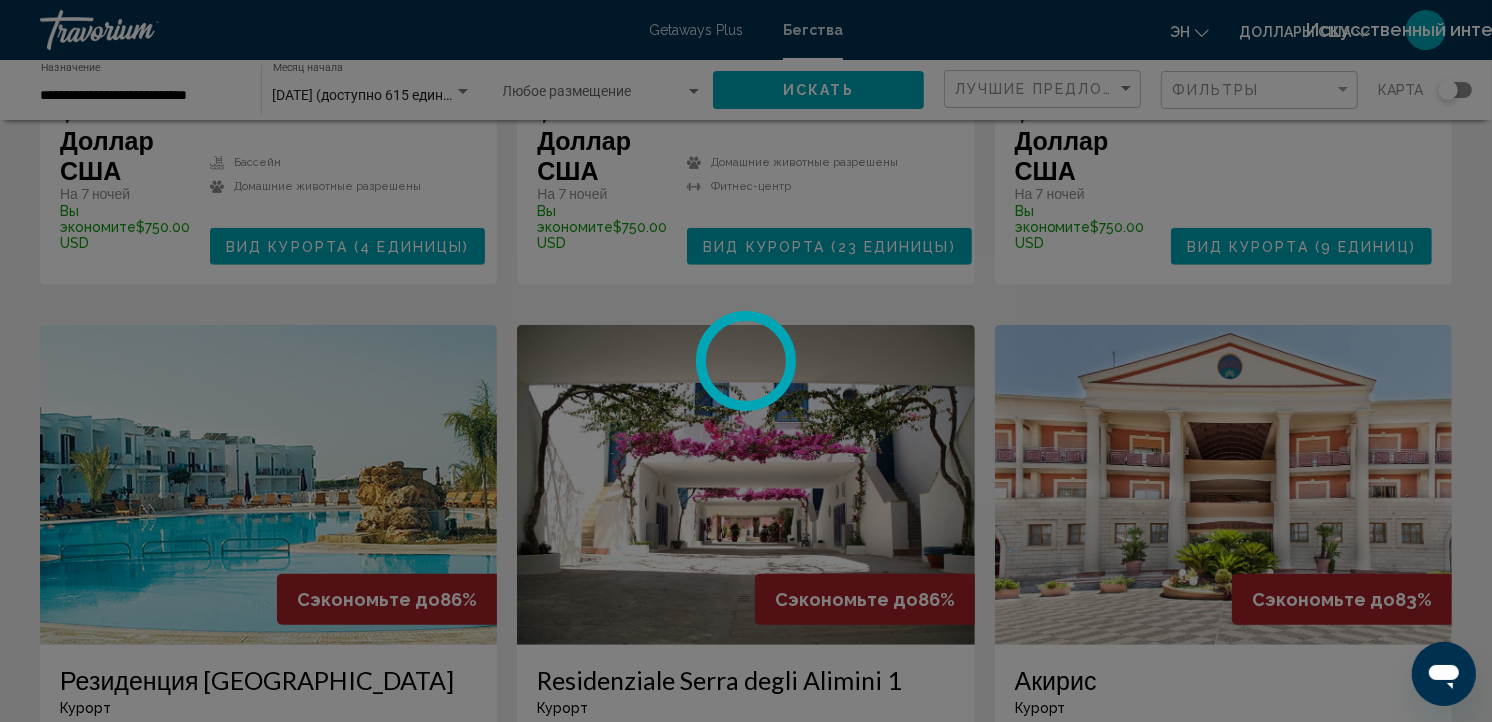 scroll, scrollTop: 0, scrollLeft: 0, axis: both 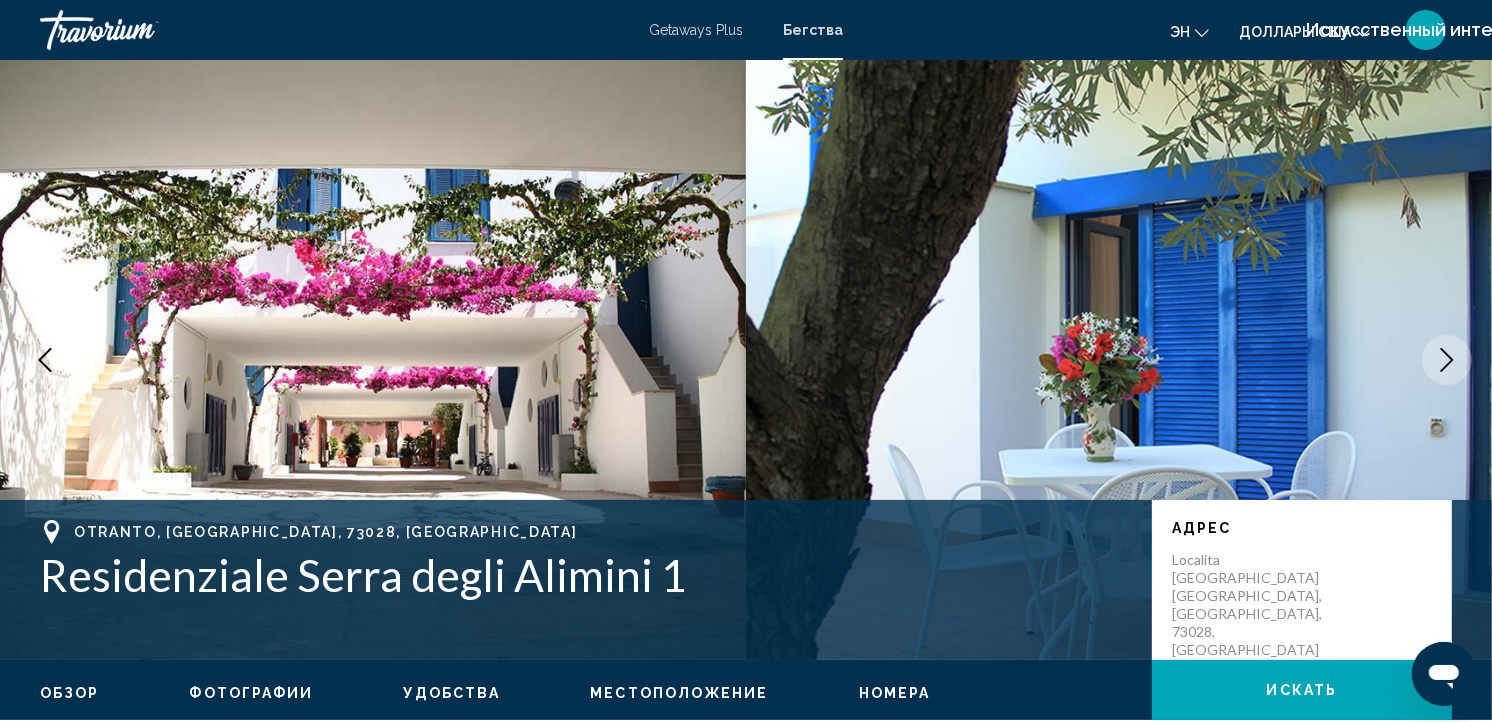 click on "Местоположение" at bounding box center (679, 693) 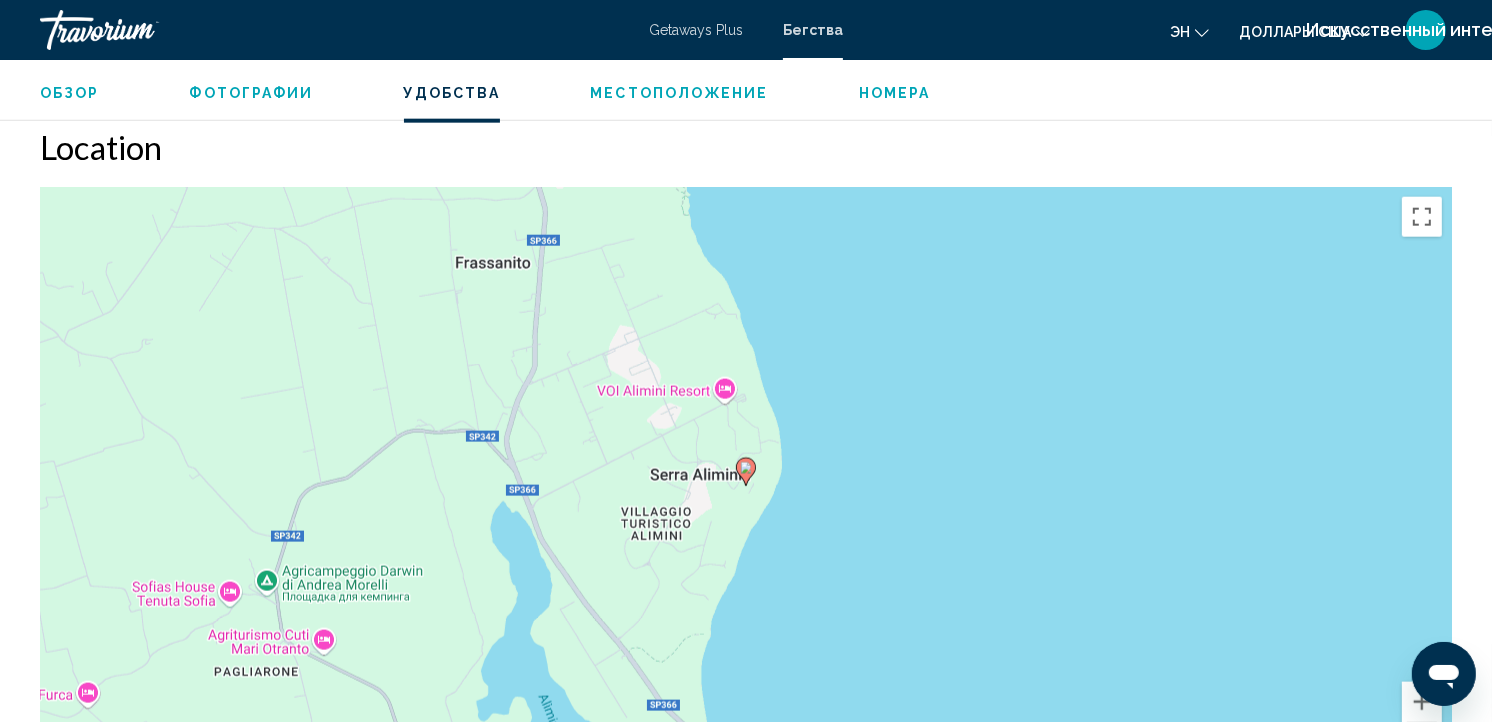 scroll, scrollTop: 2173, scrollLeft: 0, axis: vertical 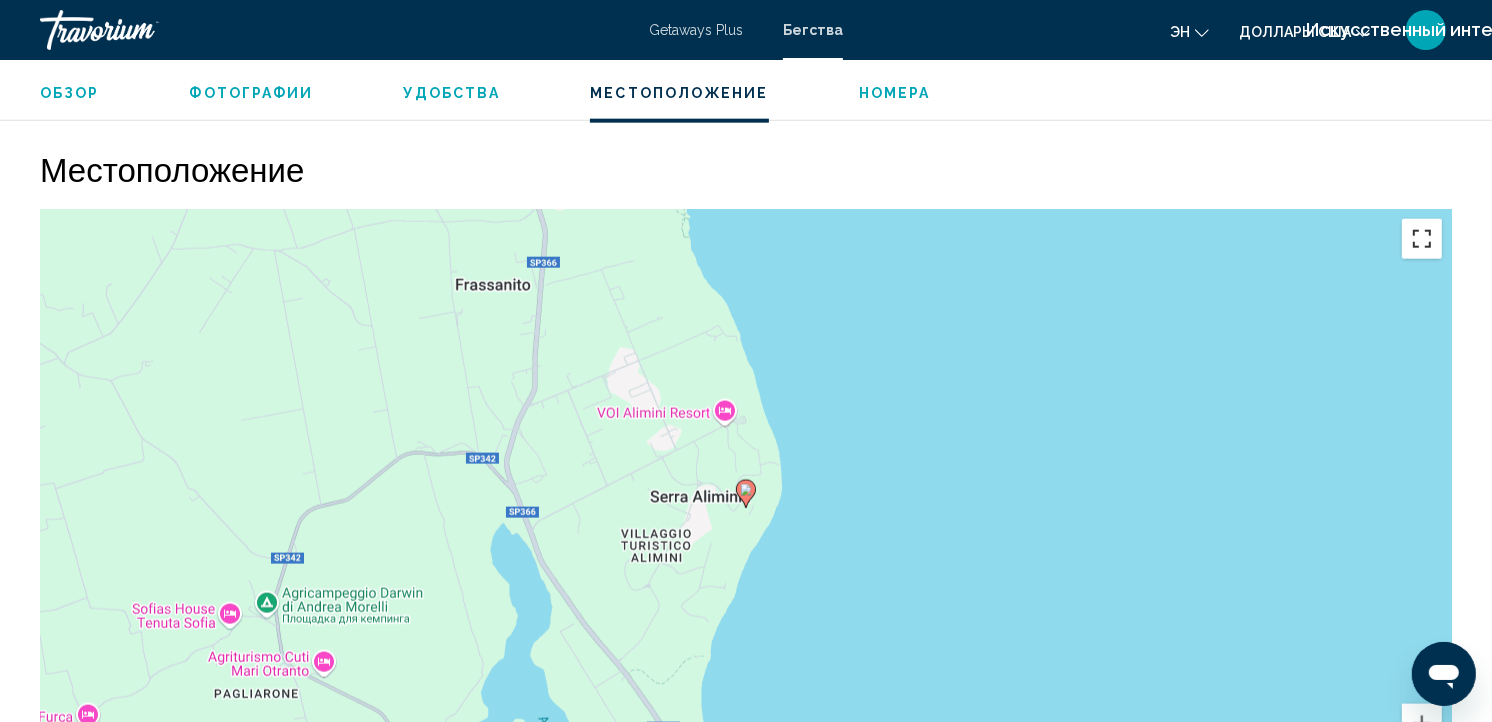 click at bounding box center [1422, 239] 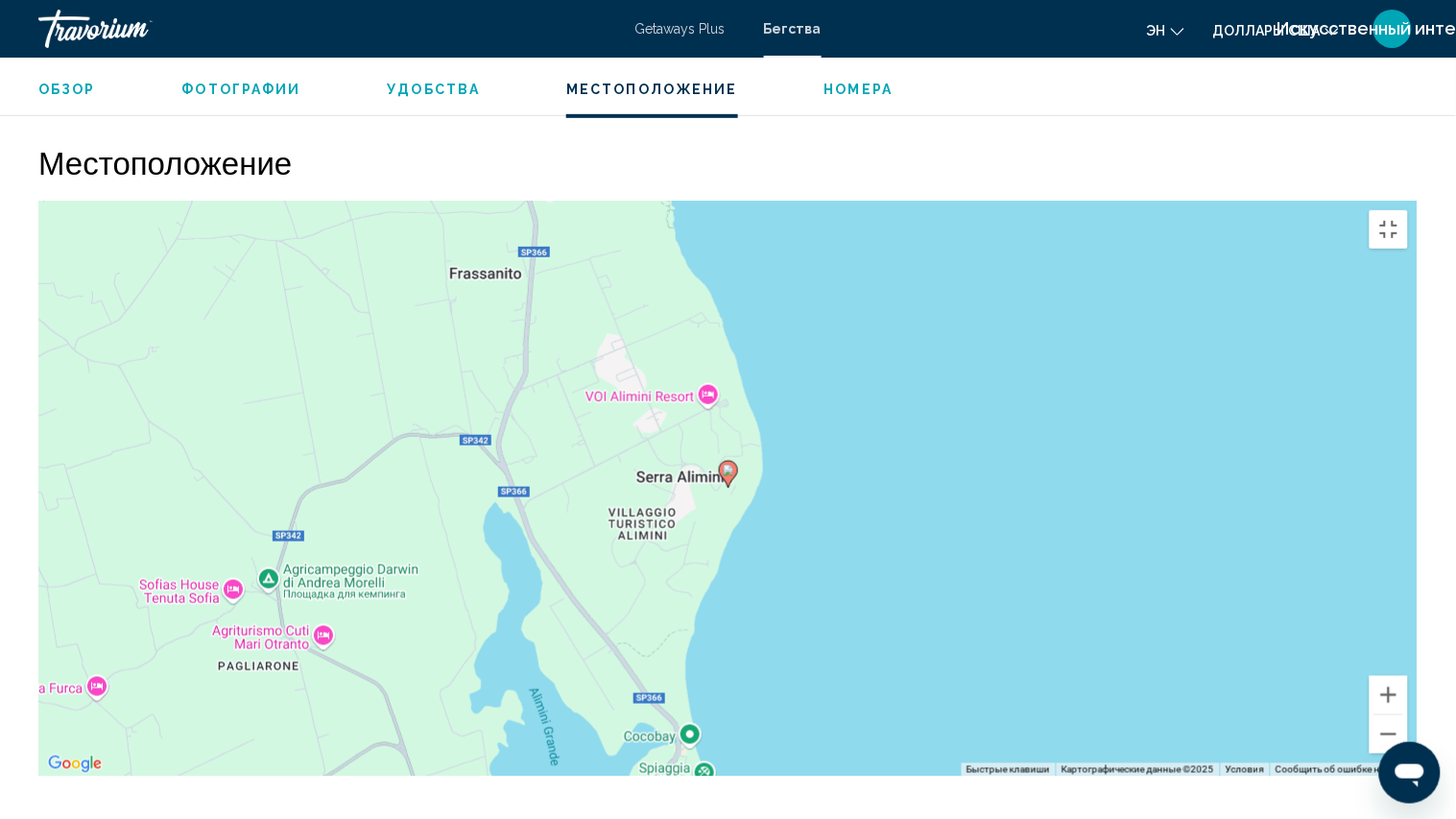 click on "Для навигации используйте клавиши со стрелками. Чтобы активировать перетаскивание с помощью клавиатуры, нажмите Alt + Ввод. После этого перемещайте маркер, используя клавиши со стрелками. Чтобы завершить перетаскивание, нажмите клавишу Ввод. Чтобы отменить действие, нажмите клавишу Esc." at bounding box center (728, 489) 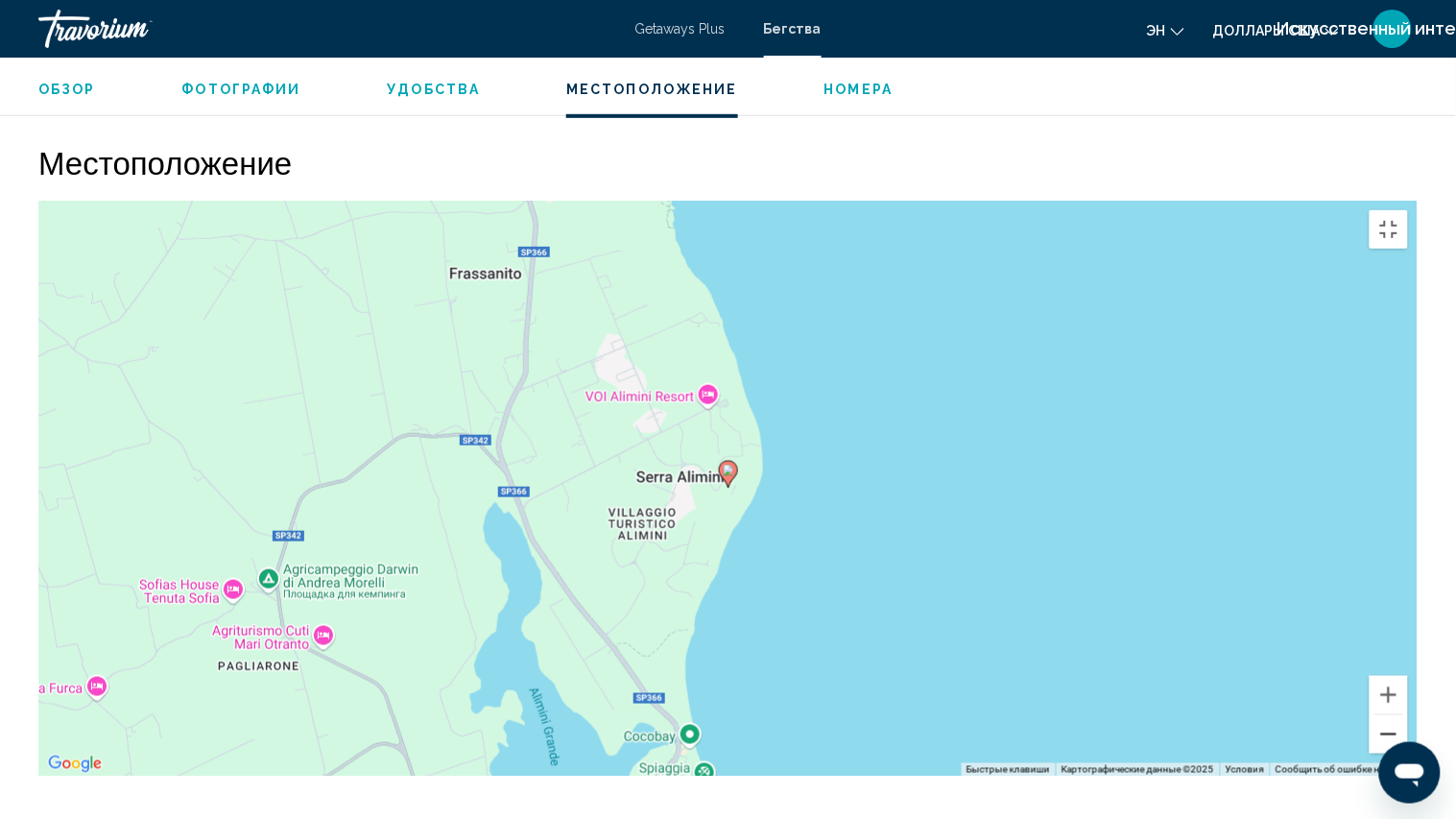 click at bounding box center (1389, 735) 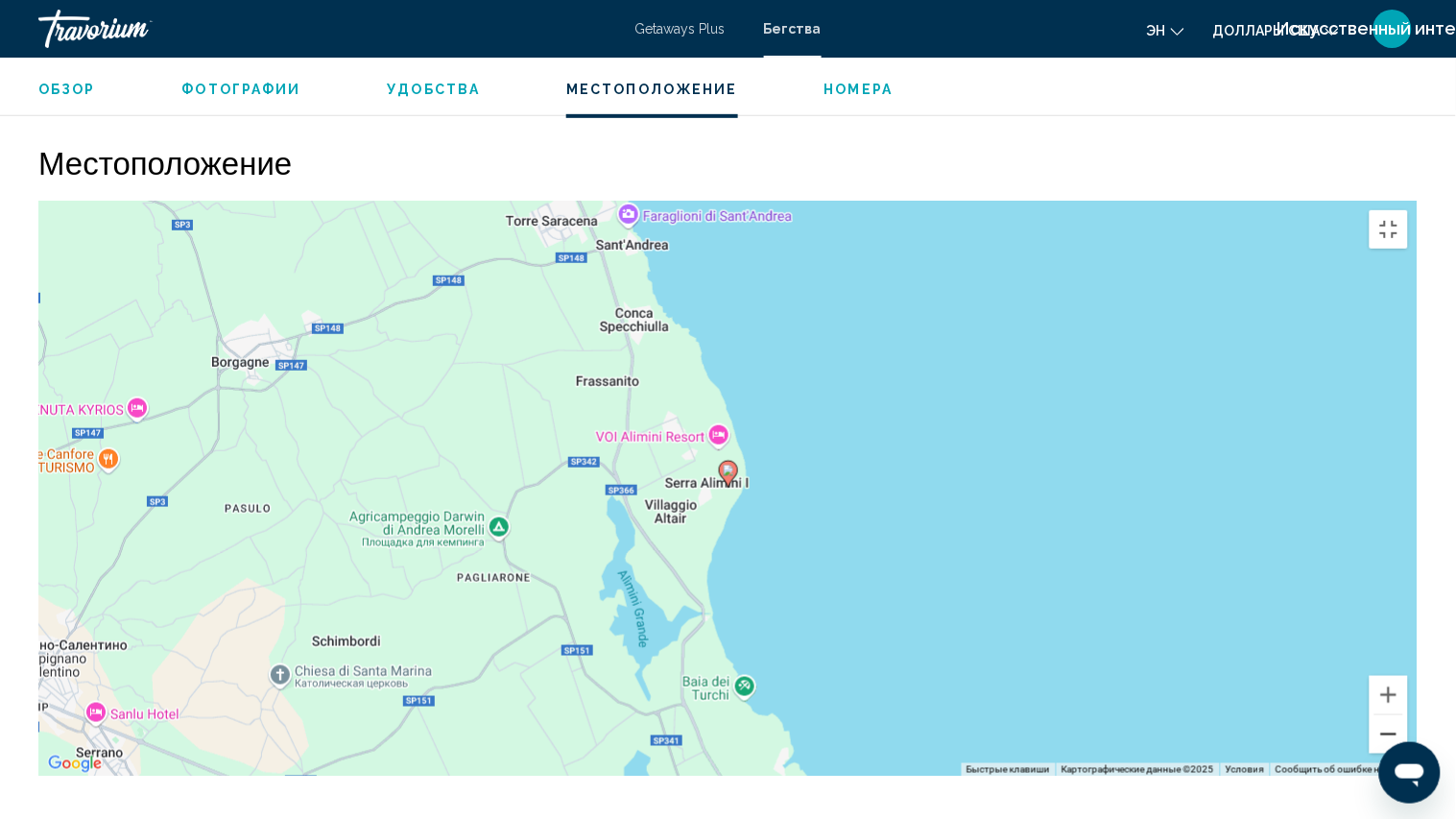 click at bounding box center (1389, 735) 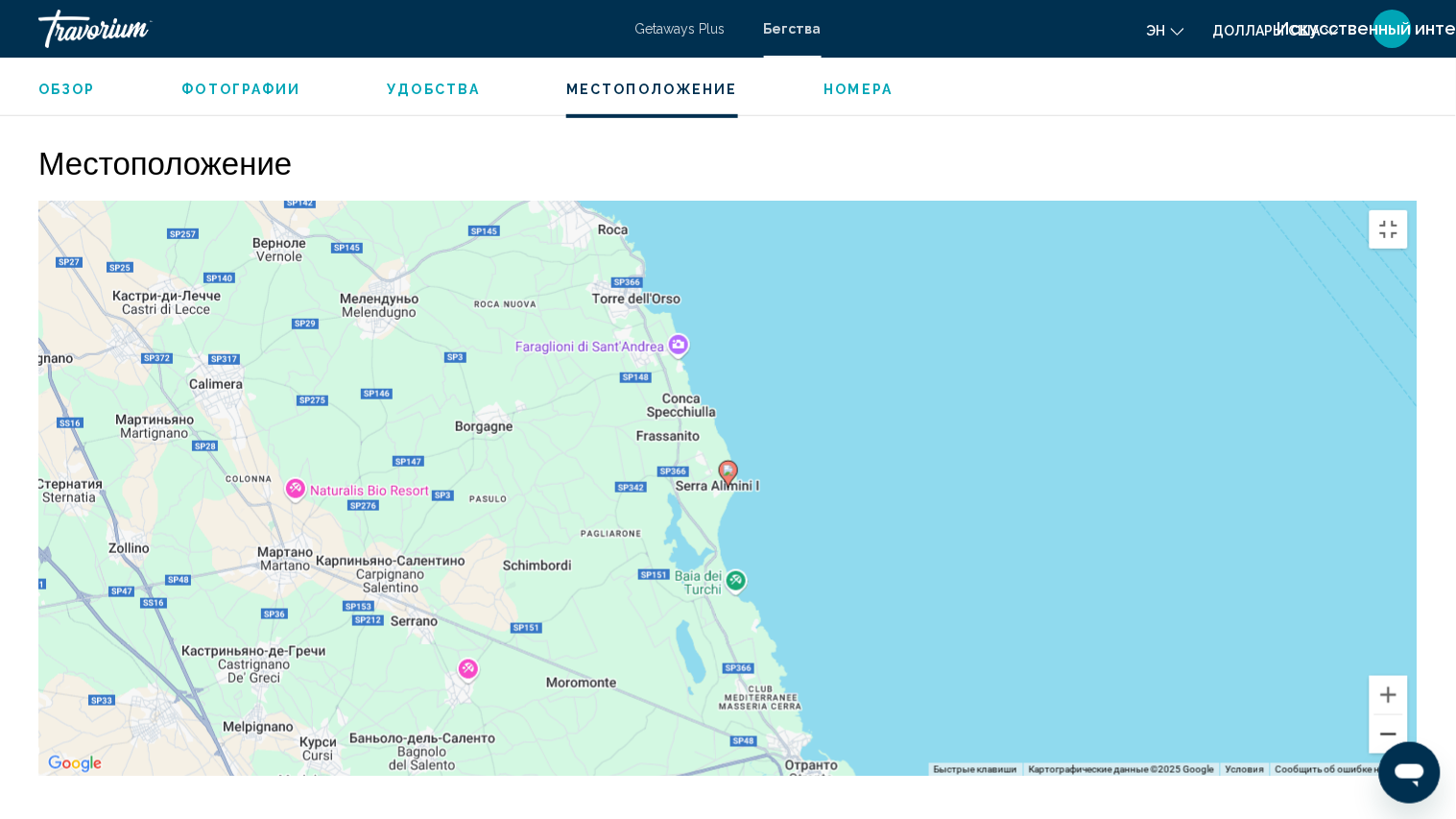click at bounding box center (1389, 735) 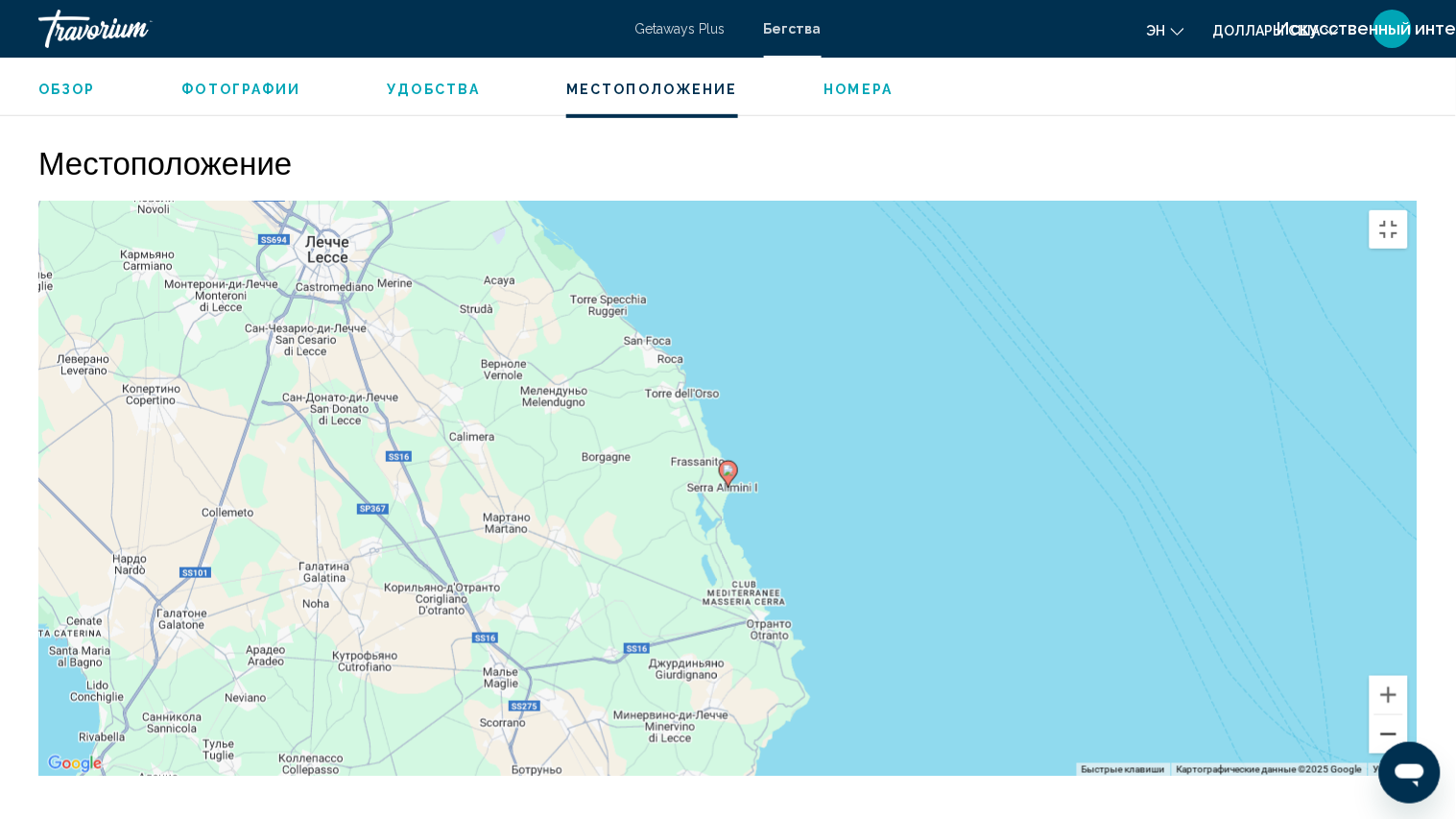 click at bounding box center [1389, 735] 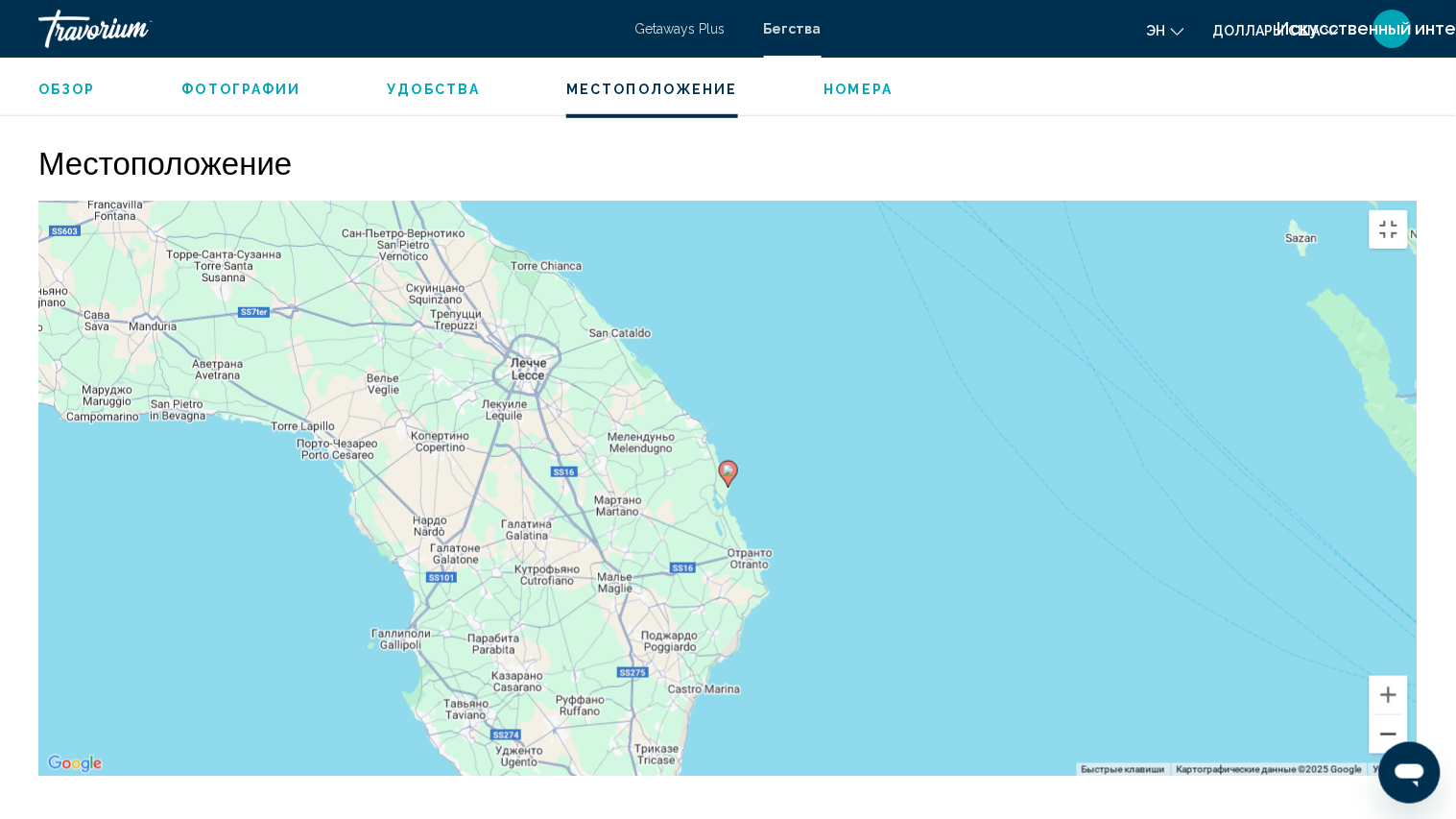 click at bounding box center (1389, 735) 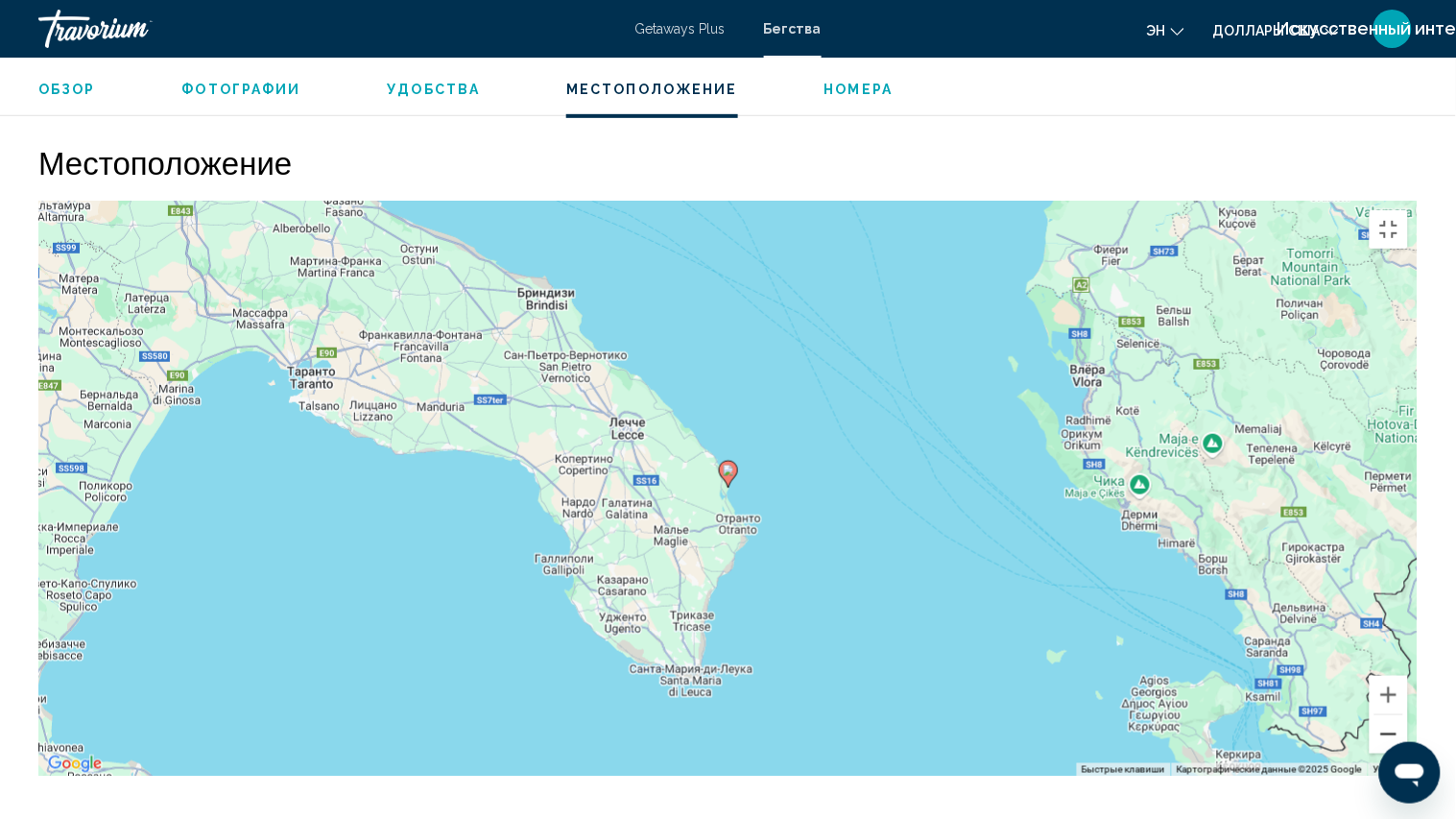 click at bounding box center (1389, 735) 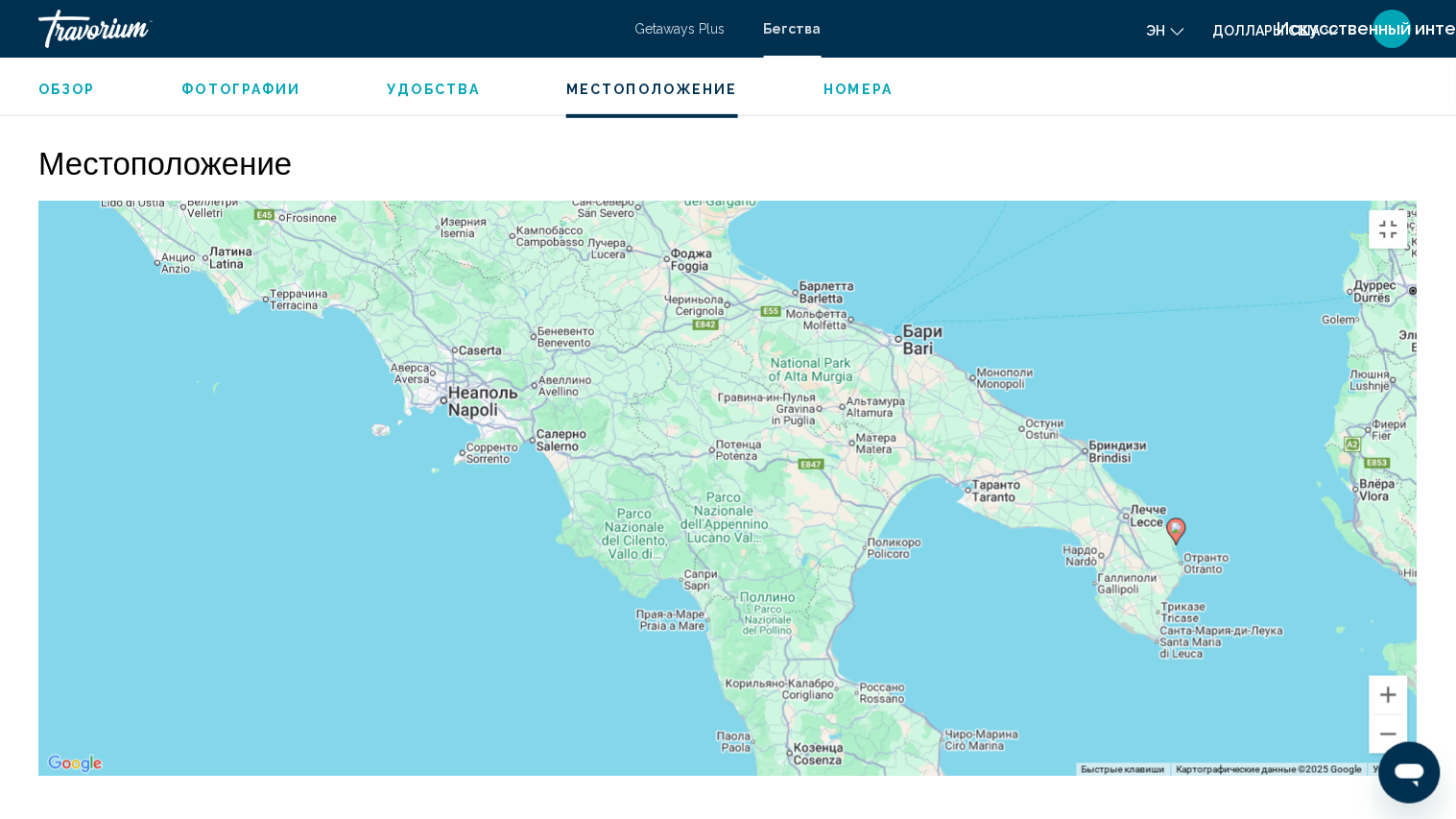 drag, startPoint x: 549, startPoint y: 234, endPoint x: 1005, endPoint y: 292, distance: 459.6738 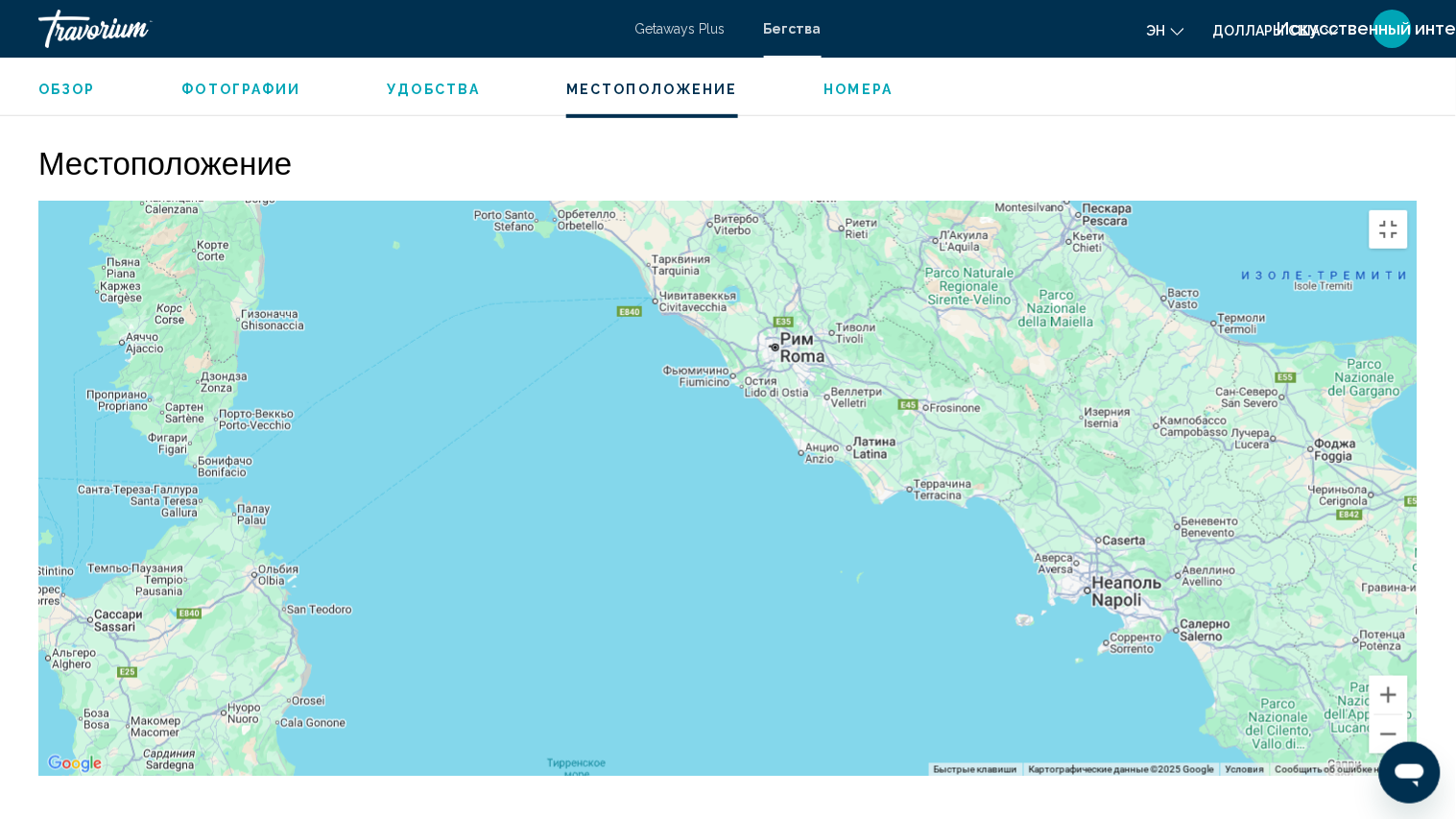 drag, startPoint x: 396, startPoint y: 134, endPoint x: 908, endPoint y: 301, distance: 538.5471 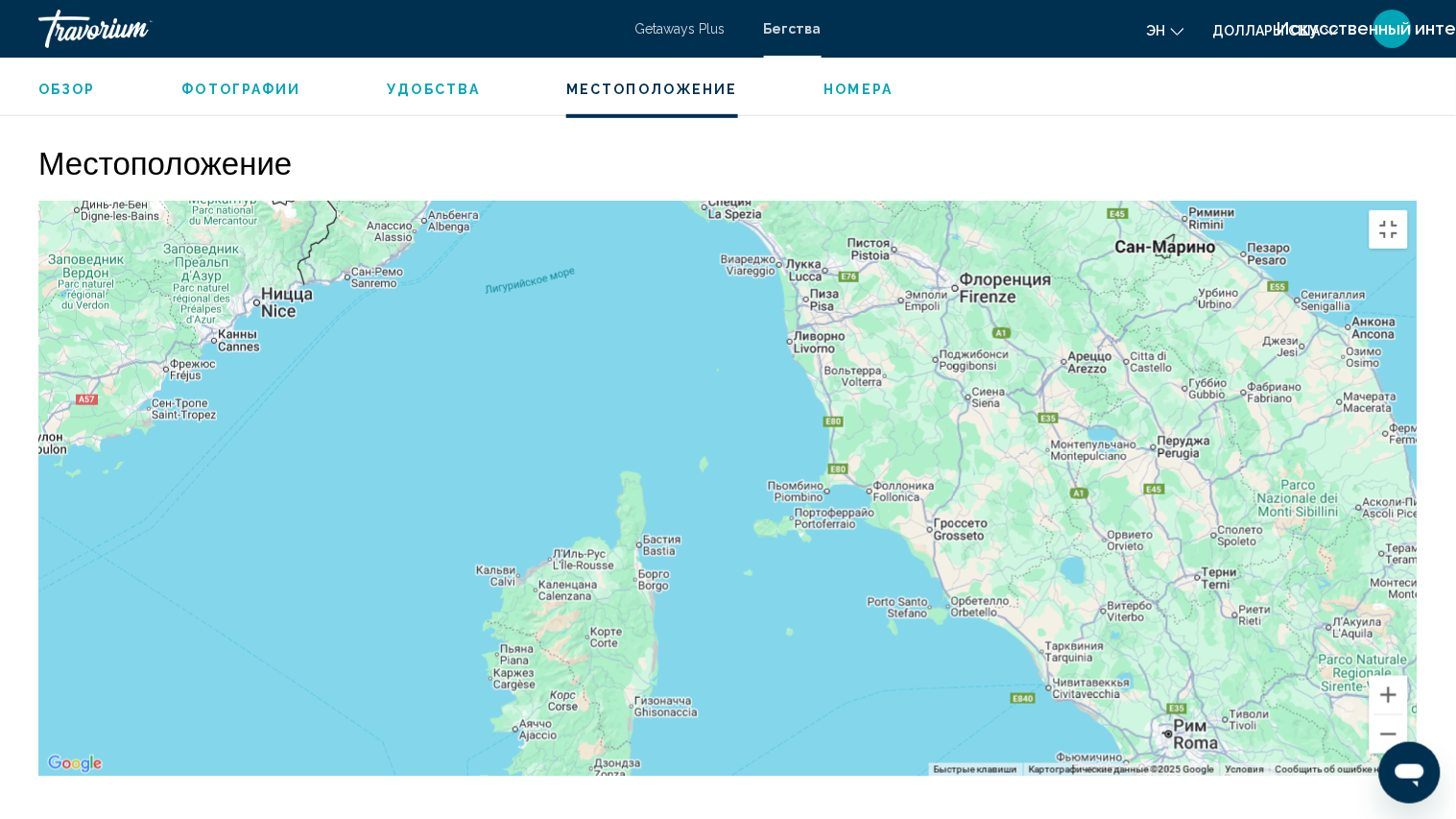 drag, startPoint x: 303, startPoint y: 45, endPoint x: 704, endPoint y: 432, distance: 557.28808 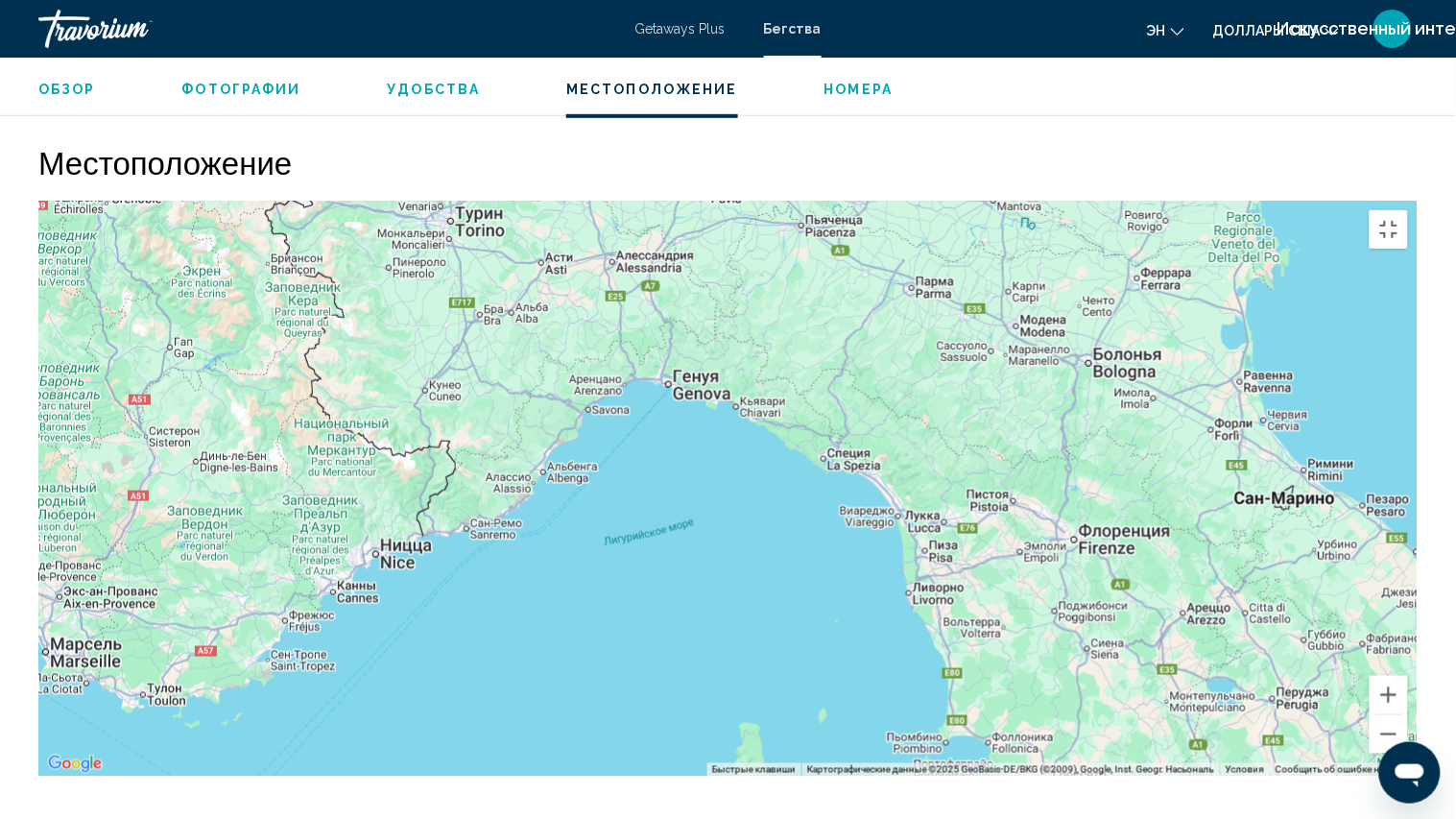 drag, startPoint x: 545, startPoint y: 315, endPoint x: 597, endPoint y: 551, distance: 241.6609 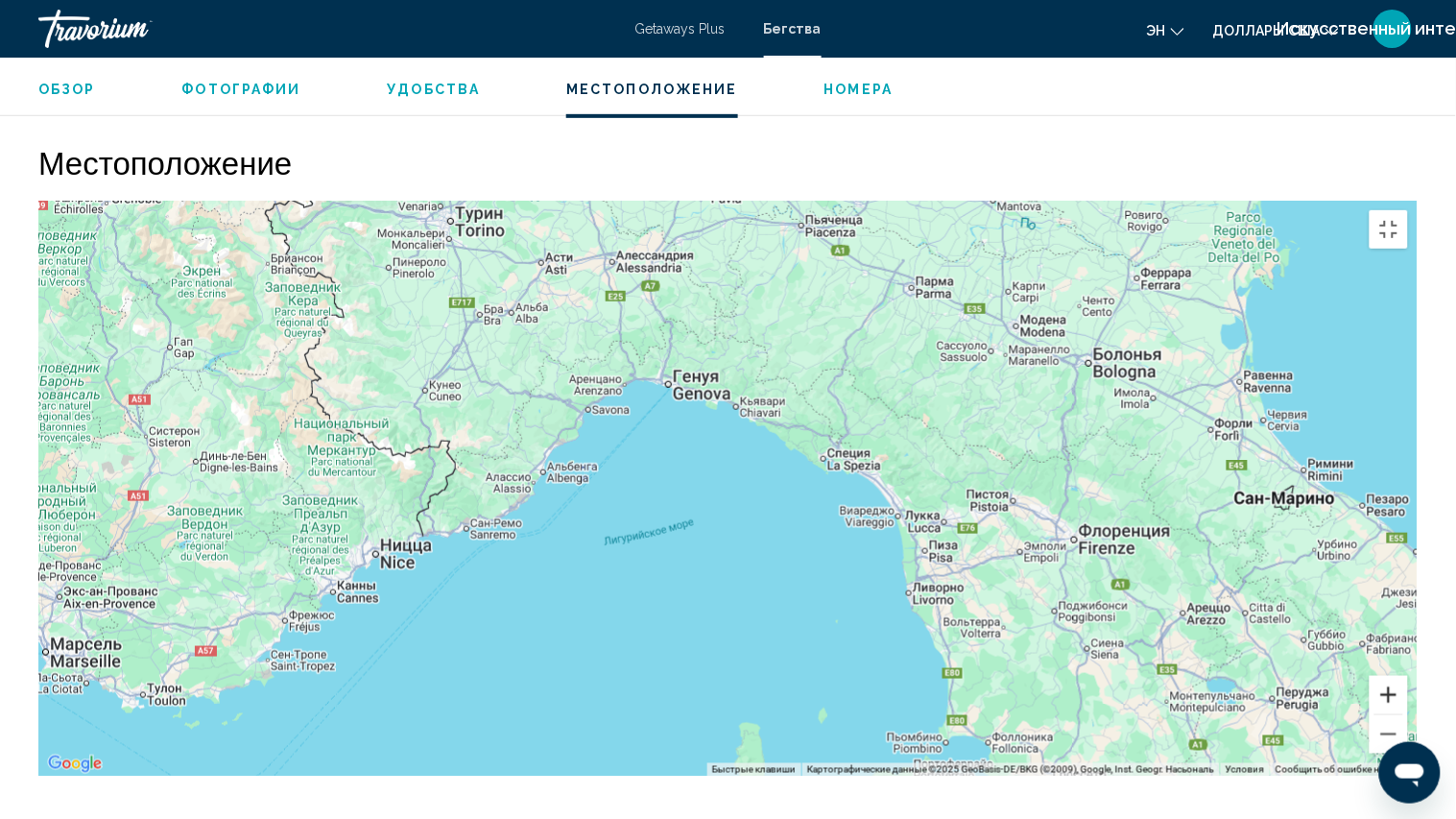 click at bounding box center (1389, 695) 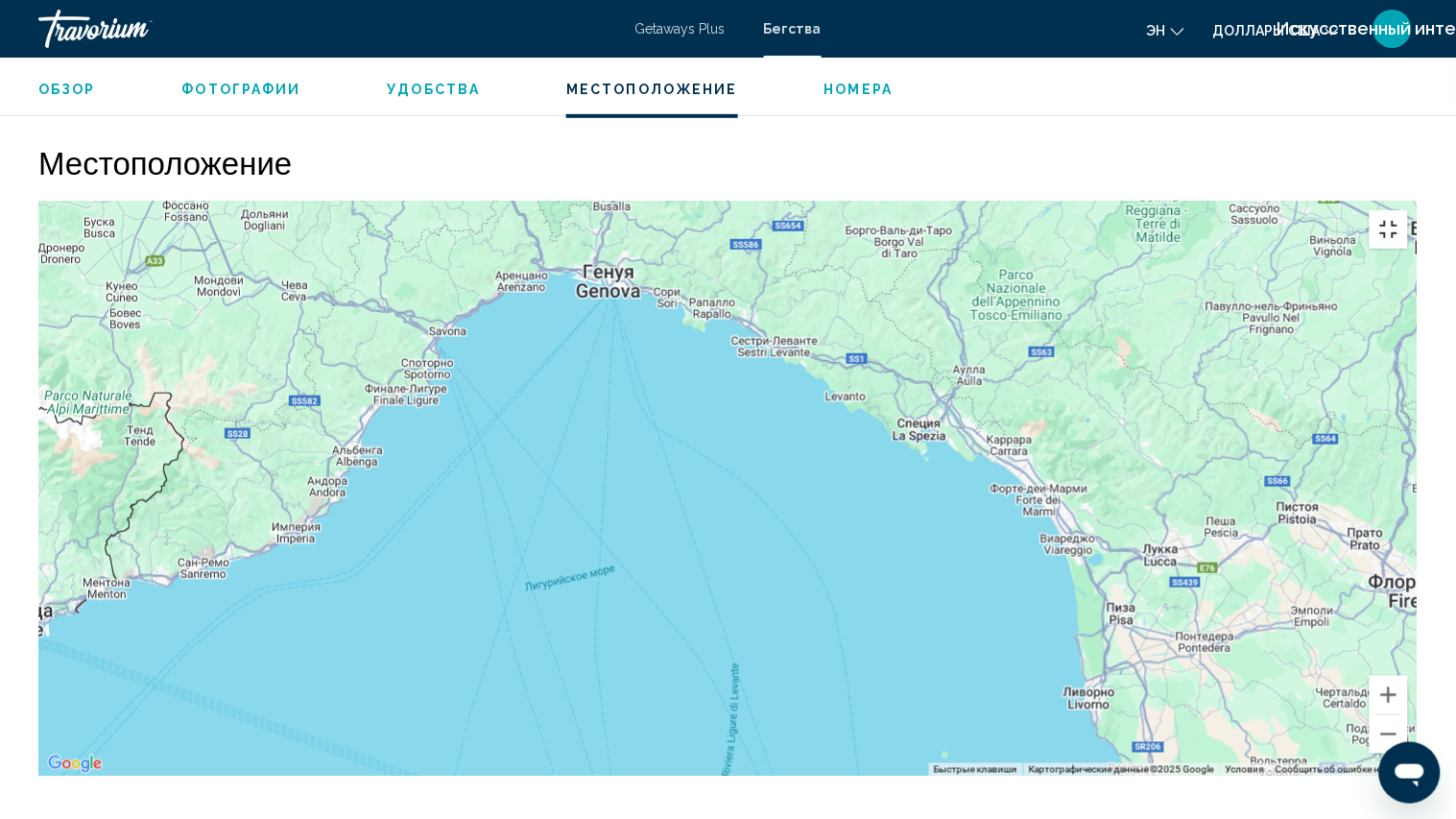 click at bounding box center [1389, 229] 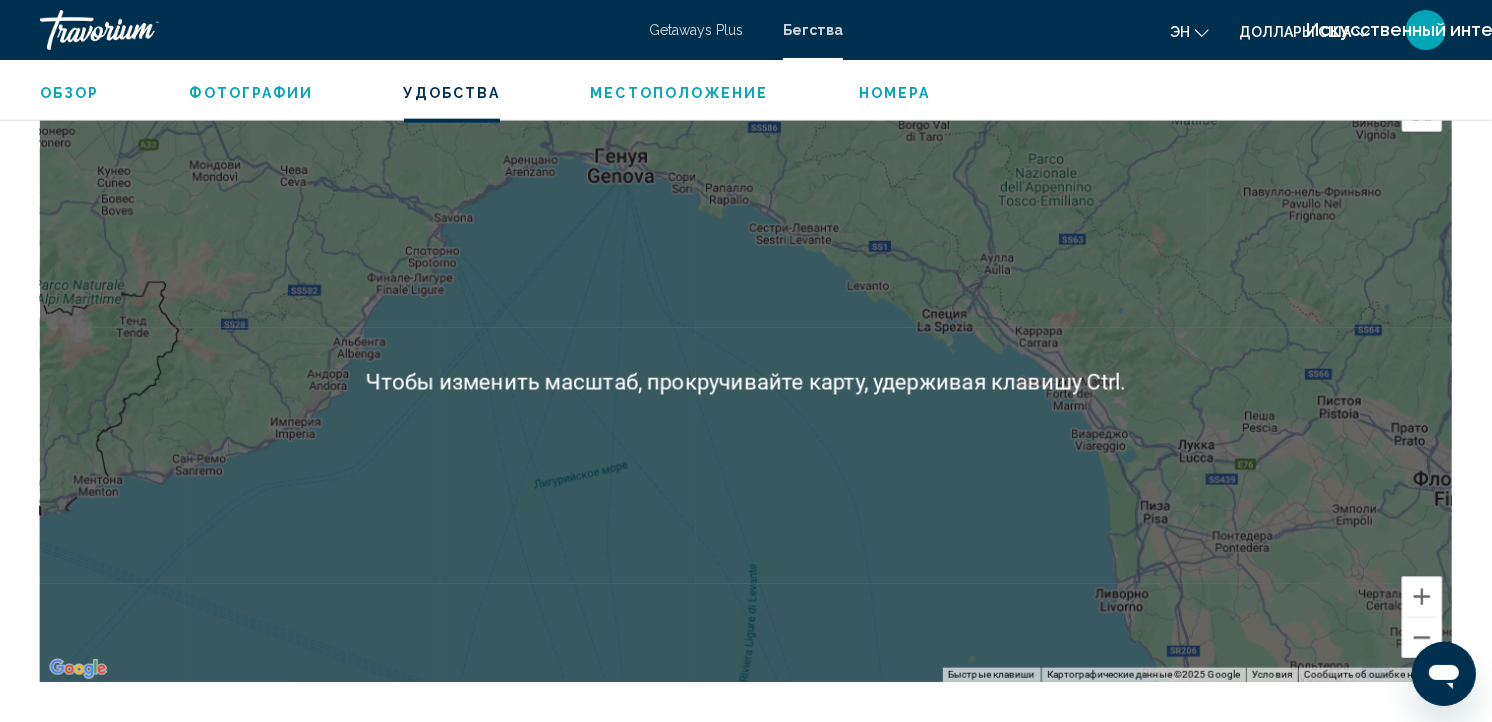 scroll, scrollTop: 2311, scrollLeft: 0, axis: vertical 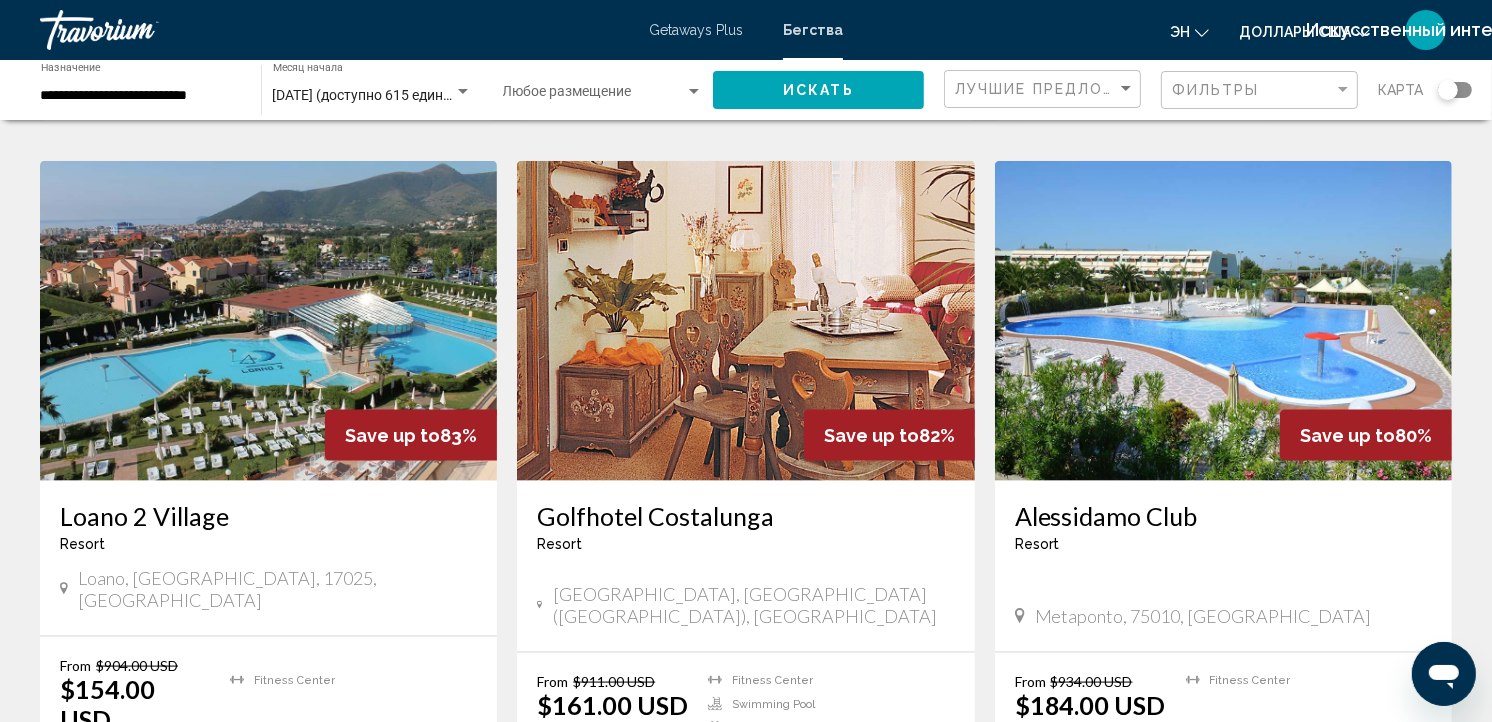 click on "3" at bounding box center (746, 862) 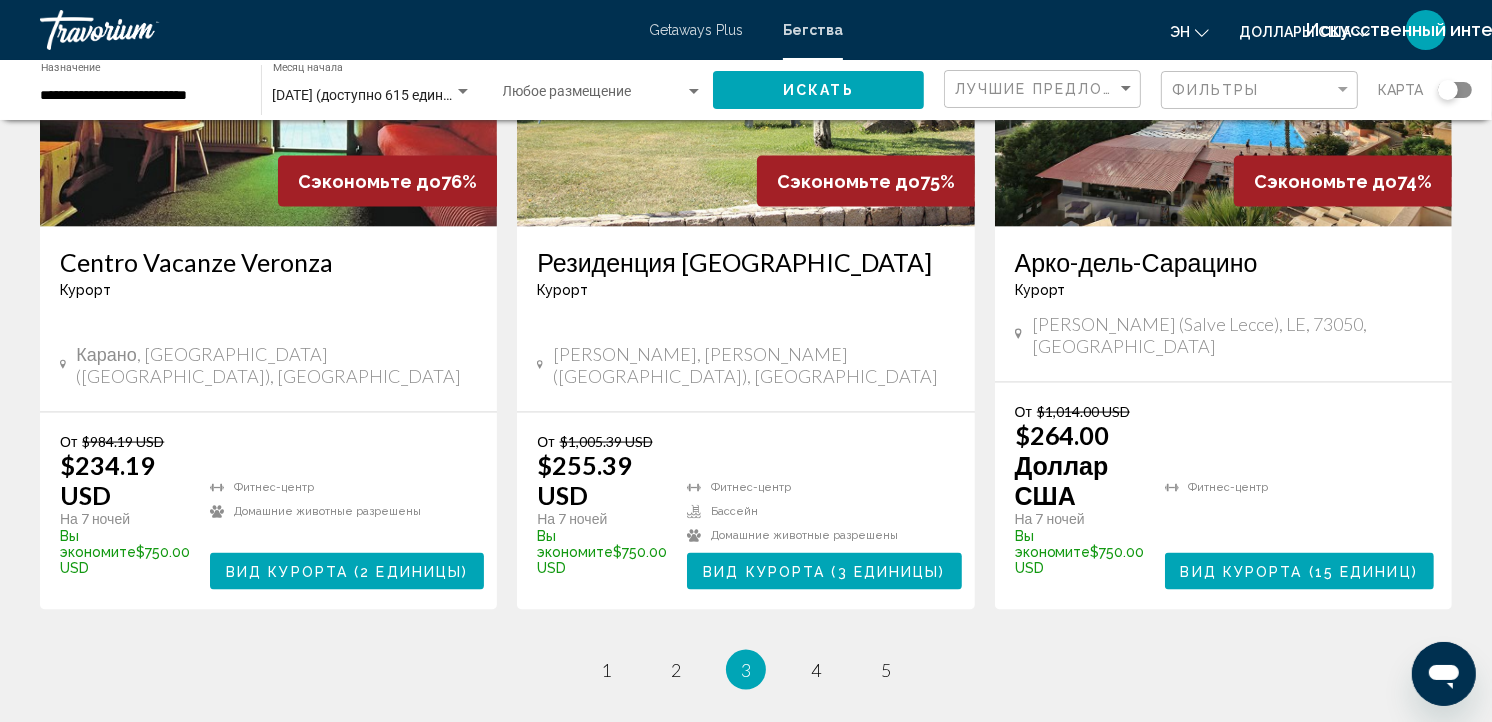 scroll, scrollTop: 2534, scrollLeft: 0, axis: vertical 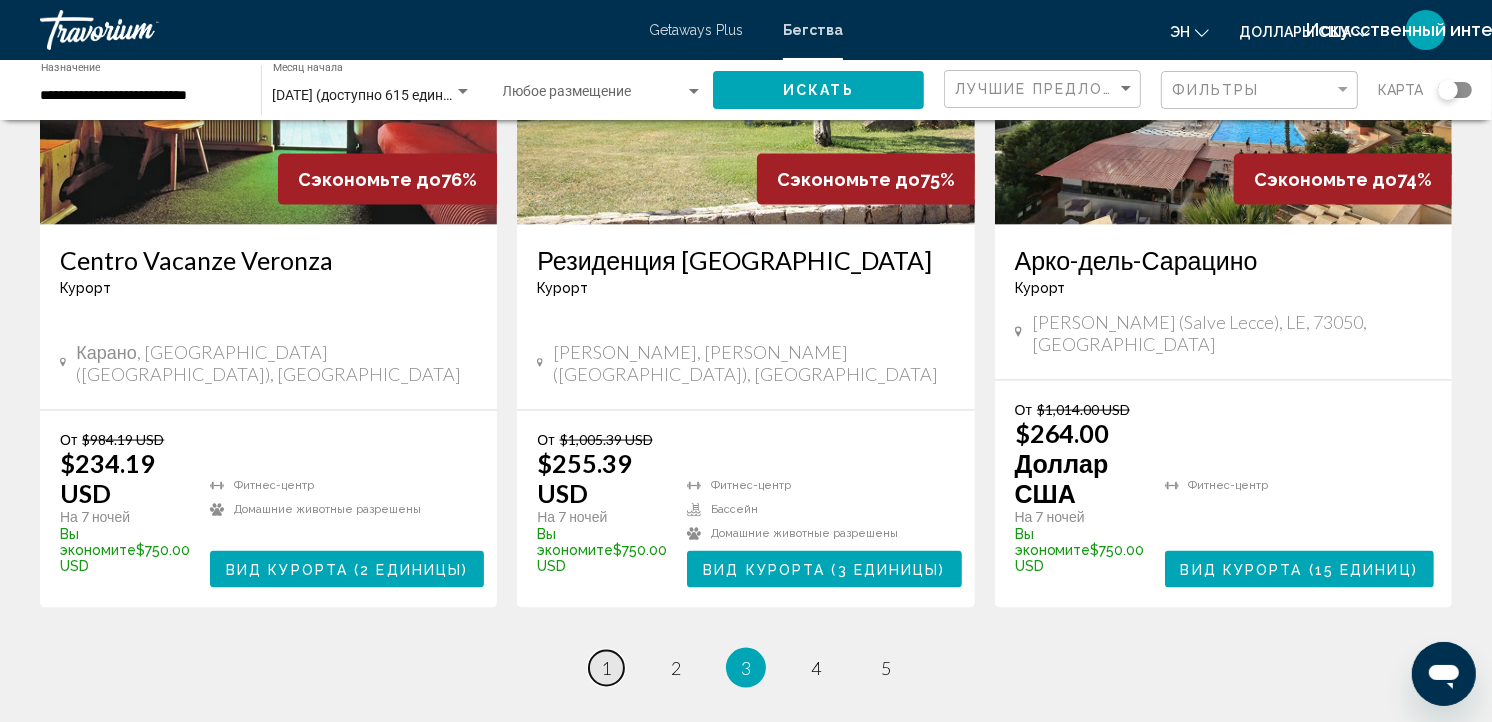 click on "1" at bounding box center (606, 668) 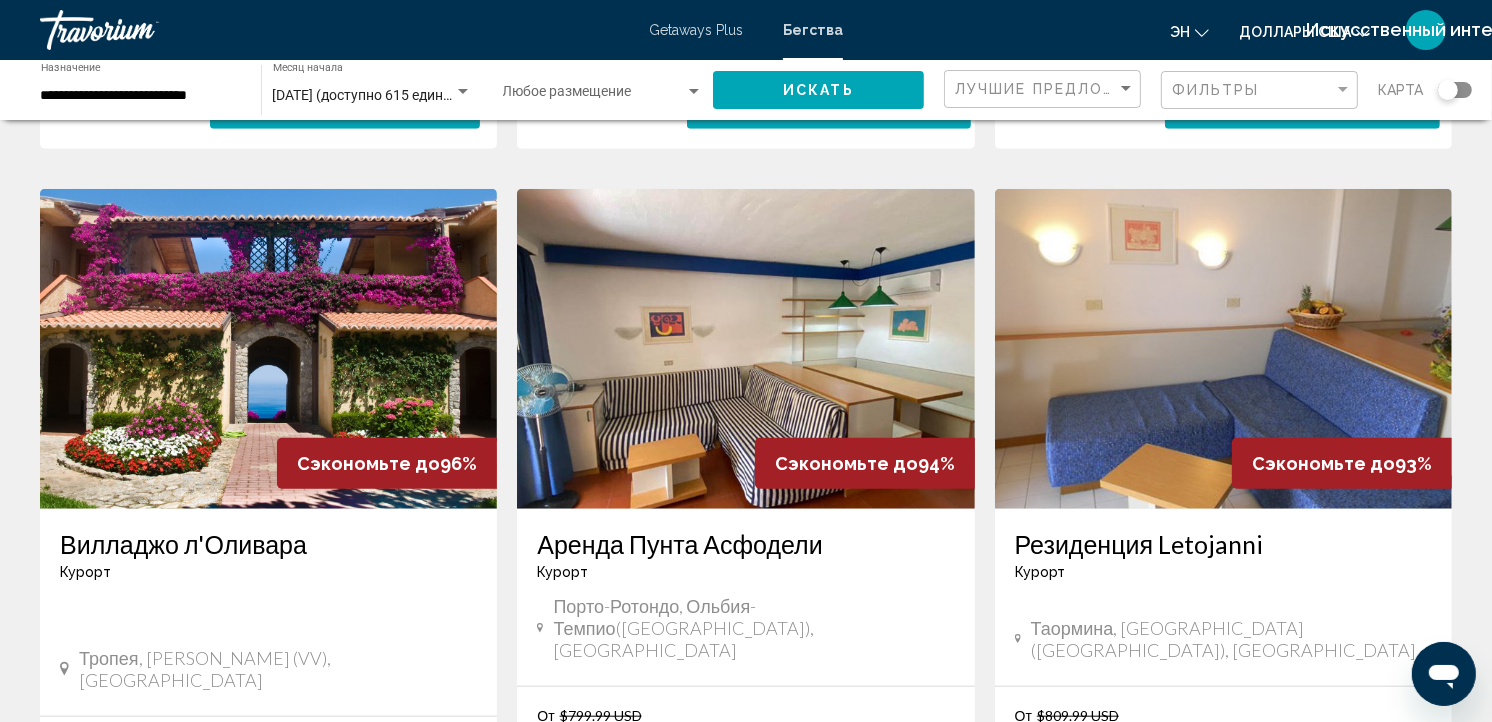 scroll, scrollTop: 1521, scrollLeft: 0, axis: vertical 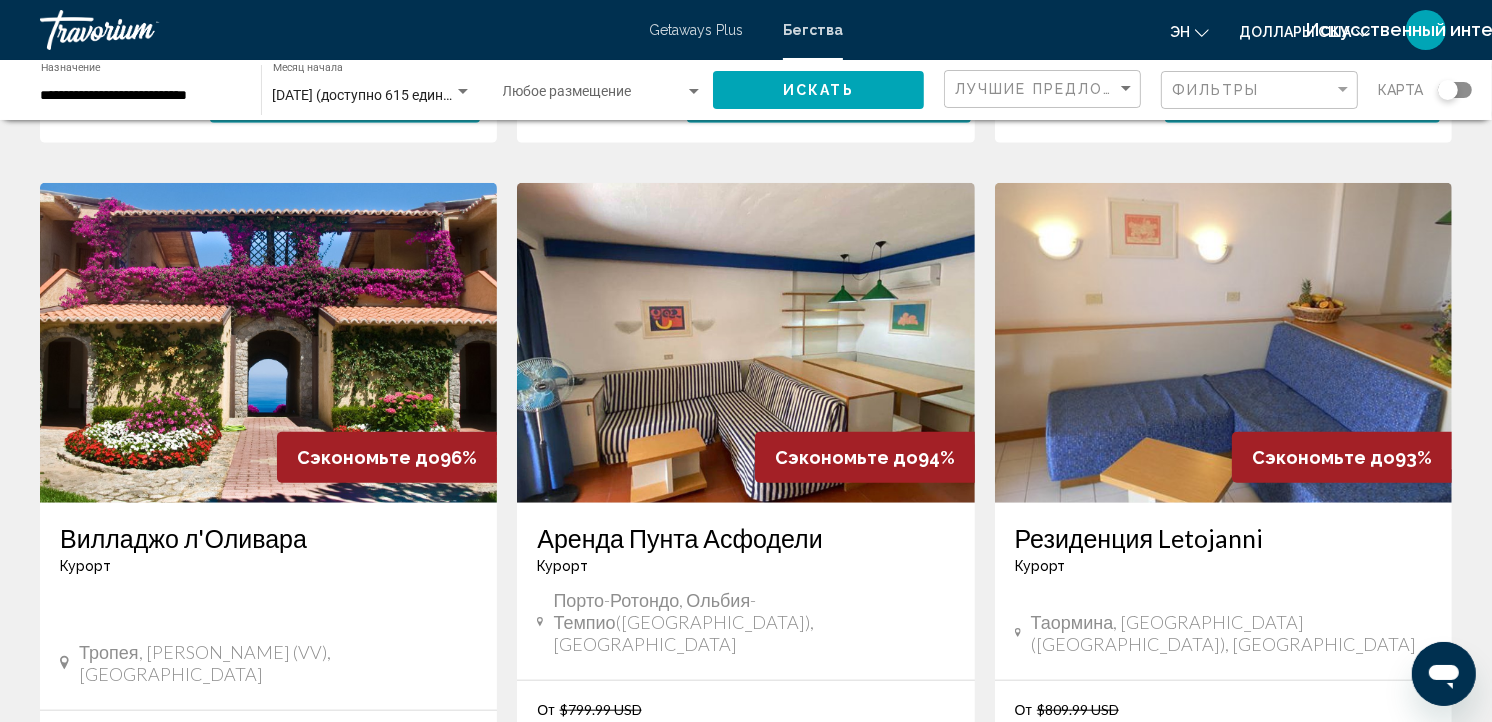 click at bounding box center [268, 343] 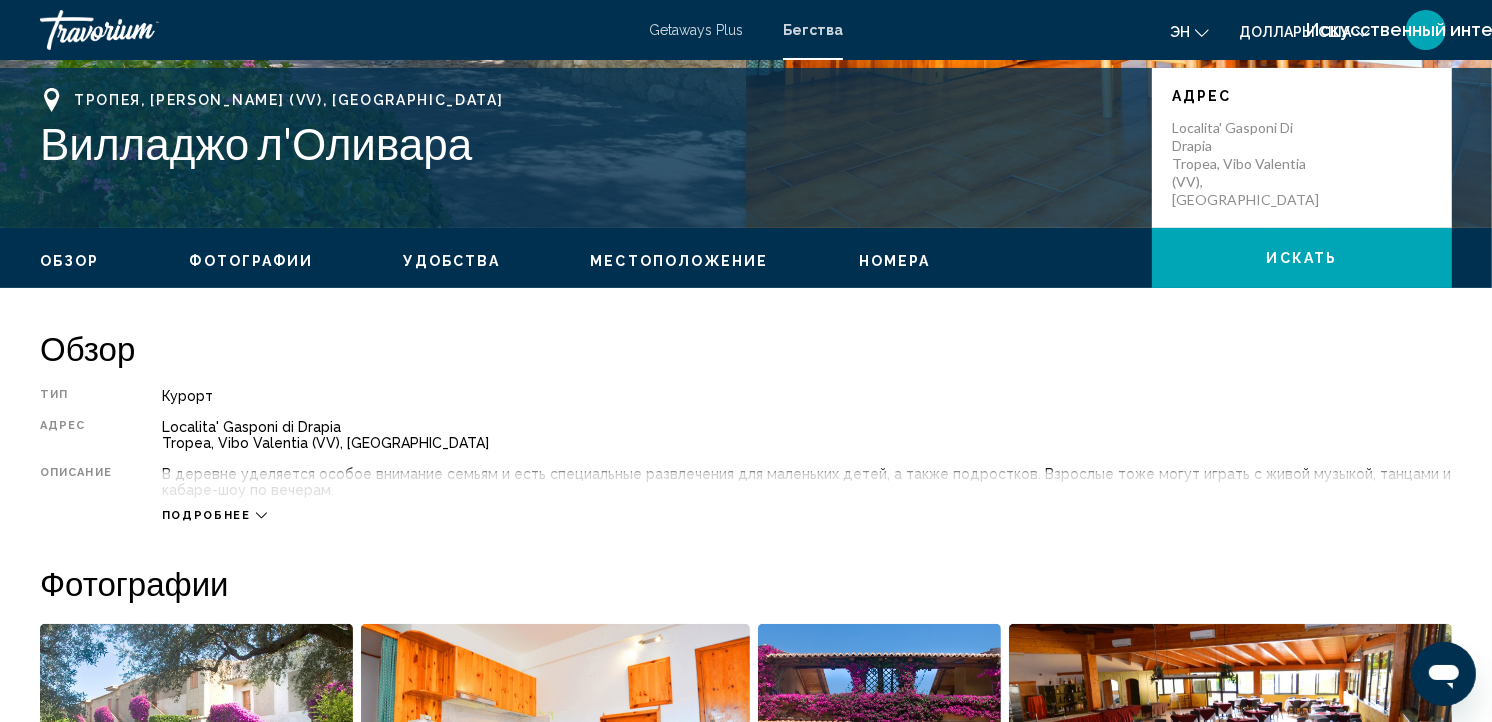 scroll, scrollTop: 484, scrollLeft: 0, axis: vertical 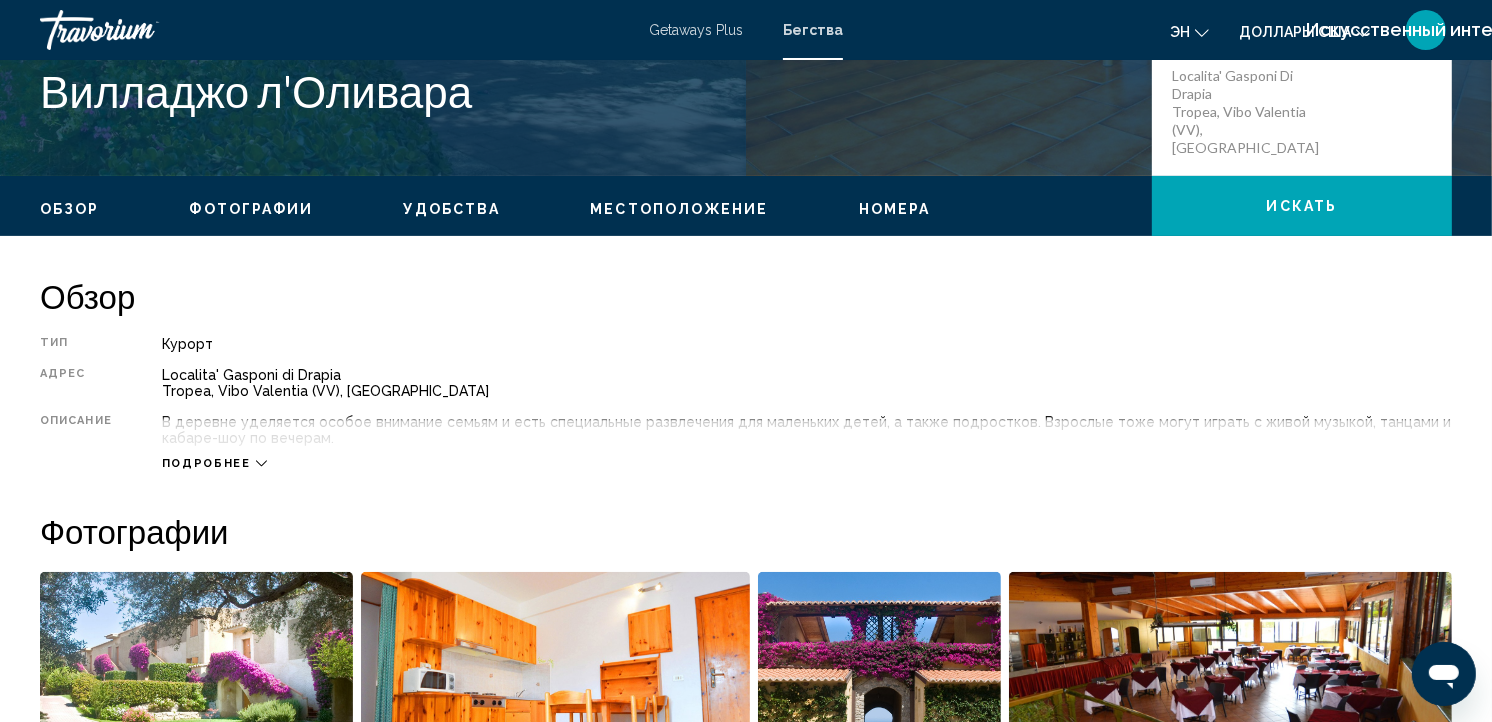 click on "Местоположение" at bounding box center [679, 209] 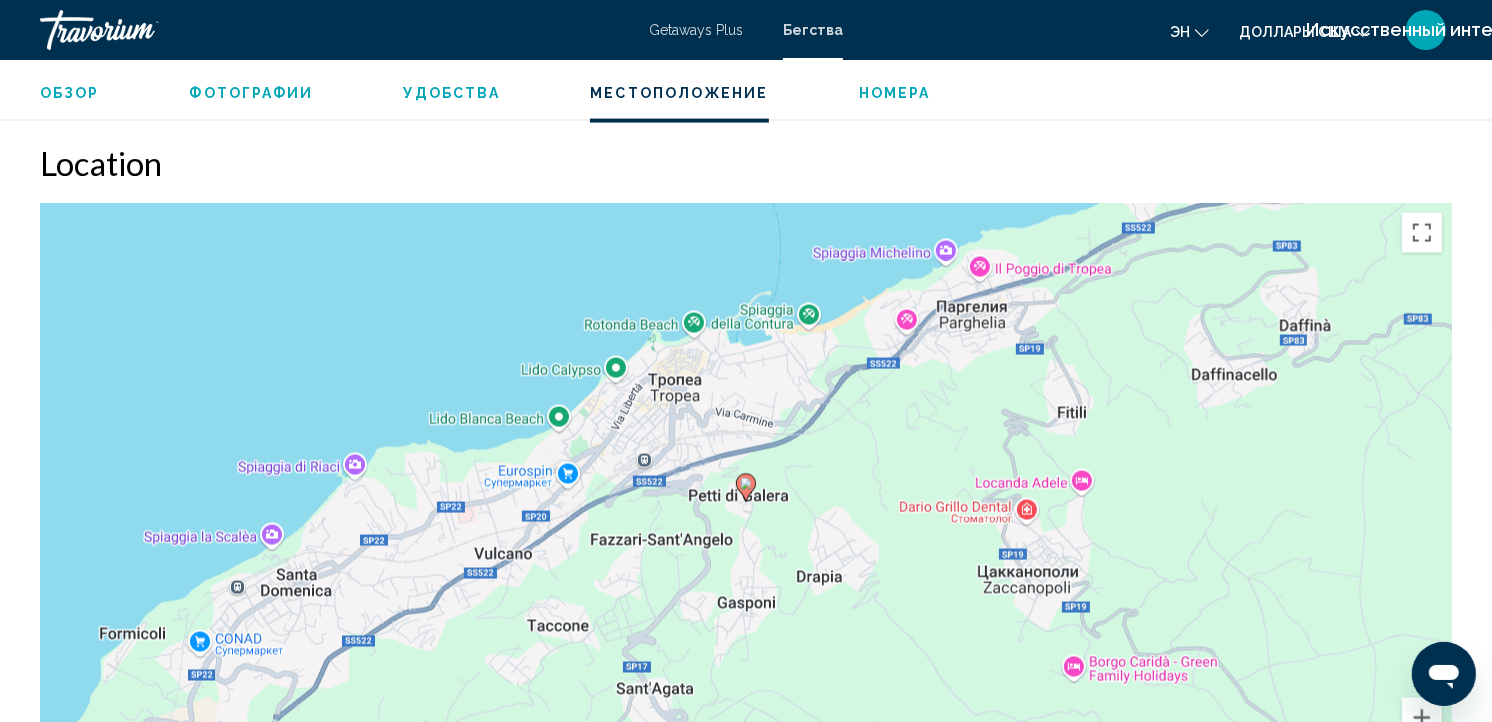 scroll, scrollTop: 2787, scrollLeft: 0, axis: vertical 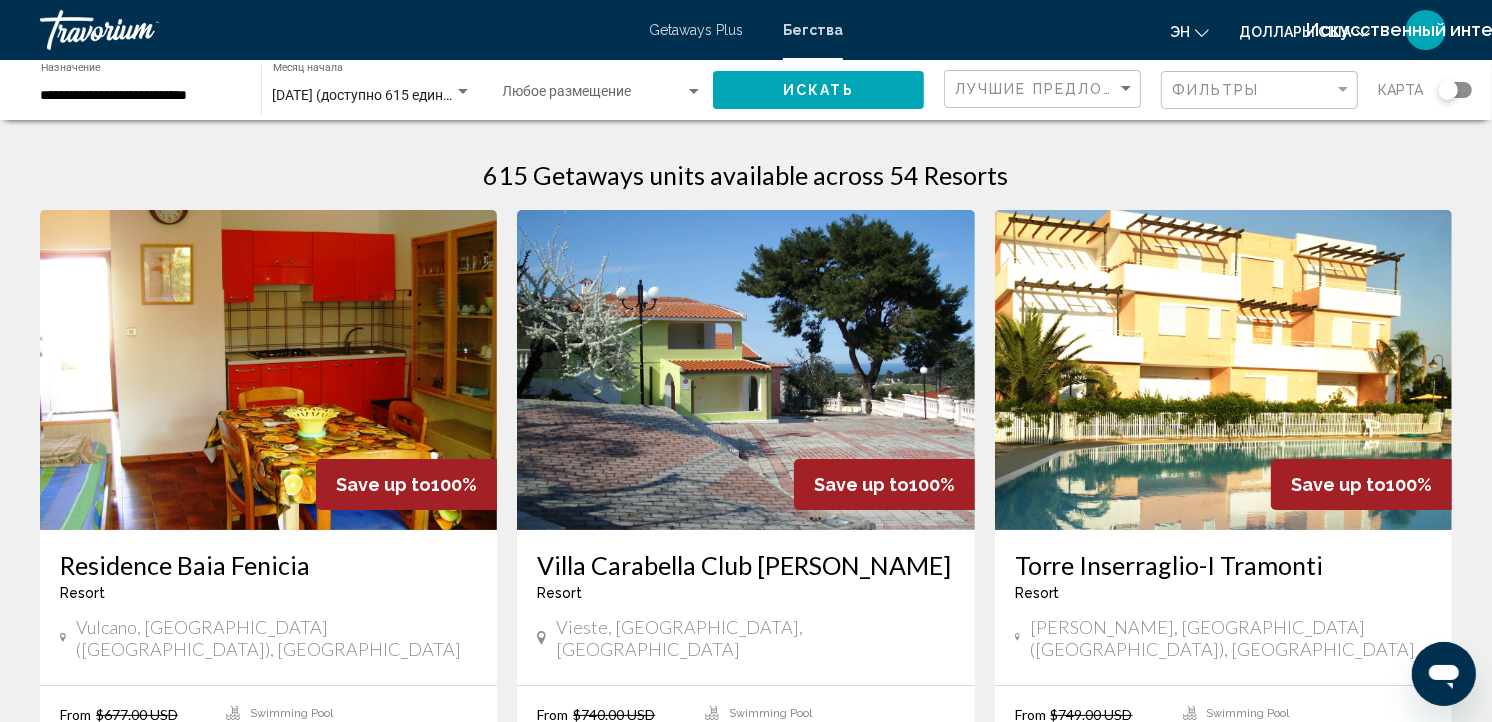 click at bounding box center [463, 91] 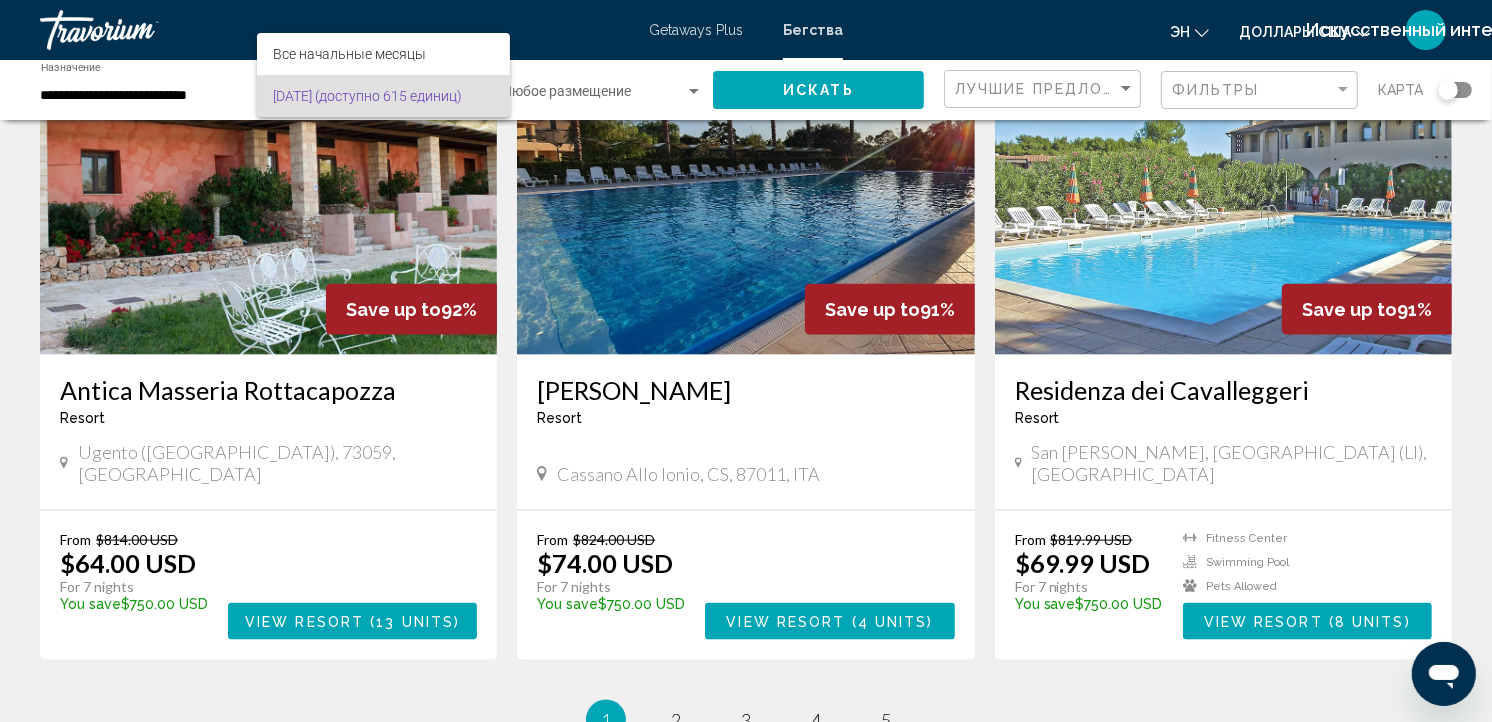 scroll, scrollTop: 2383, scrollLeft: 0, axis: vertical 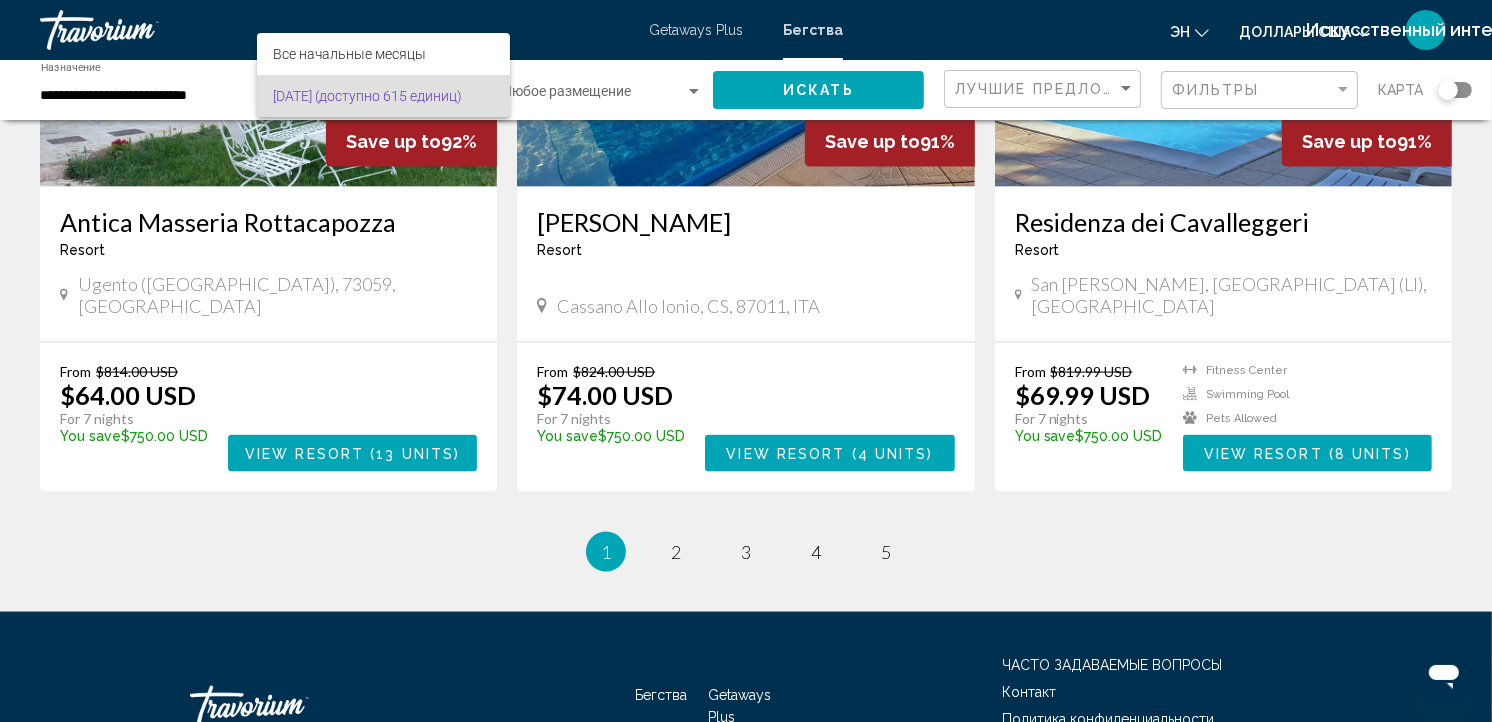 click at bounding box center [746, 361] 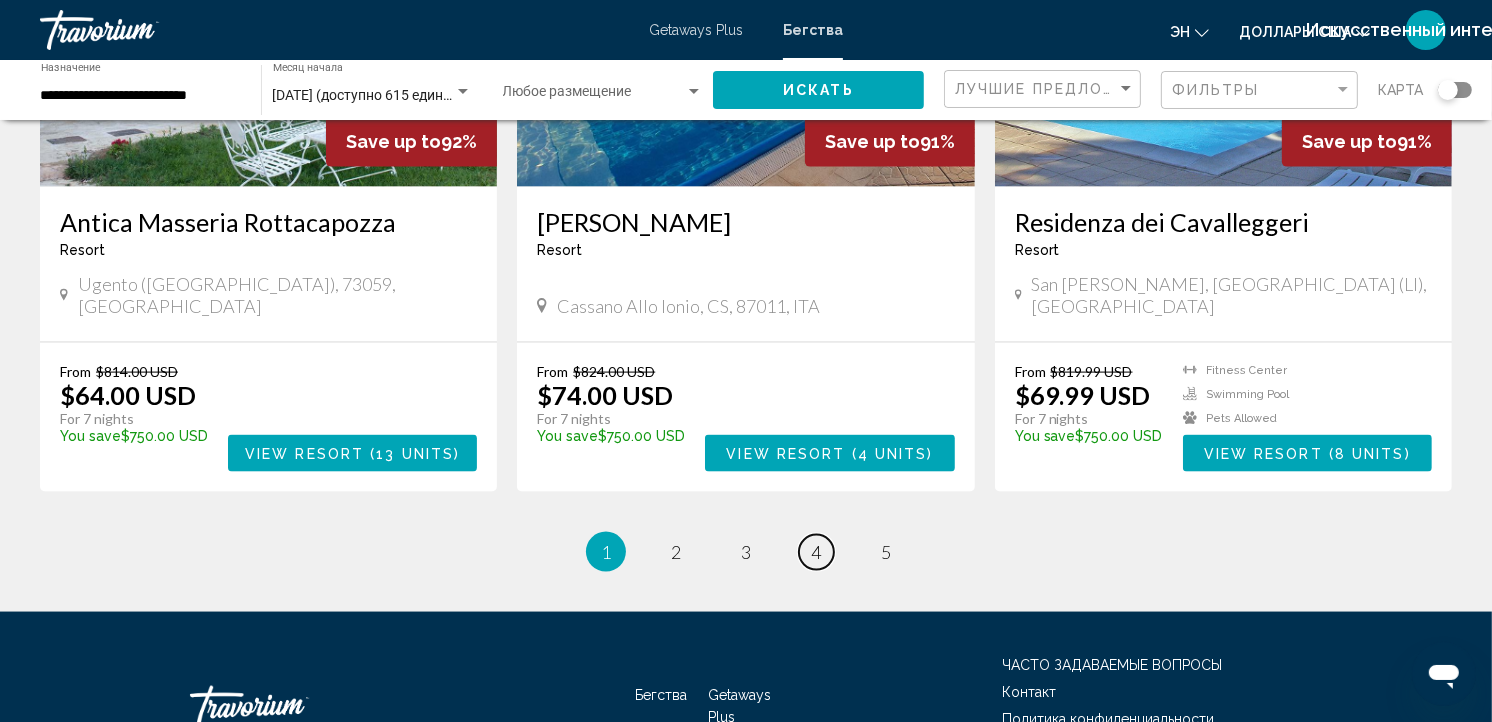 click on "4" at bounding box center [816, 552] 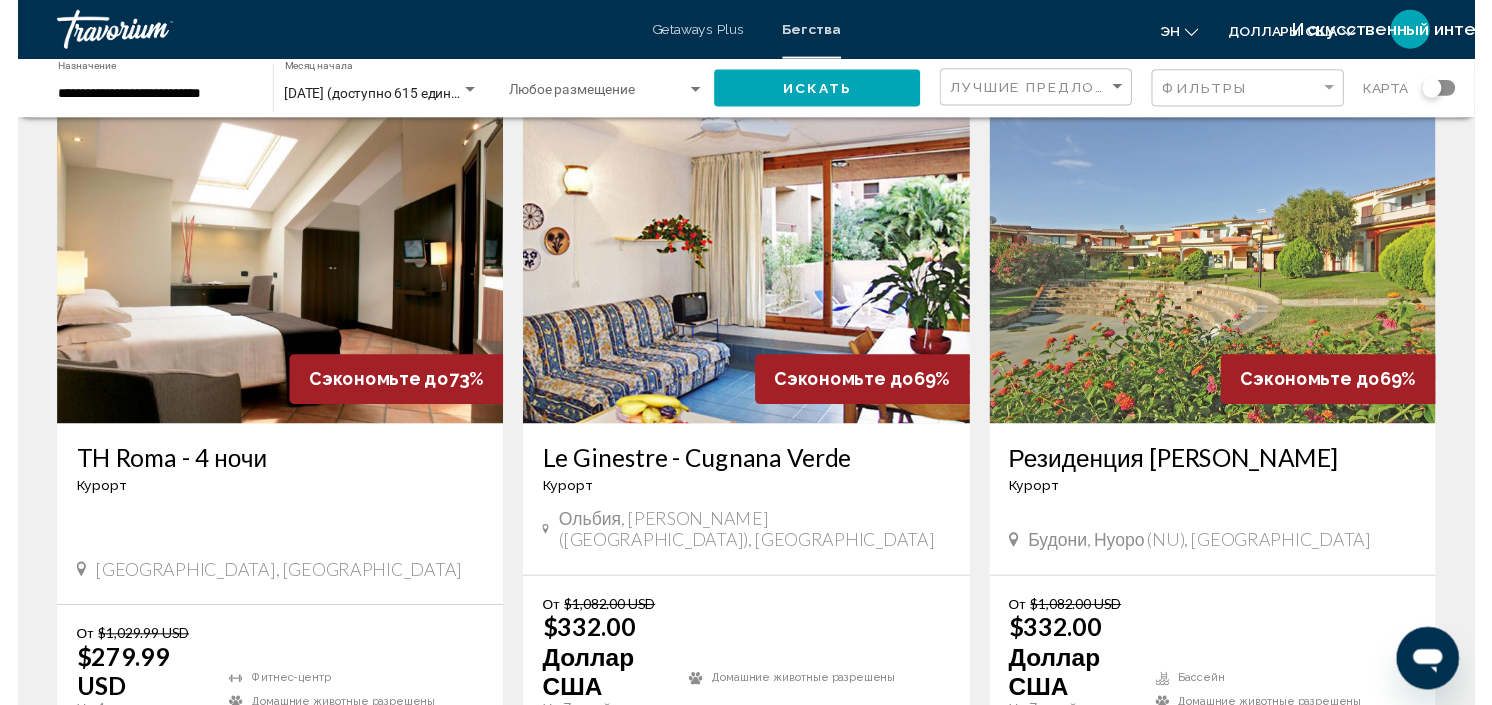 scroll, scrollTop: 0, scrollLeft: 0, axis: both 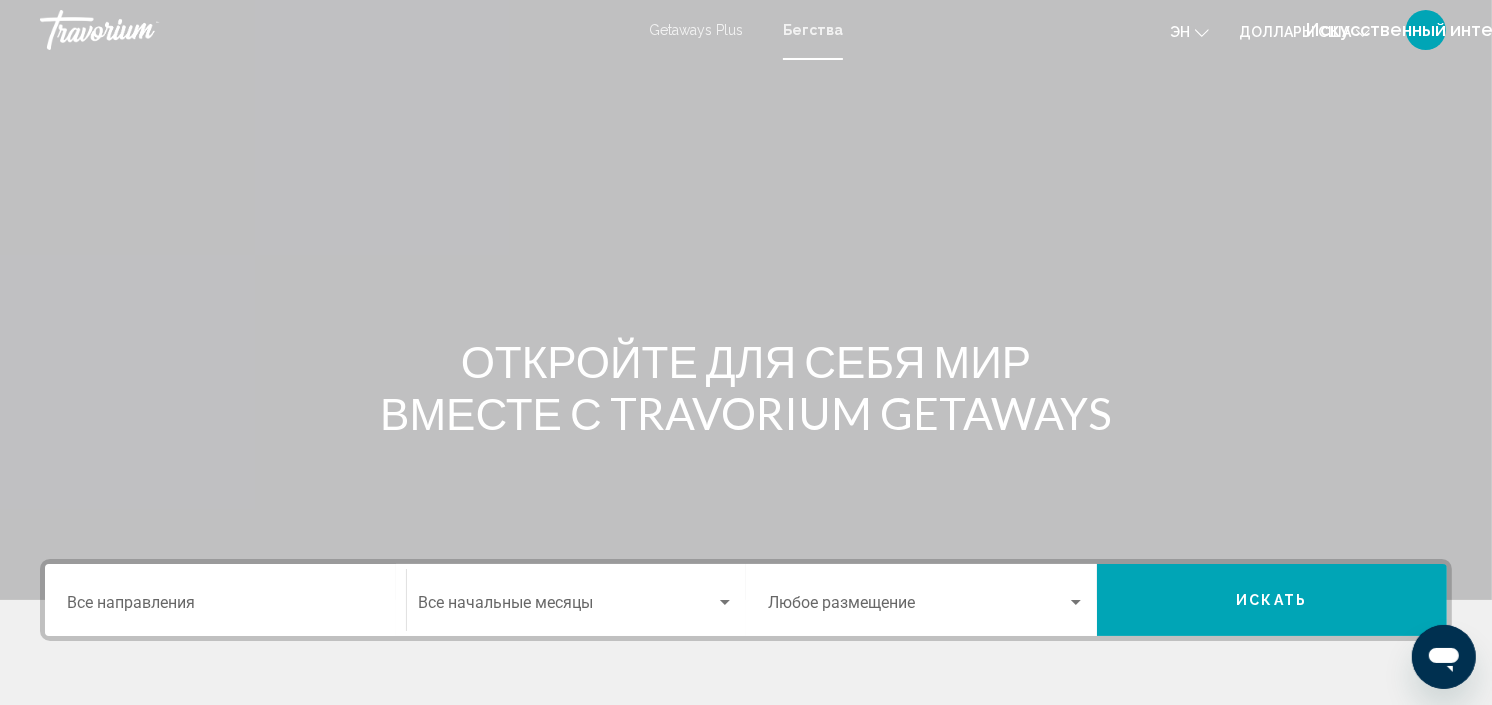 click on "Бегства" at bounding box center (813, 30) 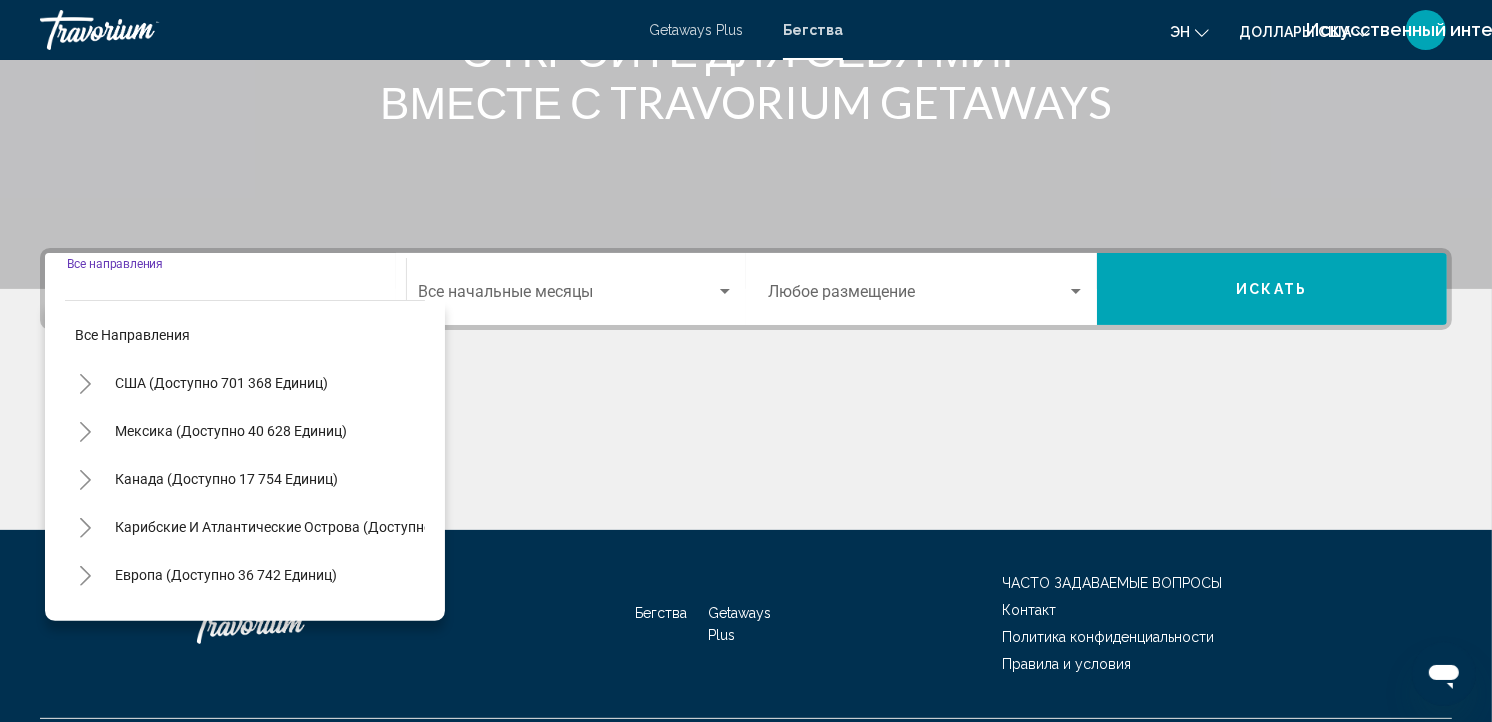 scroll, scrollTop: 363, scrollLeft: 0, axis: vertical 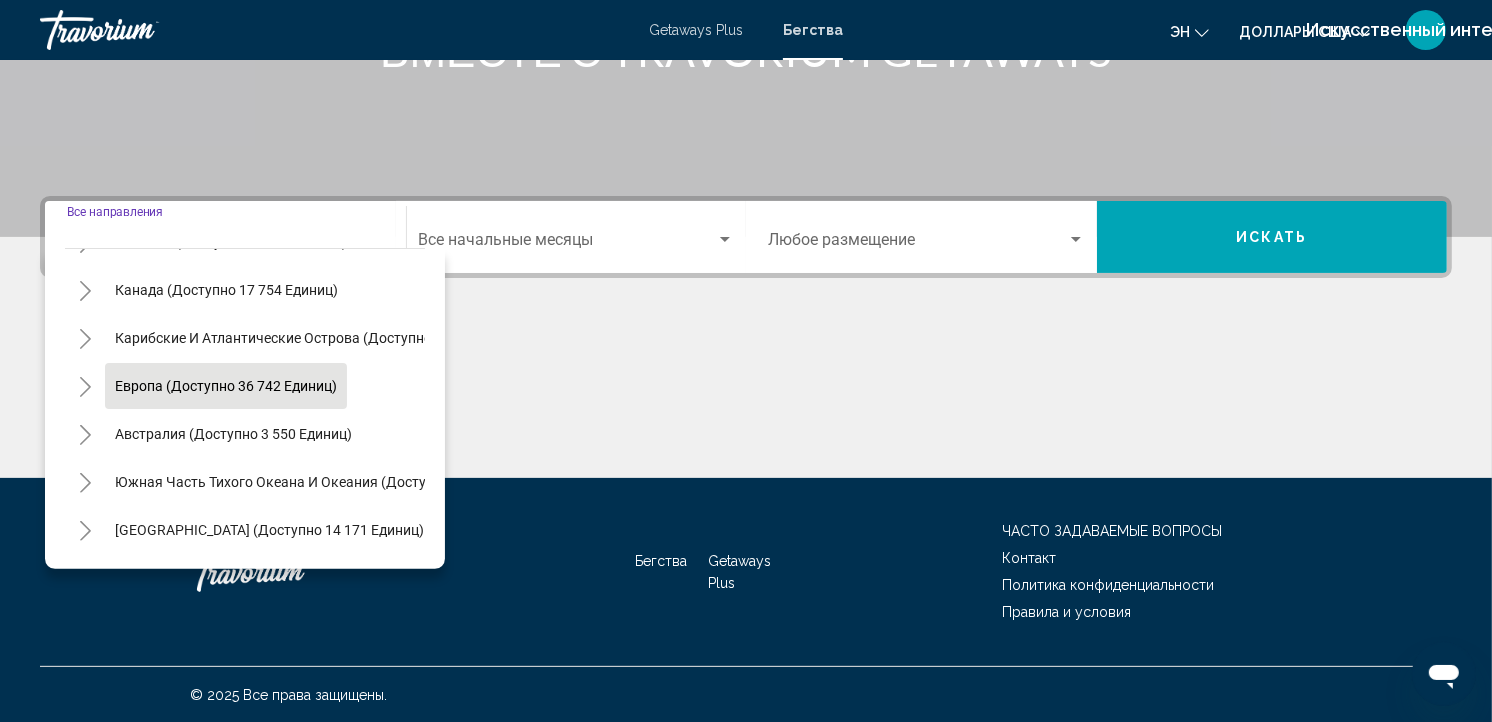 click on "Европа (доступно 36 742 единиц)" at bounding box center (233, 434) 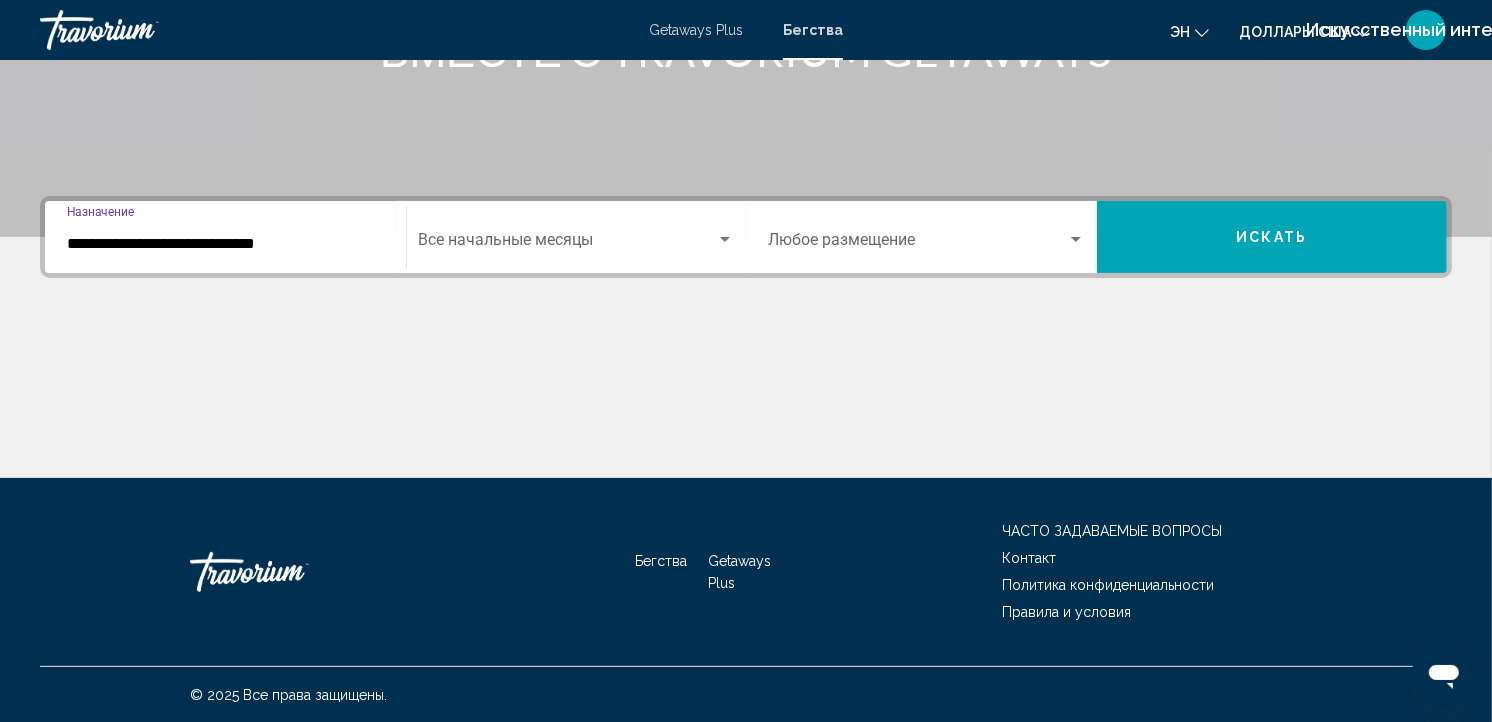 click on "**********" at bounding box center (225, 244) 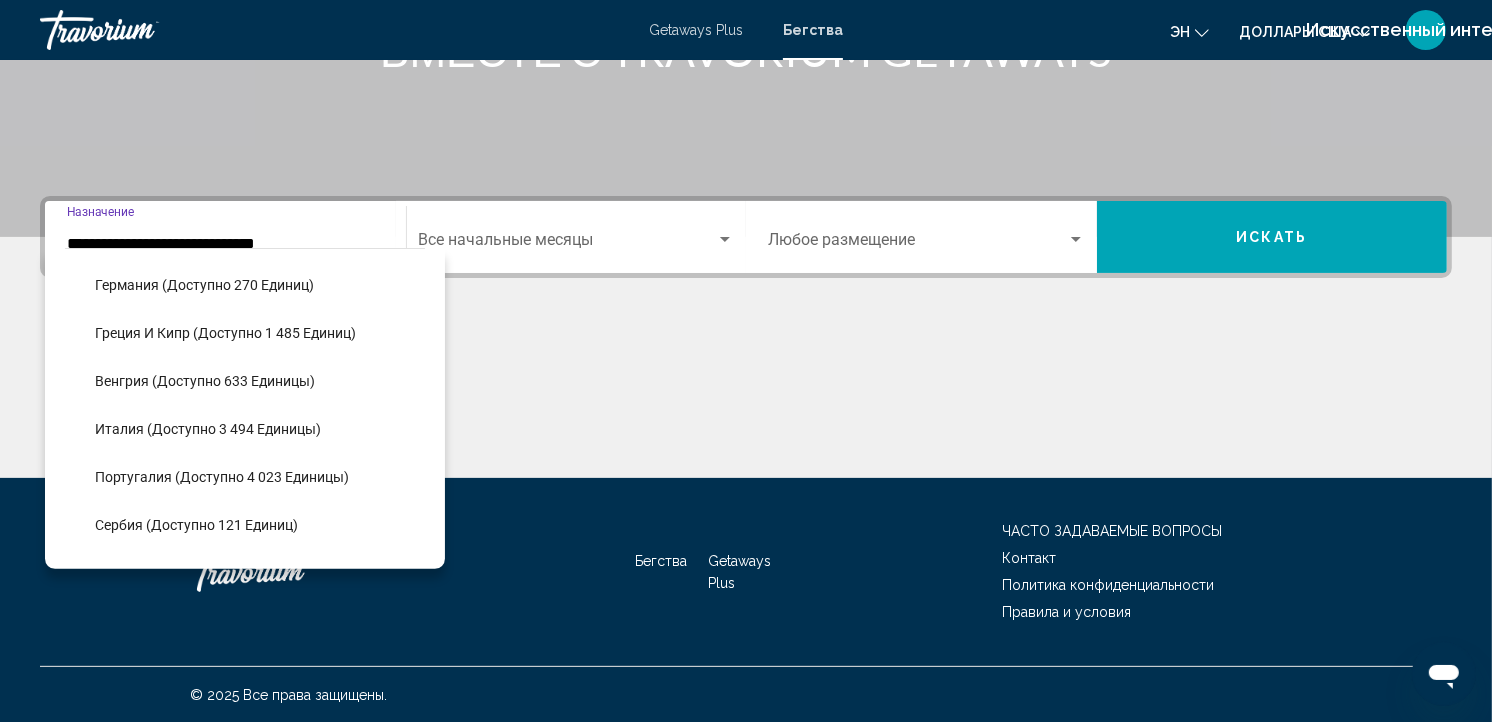 scroll, scrollTop: 663, scrollLeft: 0, axis: vertical 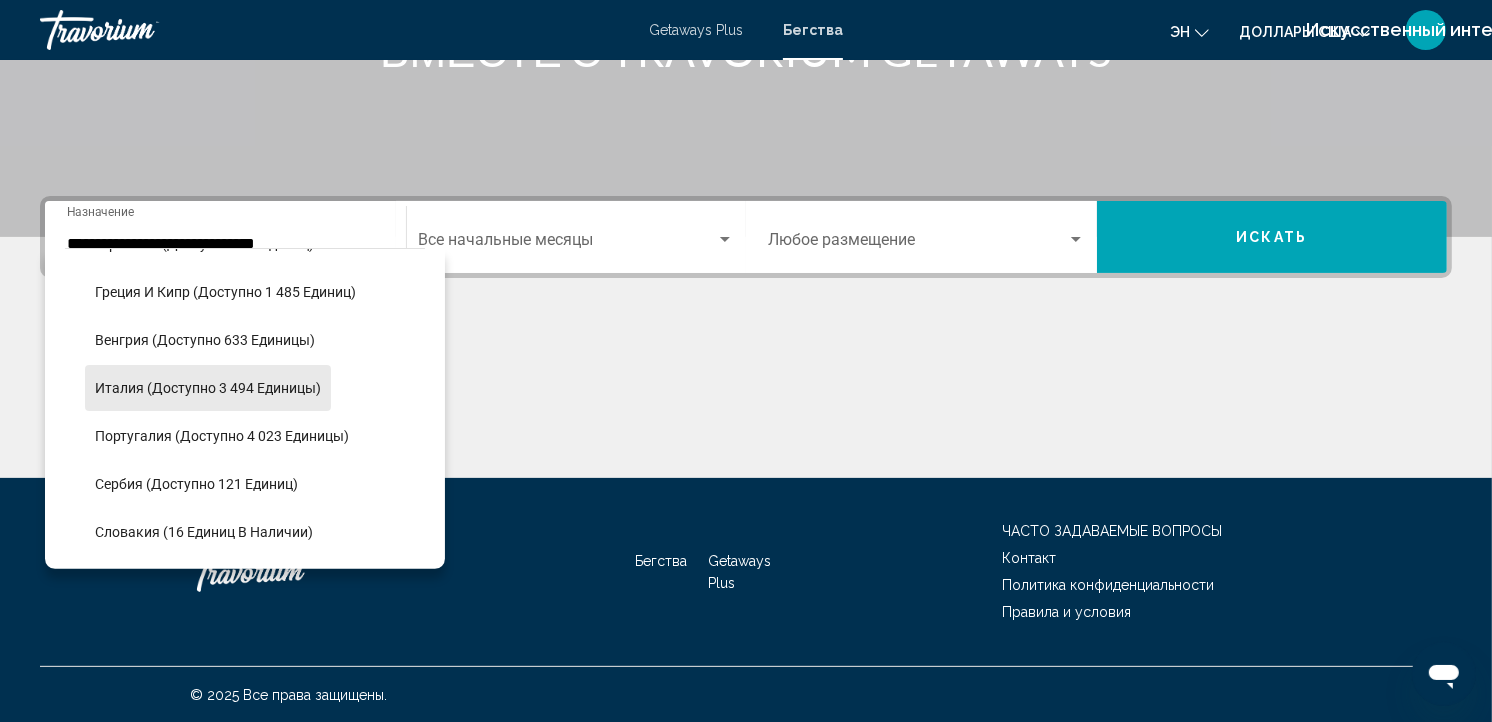 click on "Италия (доступно 3 494 единицы)" 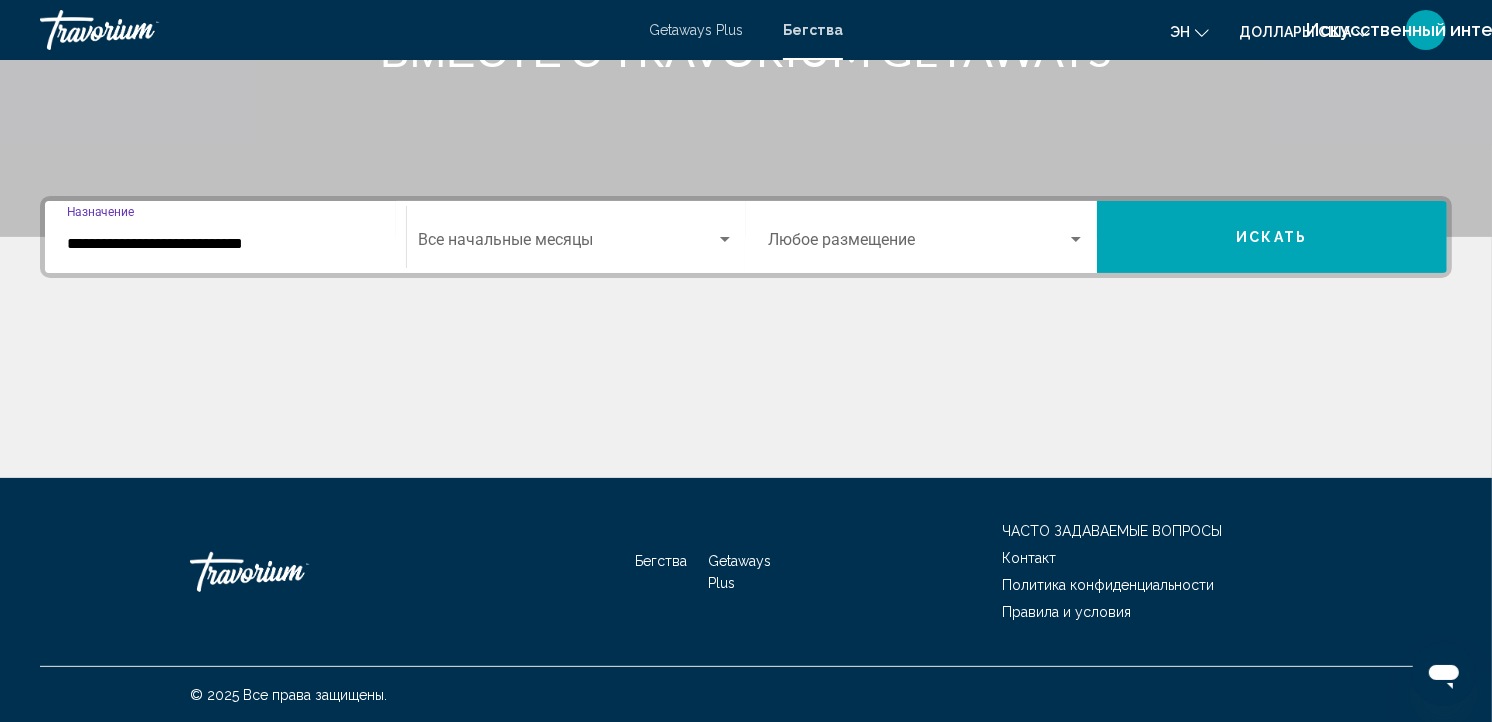 click at bounding box center (568, 244) 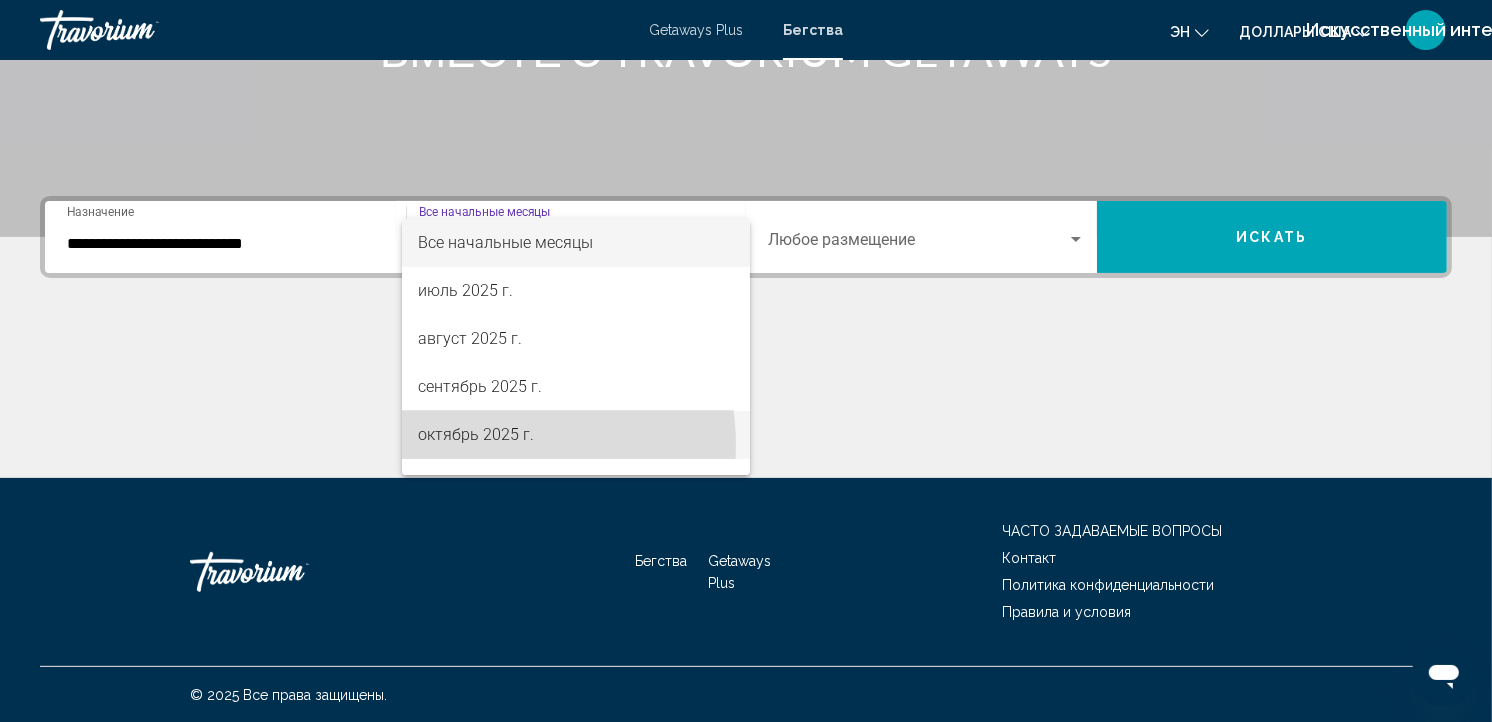 click on "октябрь 2025 г." at bounding box center (576, 435) 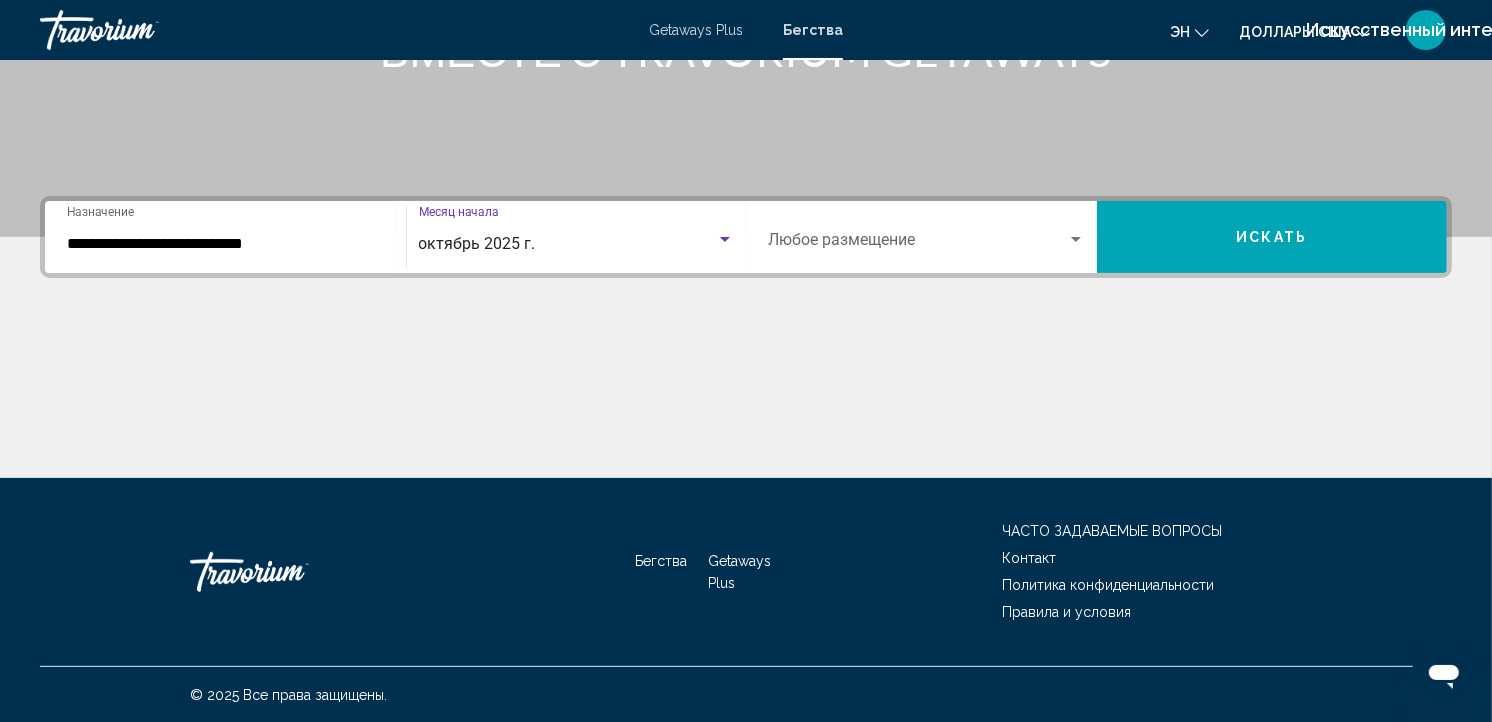click on "Искать" at bounding box center (1272, 237) 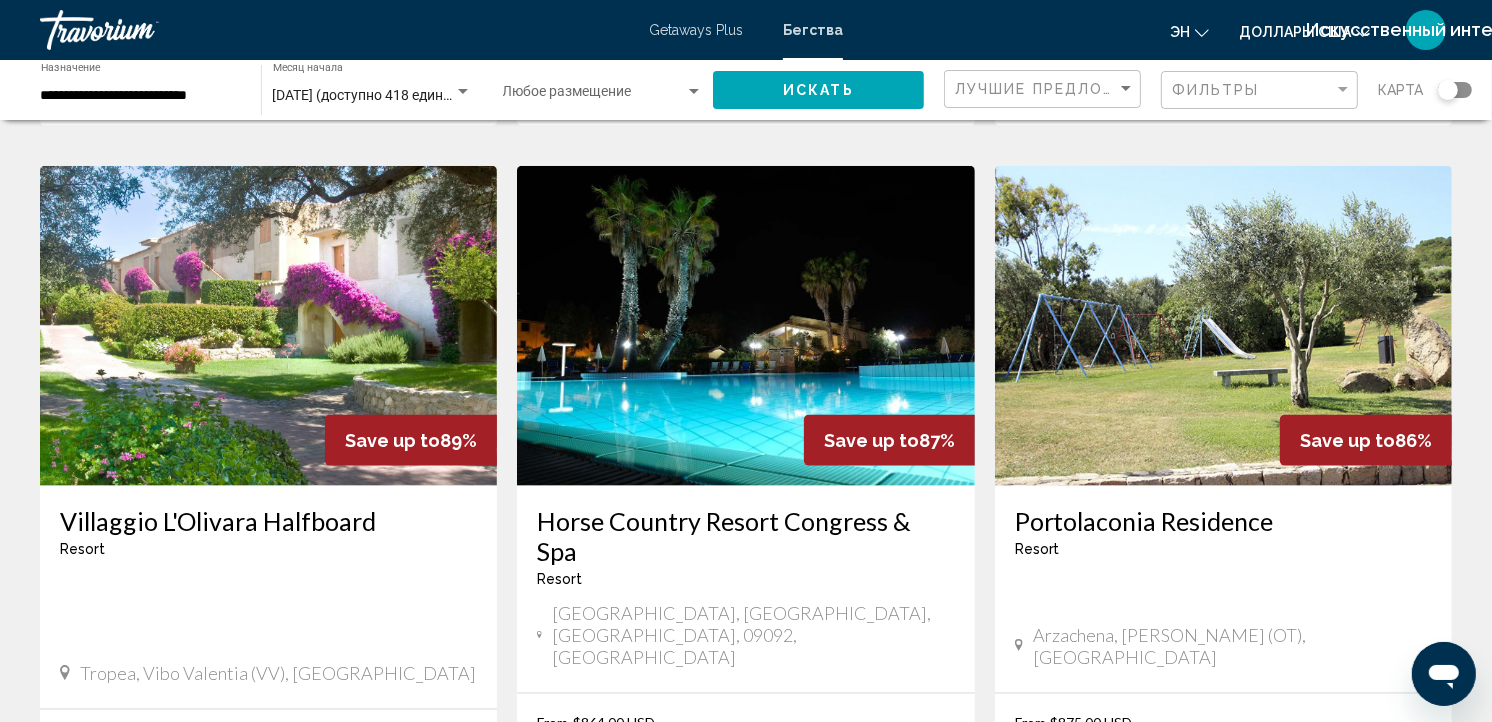 scroll, scrollTop: 2074, scrollLeft: 0, axis: vertical 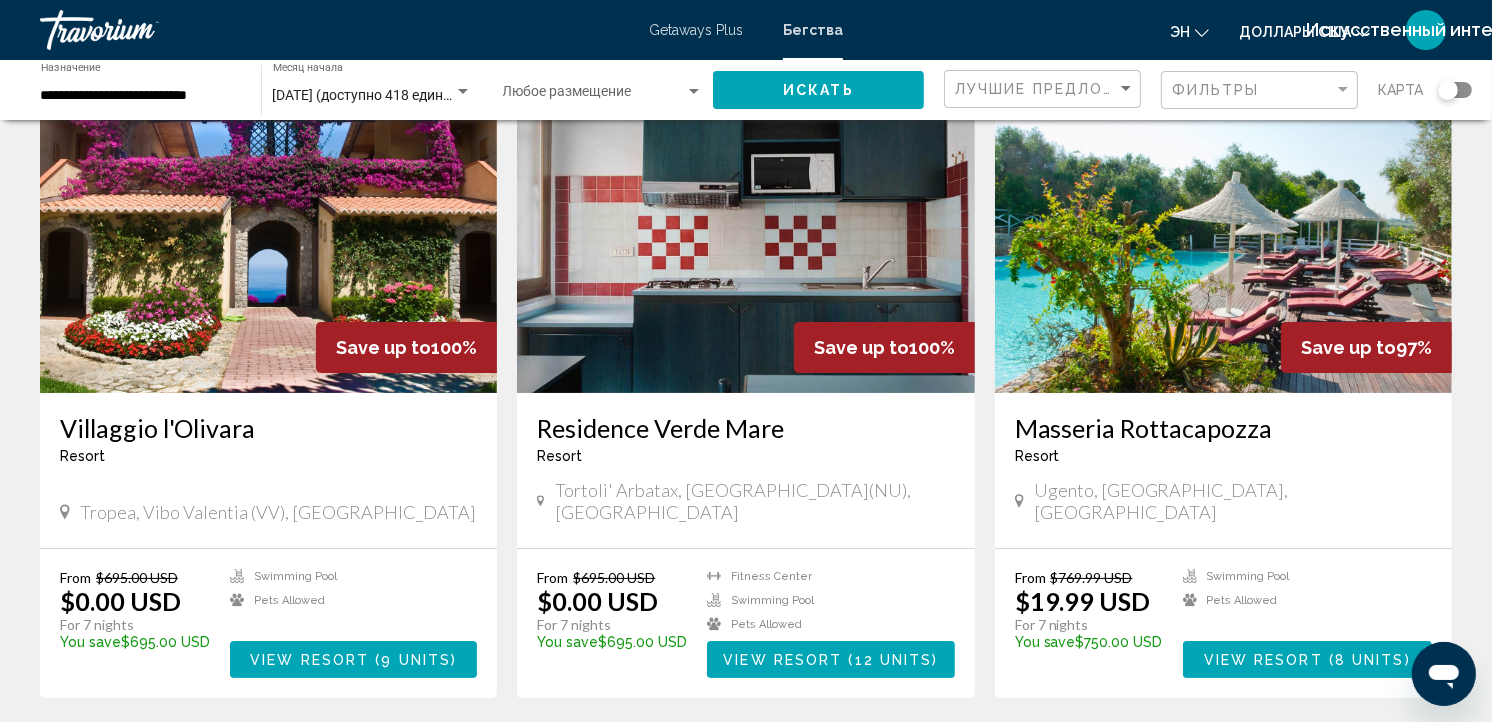 click at bounding box center [1223, 233] 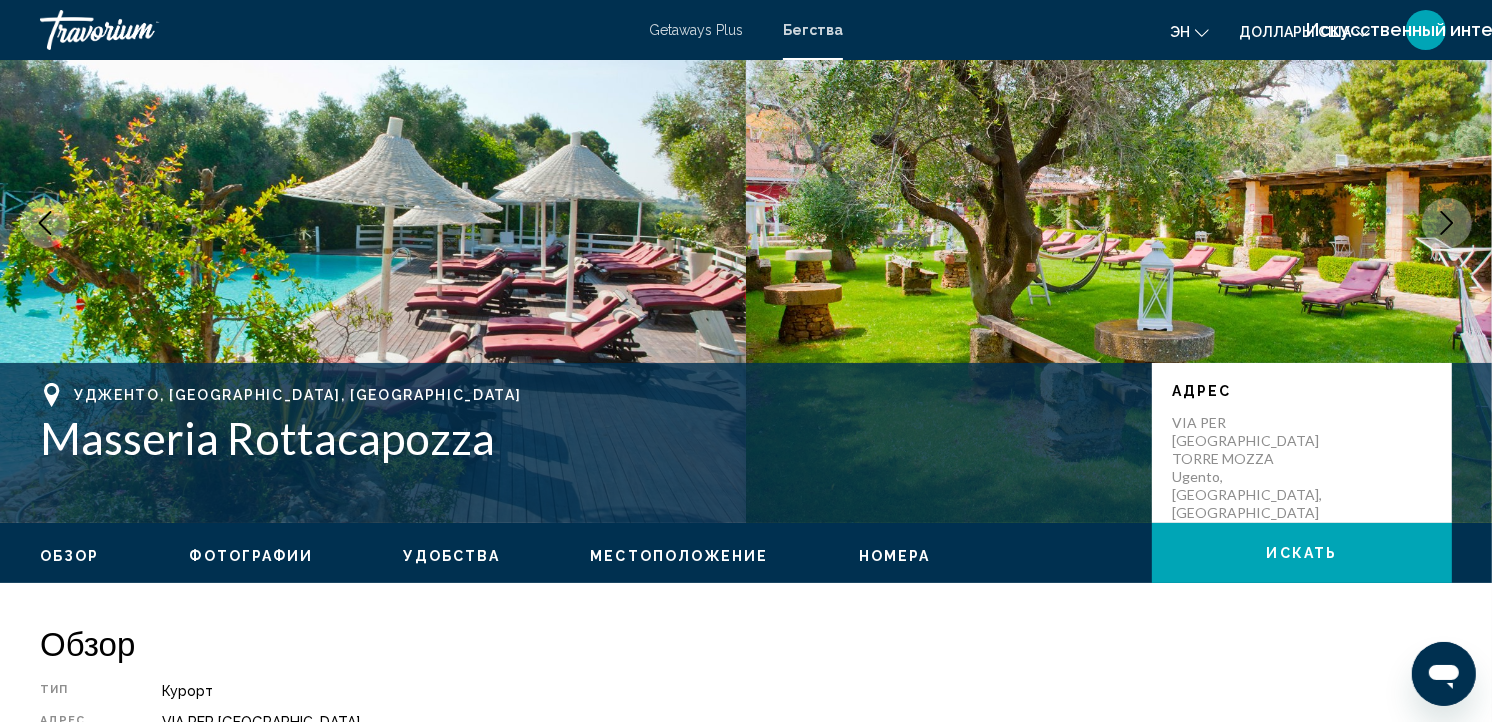 scroll, scrollTop: 0, scrollLeft: 0, axis: both 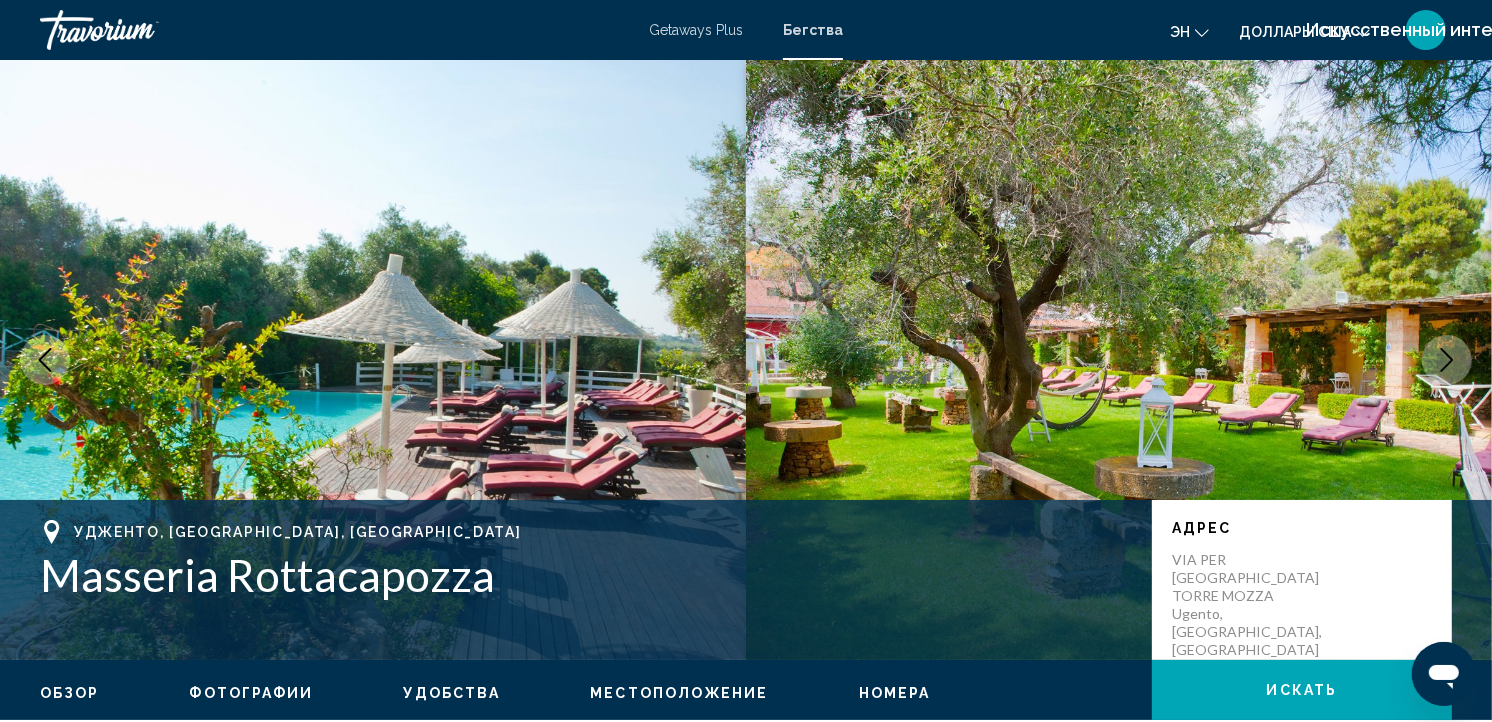click on "Местоположение" at bounding box center [679, 693] 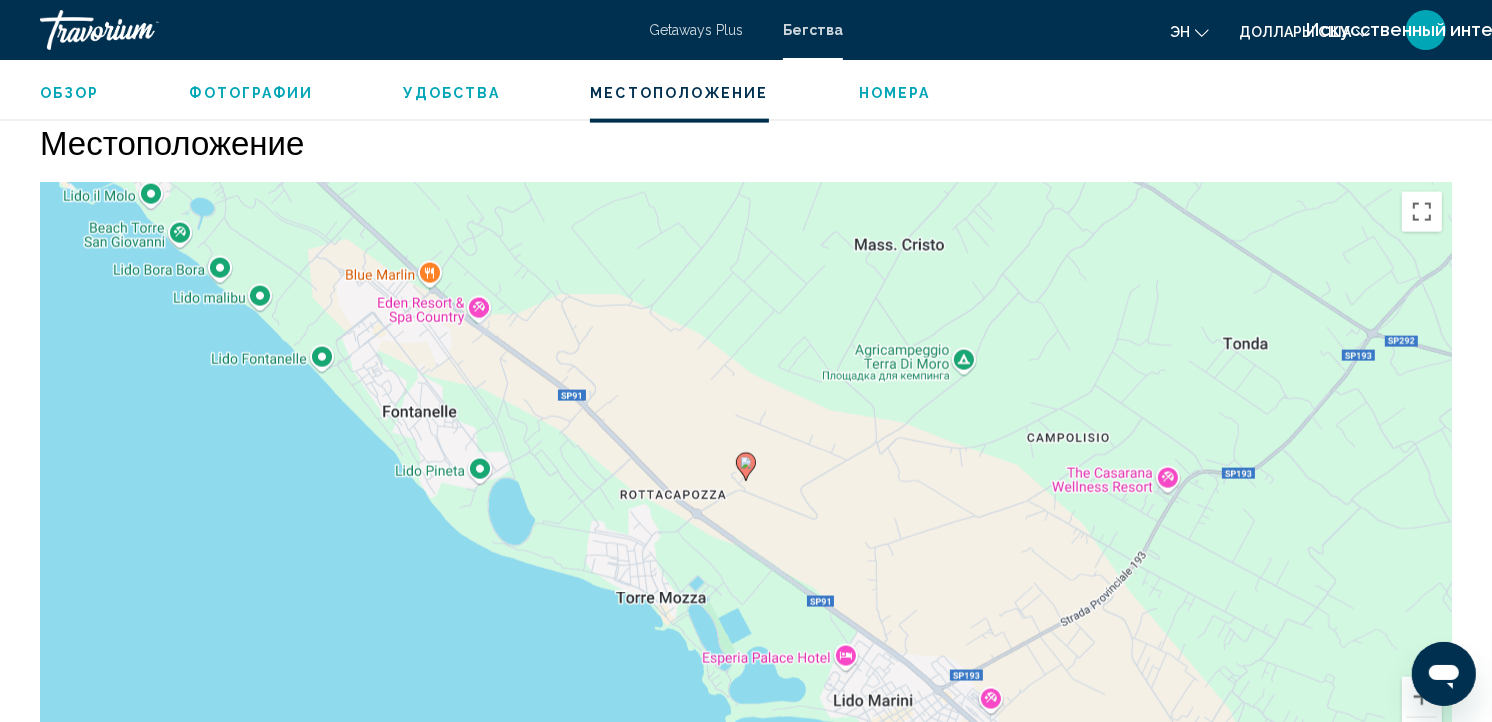 scroll, scrollTop: 2438, scrollLeft: 0, axis: vertical 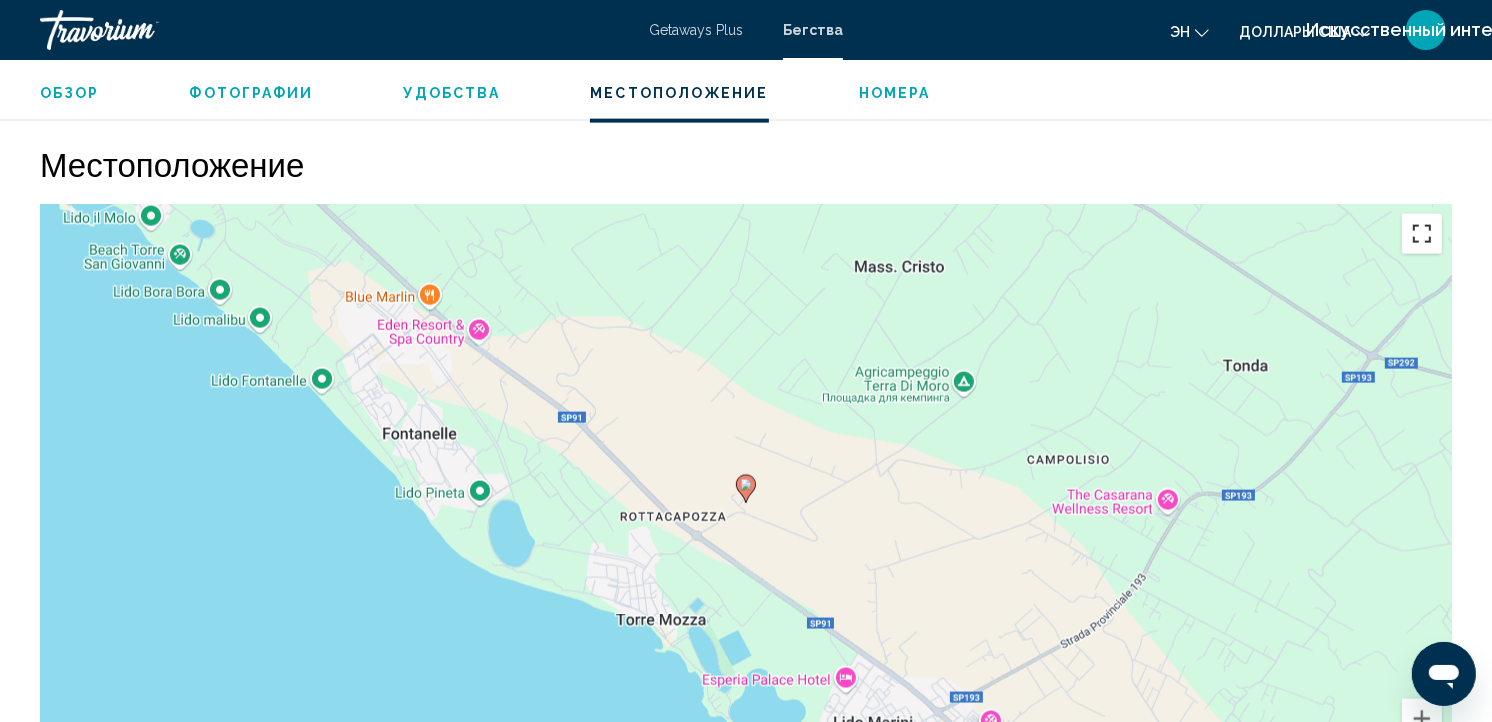 click at bounding box center [1422, 234] 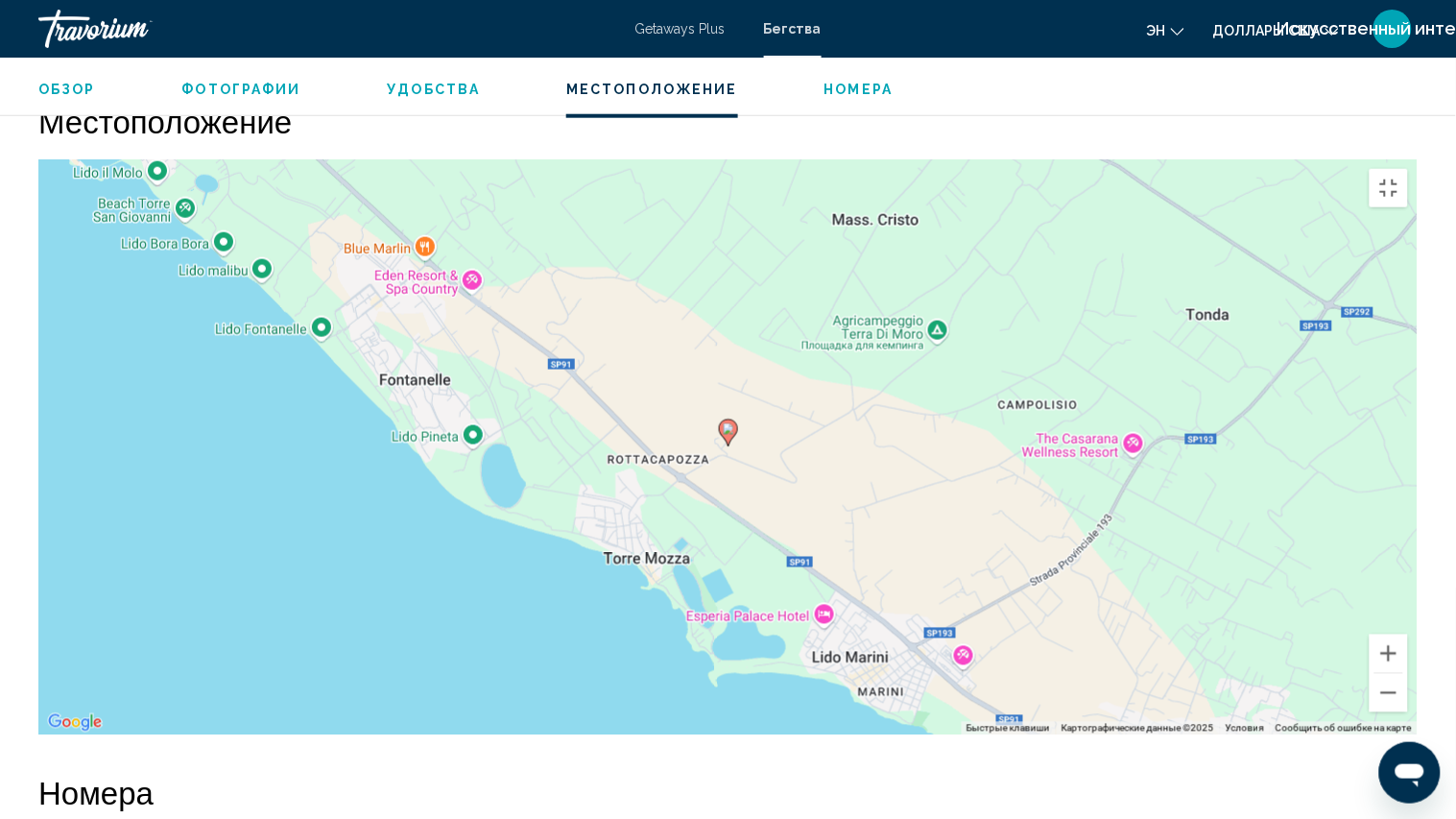 click on "Для навигации используйте клавиши со стрелками. Чтобы активировать перетаскивание с помощью клавиатуры, нажмите Alt + Ввод. После этого перемещайте маркер, используя клавиши со стрелками. Чтобы завершить перетаскивание, нажмите клавишу Ввод. Чтобы отменить действие, нажмите клавишу Esc." at bounding box center [728, 447] 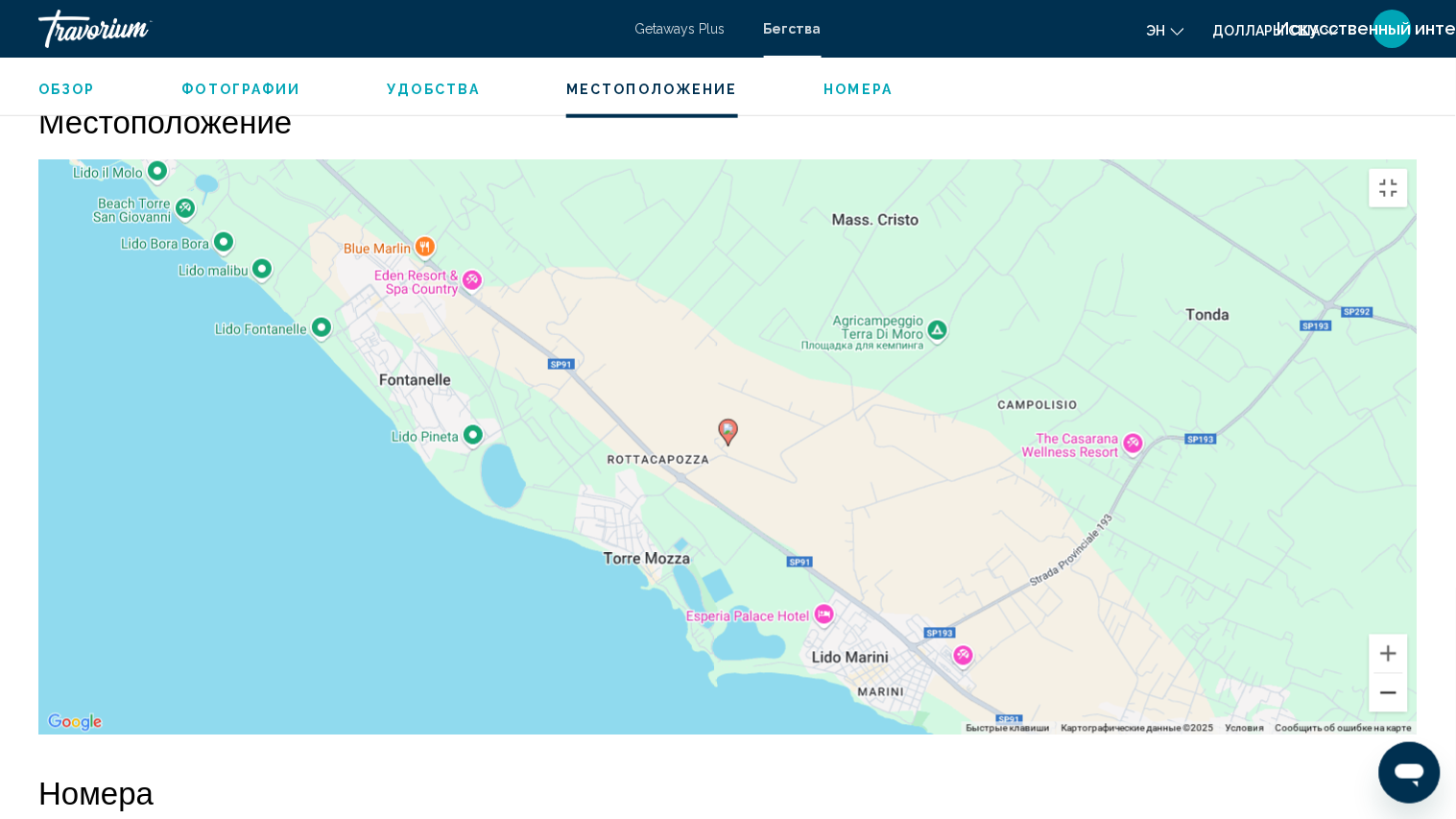 click at bounding box center (1389, 693) 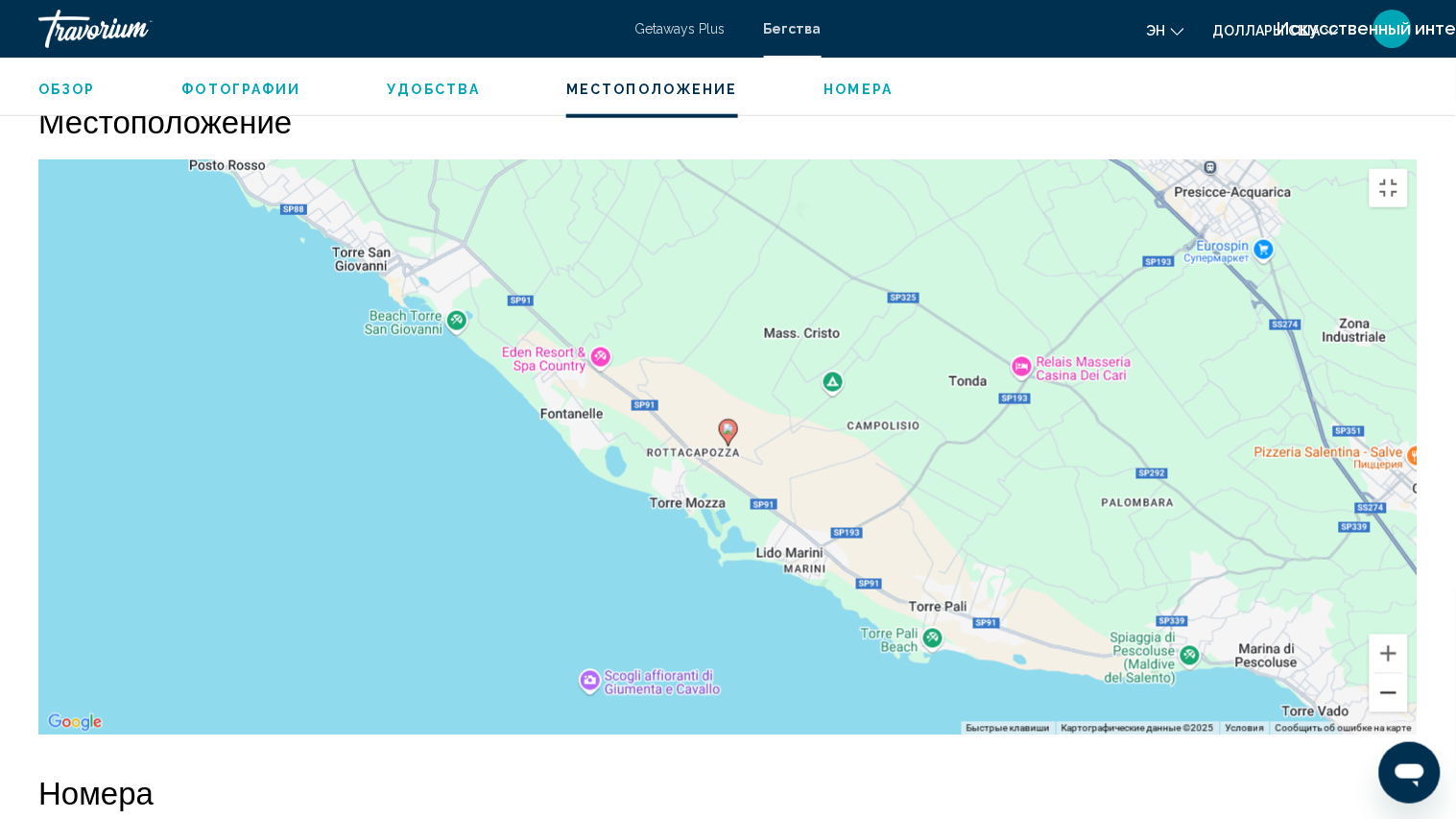 click at bounding box center [1389, 693] 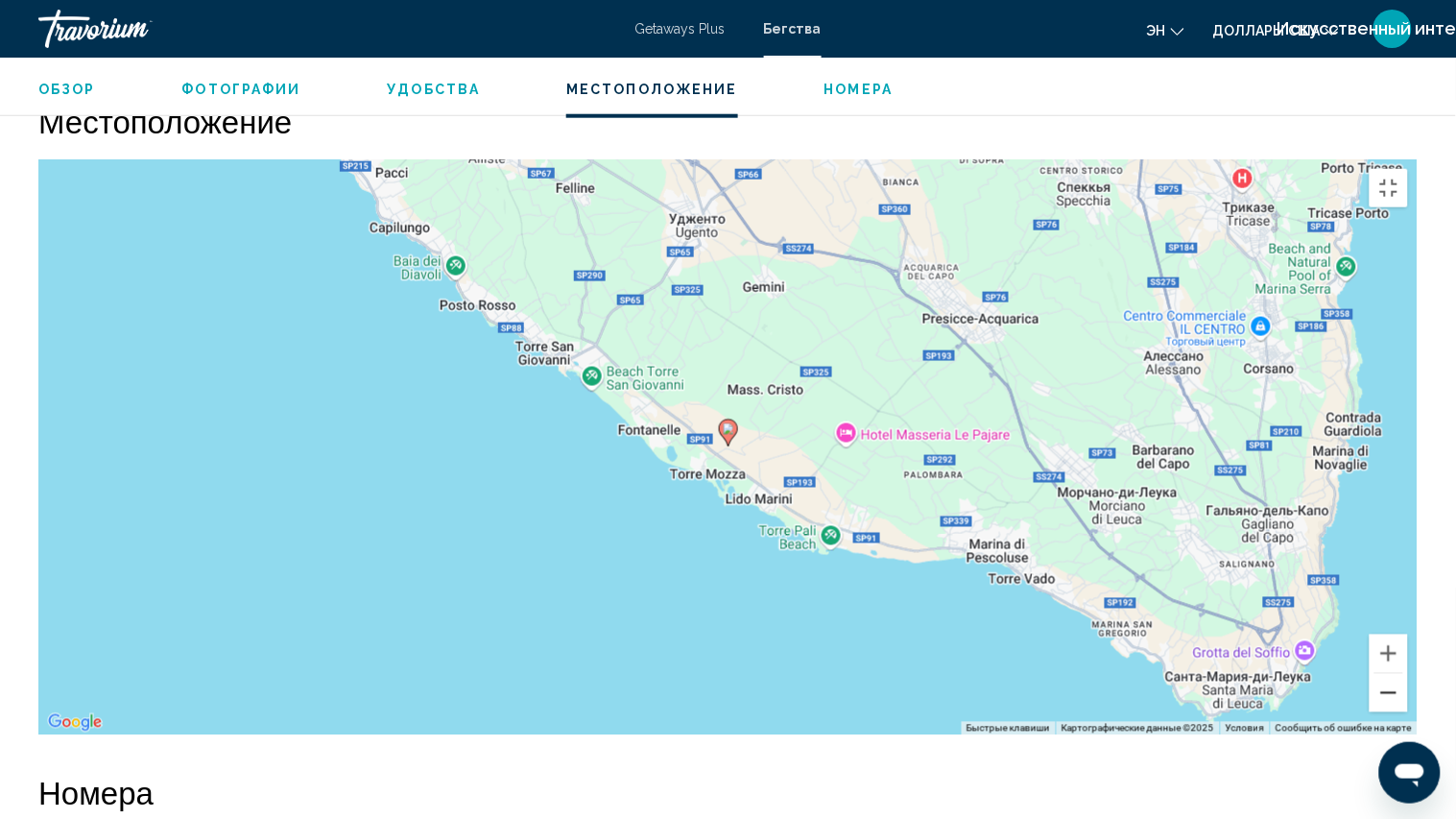 click at bounding box center (1389, 693) 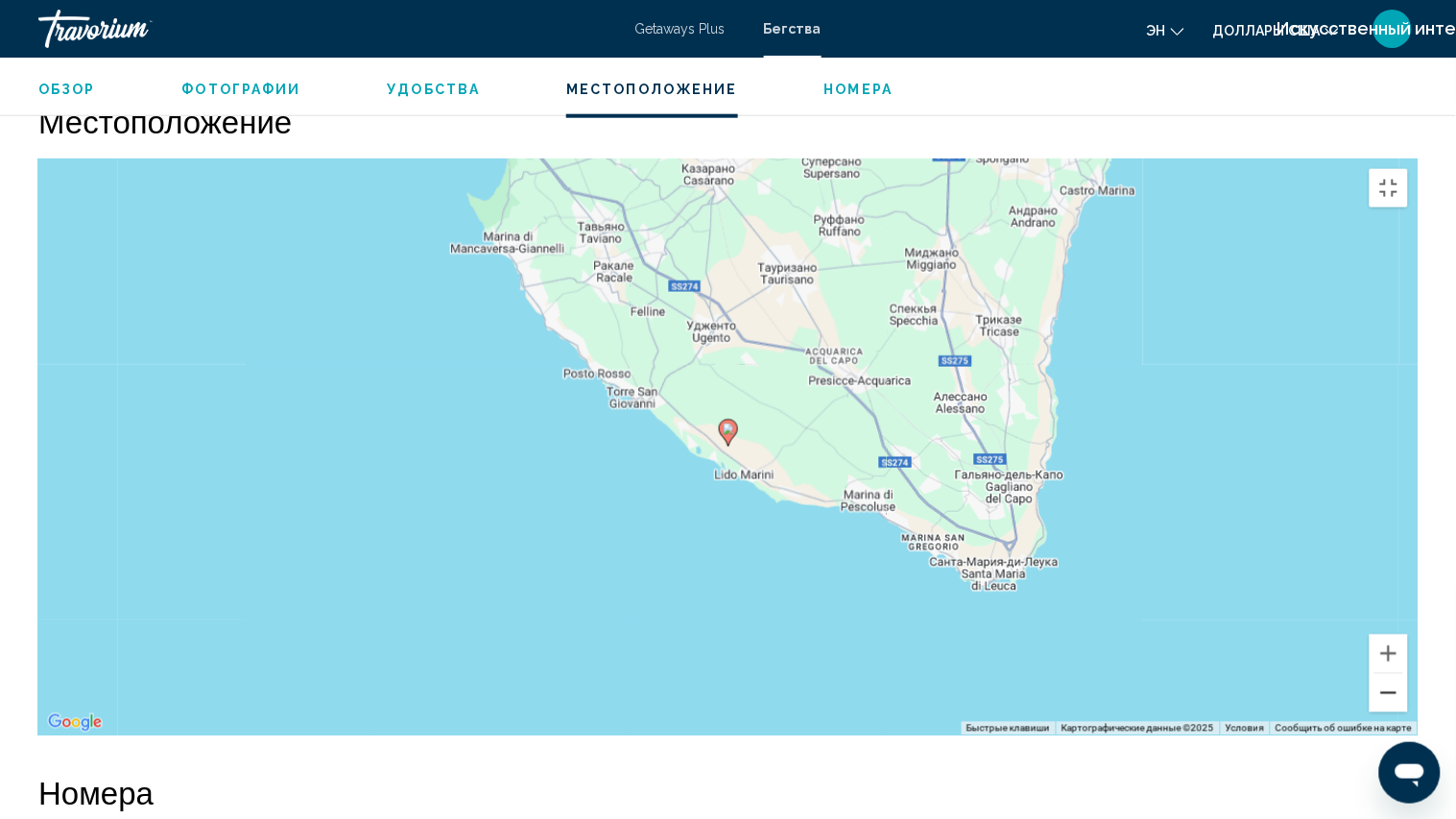 click at bounding box center [1389, 693] 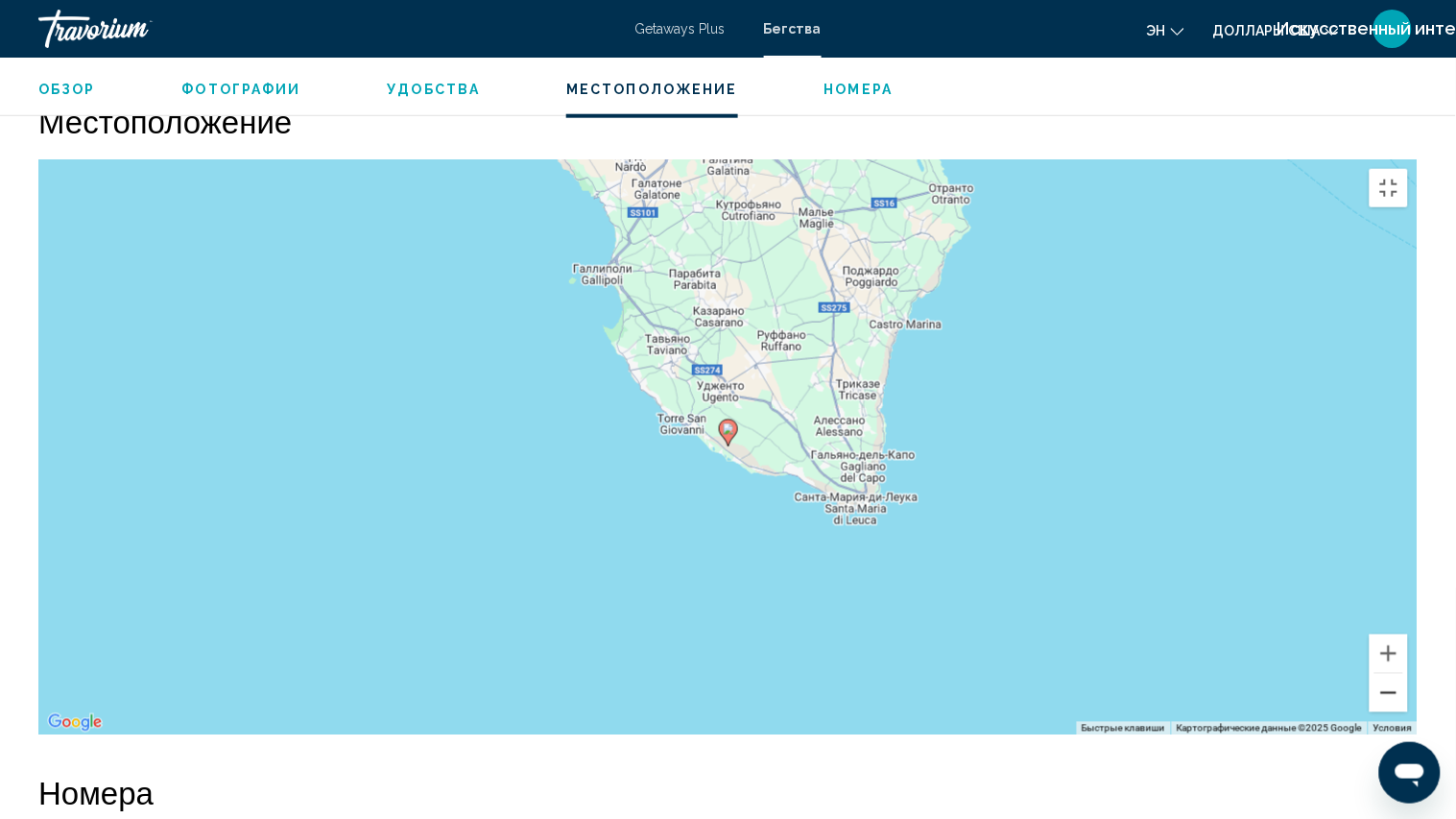 click at bounding box center (1389, 693) 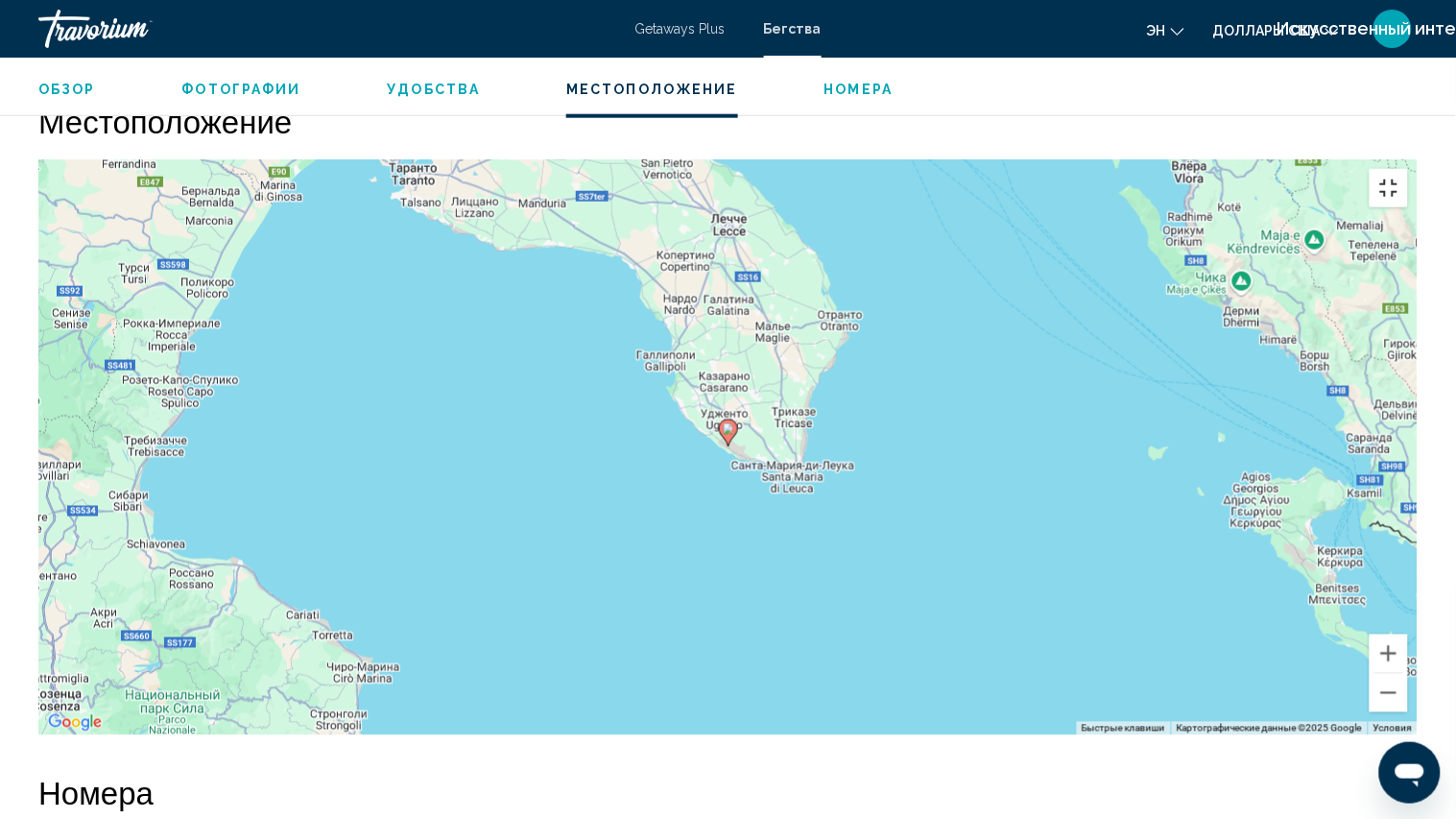click at bounding box center [1389, 188] 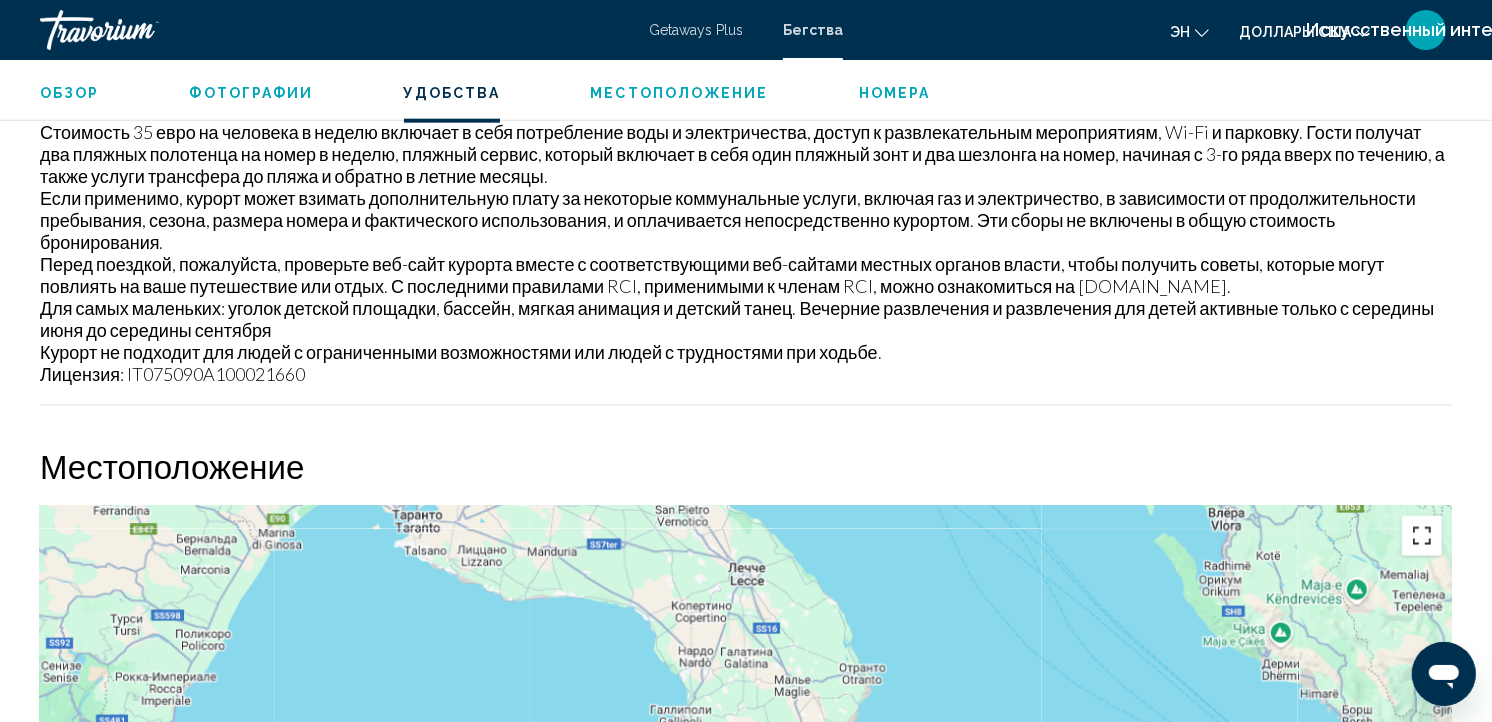 scroll, scrollTop: 2122, scrollLeft: 0, axis: vertical 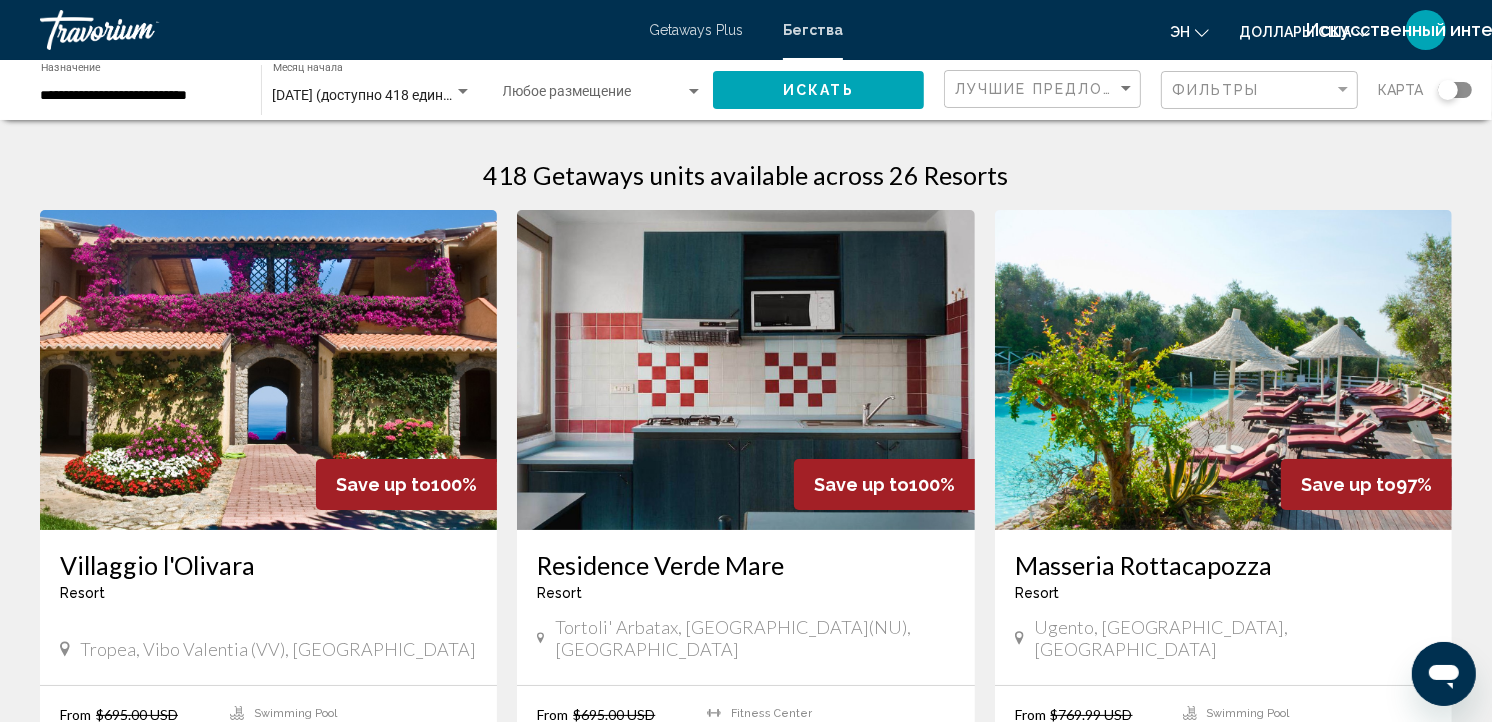 click 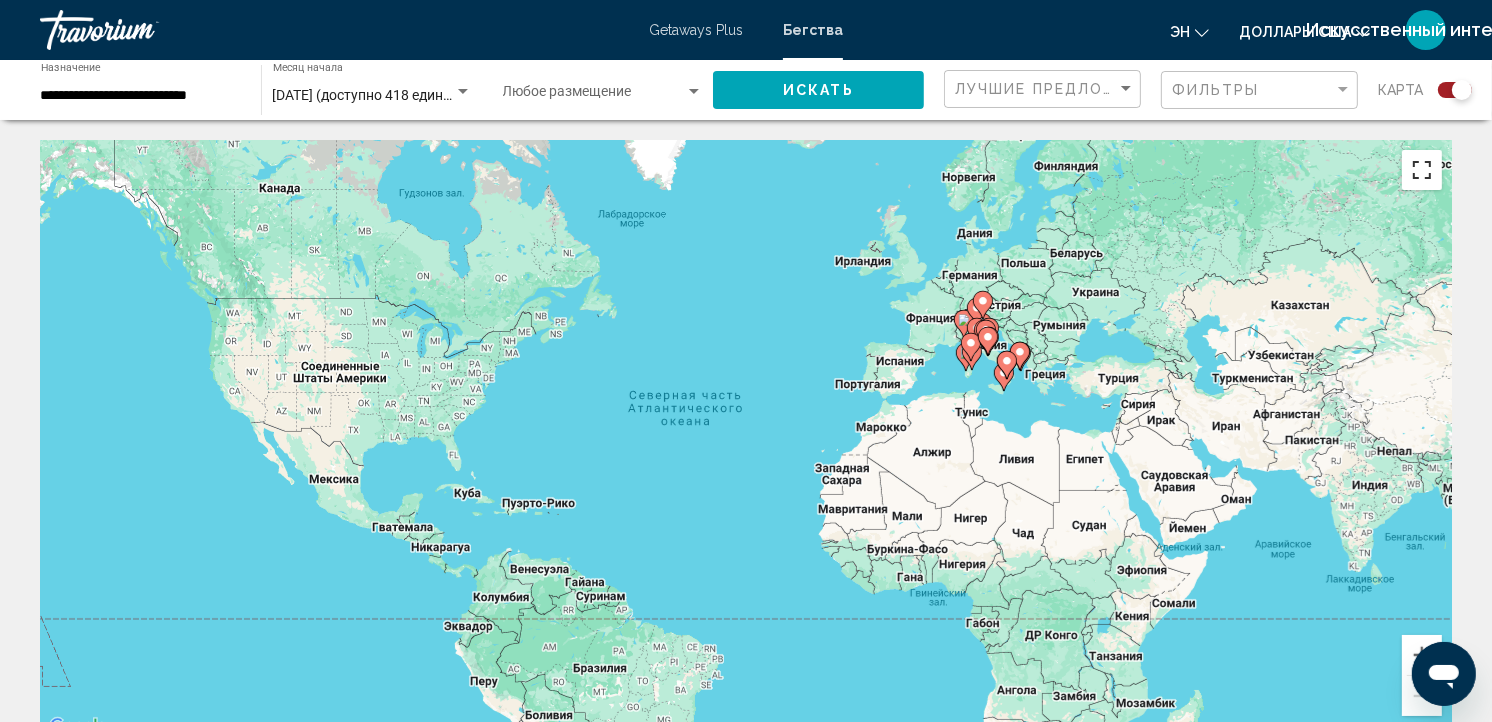 click at bounding box center (1422, 170) 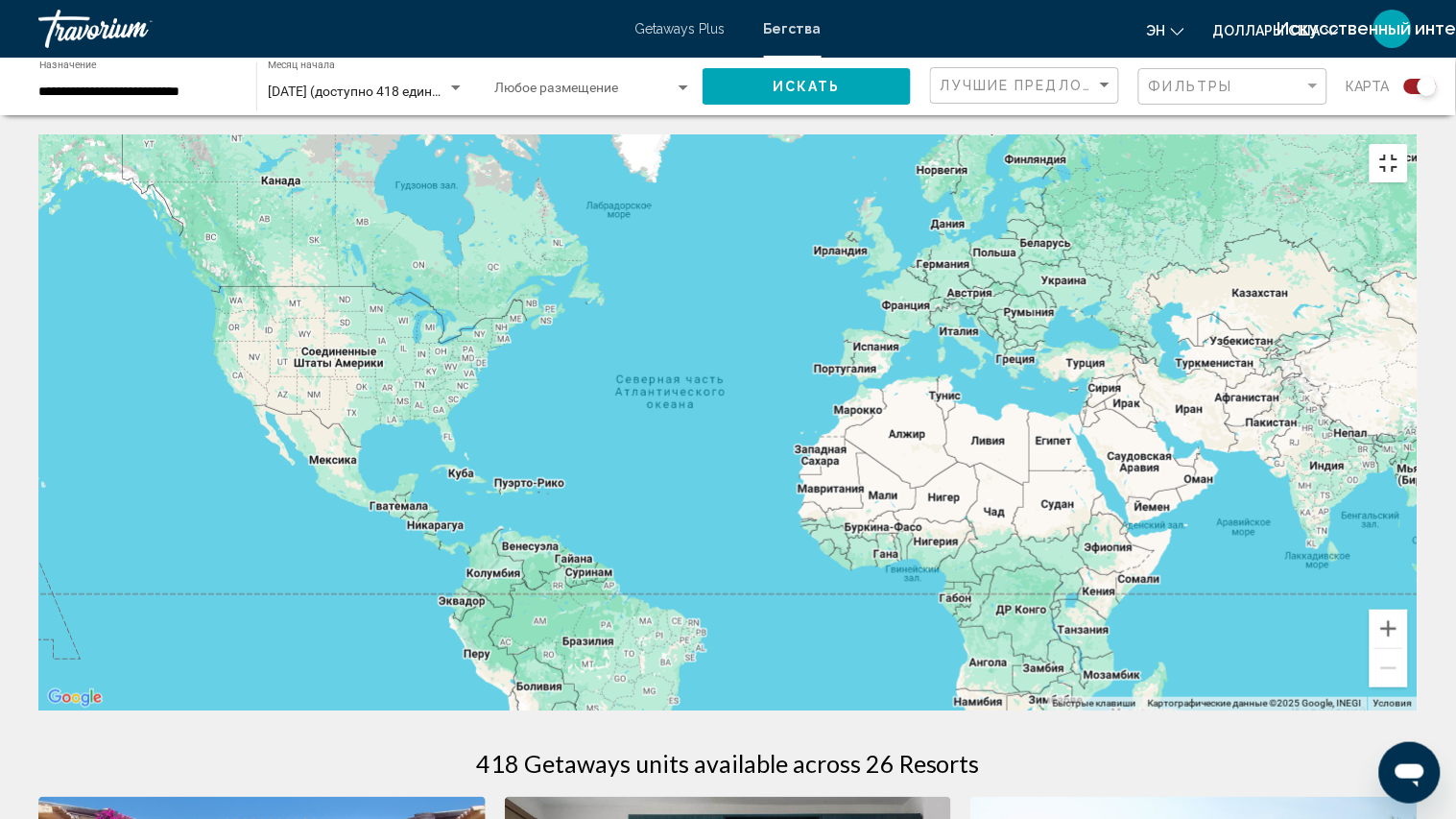 click at bounding box center [1389, 163] 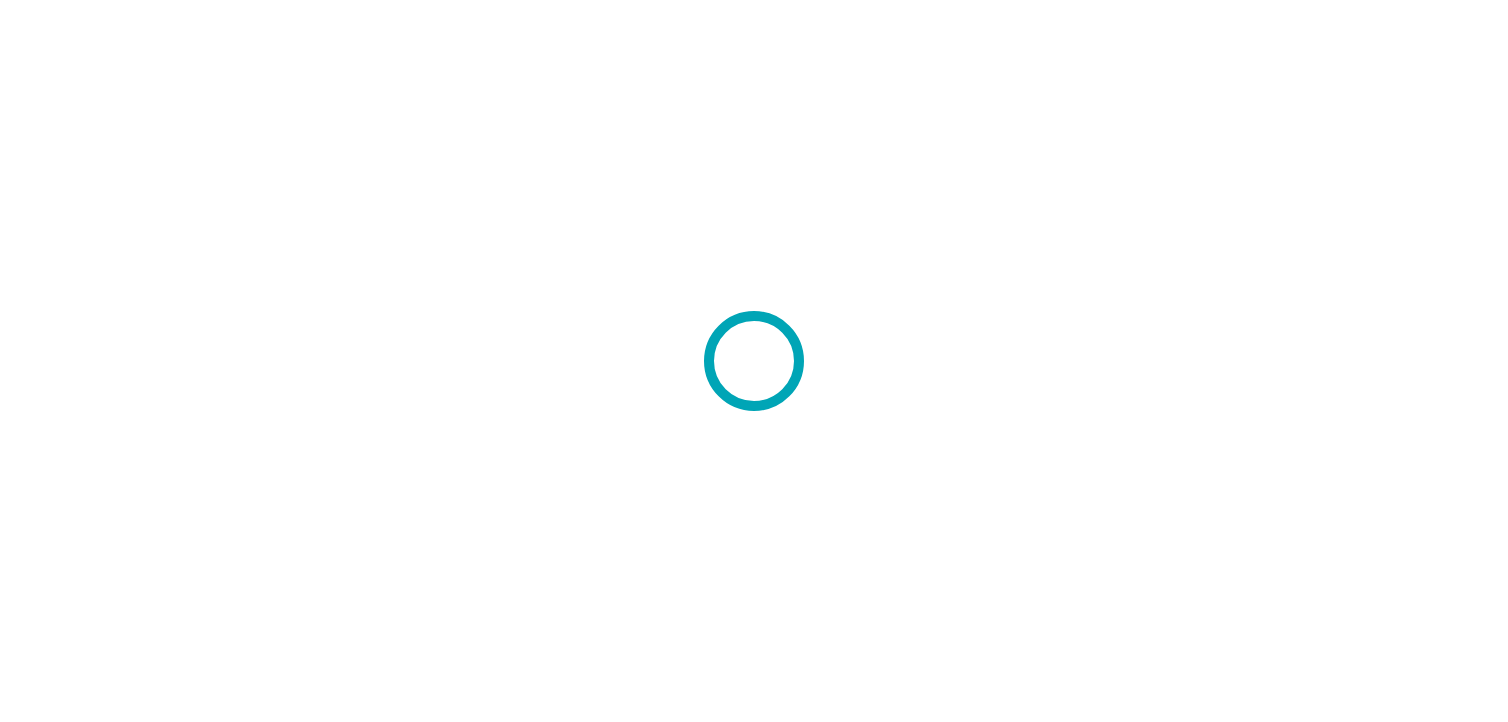 scroll, scrollTop: 0, scrollLeft: 0, axis: both 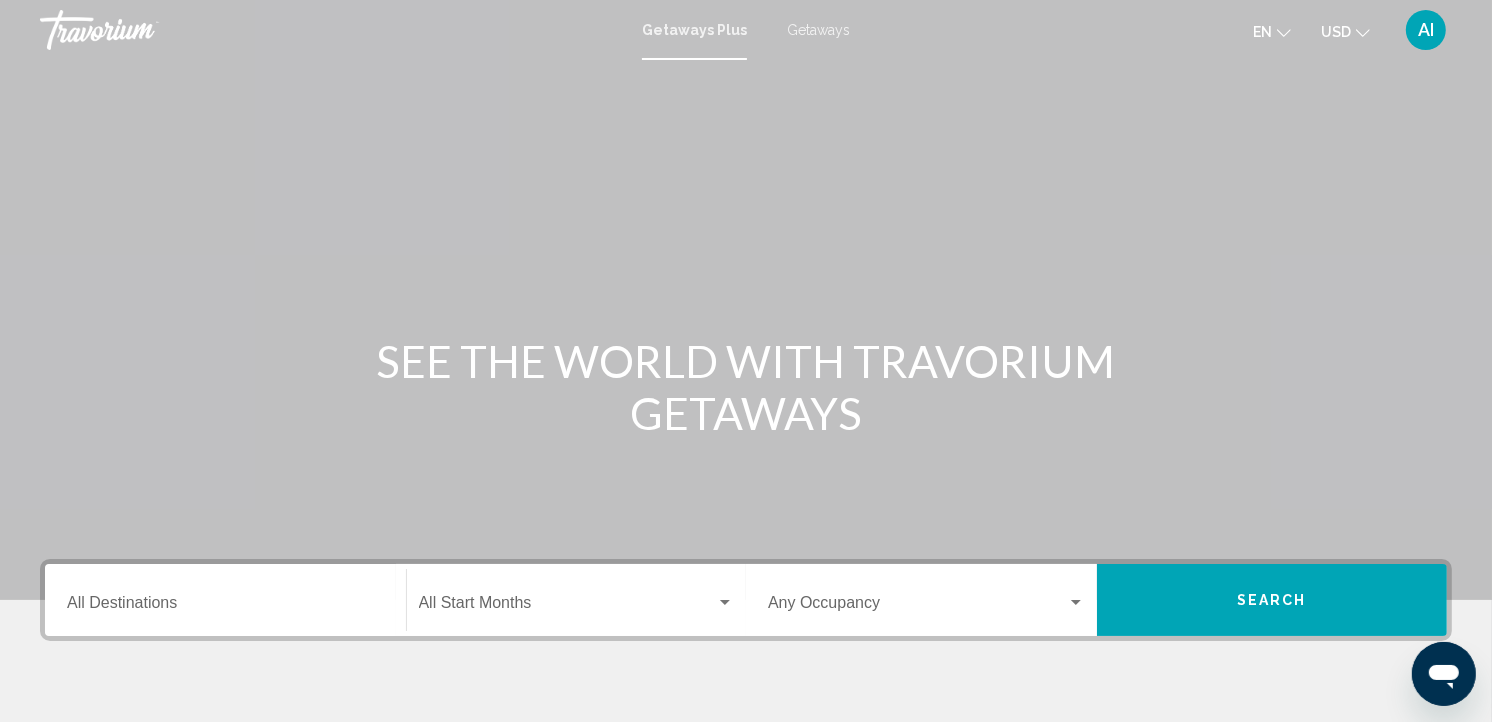 click on "Getaways" at bounding box center (818, 30) 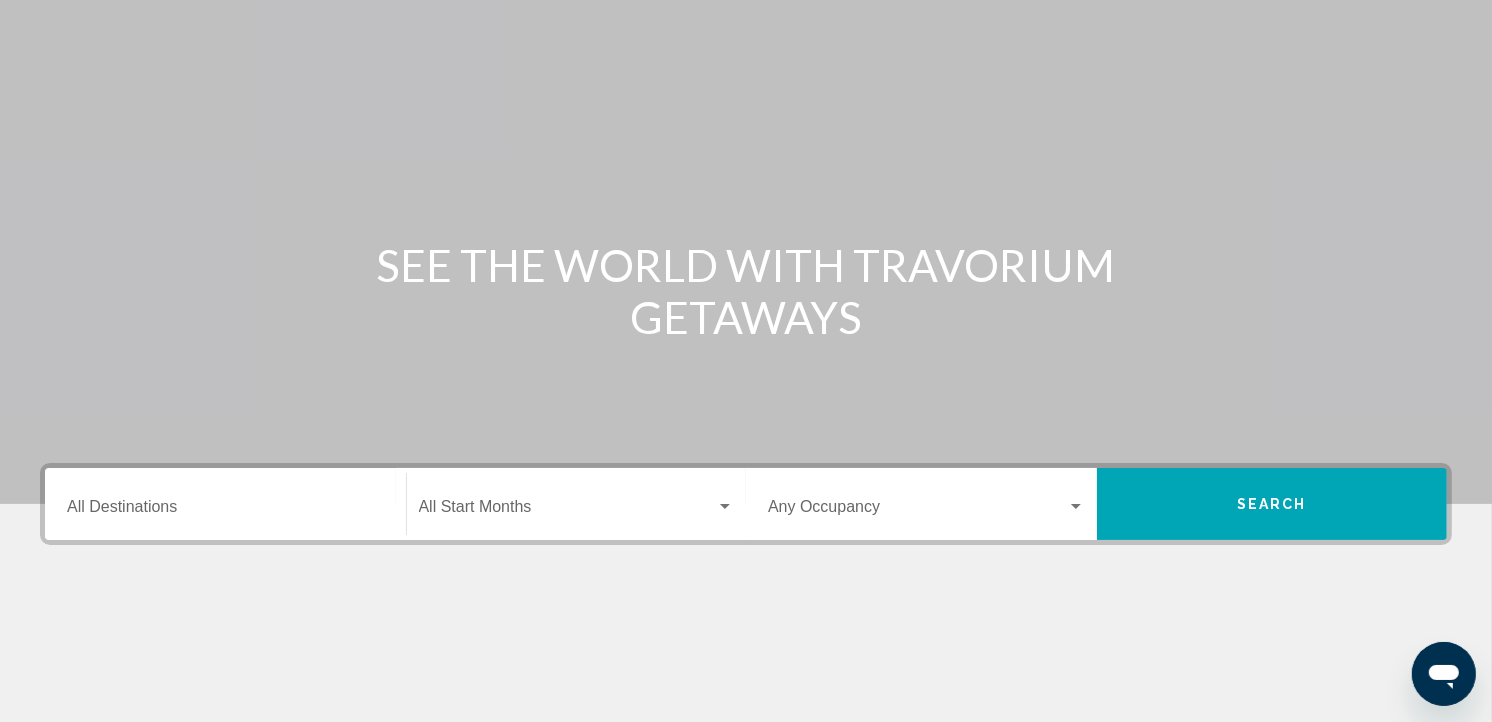 scroll, scrollTop: 363, scrollLeft: 0, axis: vertical 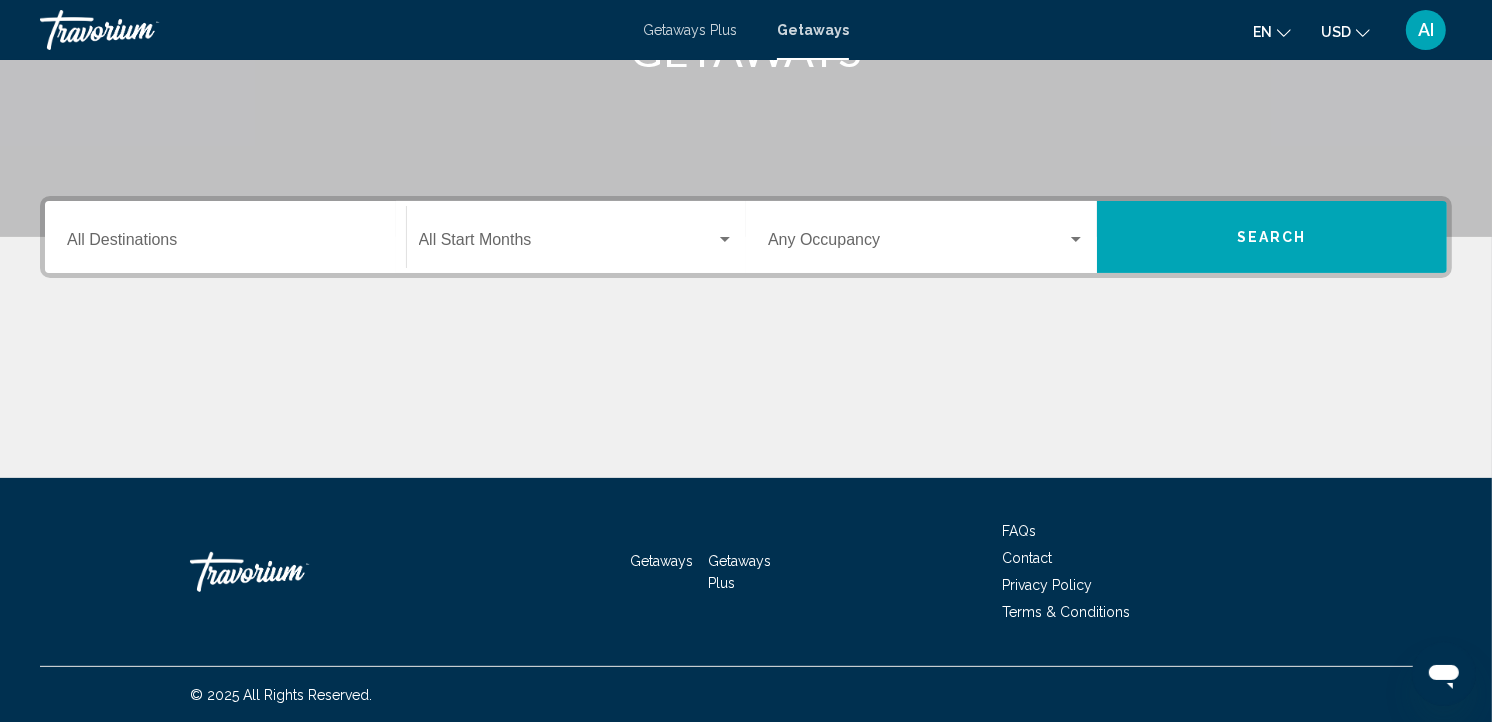click on "Destination All Destinations" at bounding box center [225, 237] 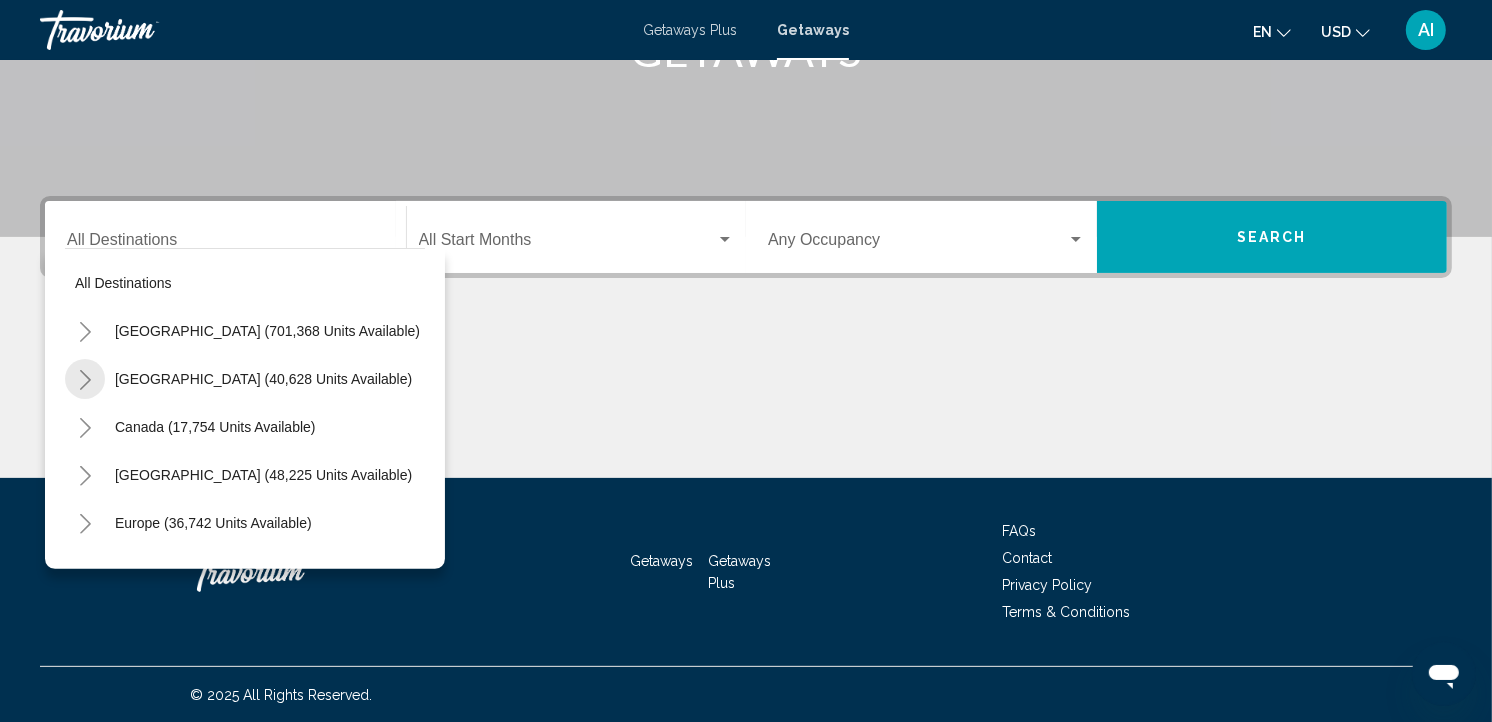 click 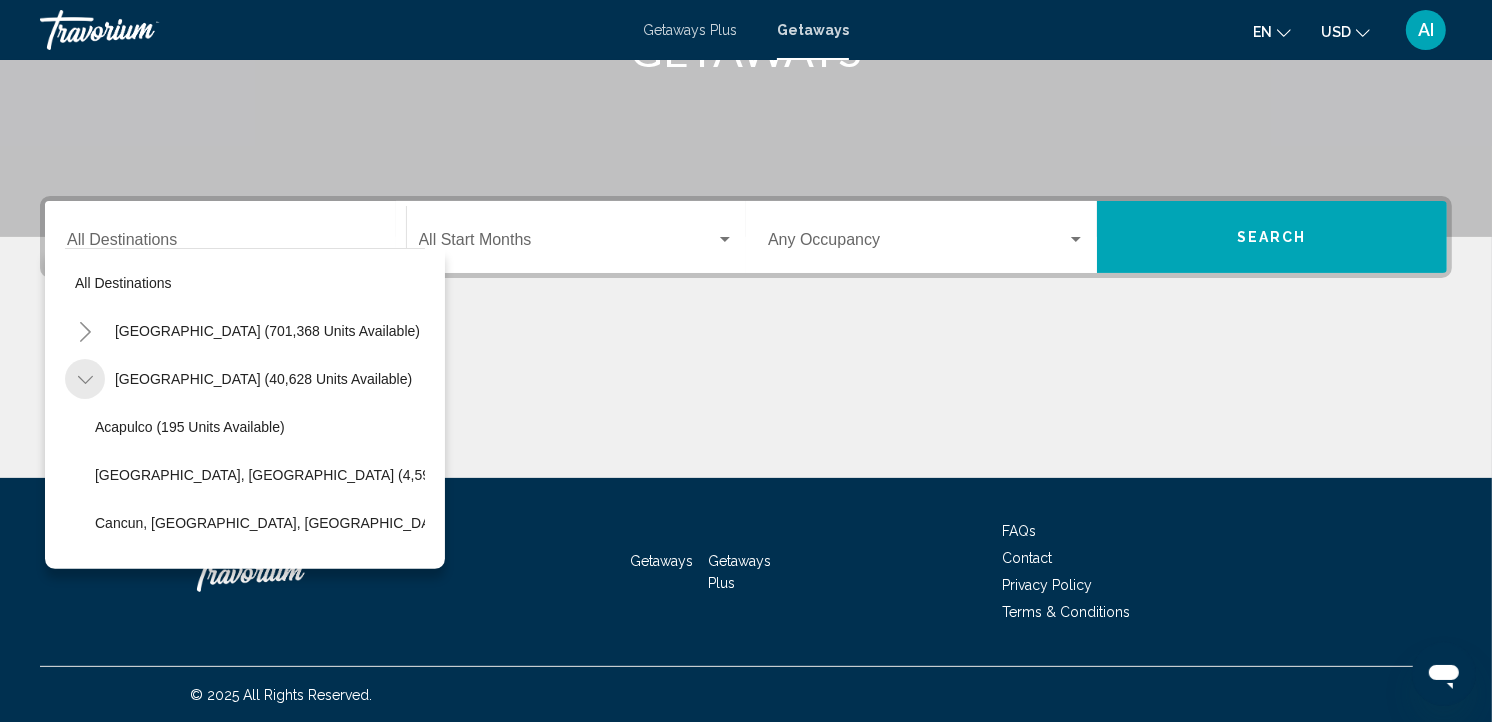 click 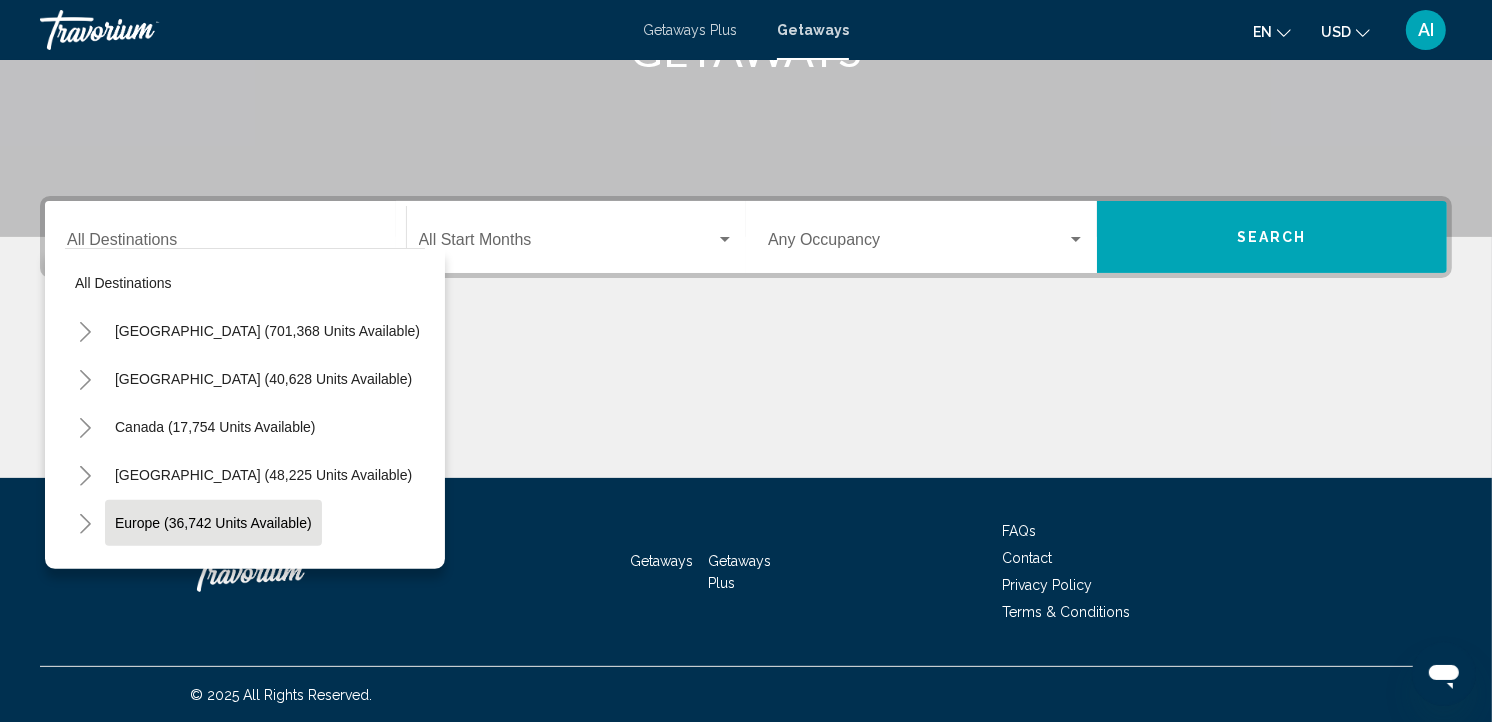 click on "Europe (36,742 units available)" at bounding box center (214, 571) 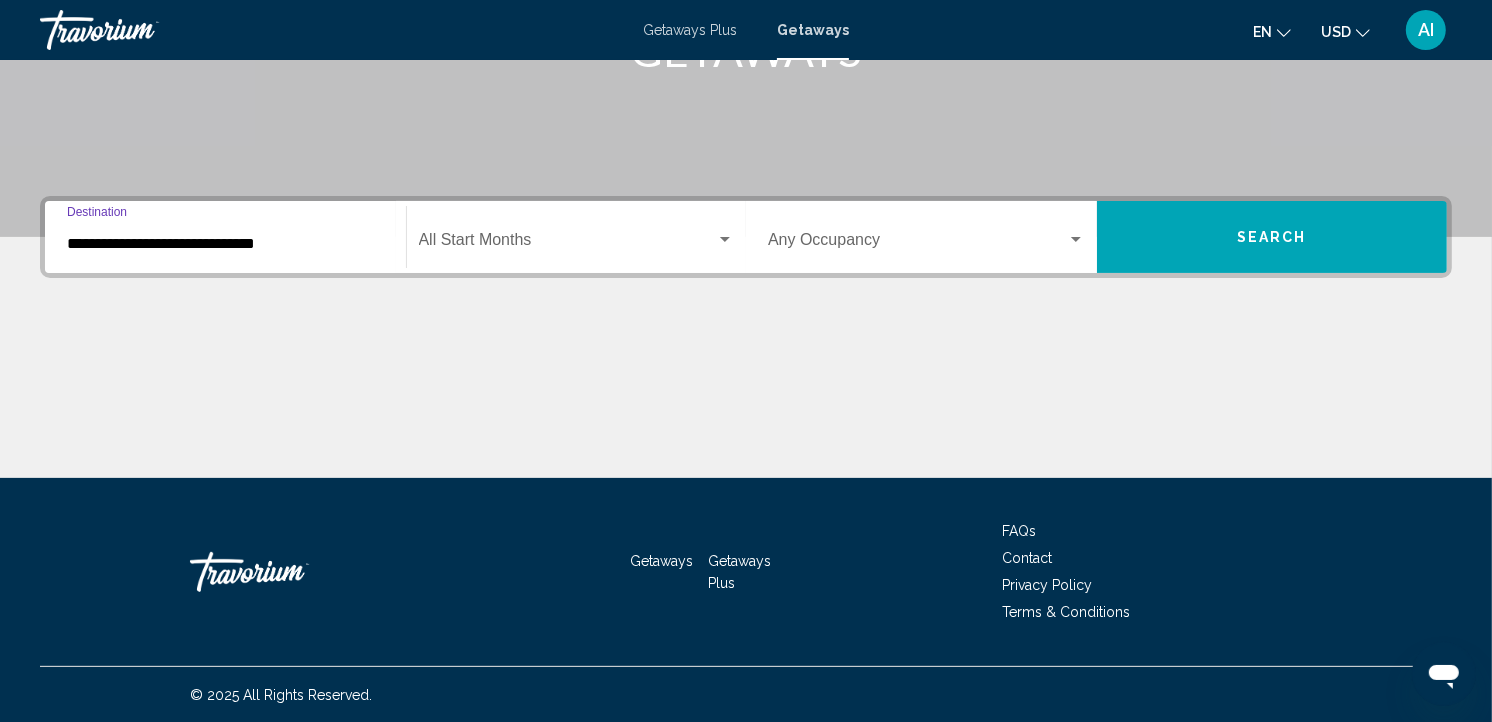 click on "**********" at bounding box center [225, 244] 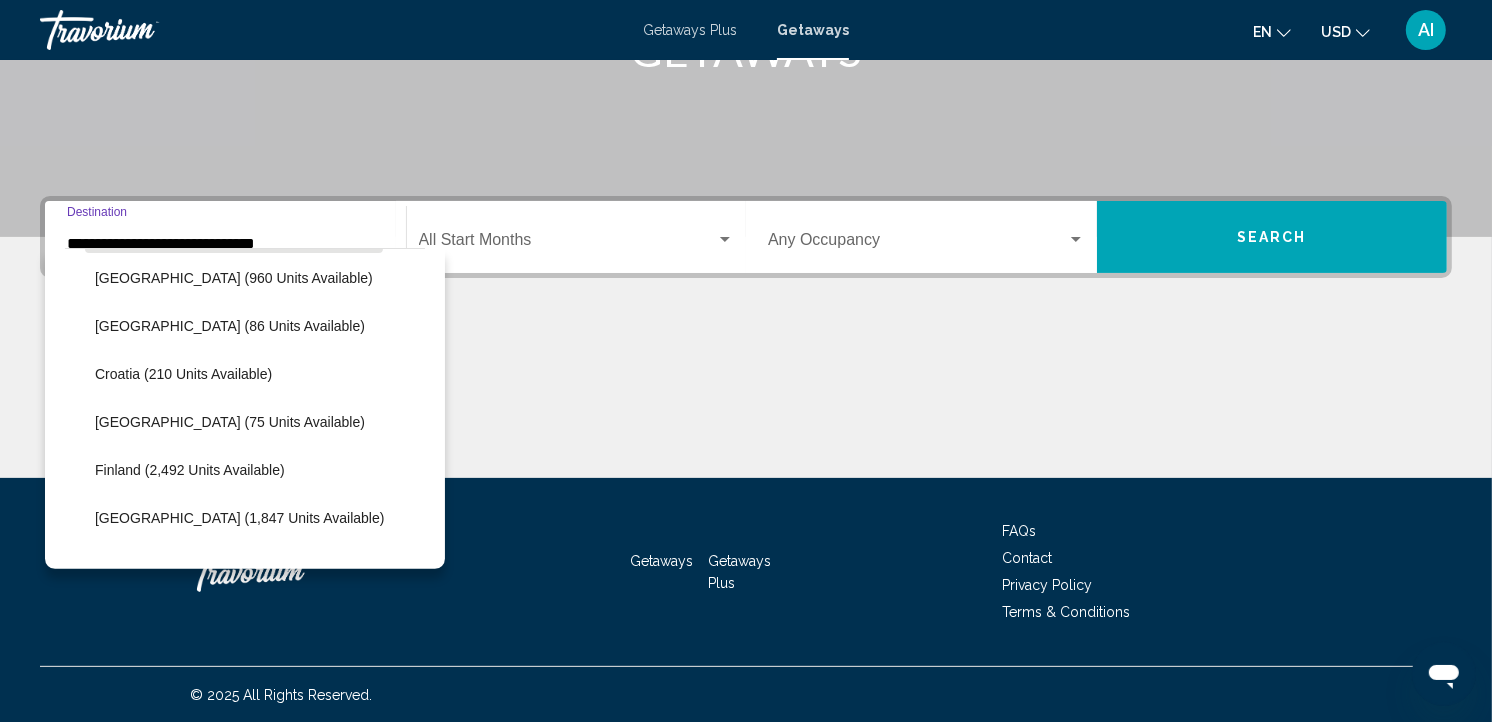 scroll, scrollTop: 343, scrollLeft: 0, axis: vertical 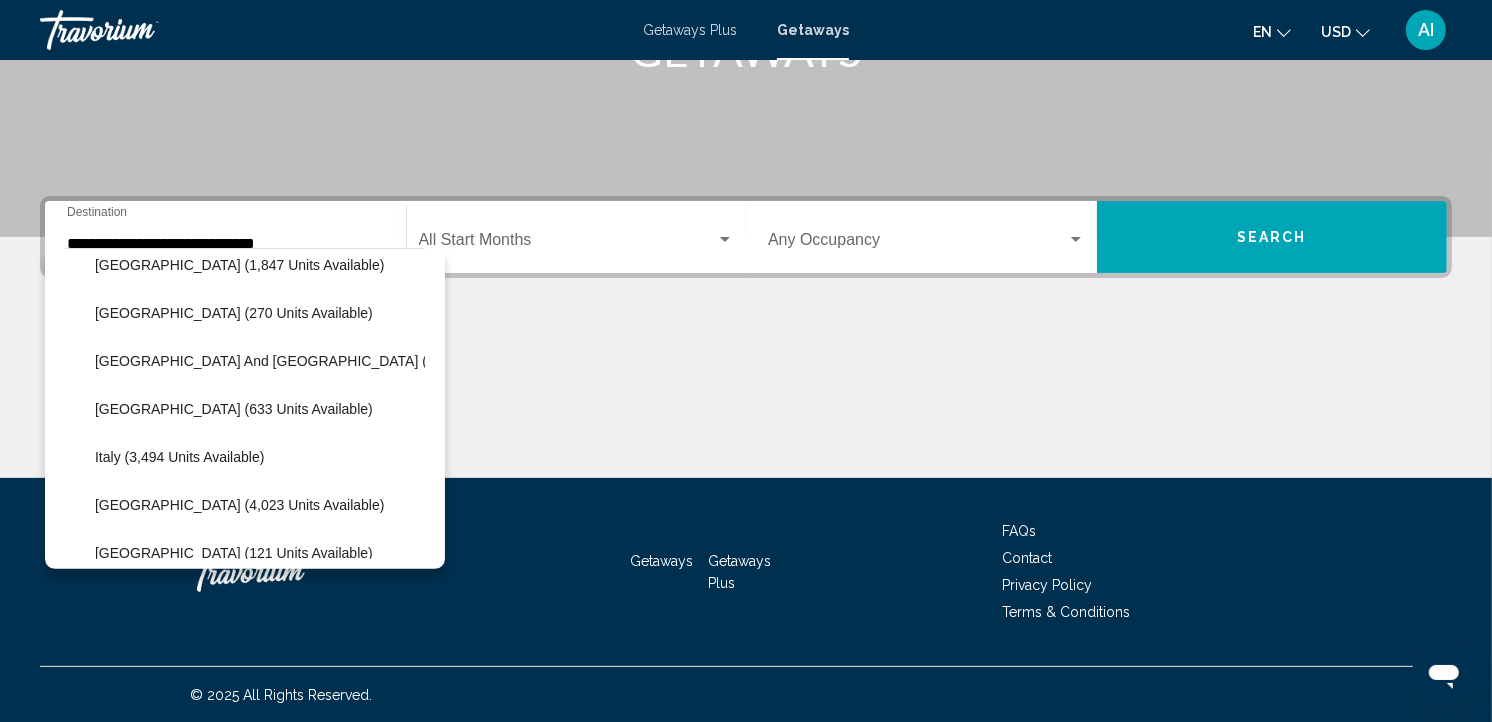 click on "Italy (3,494 units available)" 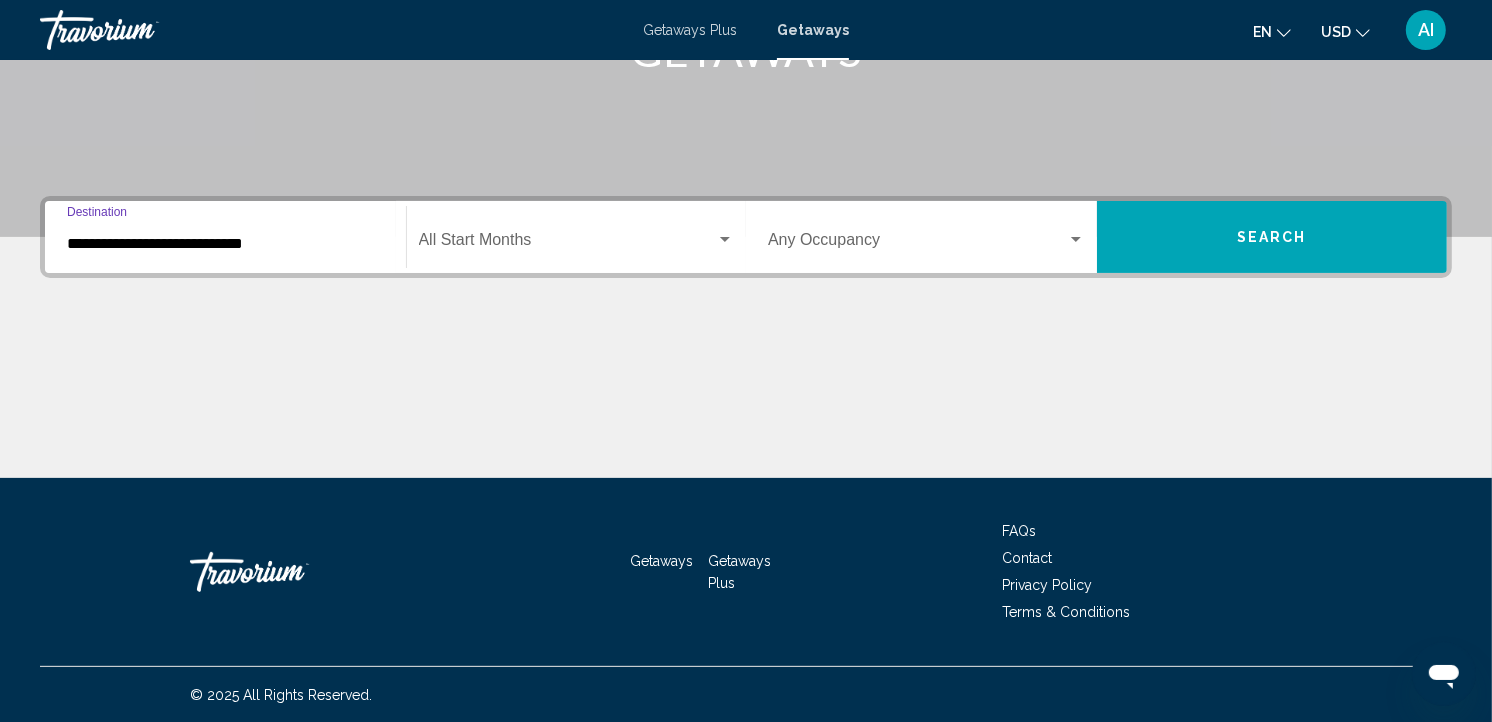 click at bounding box center [568, 244] 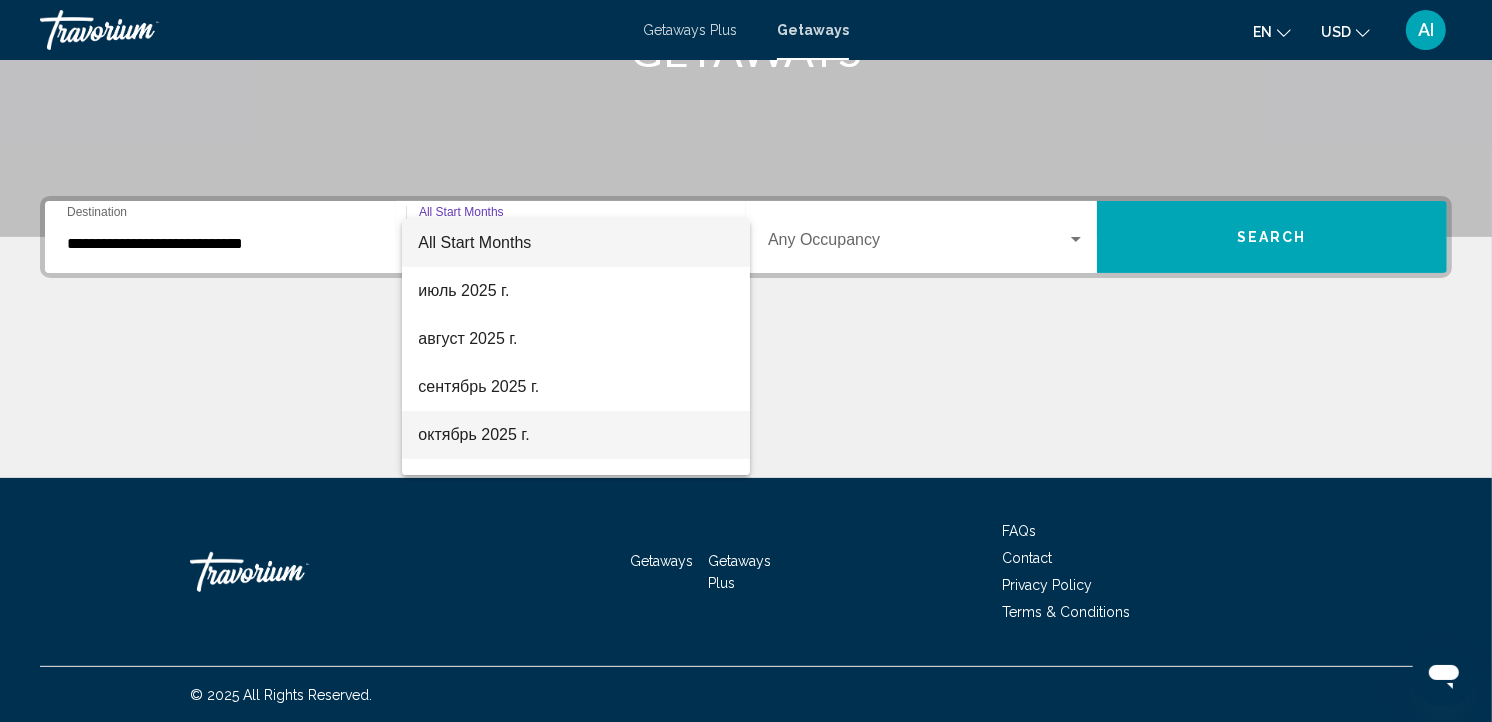 click on "октябрь 2025 г." at bounding box center (576, 435) 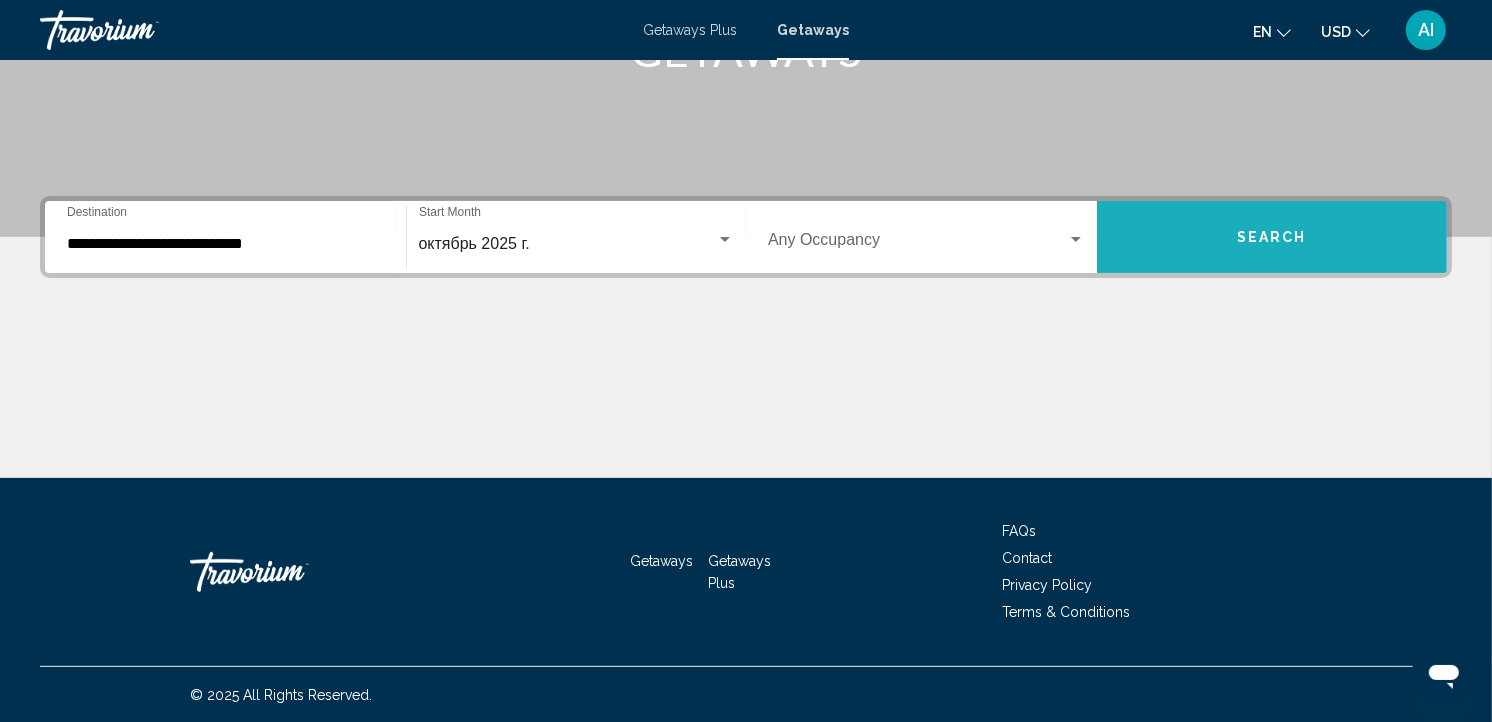 click on "Search" at bounding box center [1272, 237] 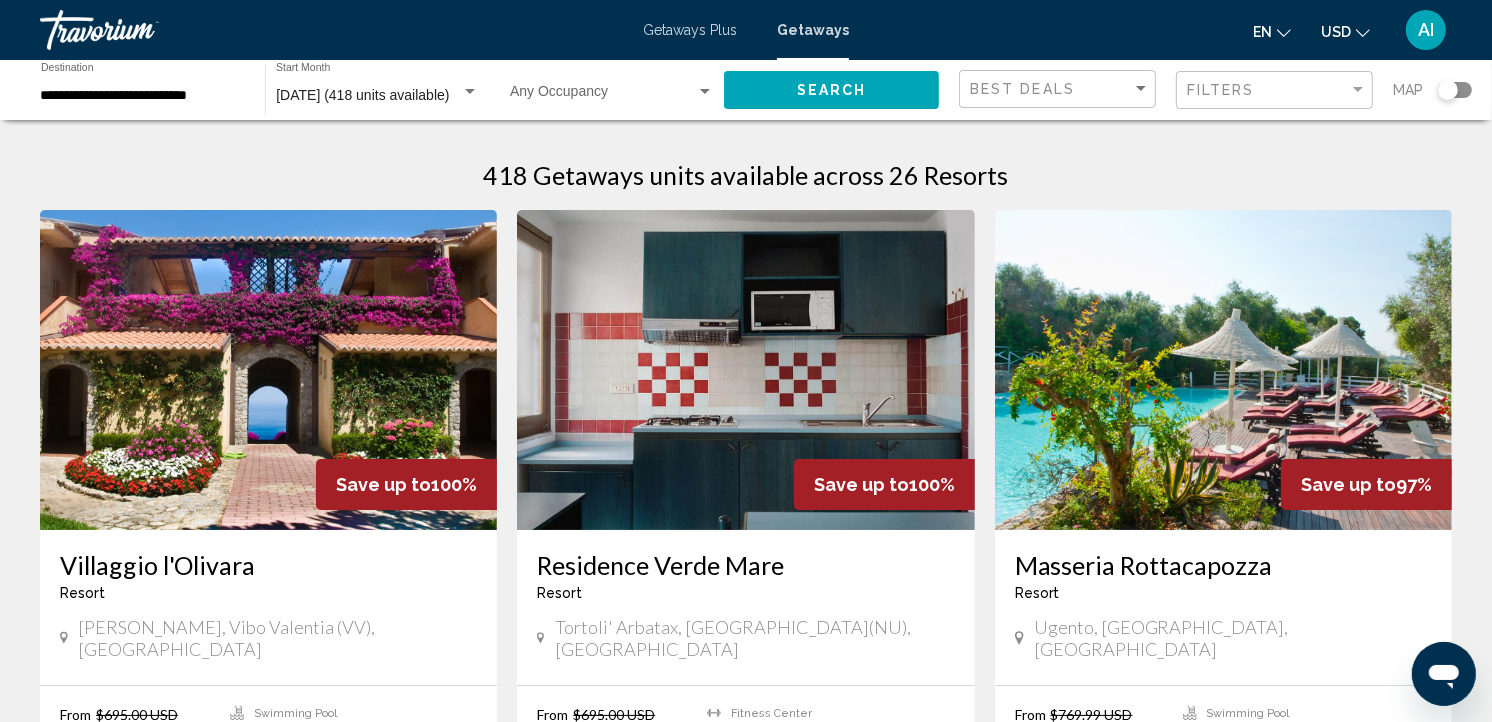 click 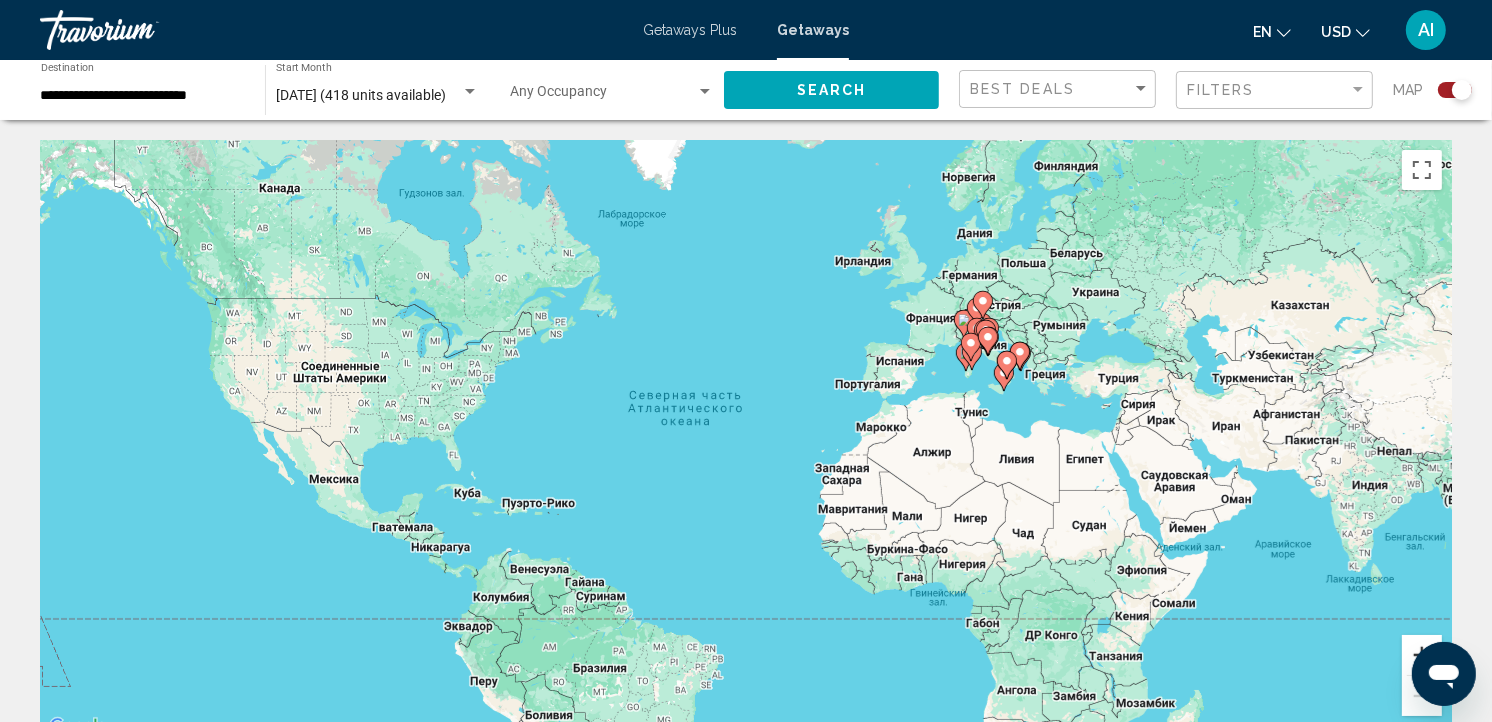 click at bounding box center [1422, 655] 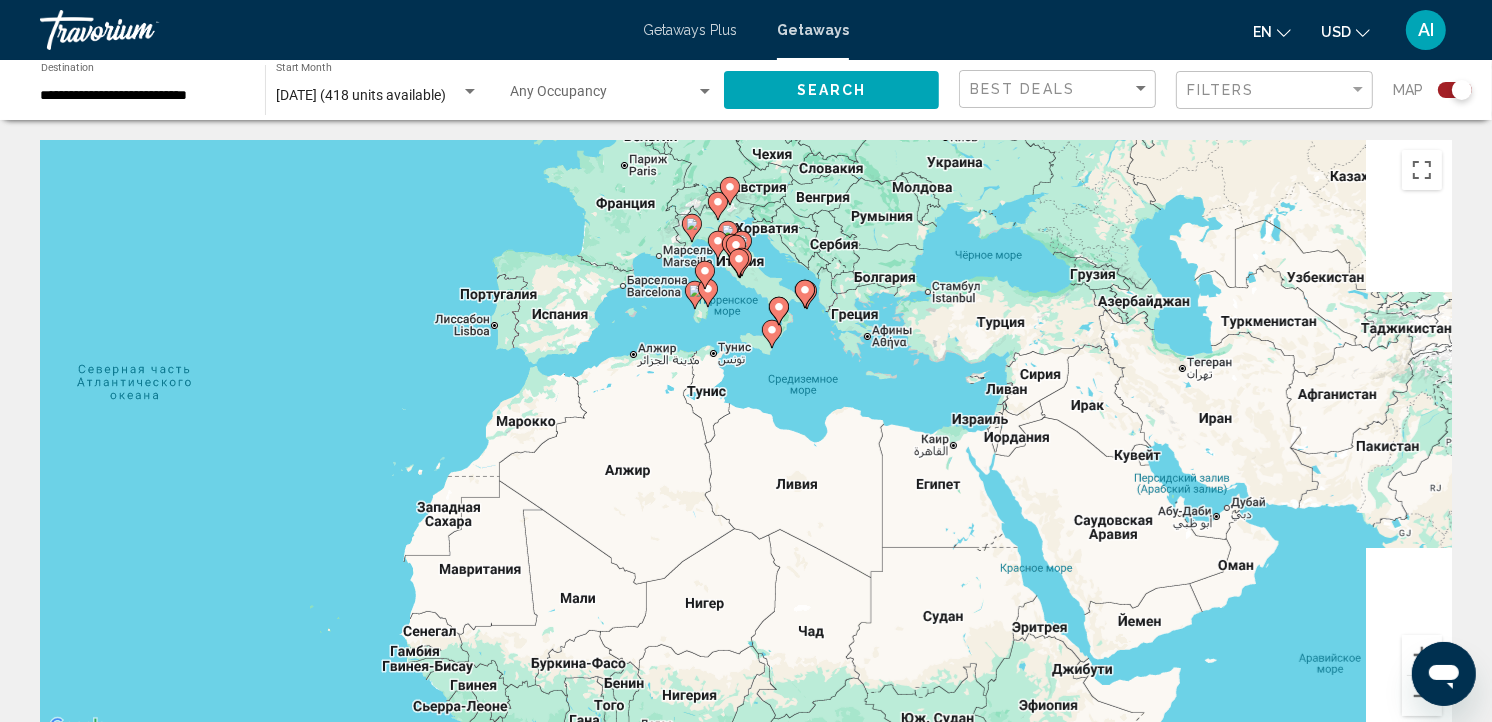 drag, startPoint x: 1296, startPoint y: 581, endPoint x: 803, endPoint y: 586, distance: 493.02536 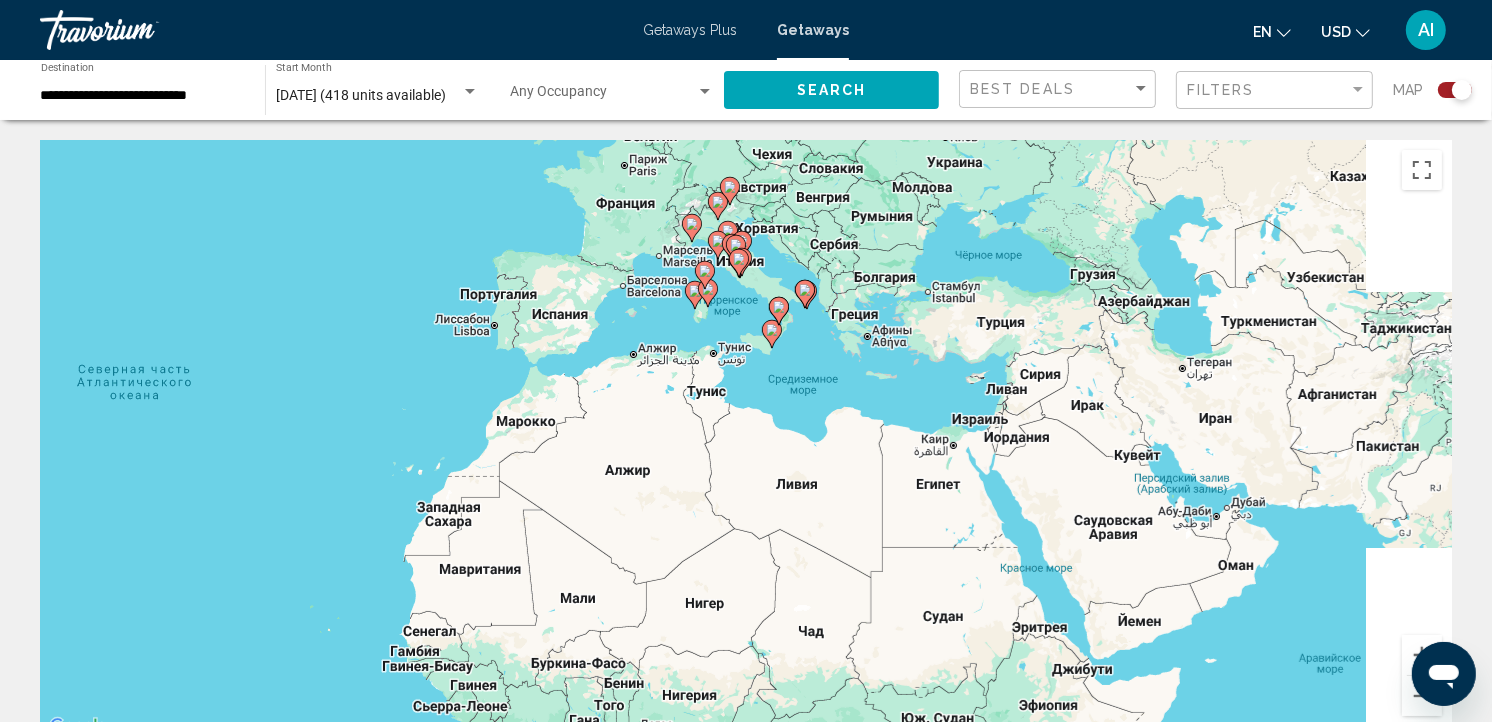 click on "Для навигации используйте клавиши со стрелками. Чтобы активировать перетаскивание с помощью клавиатуры, нажмите Alt + Ввод. После этого перемещайте маркер, используя клавиши со стрелками. Чтобы завершить перетаскивание, нажмите клавишу Ввод. Чтобы отменить действие, нажмите клавишу Esc." at bounding box center (746, 440) 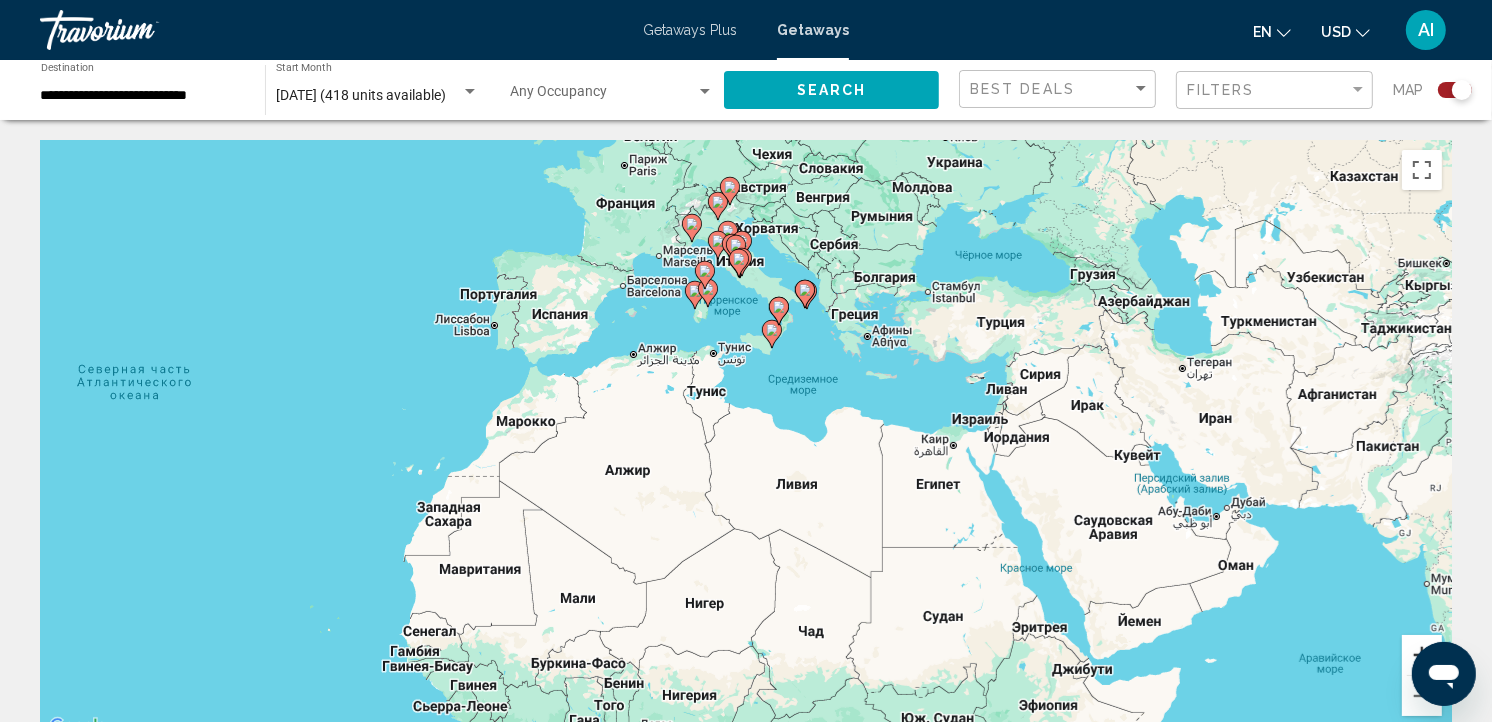 click at bounding box center [1422, 655] 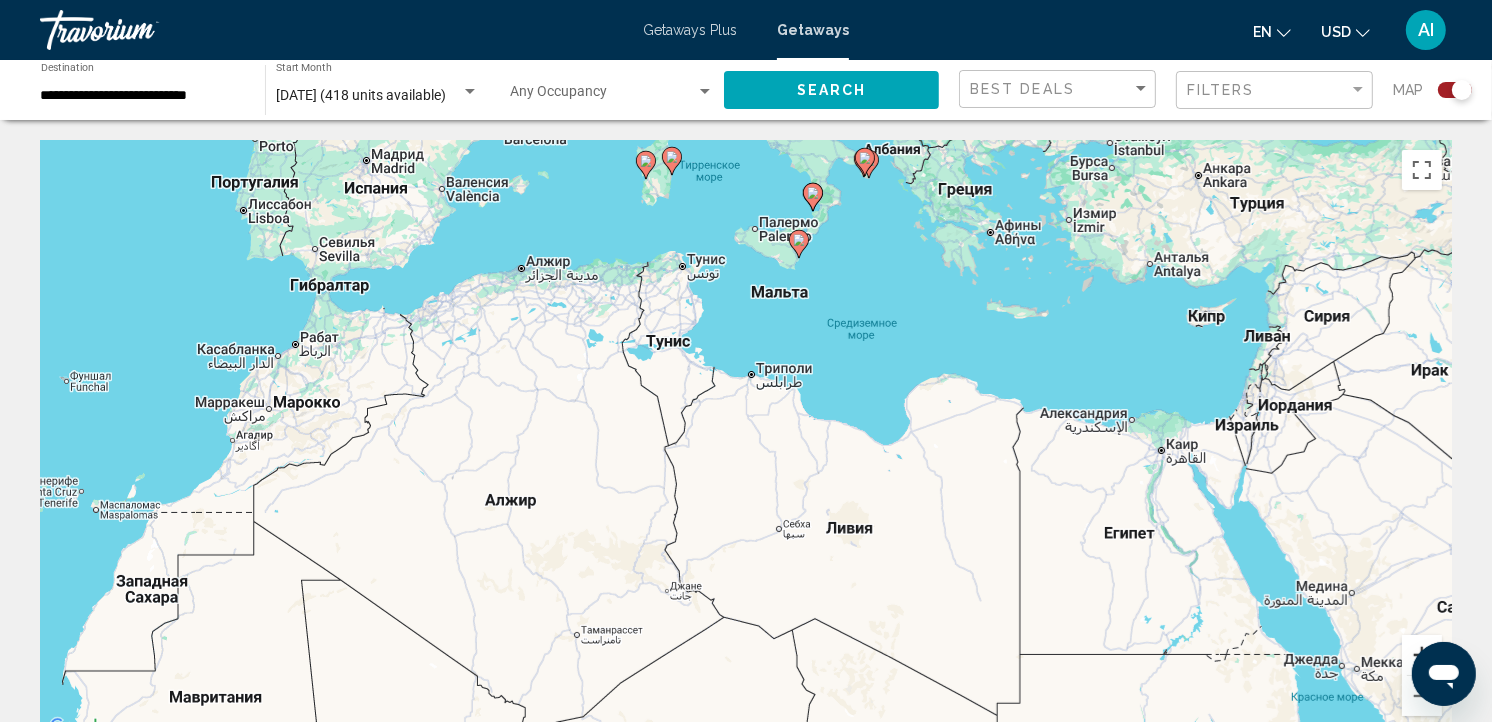 click at bounding box center (1422, 655) 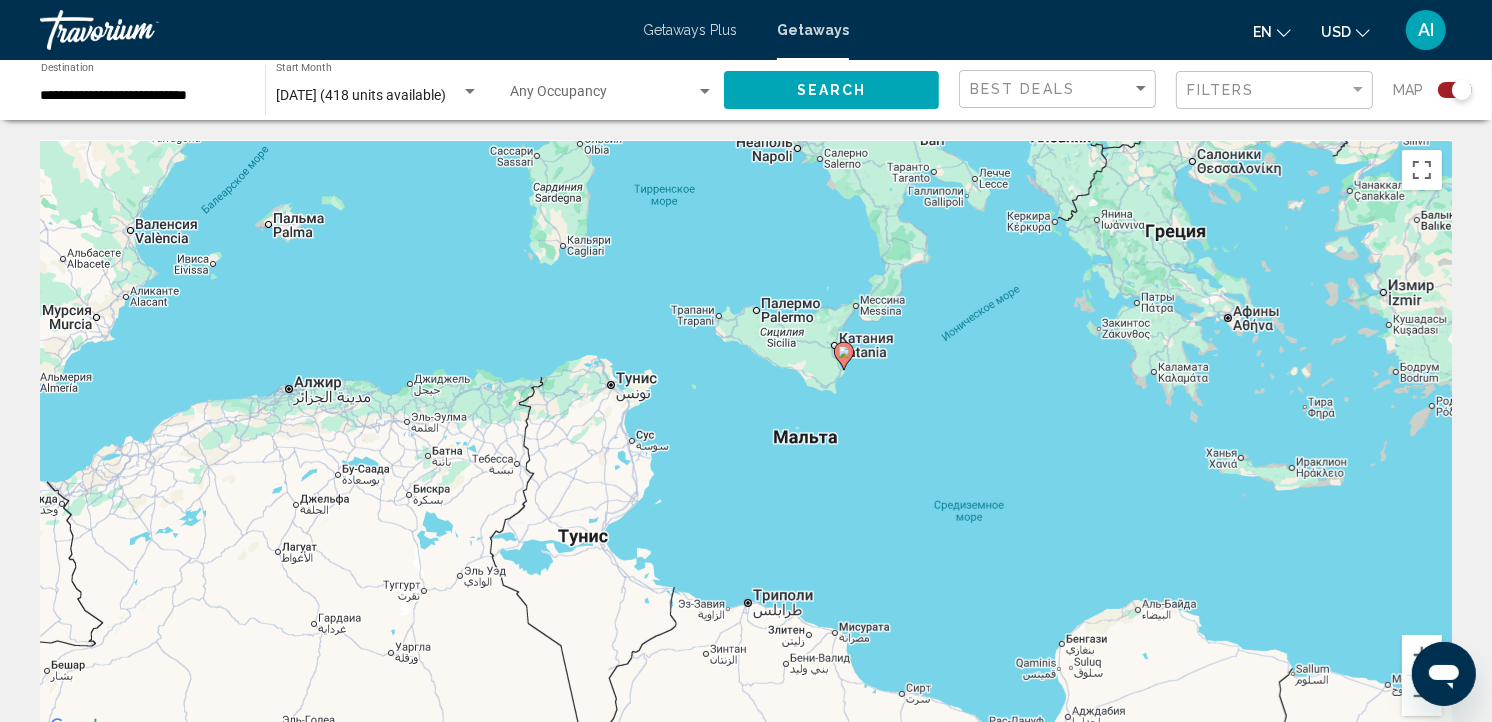 drag, startPoint x: 975, startPoint y: 297, endPoint x: 968, endPoint y: 598, distance: 301.0814 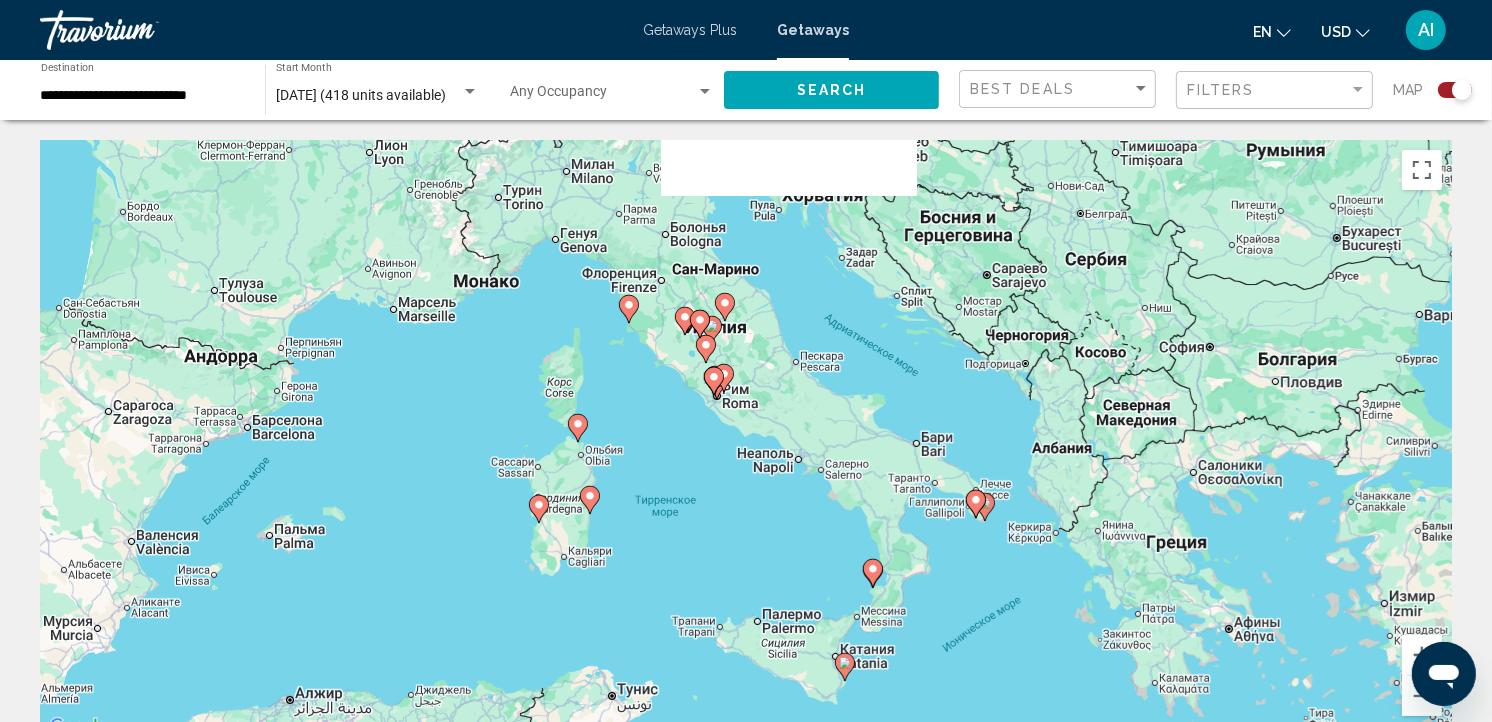 drag, startPoint x: 906, startPoint y: 311, endPoint x: 902, endPoint y: 605, distance: 294.02722 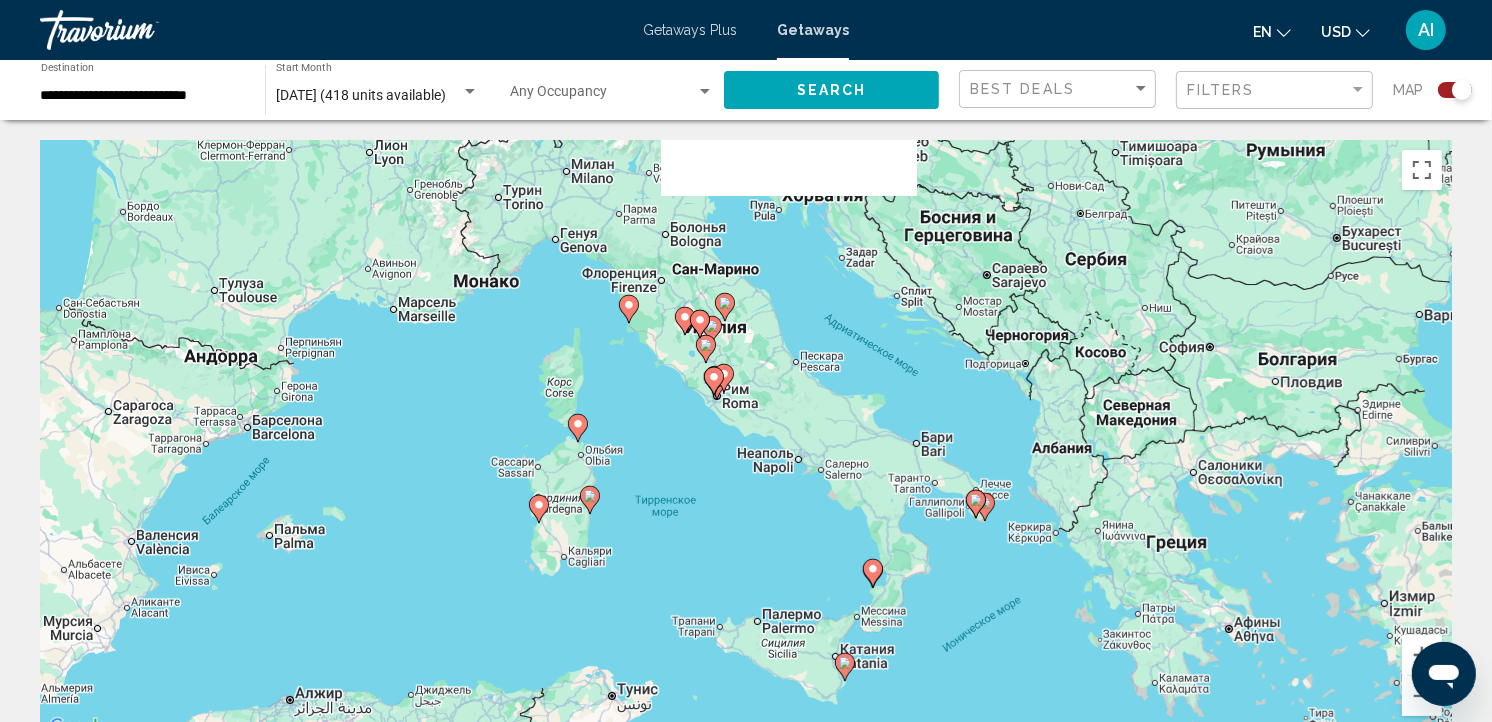 click on "Для навигации используйте клавиши со стрелками. Чтобы активировать перетаскивание с помощью клавиатуры, нажмите Alt + Ввод. После этого перемещайте маркер, используя клавиши со стрелками. Чтобы завершить перетаскивание, нажмите клавишу Ввод. Чтобы отменить действие, нажмите клавишу Esc." at bounding box center [746, 440] 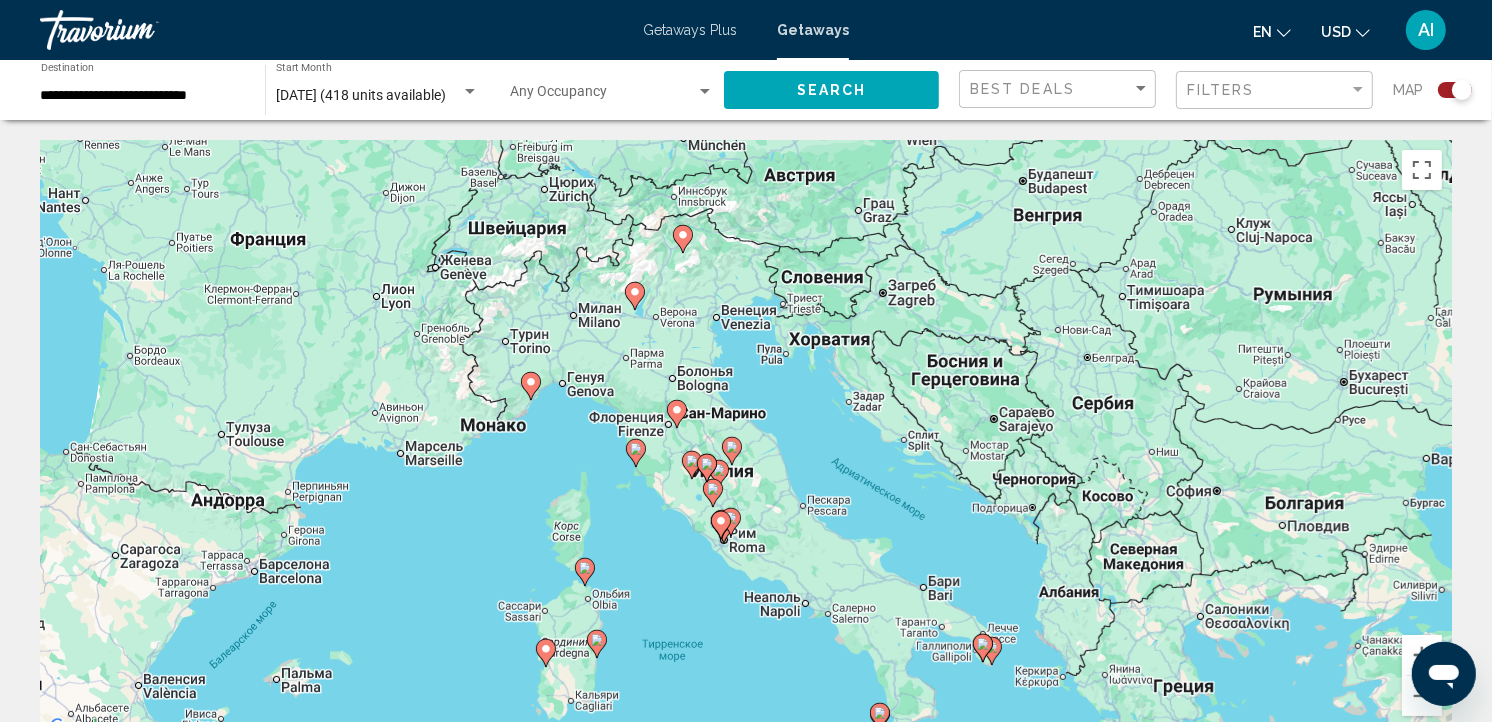 drag, startPoint x: 843, startPoint y: 557, endPoint x: 848, endPoint y: 655, distance: 98.12747 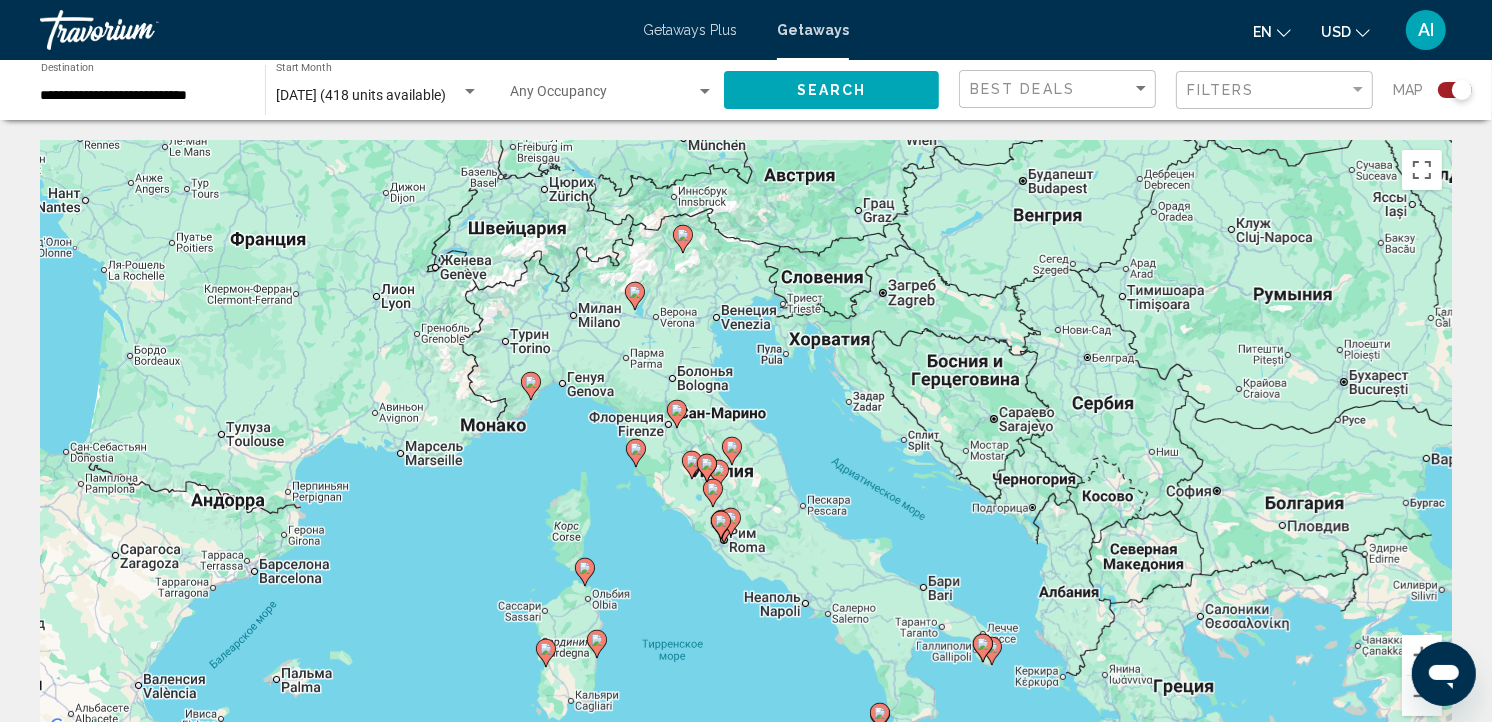 click on "Для навигации используйте клавиши со стрелками. Чтобы активировать перетаскивание с помощью клавиатуры, нажмите Alt + Ввод. После этого перемещайте маркер, используя клавиши со стрелками. Чтобы завершить перетаскивание, нажмите клавишу Ввод. Чтобы отменить действие, нажмите клавишу Esc." at bounding box center [746, 440] 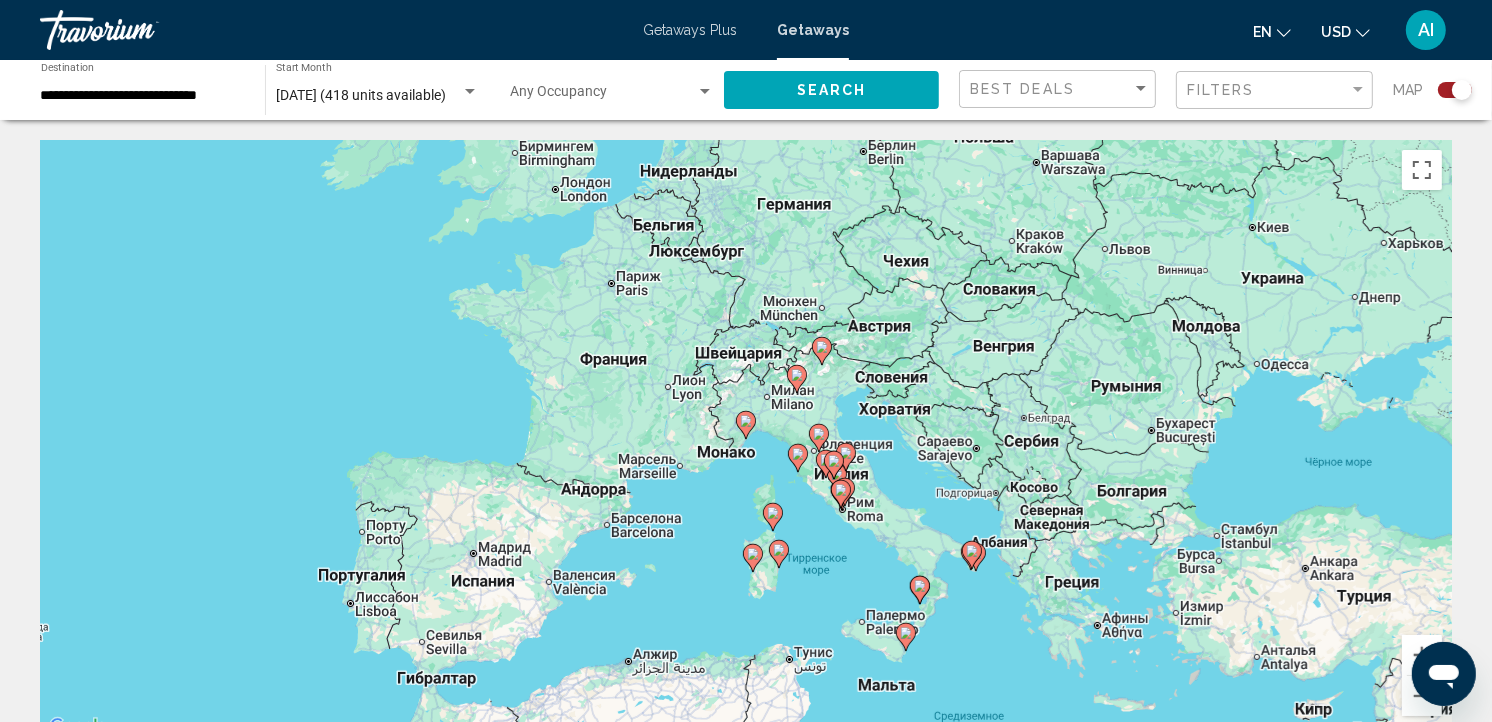 click at bounding box center (746, 425) 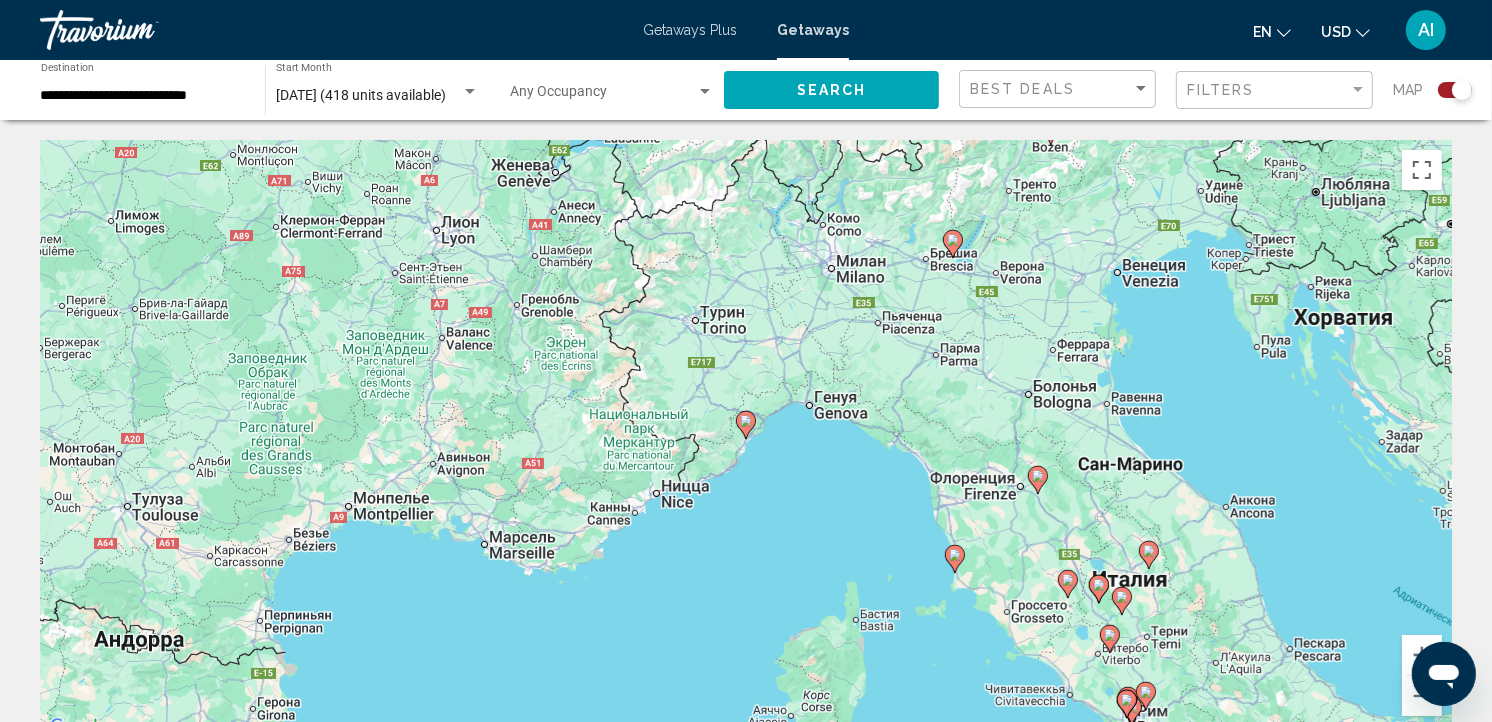 click 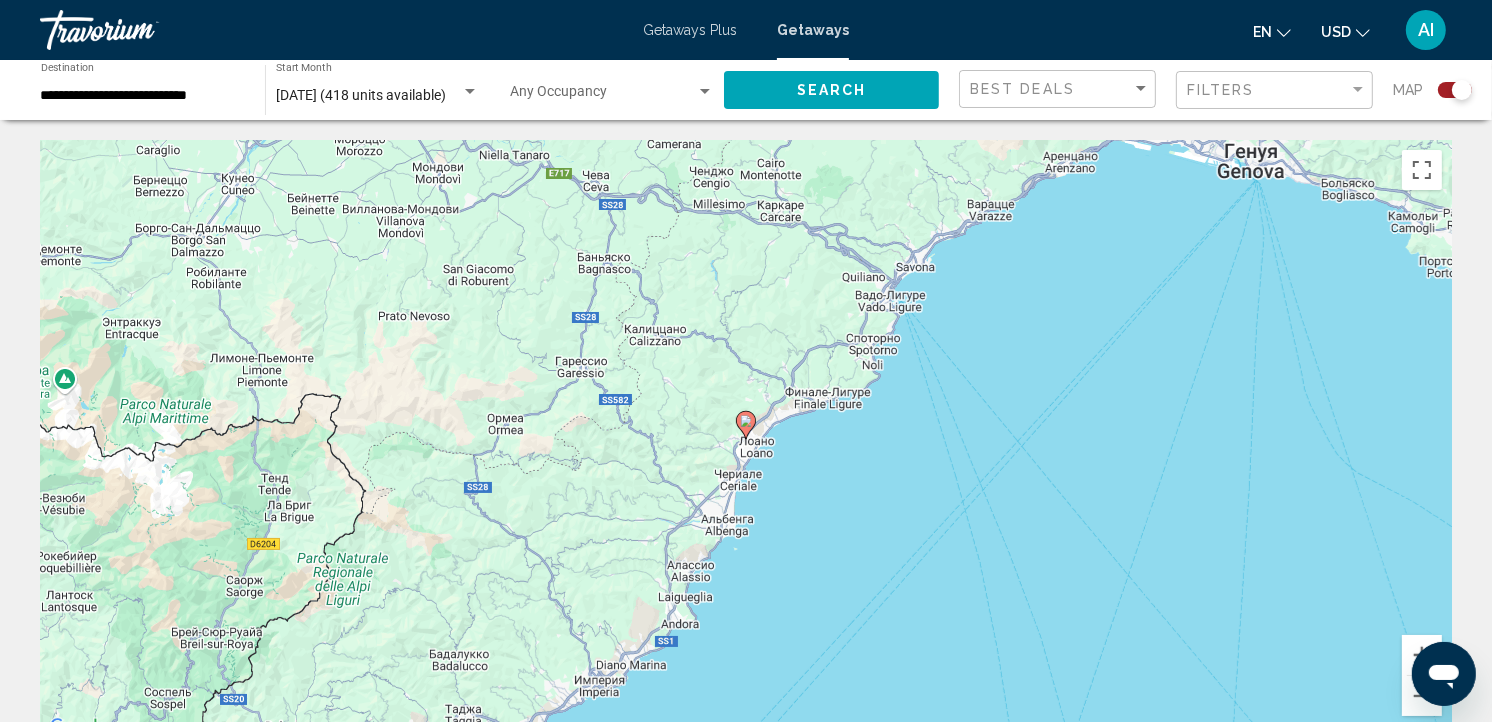 click 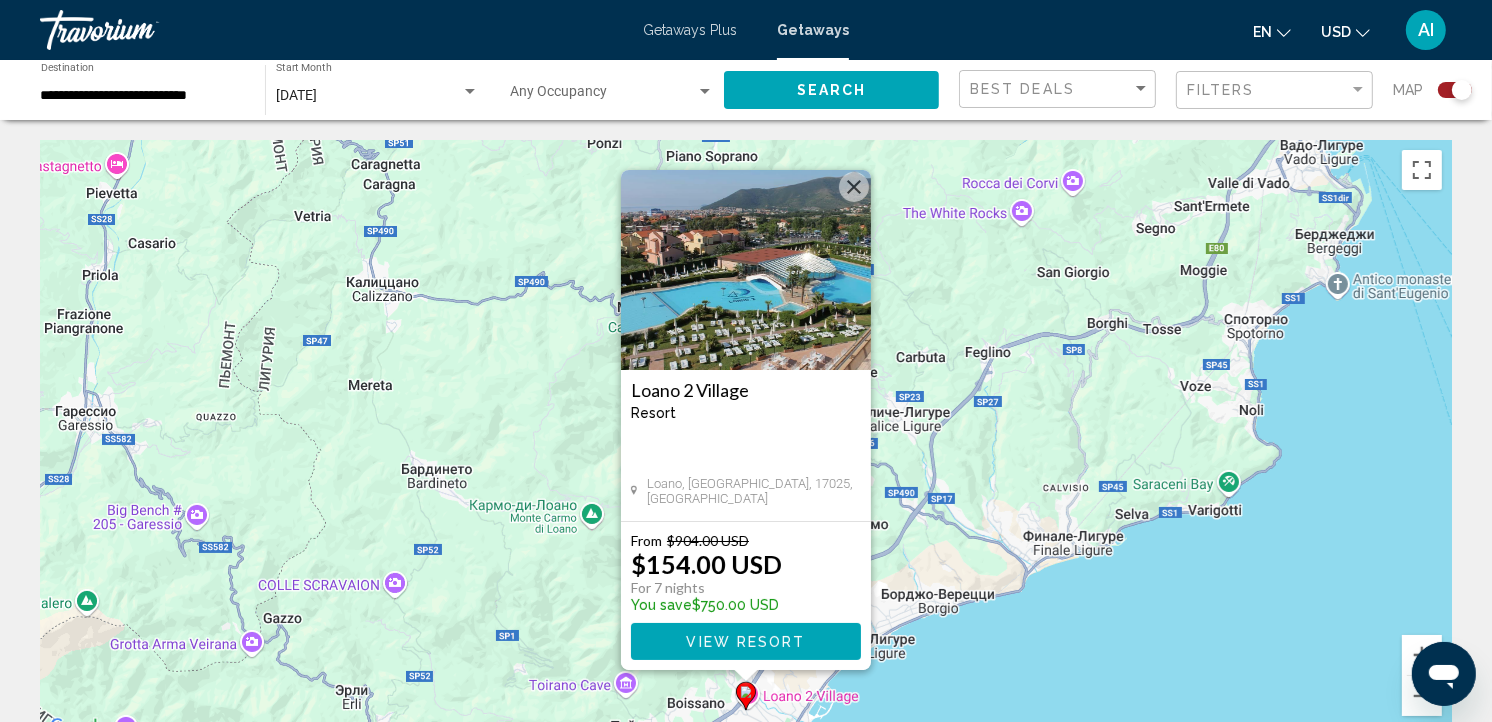 click on "View Resort" at bounding box center [745, 642] 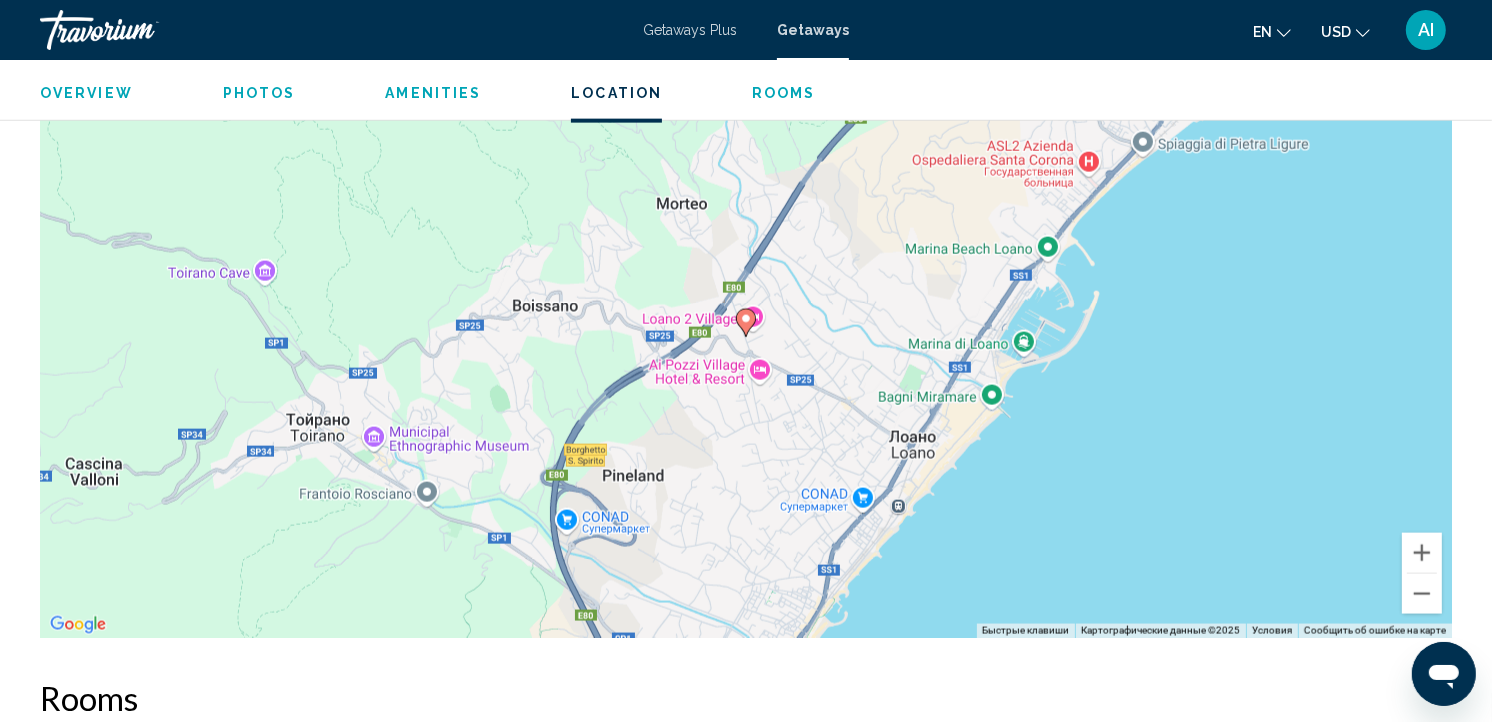 scroll, scrollTop: 2358, scrollLeft: 0, axis: vertical 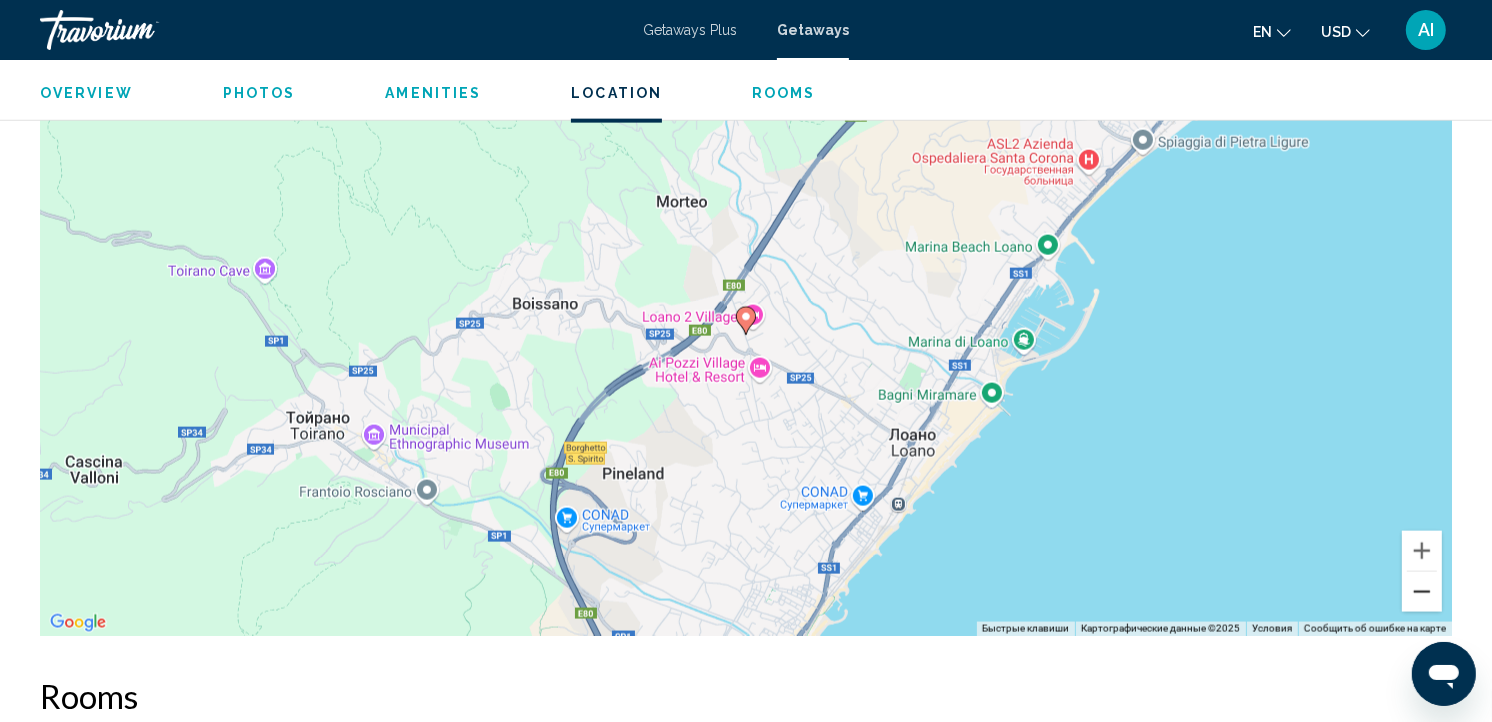 click at bounding box center (1422, 592) 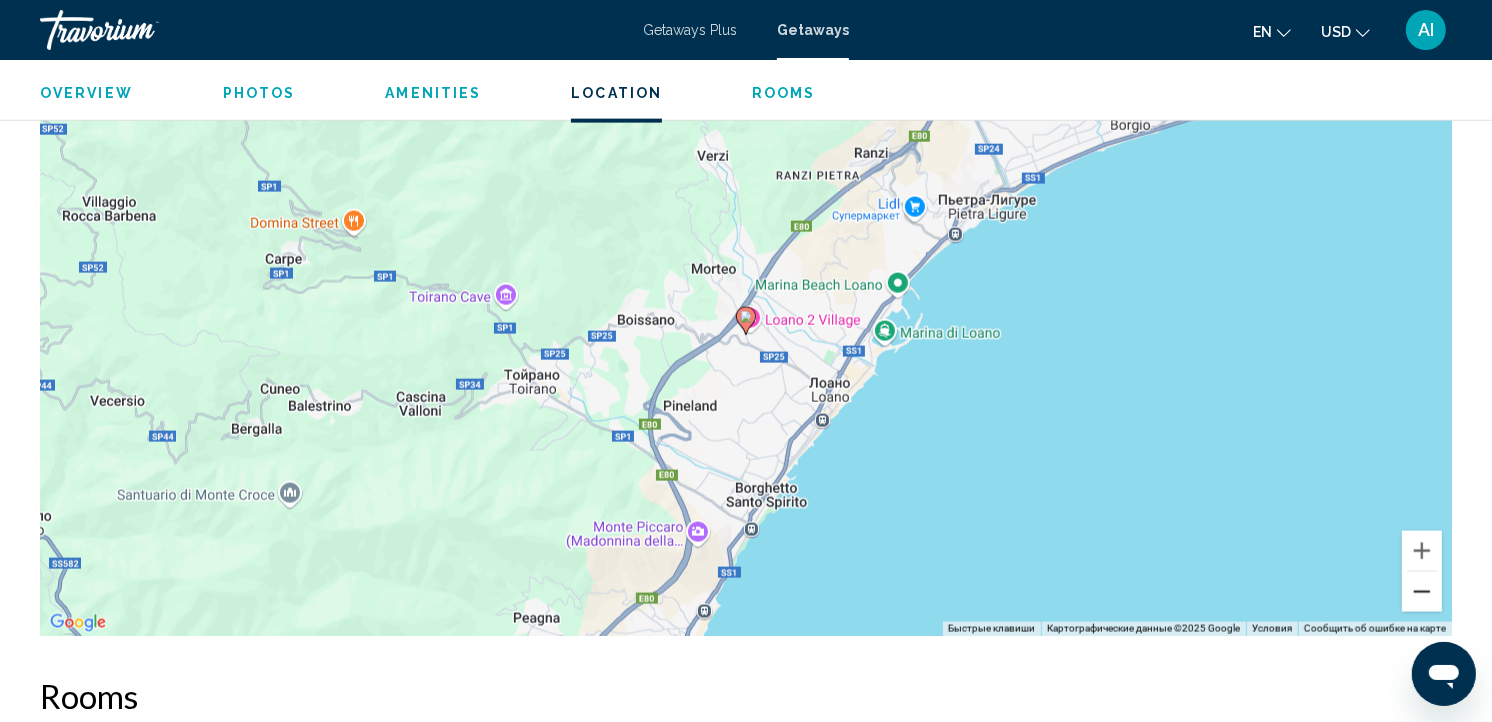 click at bounding box center [1422, 592] 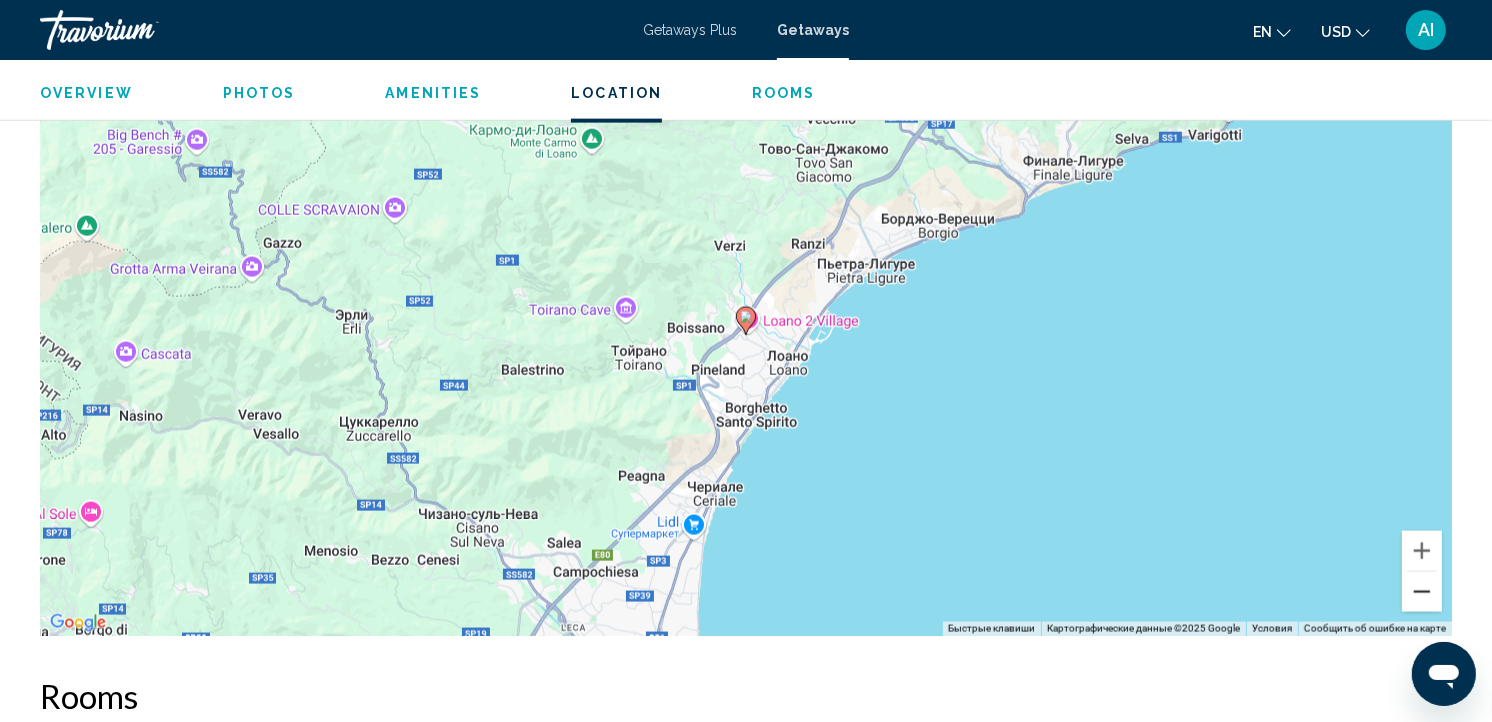 click at bounding box center [1422, 592] 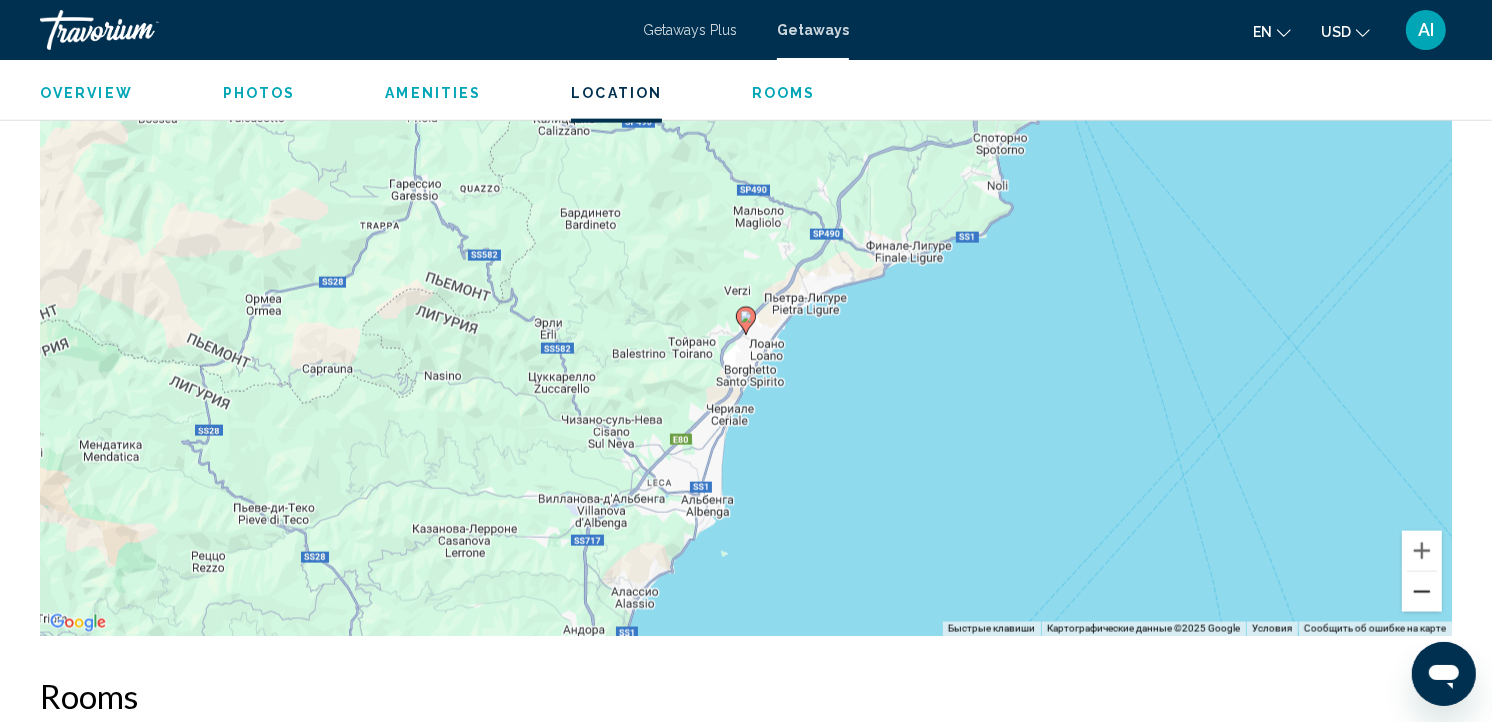 click at bounding box center (1422, 592) 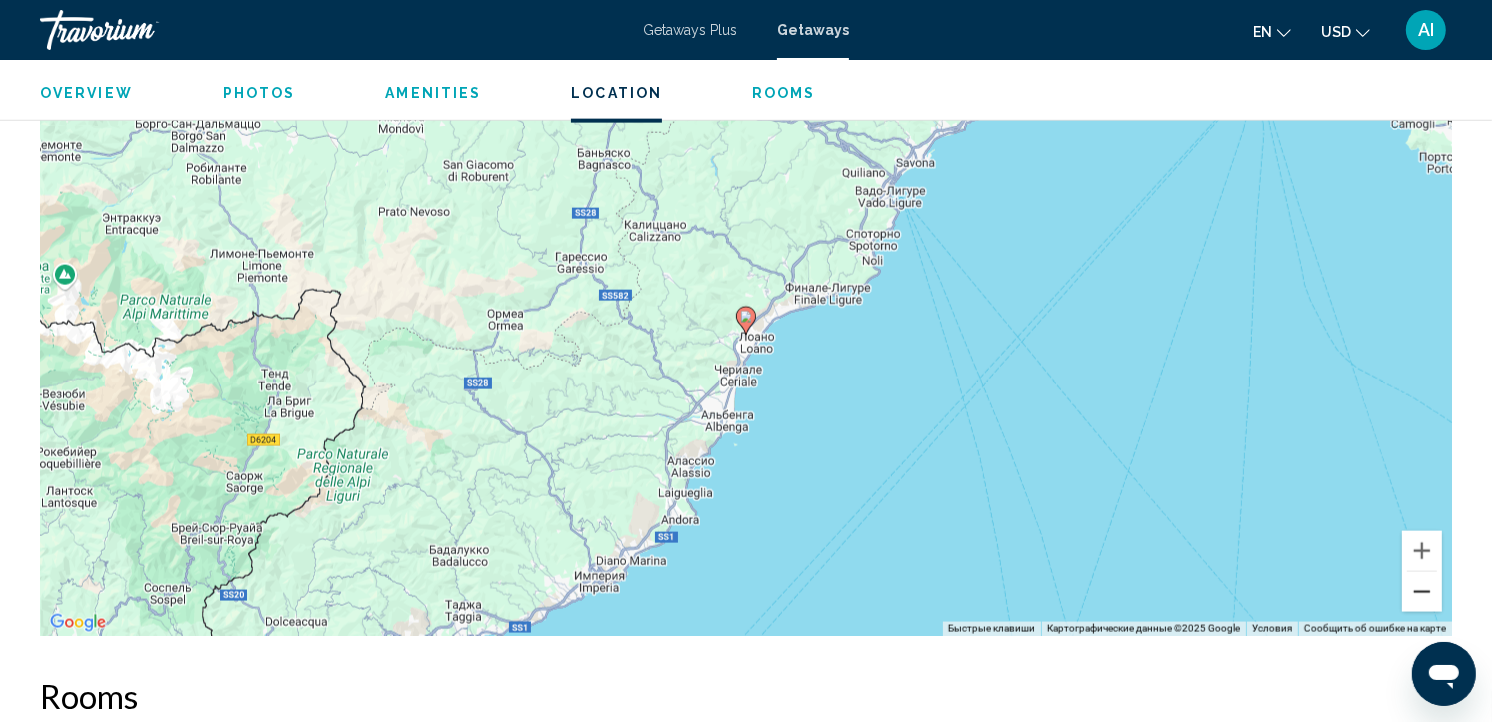 click at bounding box center (1422, 592) 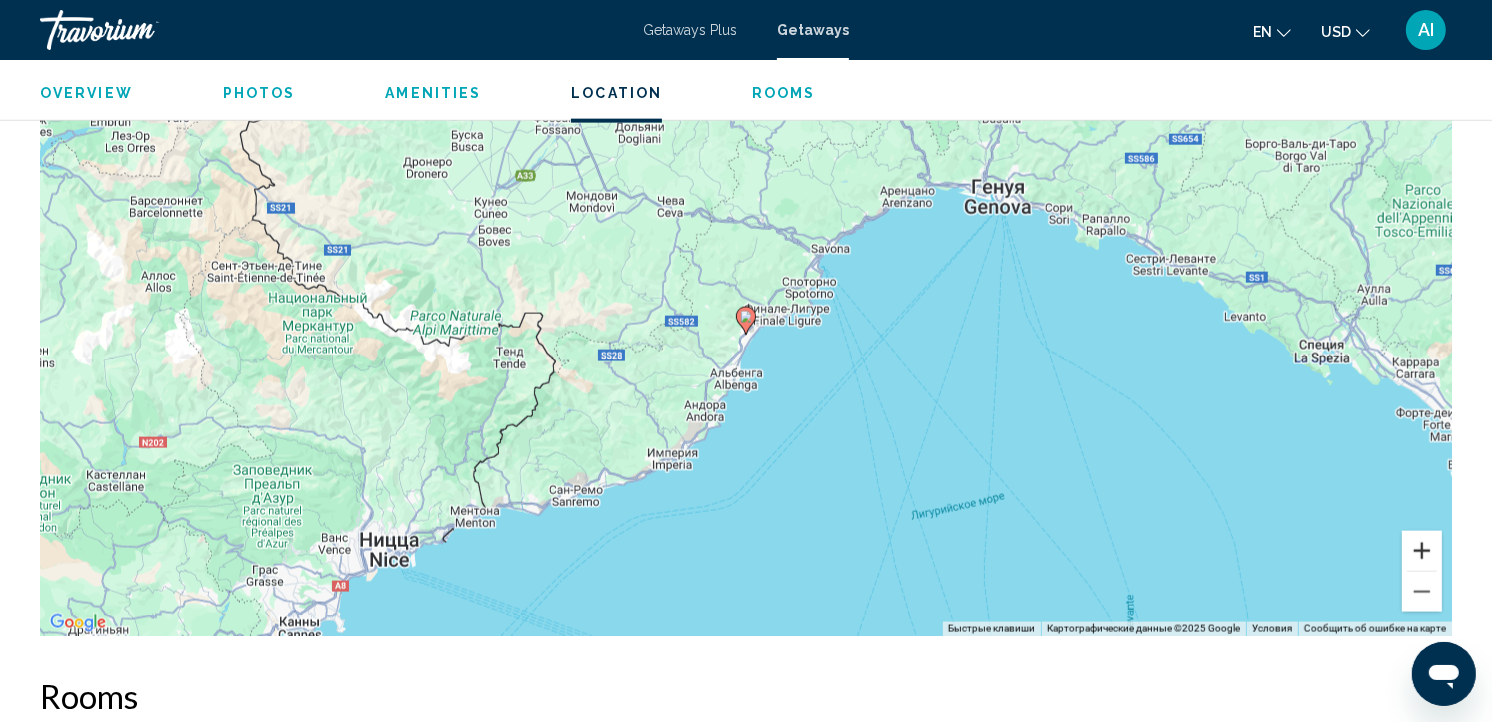 click at bounding box center [1422, 551] 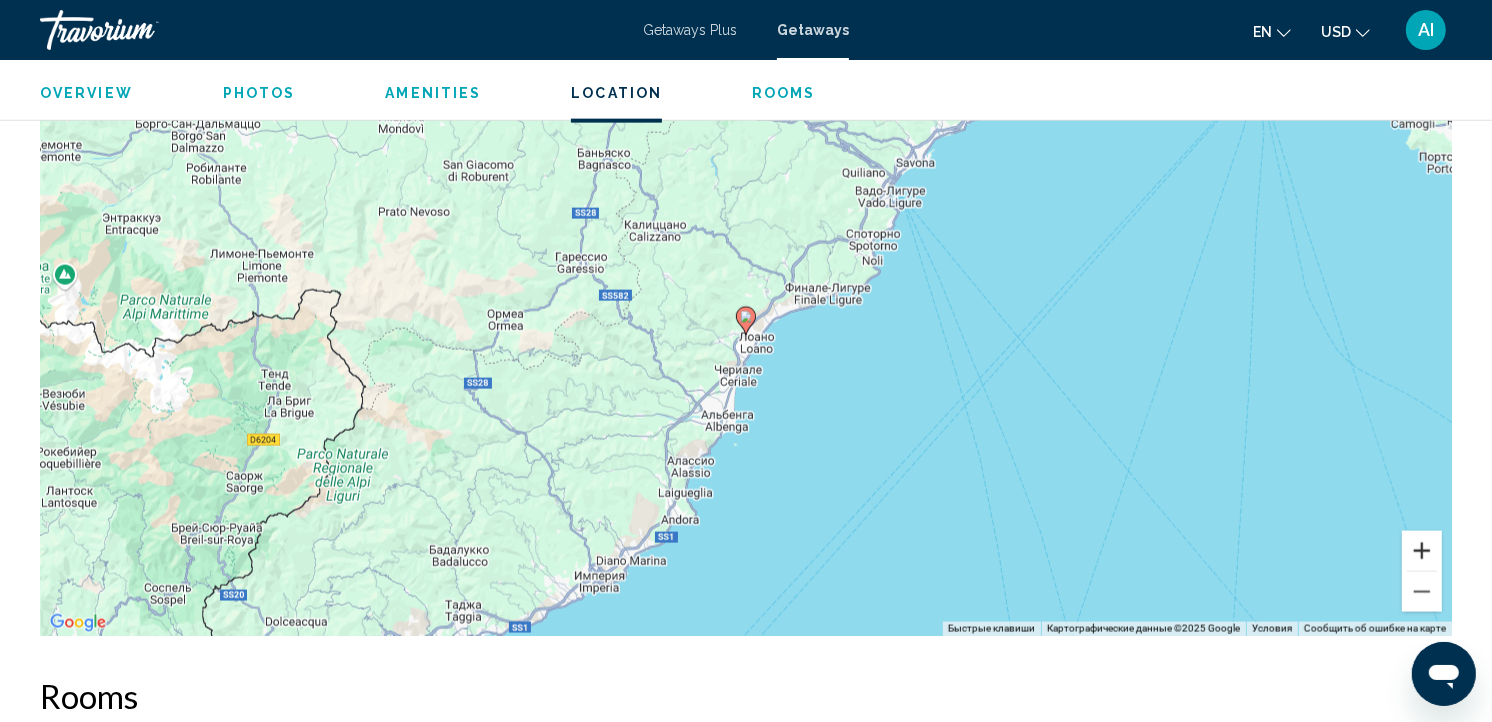 click at bounding box center (1422, 551) 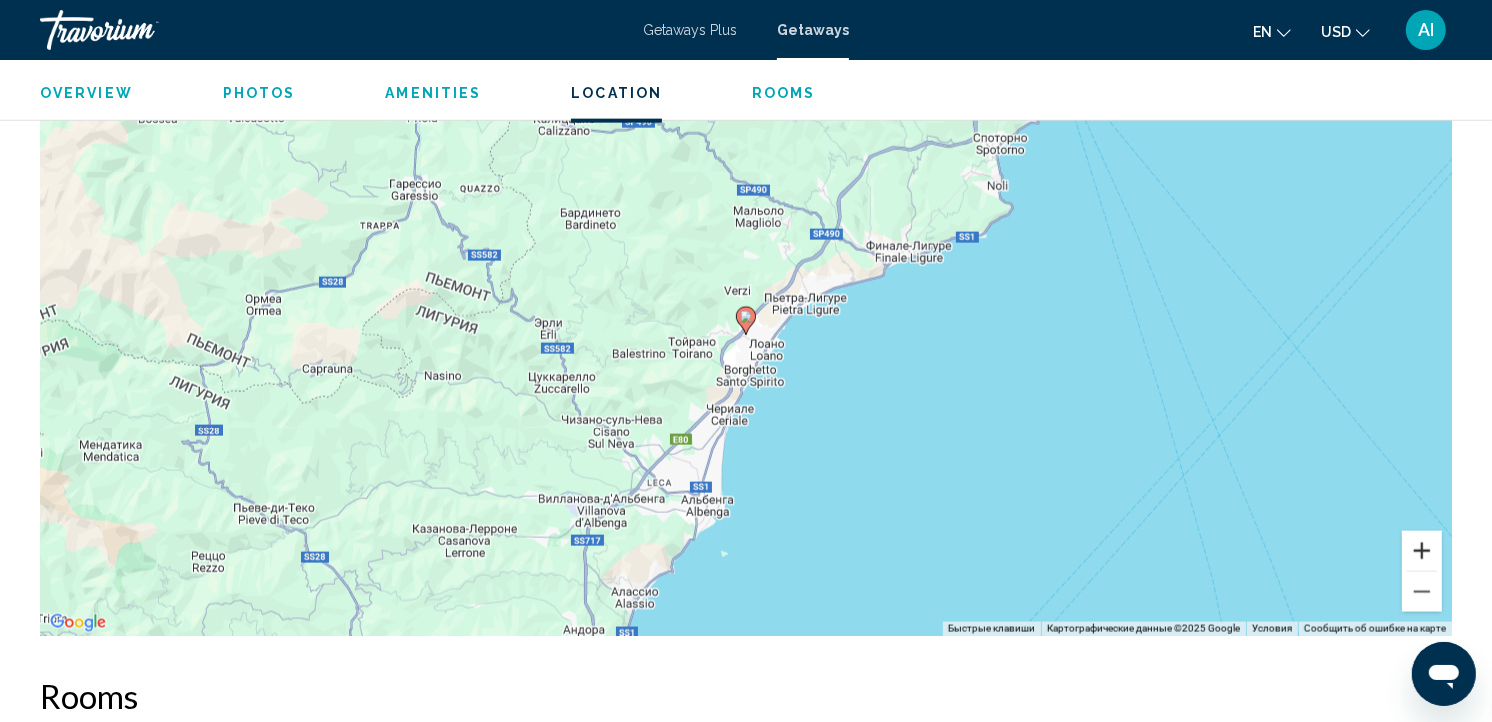 click at bounding box center [1422, 551] 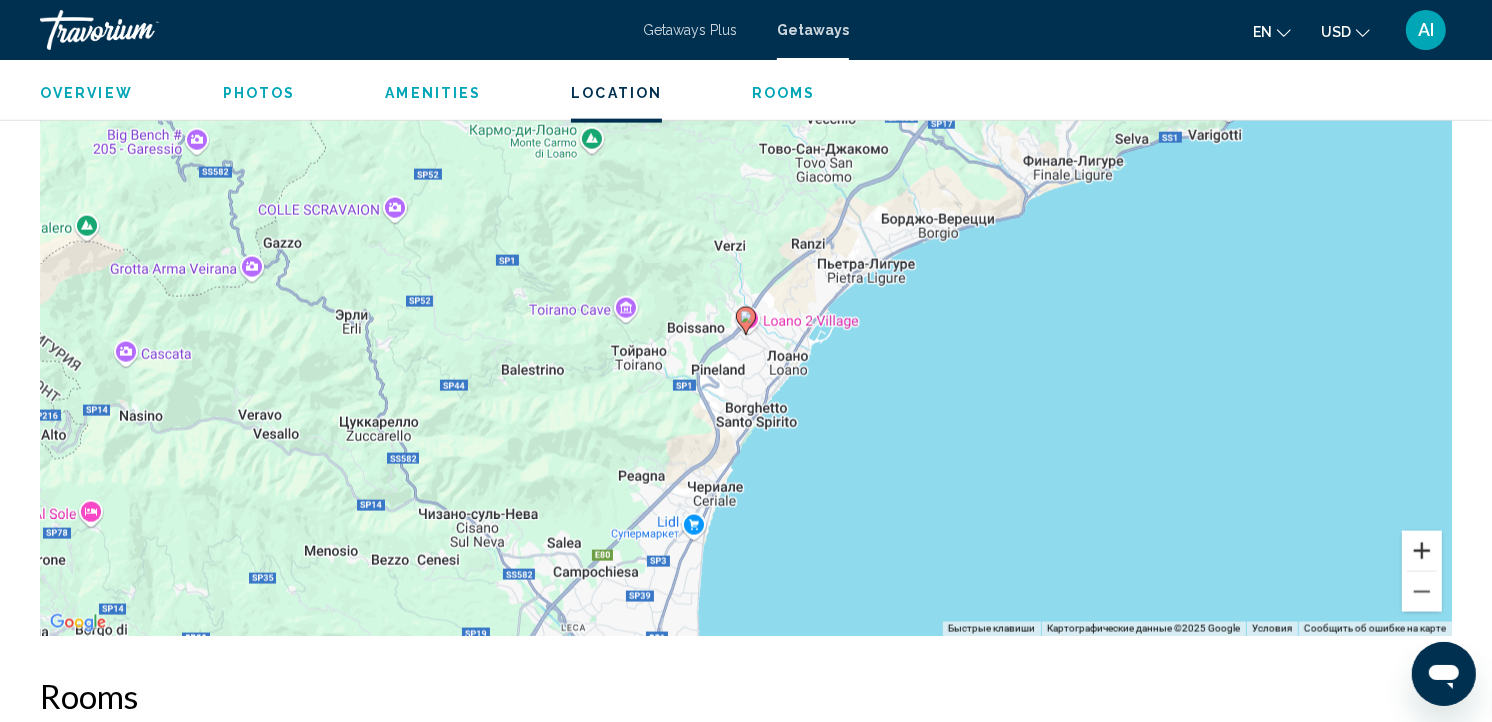 click at bounding box center [1422, 551] 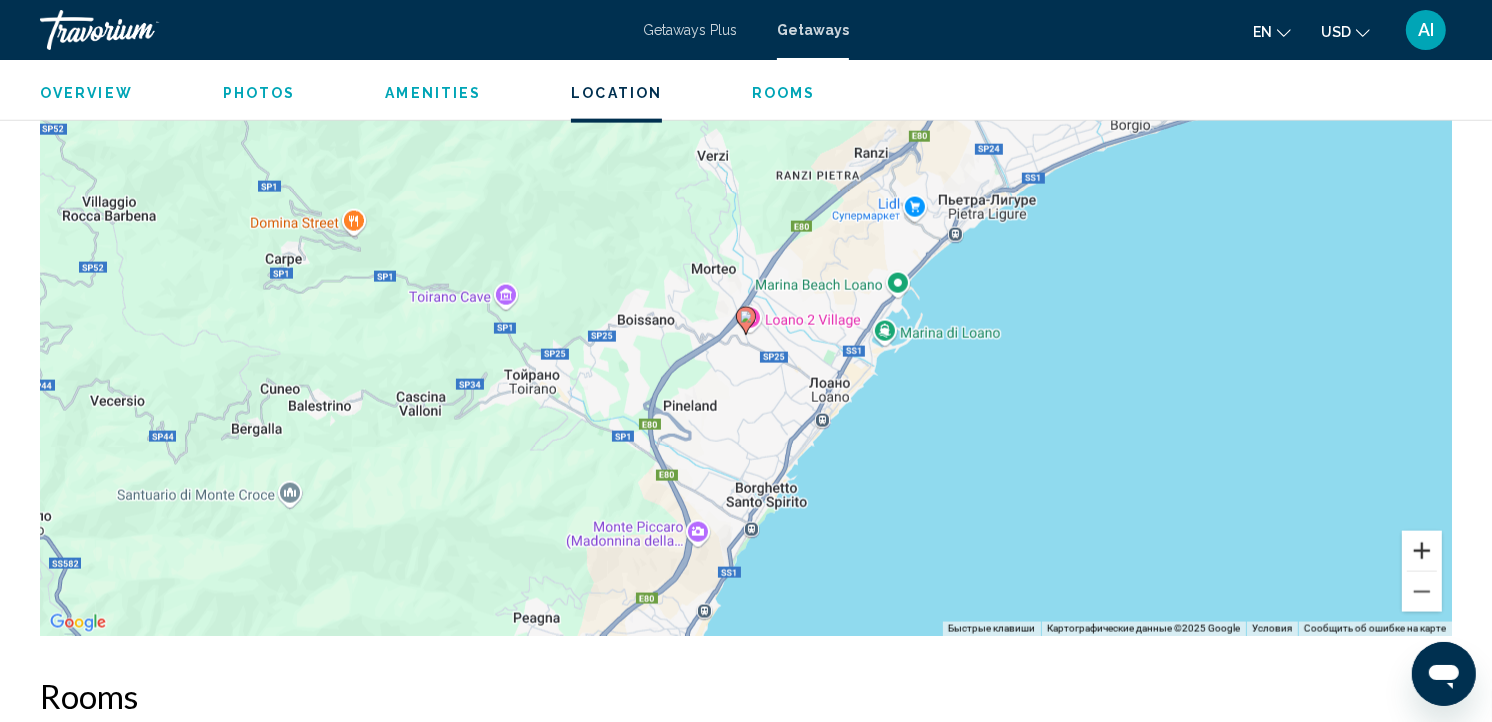 click at bounding box center (1422, 551) 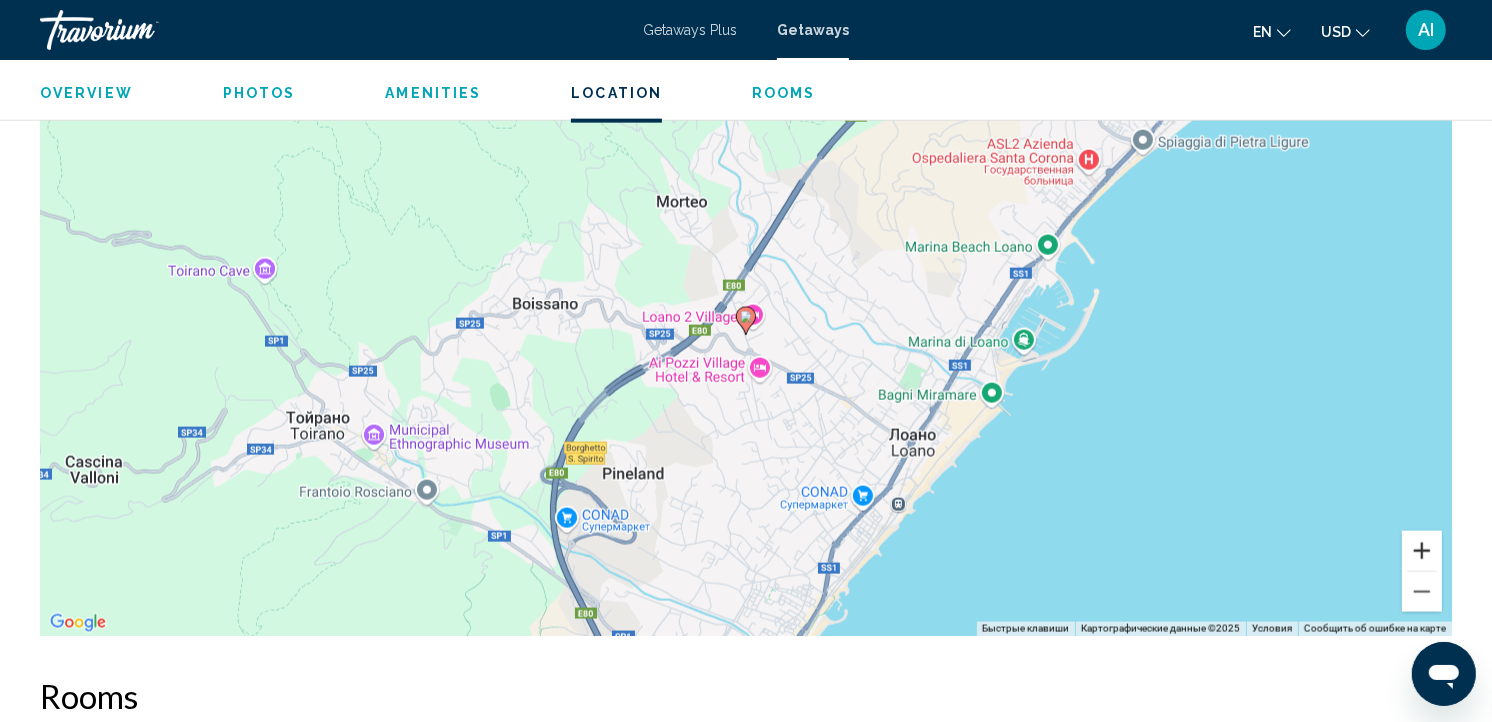 click at bounding box center [1422, 551] 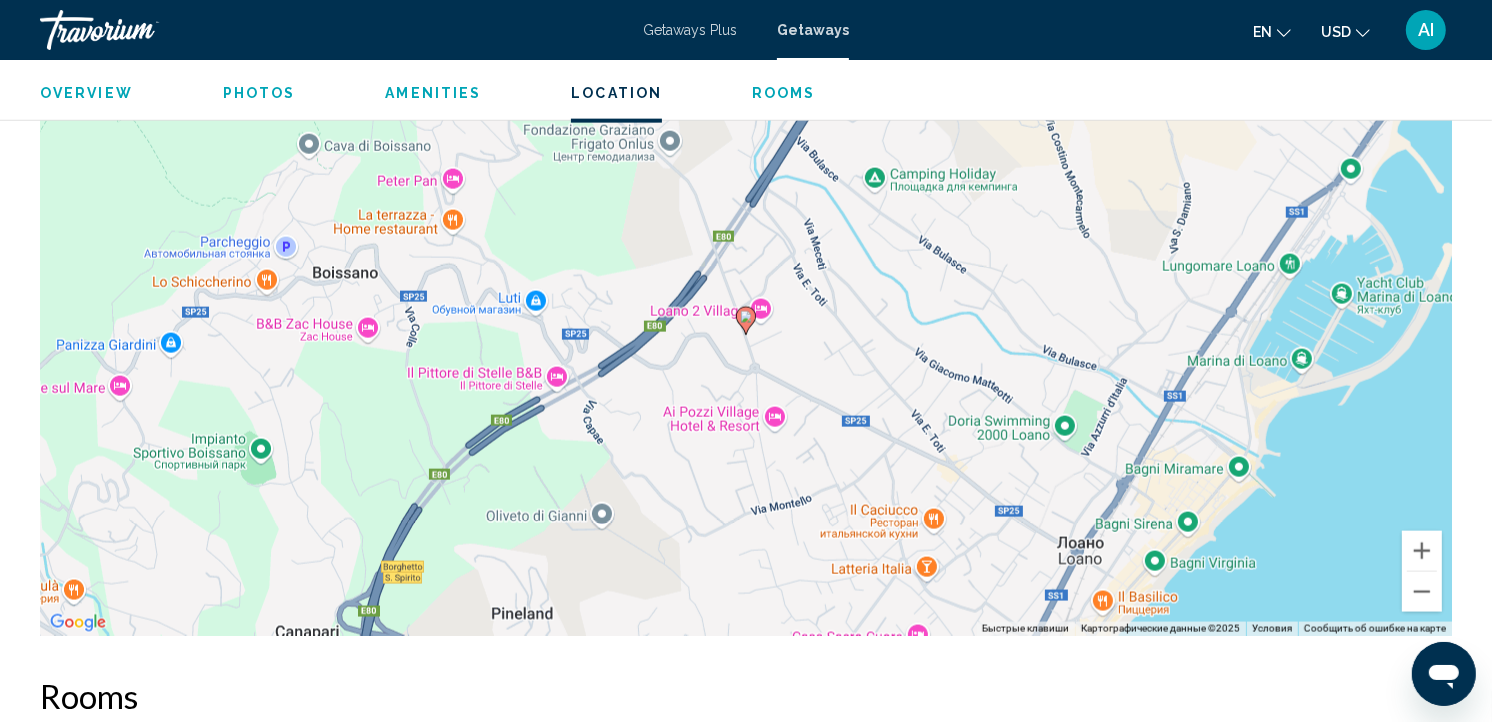 click on "Rooms" at bounding box center [784, 93] 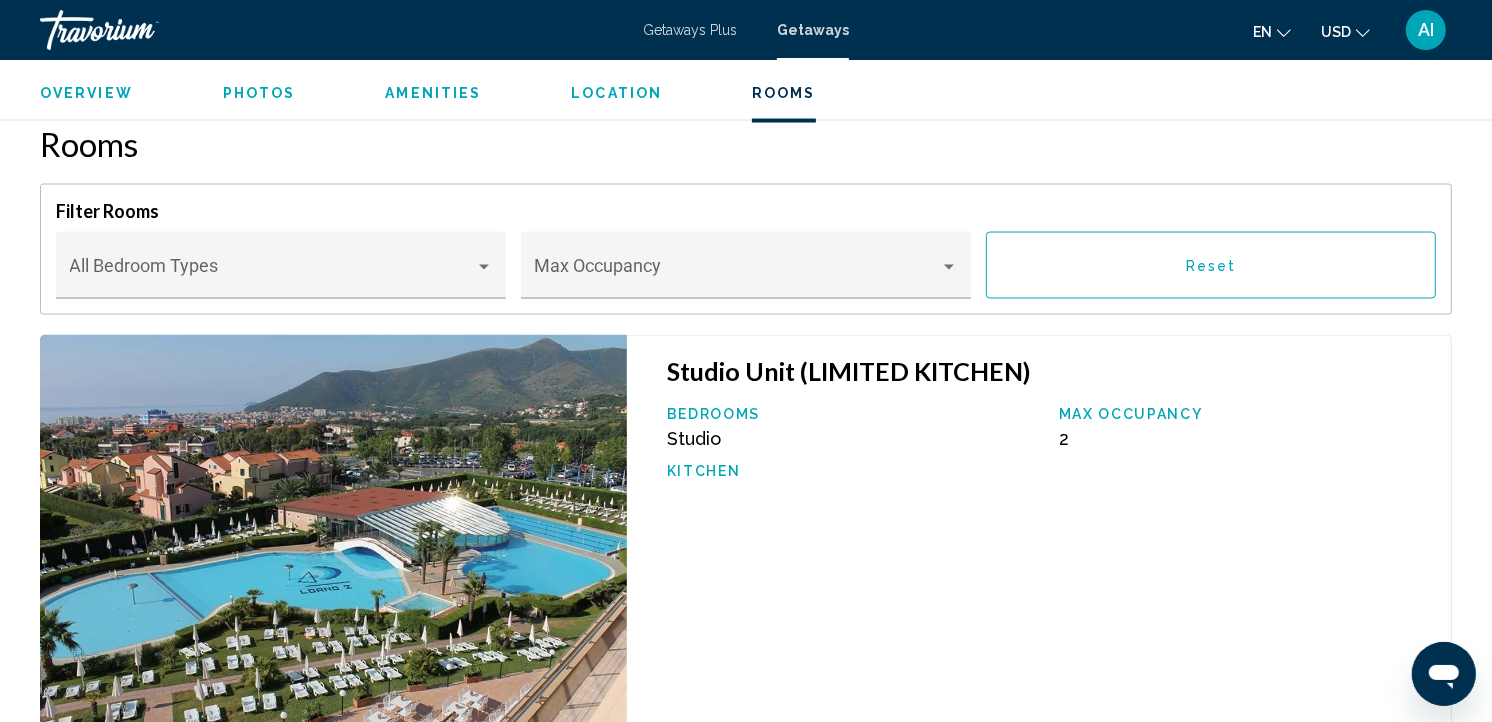 scroll, scrollTop: 2914, scrollLeft: 0, axis: vertical 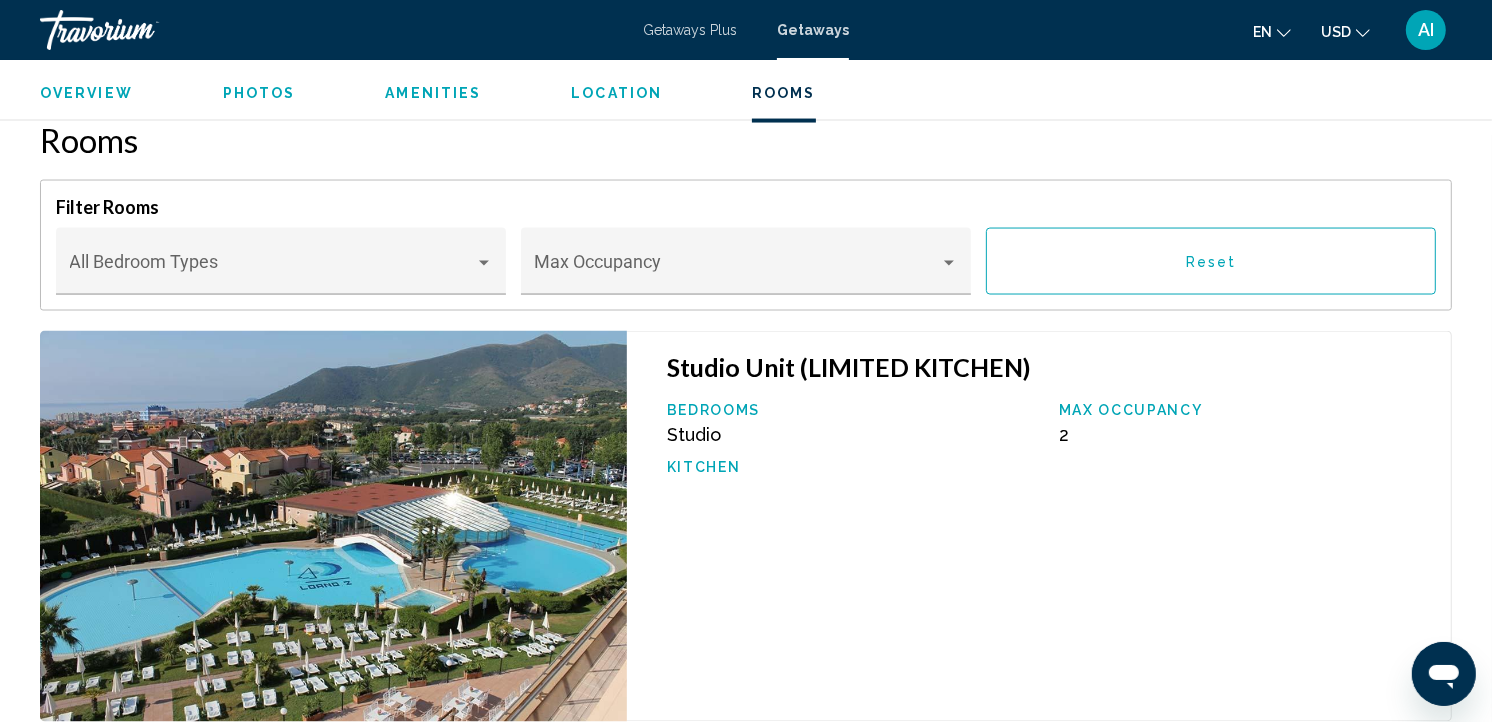 drag, startPoint x: 781, startPoint y: 467, endPoint x: 756, endPoint y: 604, distance: 139.26234 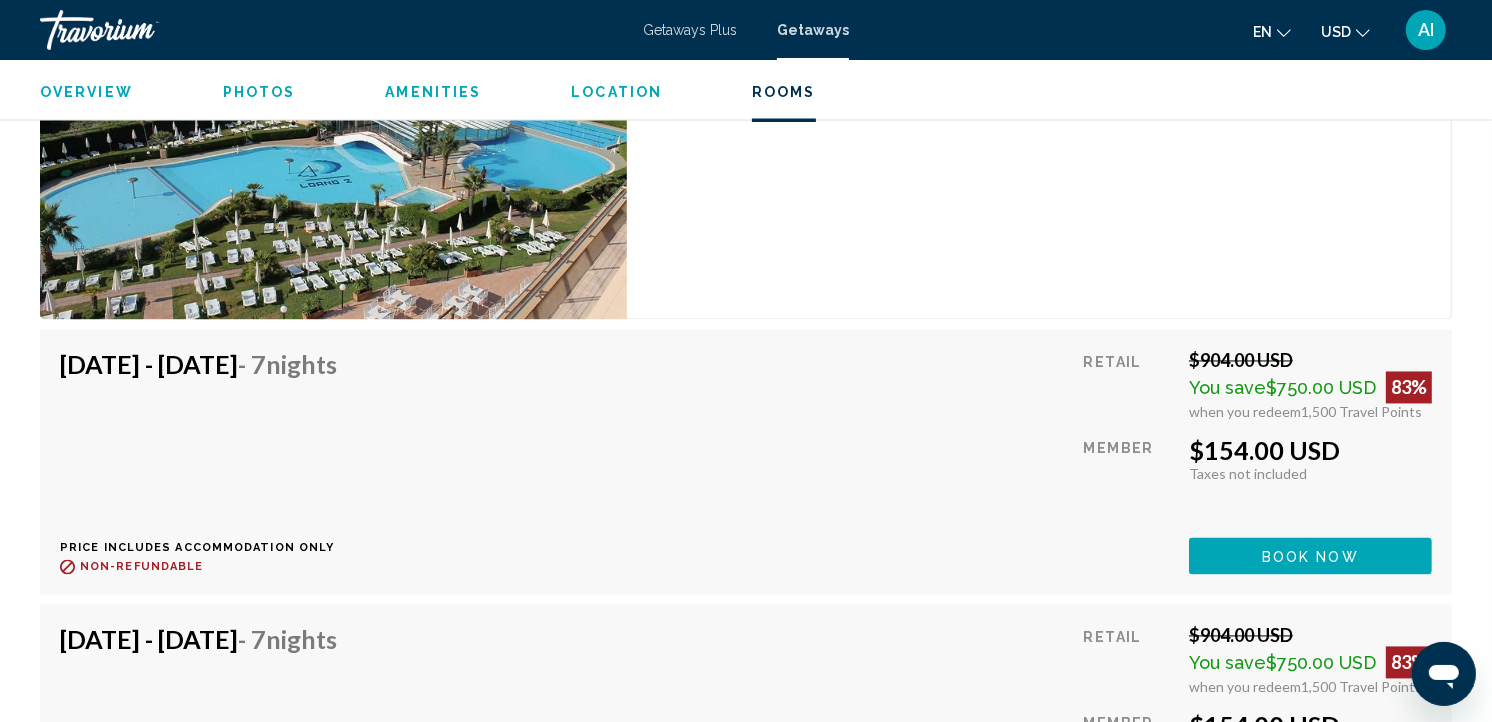 scroll, scrollTop: 3311, scrollLeft: 0, axis: vertical 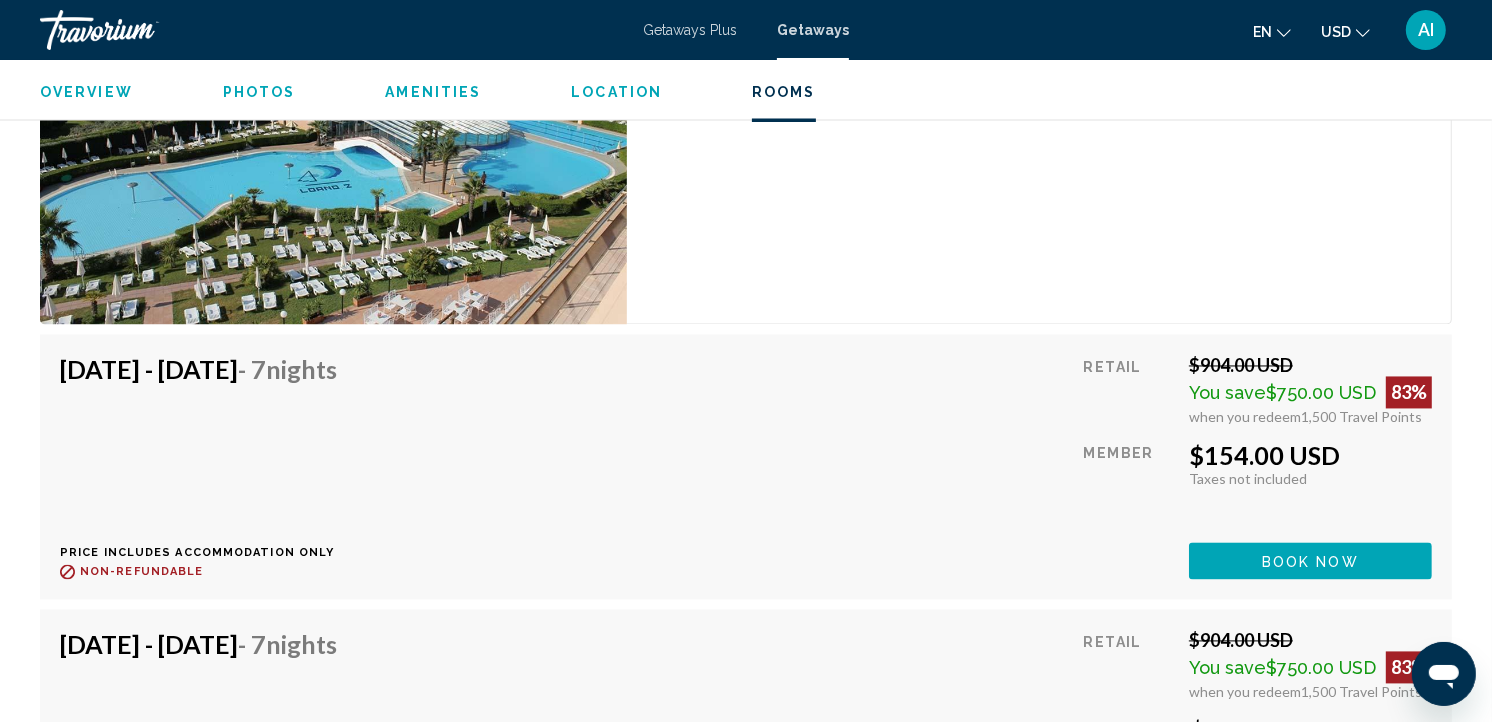 click on "Overview" at bounding box center [86, 93] 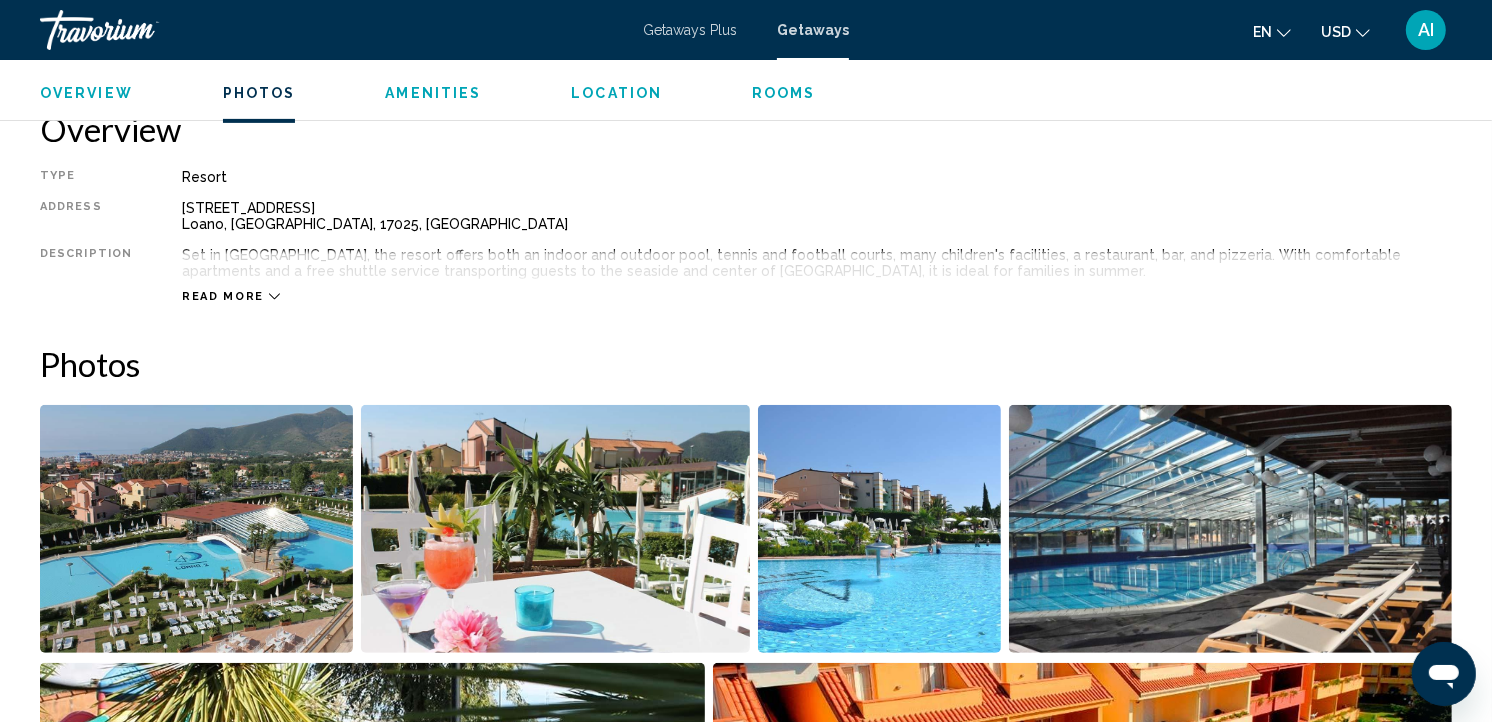scroll, scrollTop: 641, scrollLeft: 0, axis: vertical 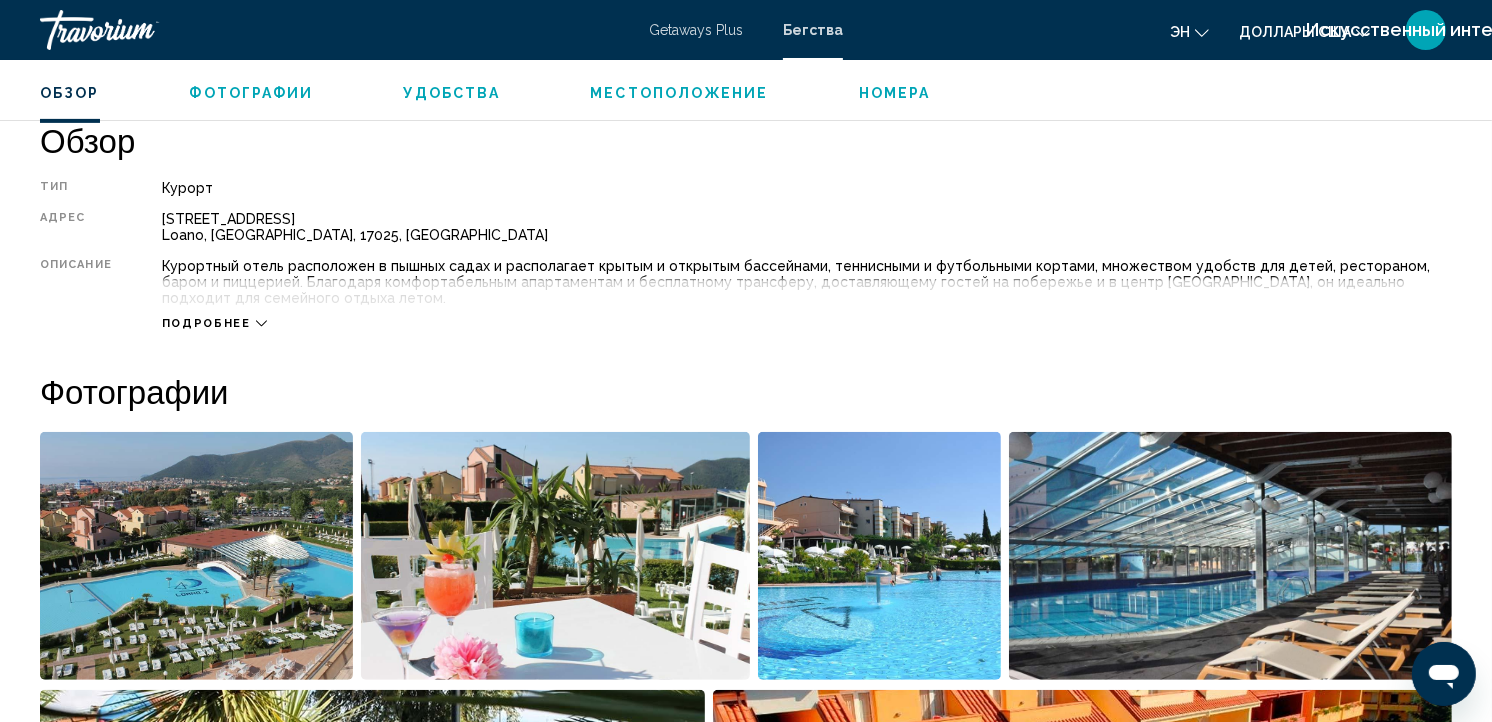 click on "Подробнее" at bounding box center (206, 323) 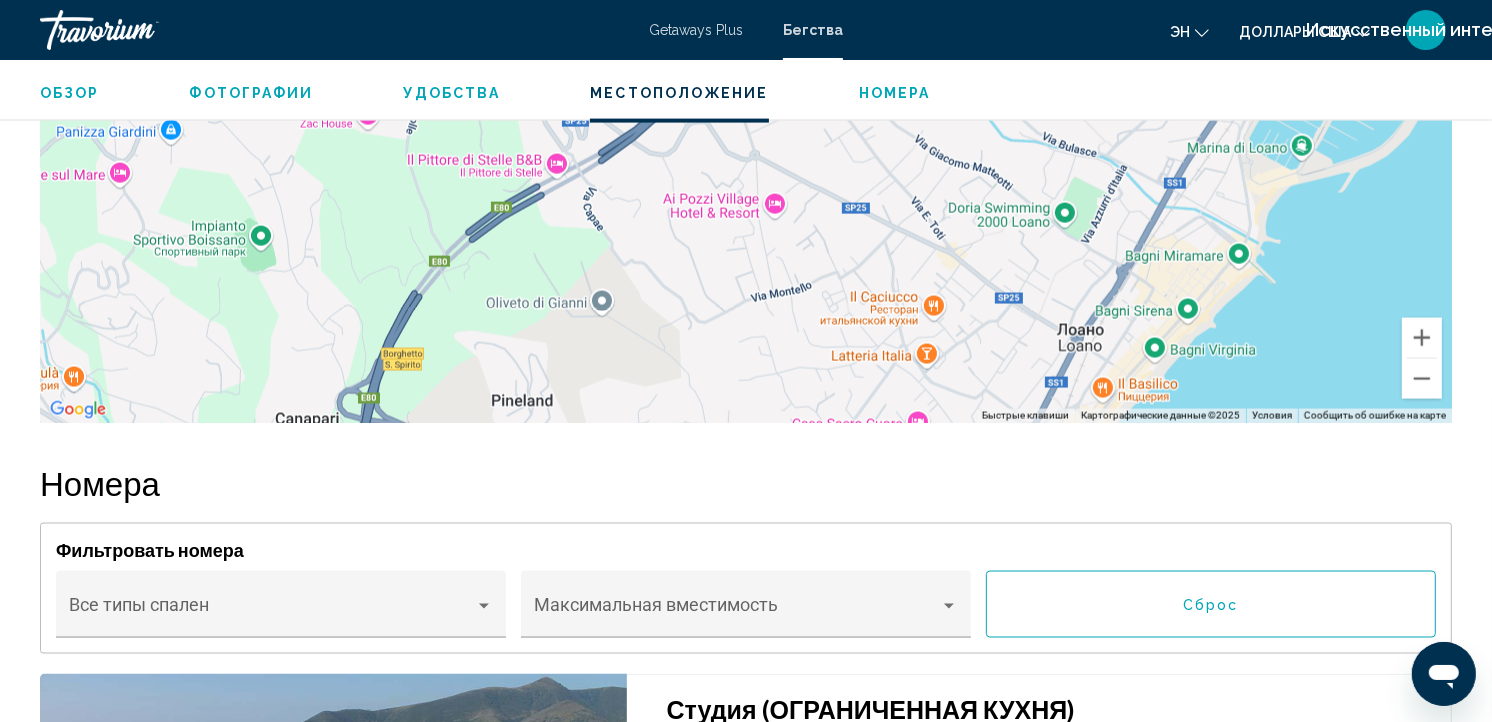 scroll, scrollTop: 2652, scrollLeft: 0, axis: vertical 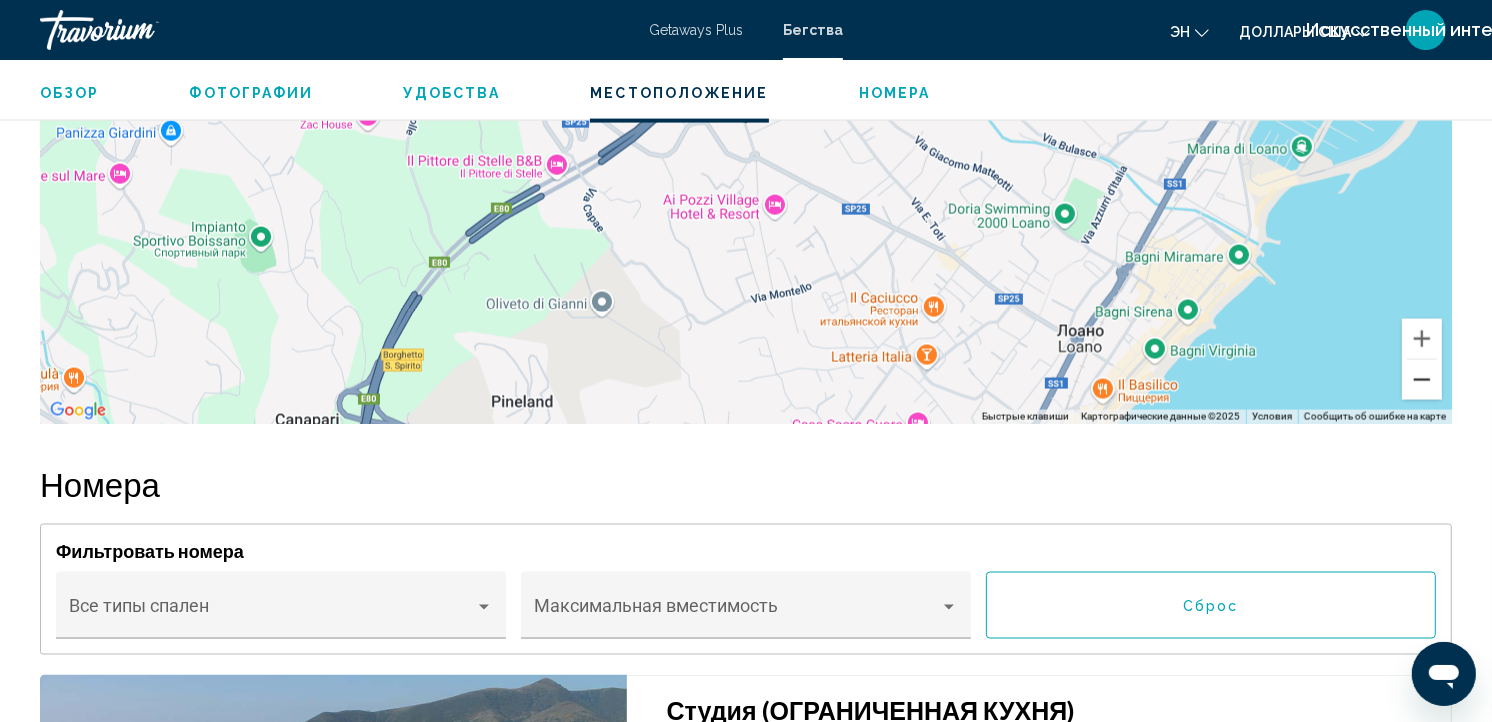 click at bounding box center [1422, 380] 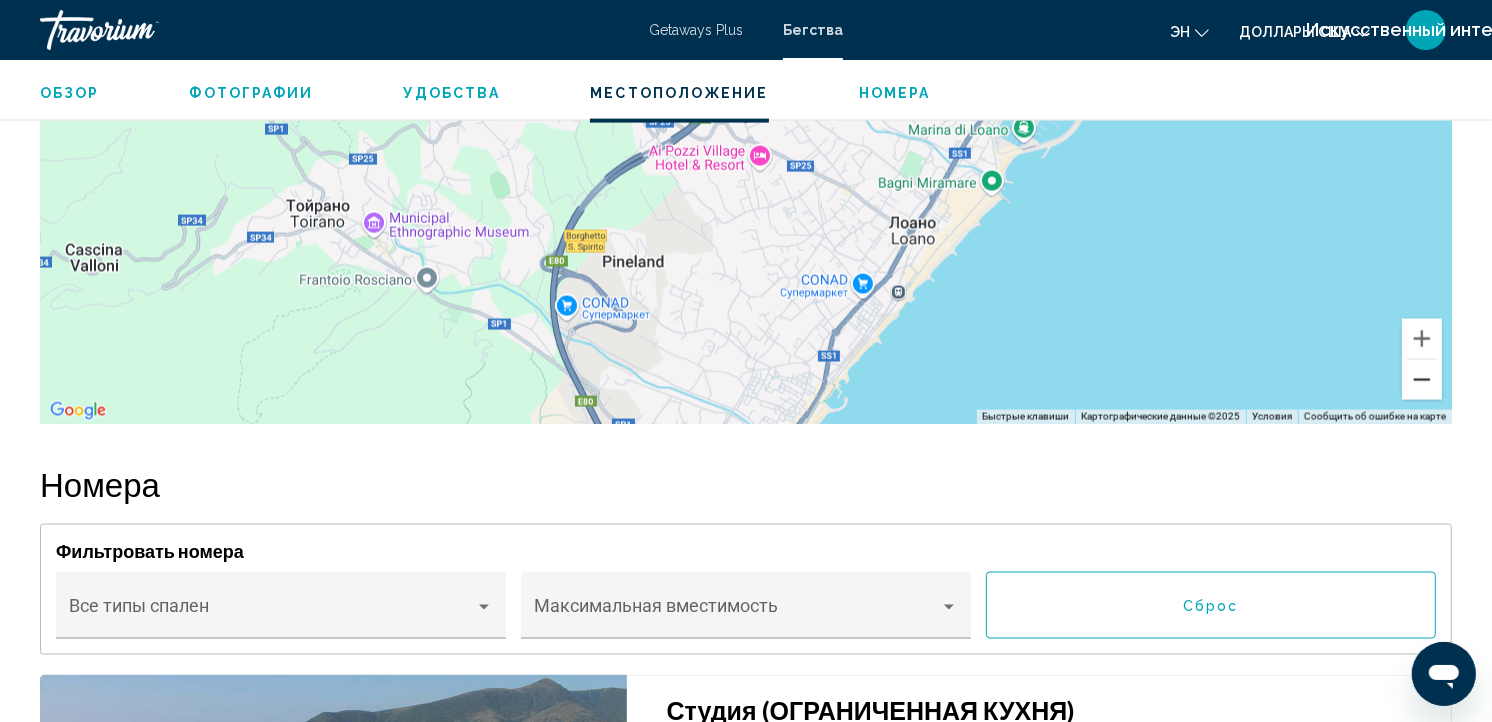 click at bounding box center [1422, 380] 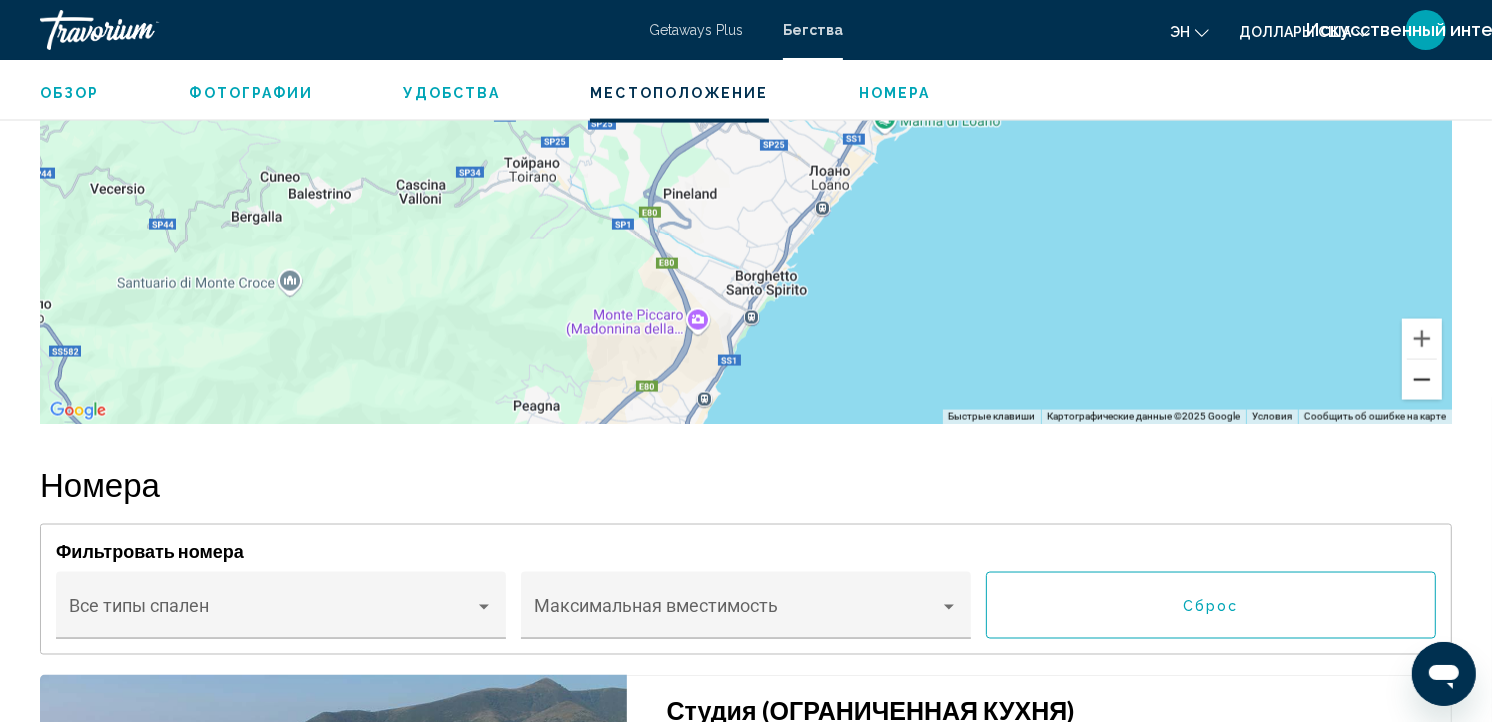 click at bounding box center [1422, 380] 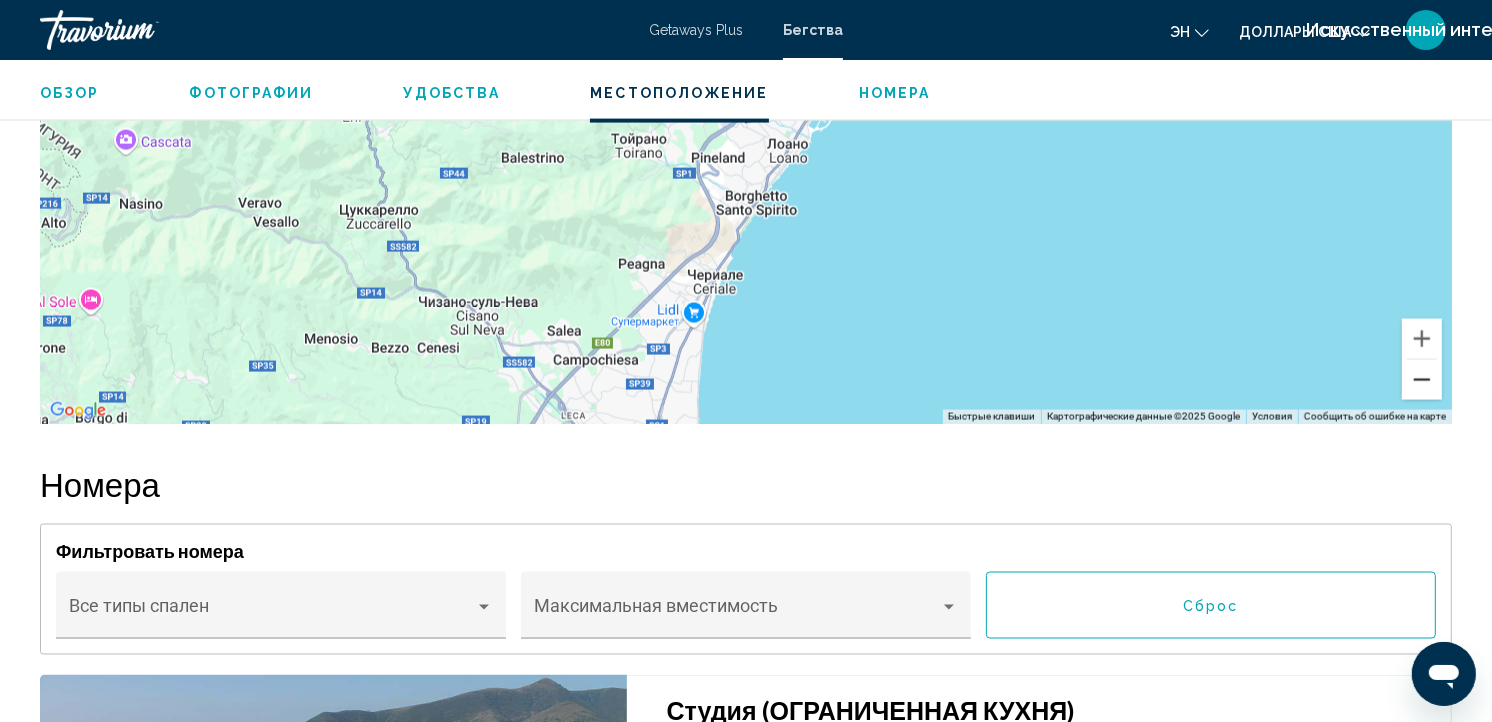 click at bounding box center (1422, 380) 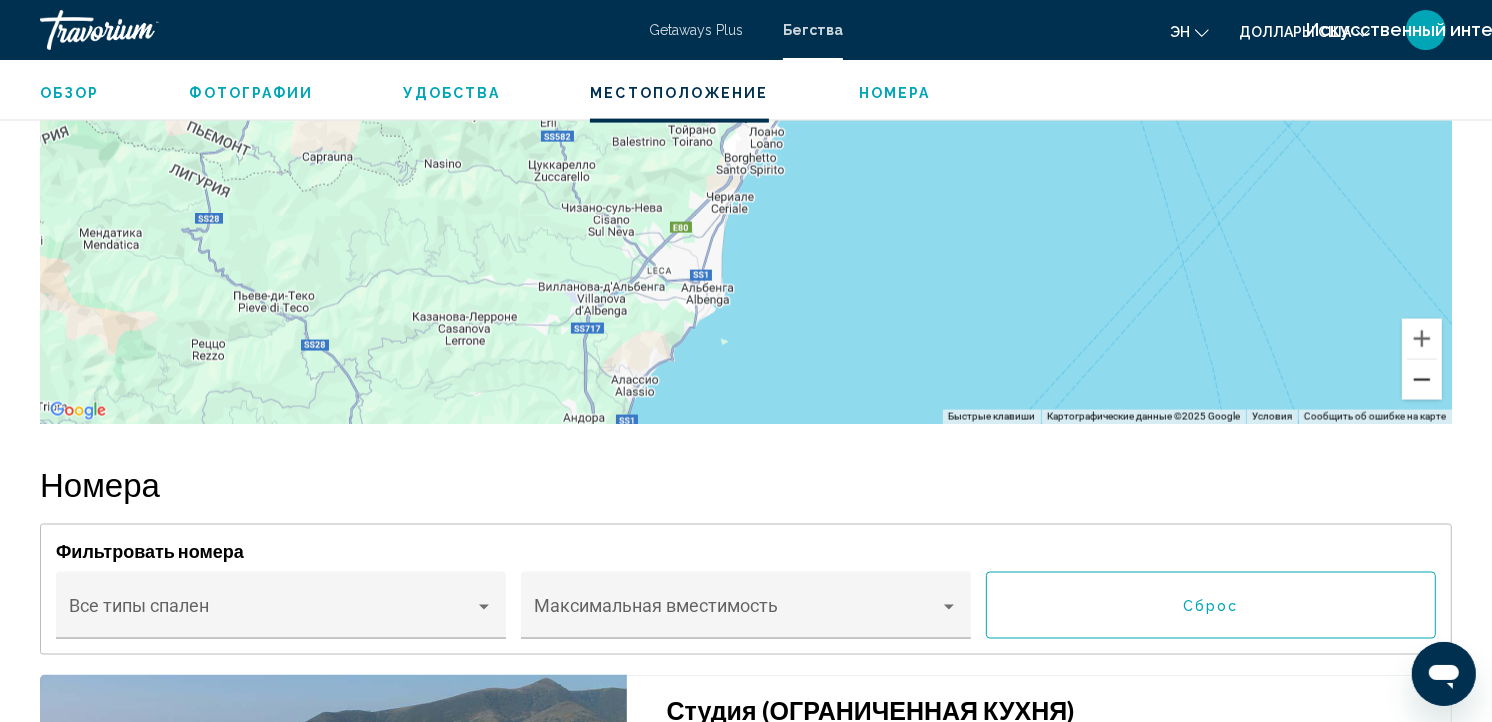 click at bounding box center (1422, 380) 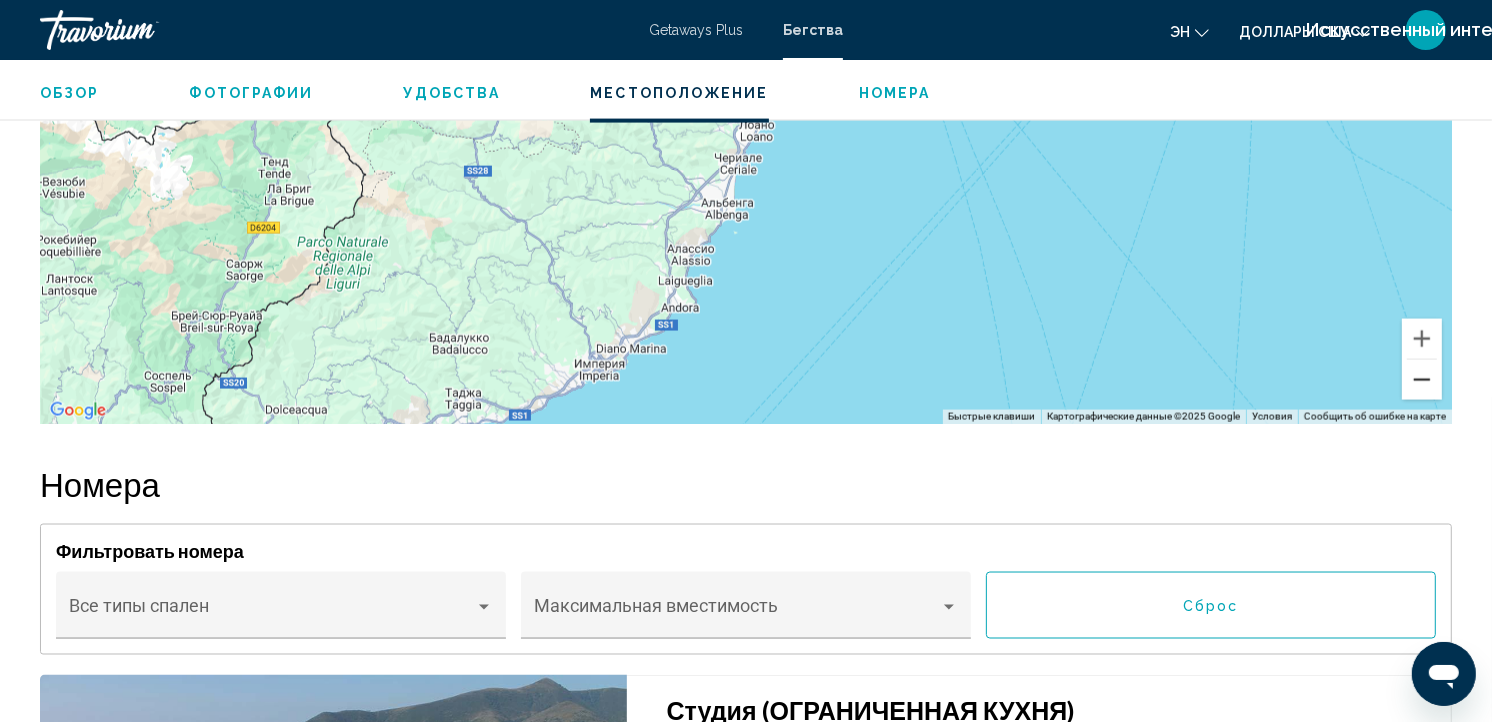 click at bounding box center (1422, 380) 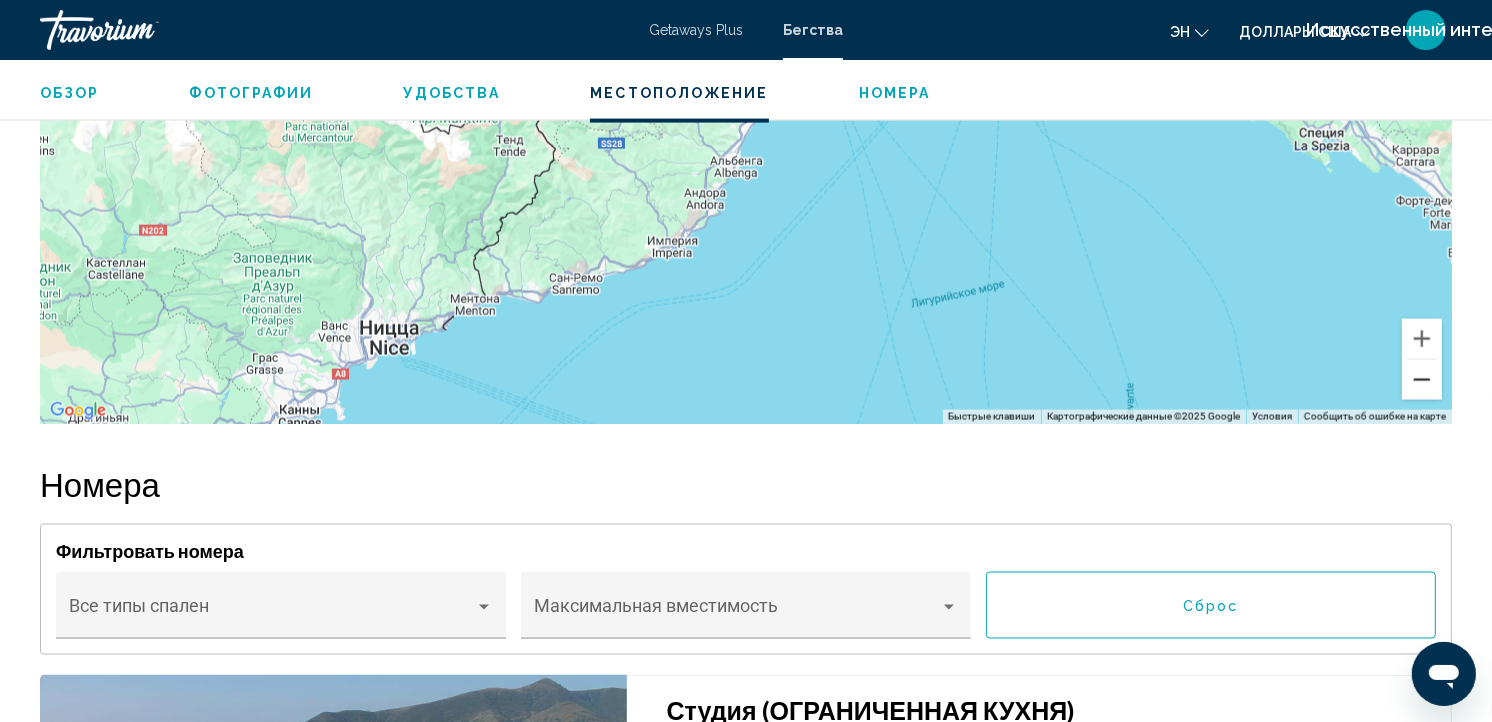 click at bounding box center (1422, 380) 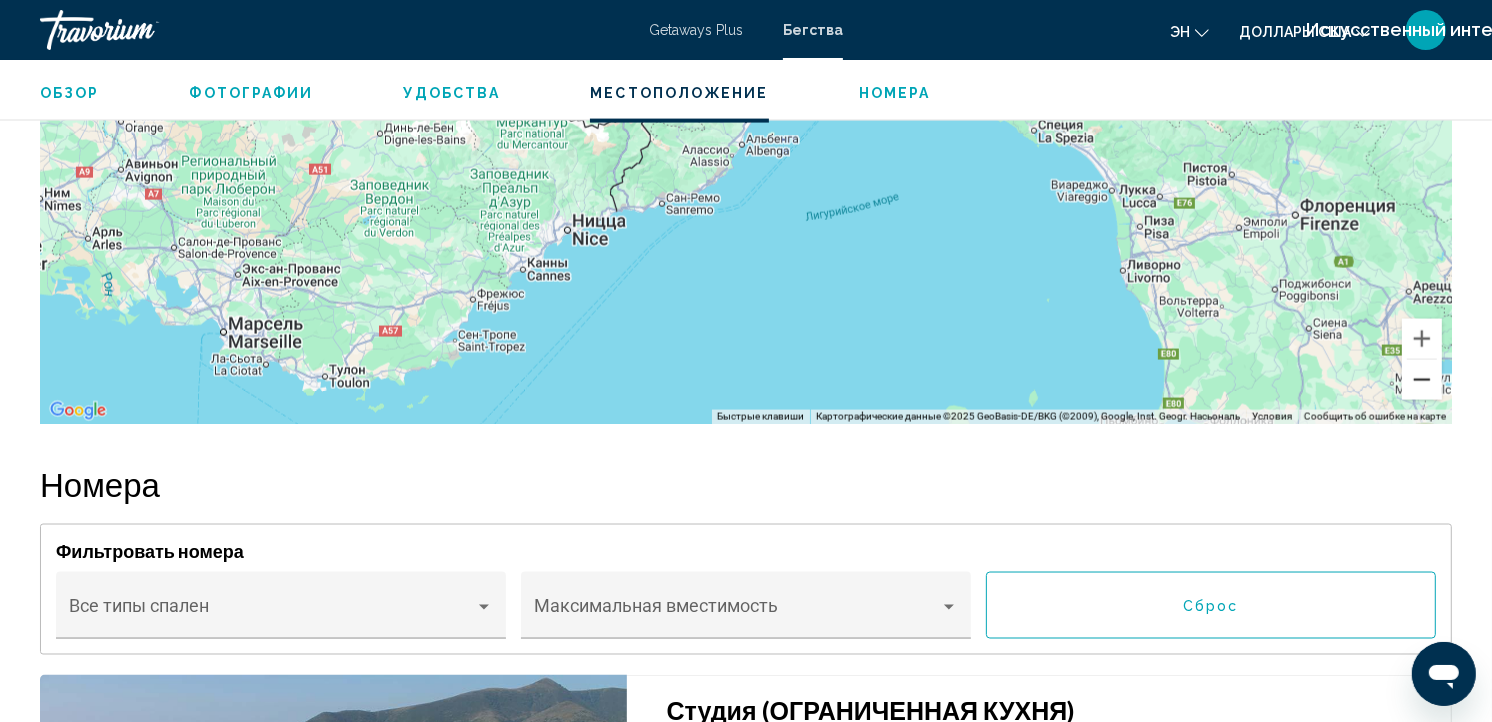 click at bounding box center [1422, 380] 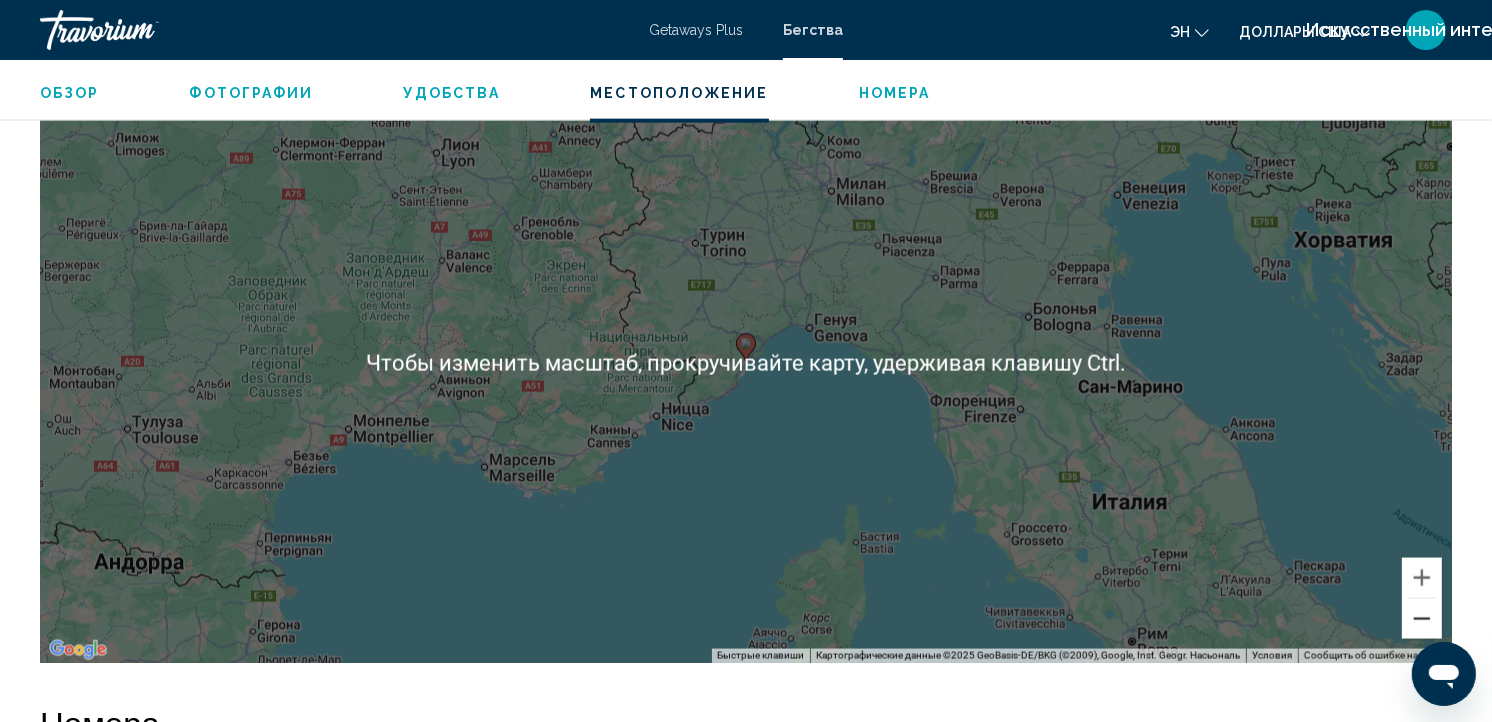 scroll, scrollTop: 2384, scrollLeft: 0, axis: vertical 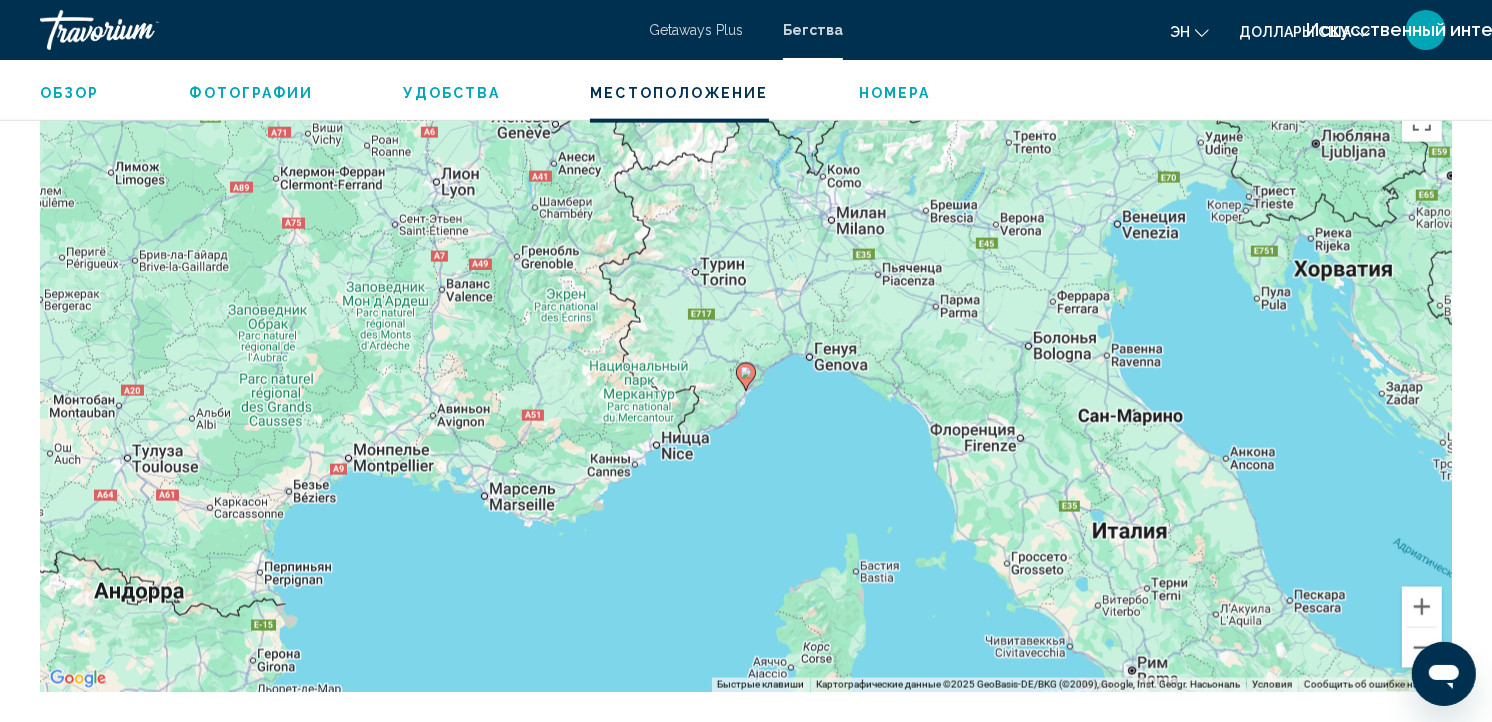 click on "Для навигации используйте клавиши со стрелками. Чтобы активировать перетаскивание с помощью клавиатуры, нажмите Alt + Ввод. После этого перемещайте маркер, используя клавиши со стрелками. Чтобы завершить перетаскивание, нажмите клавишу Ввод. Чтобы отменить действие, нажмите клавишу Esc." at bounding box center [746, 392] 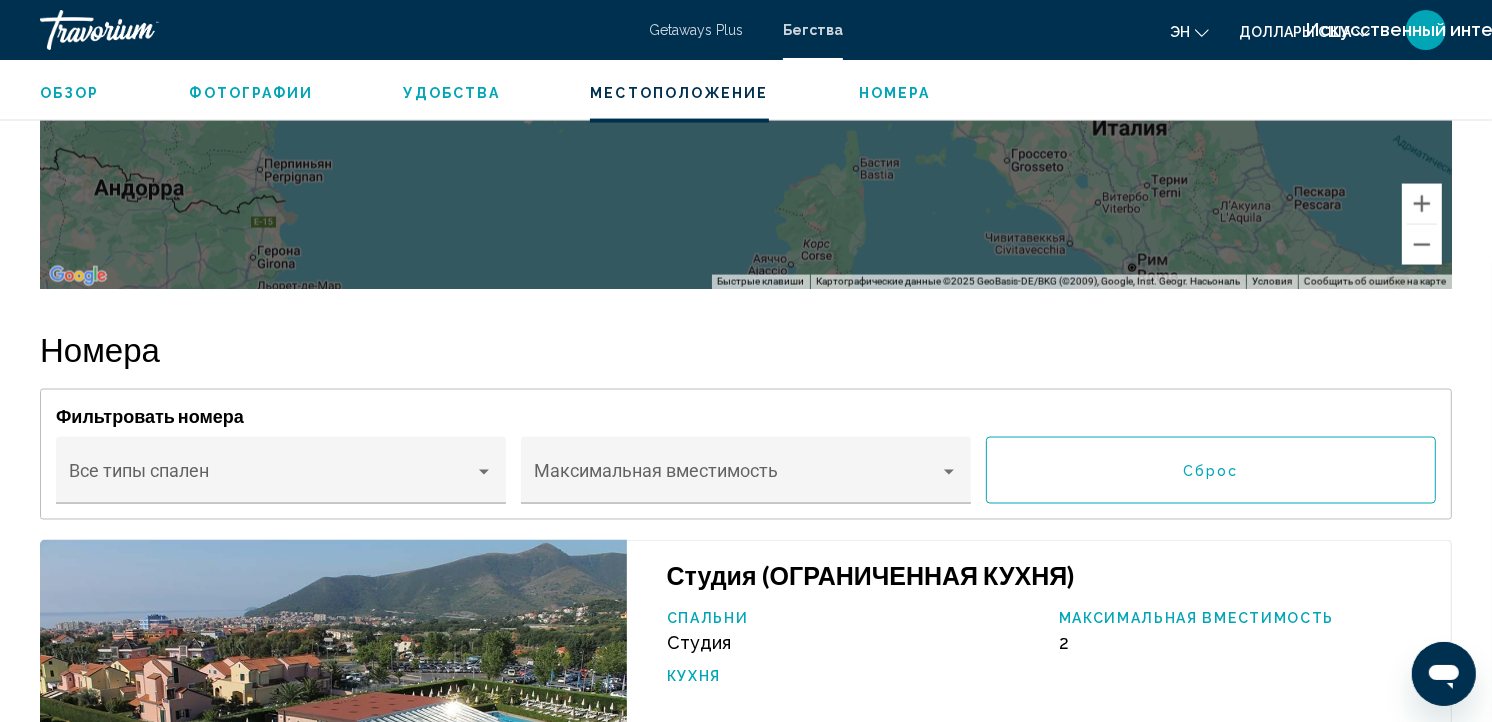 scroll, scrollTop: 2912, scrollLeft: 0, axis: vertical 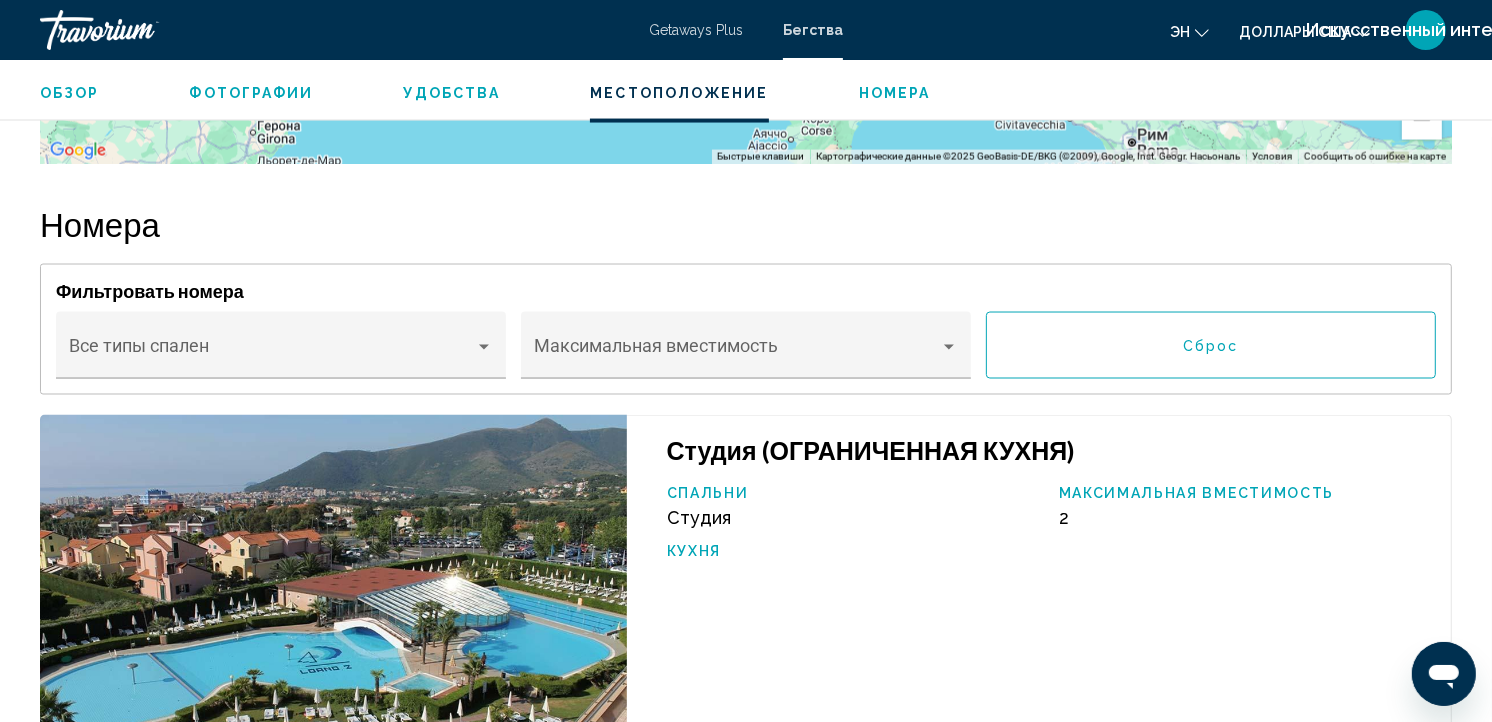 click on "Для навигации используйте клавиши со стрелками. Чтобы активировать перетаскивание с помощью клавиатуры, нажмите Alt + Ввод. После этого перемещайте маркер, используя клавиши со стрелками. Чтобы завершить перетаскивание, нажмите клавишу Ввод. Чтобы отменить действие, нажмите клавишу Esc." at bounding box center (746, -136) 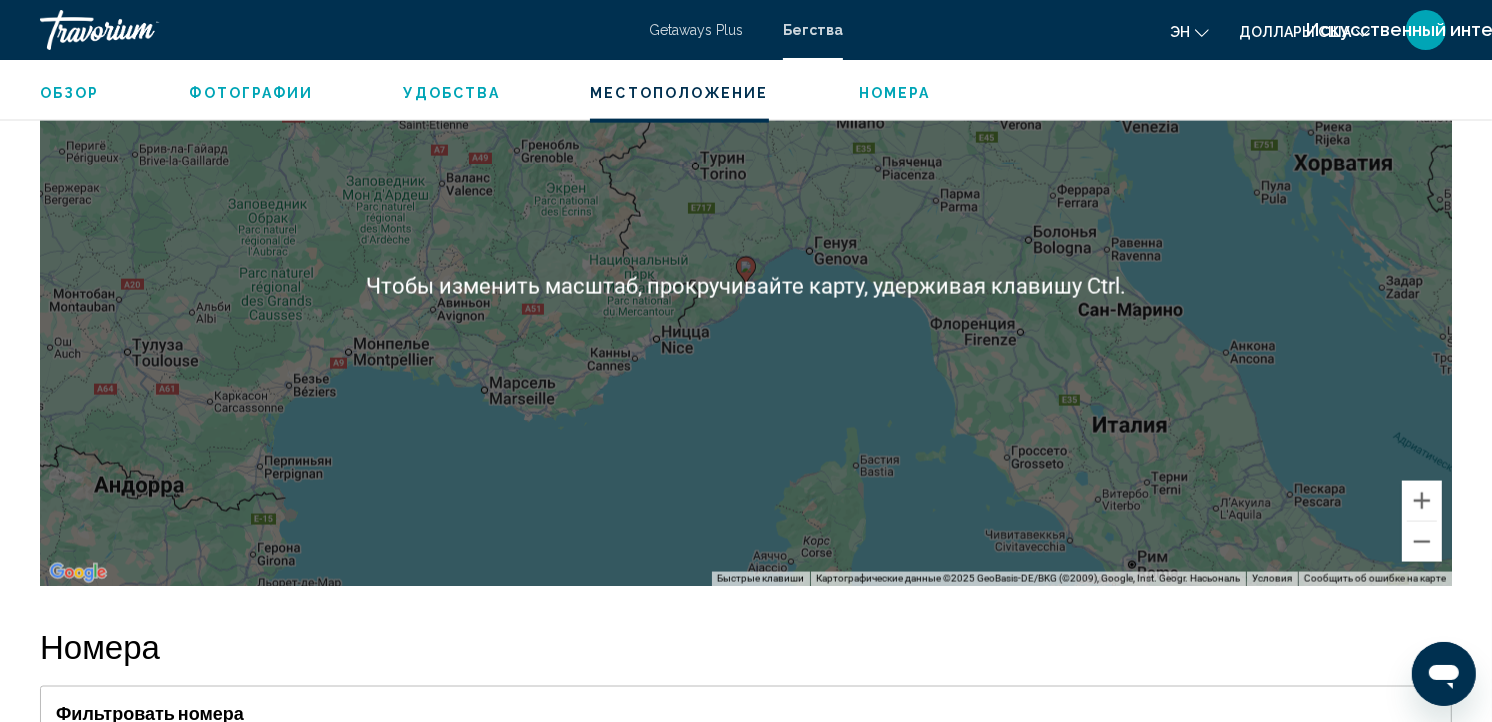 scroll, scrollTop: 2487, scrollLeft: 0, axis: vertical 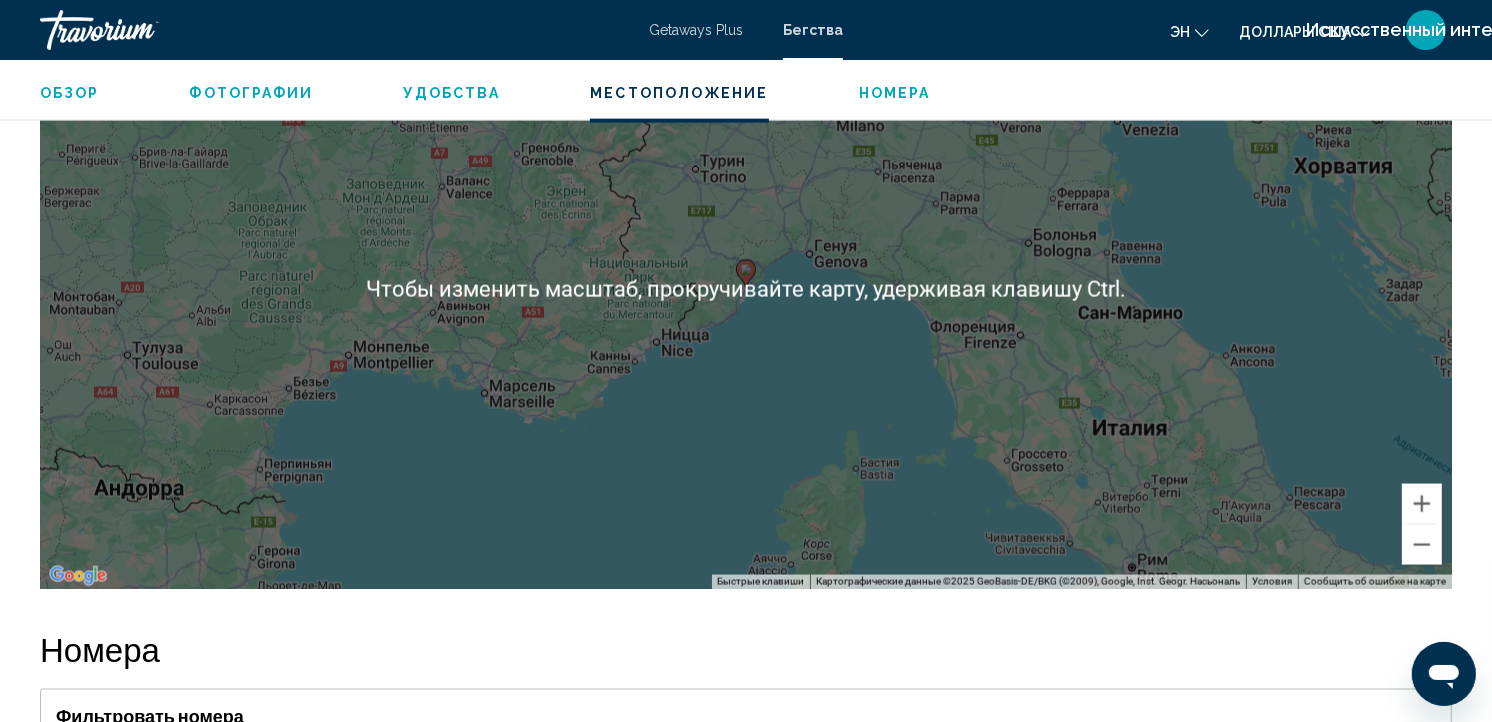 click on "Для навигации используйте клавиши со стрелками. Чтобы активировать перетаскивание с помощью клавиатуры, нажмите Alt + Ввод. После этого перемещайте маркер, используя клавиши со стрелками. Чтобы завершить перетаскивание, нажмите клавишу Ввод. Чтобы отменить действие, нажмите клавишу Esc." at bounding box center (746, 289) 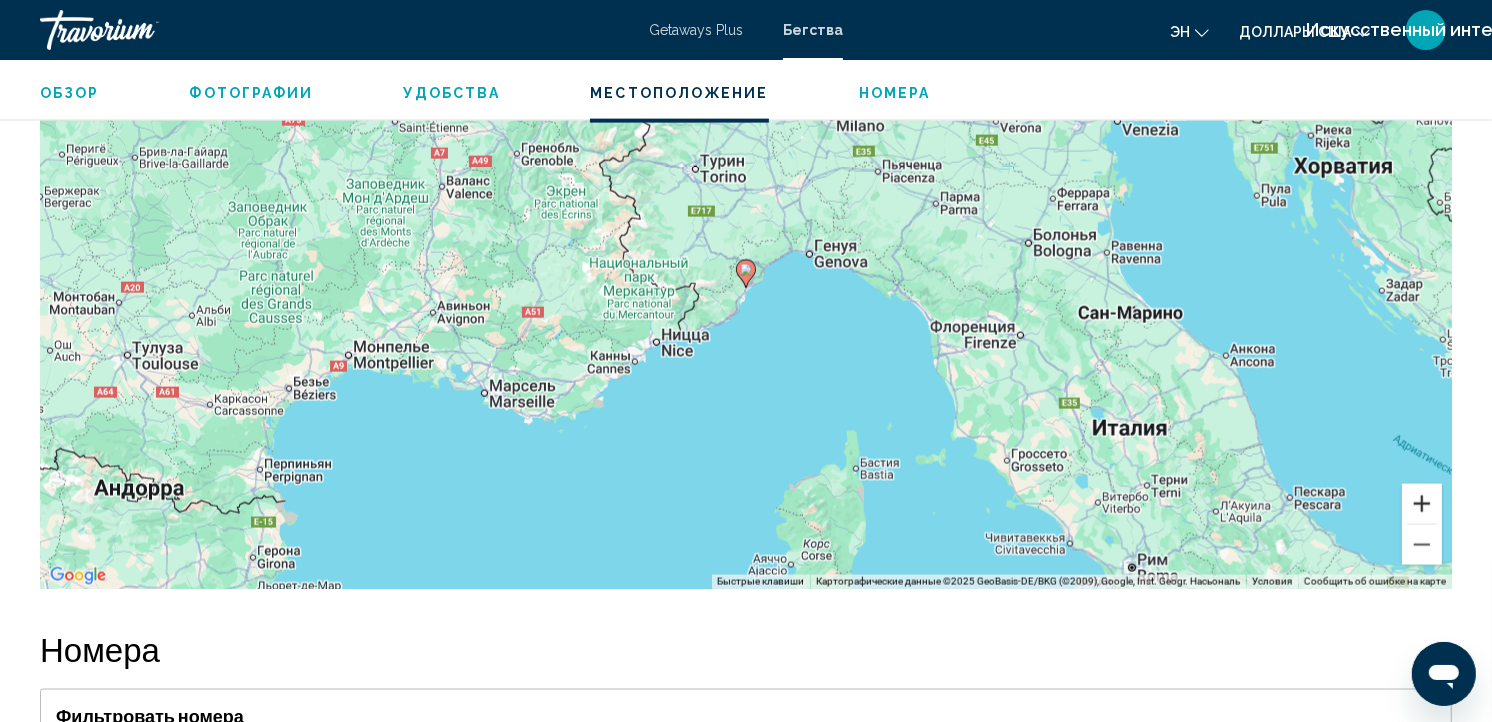 click at bounding box center (1422, 504) 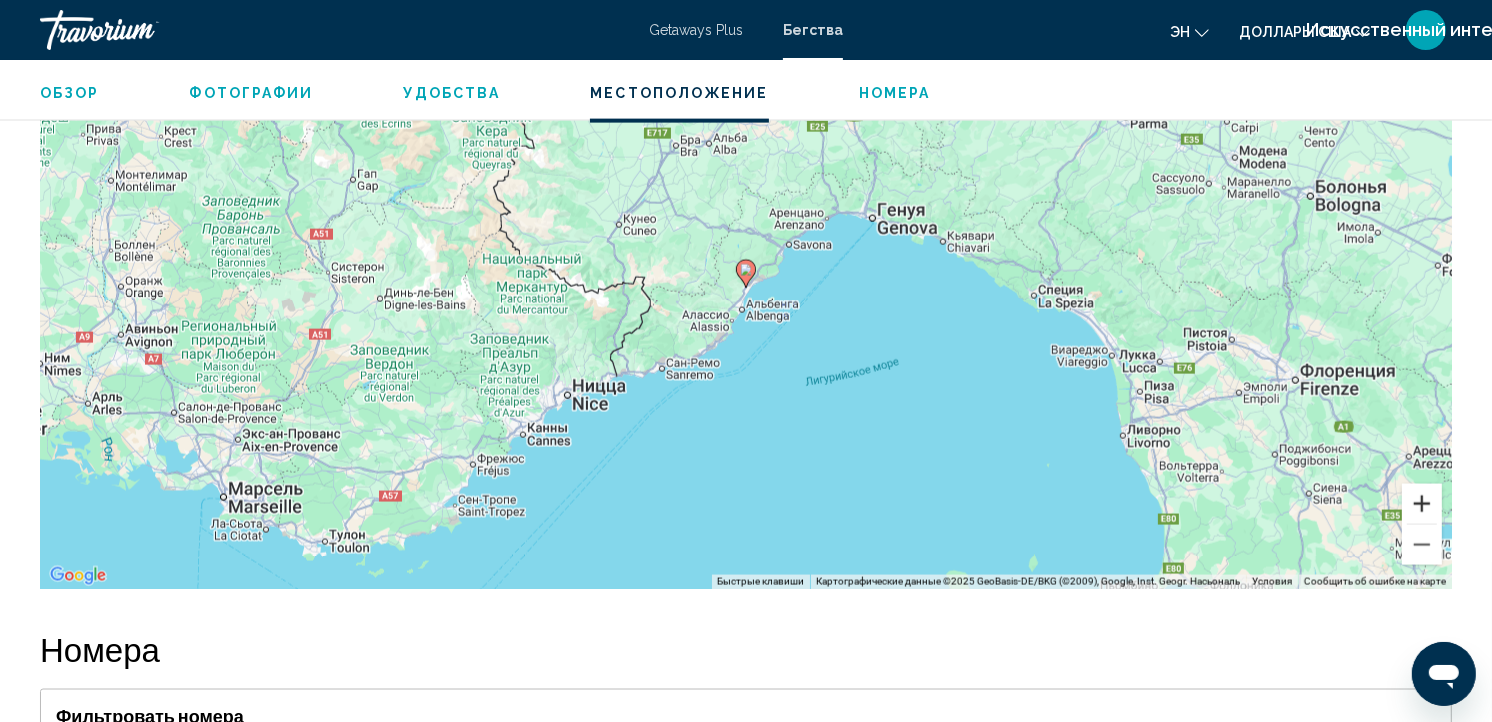 click at bounding box center (1422, 504) 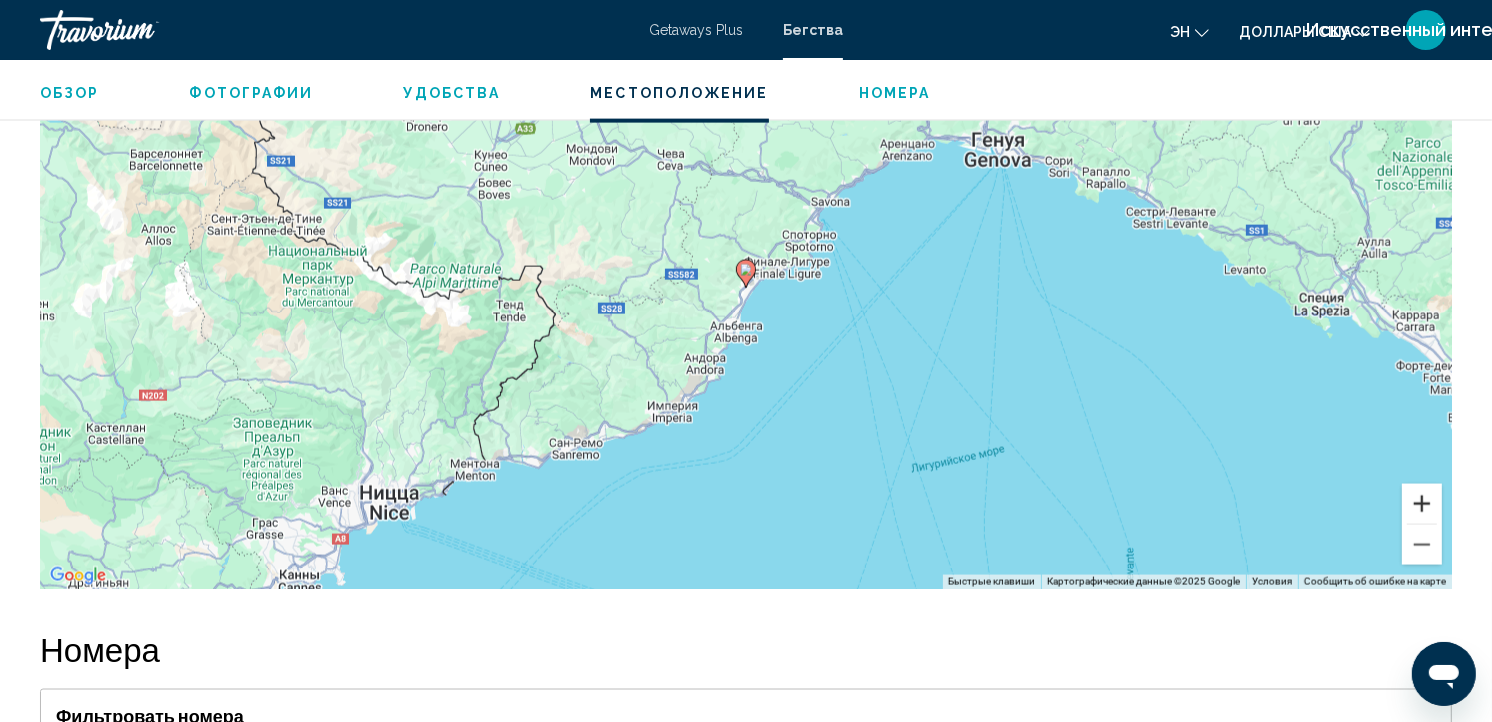 click at bounding box center [1422, 504] 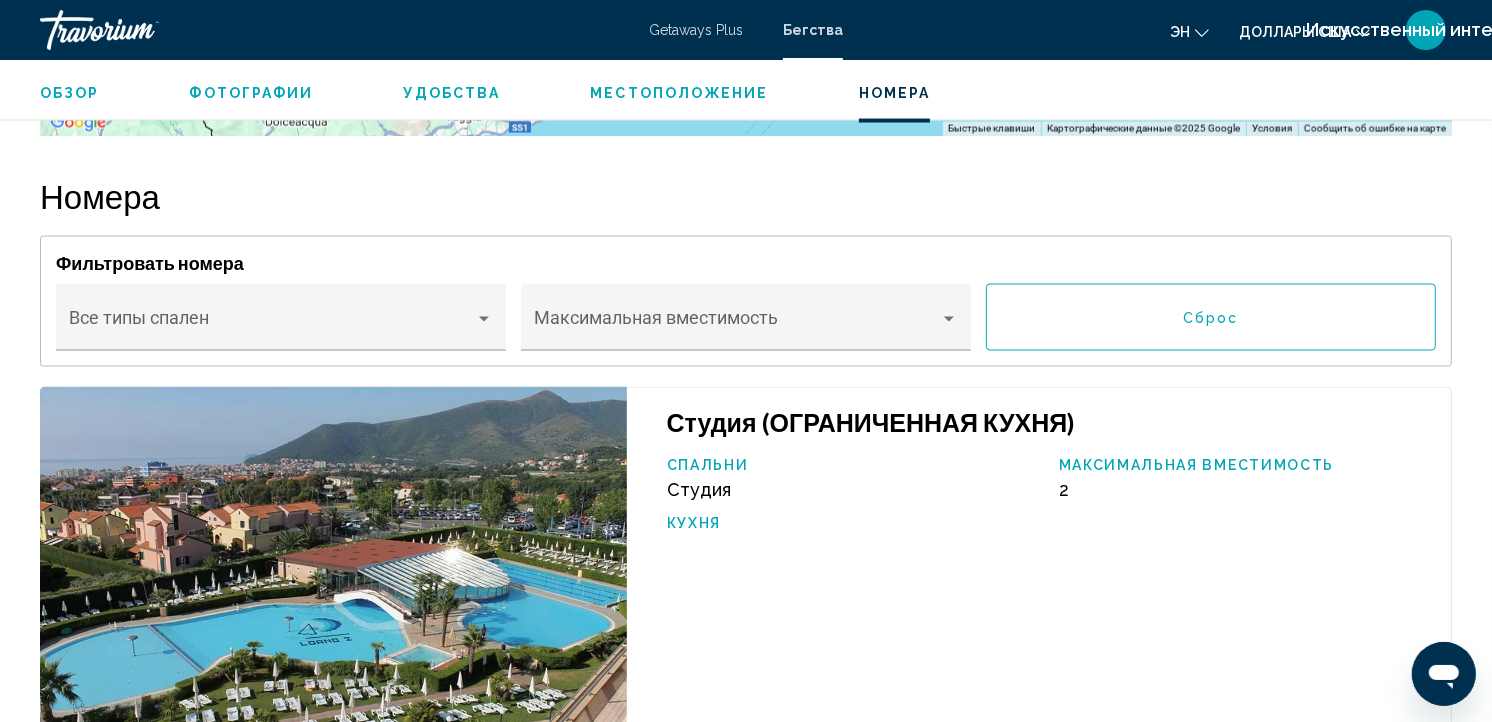 scroll, scrollTop: 2922, scrollLeft: 0, axis: vertical 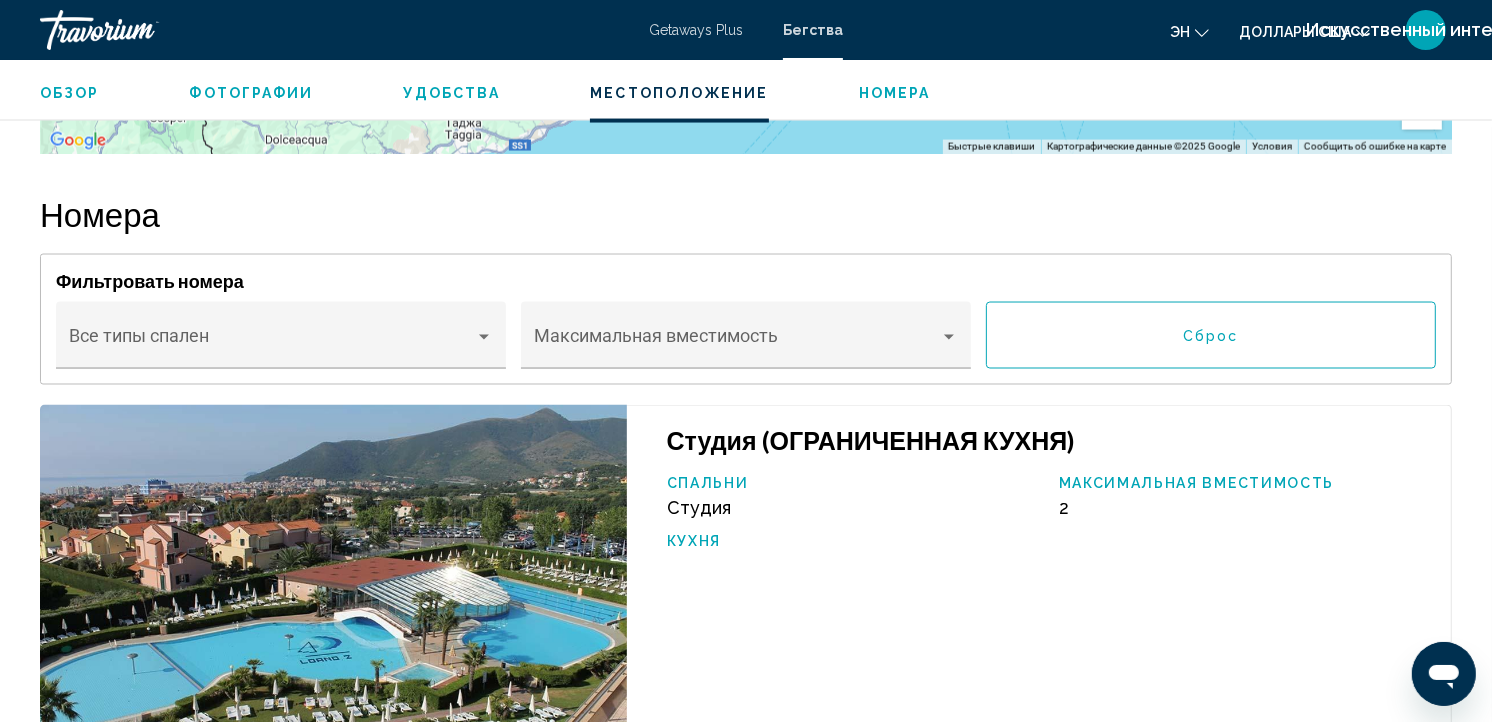 click on "Фотографии" at bounding box center [252, 93] 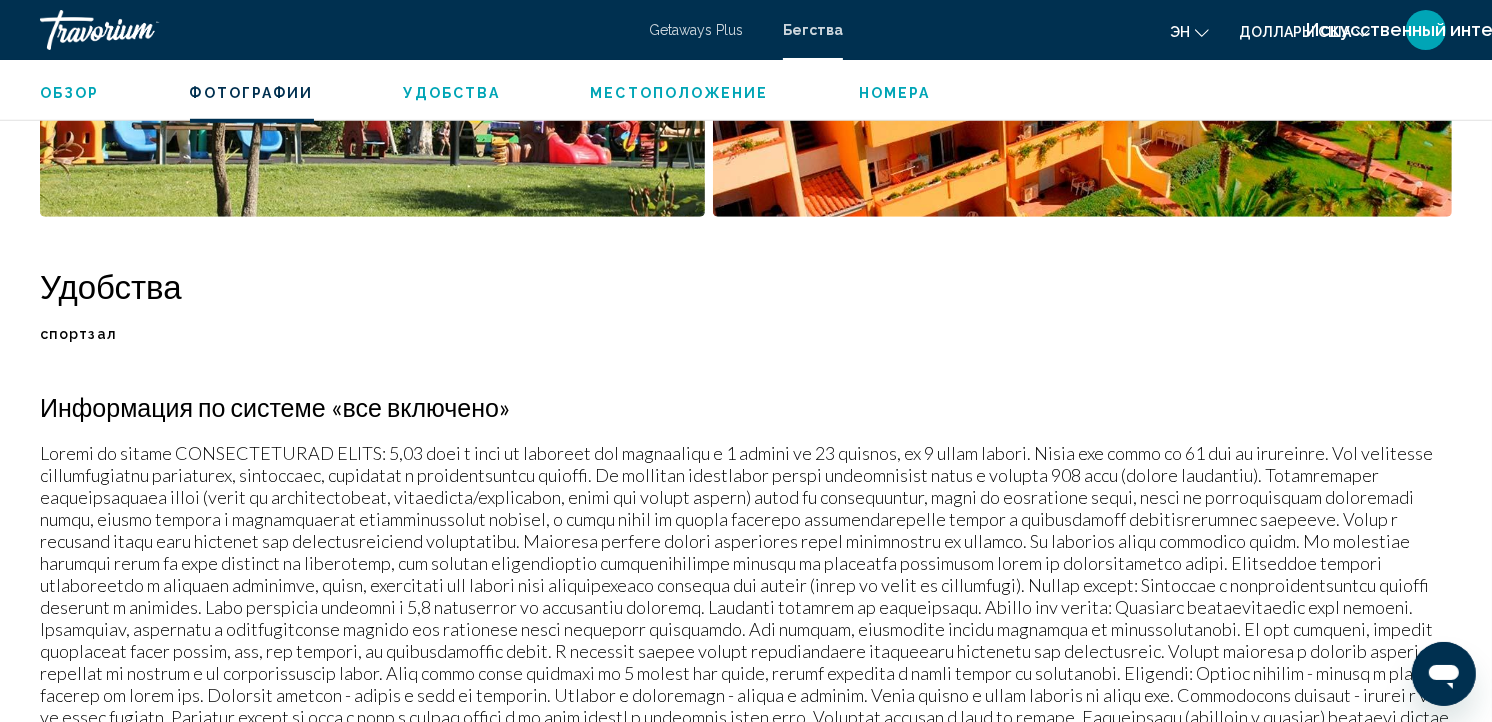 scroll, scrollTop: 892, scrollLeft: 0, axis: vertical 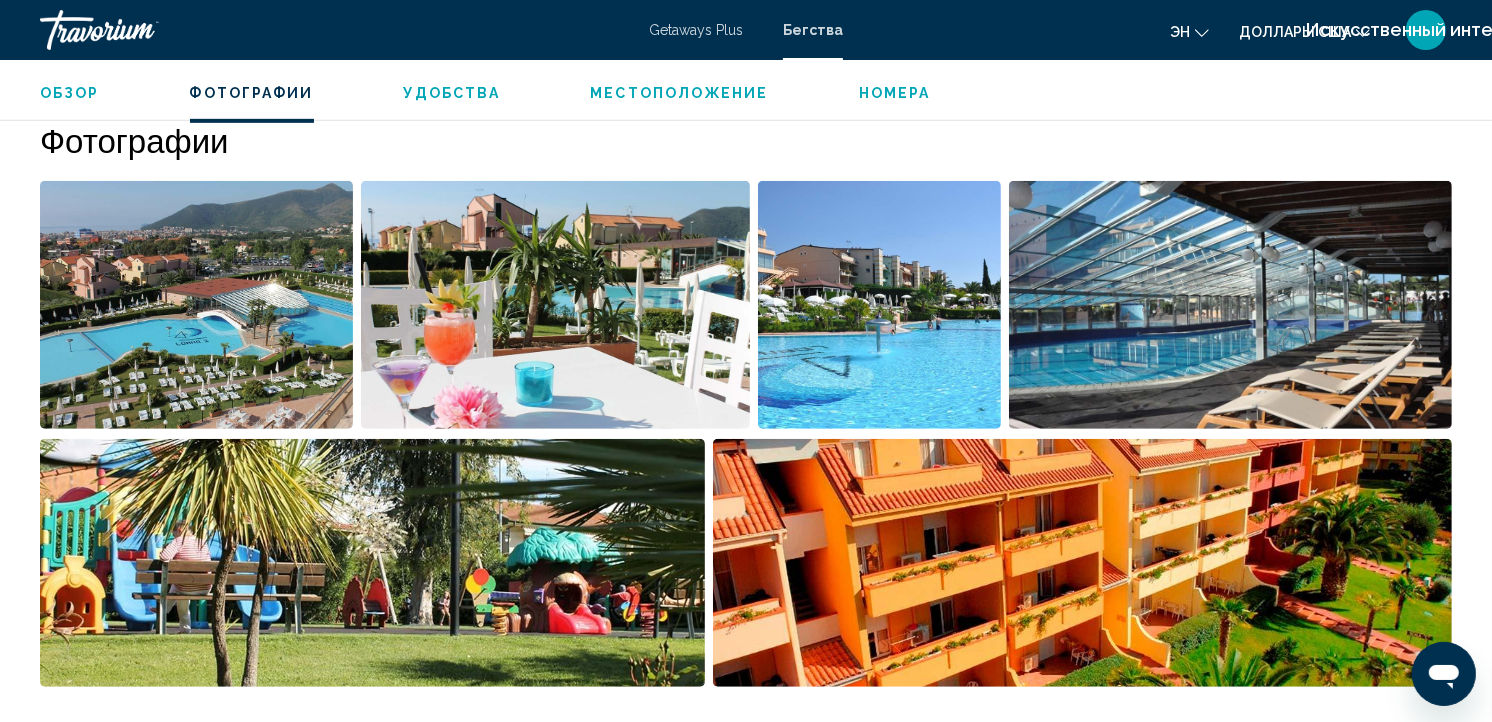 click at bounding box center [196, 305] 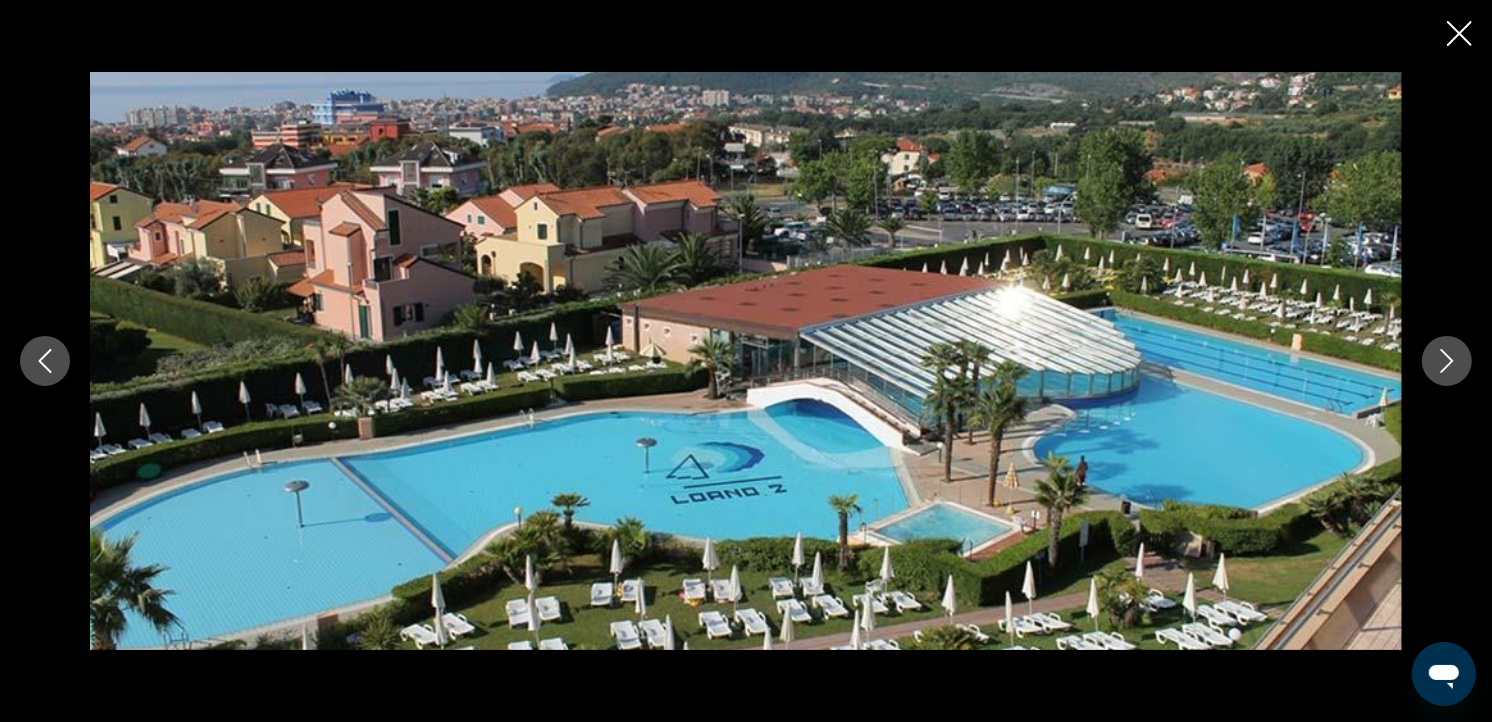 click 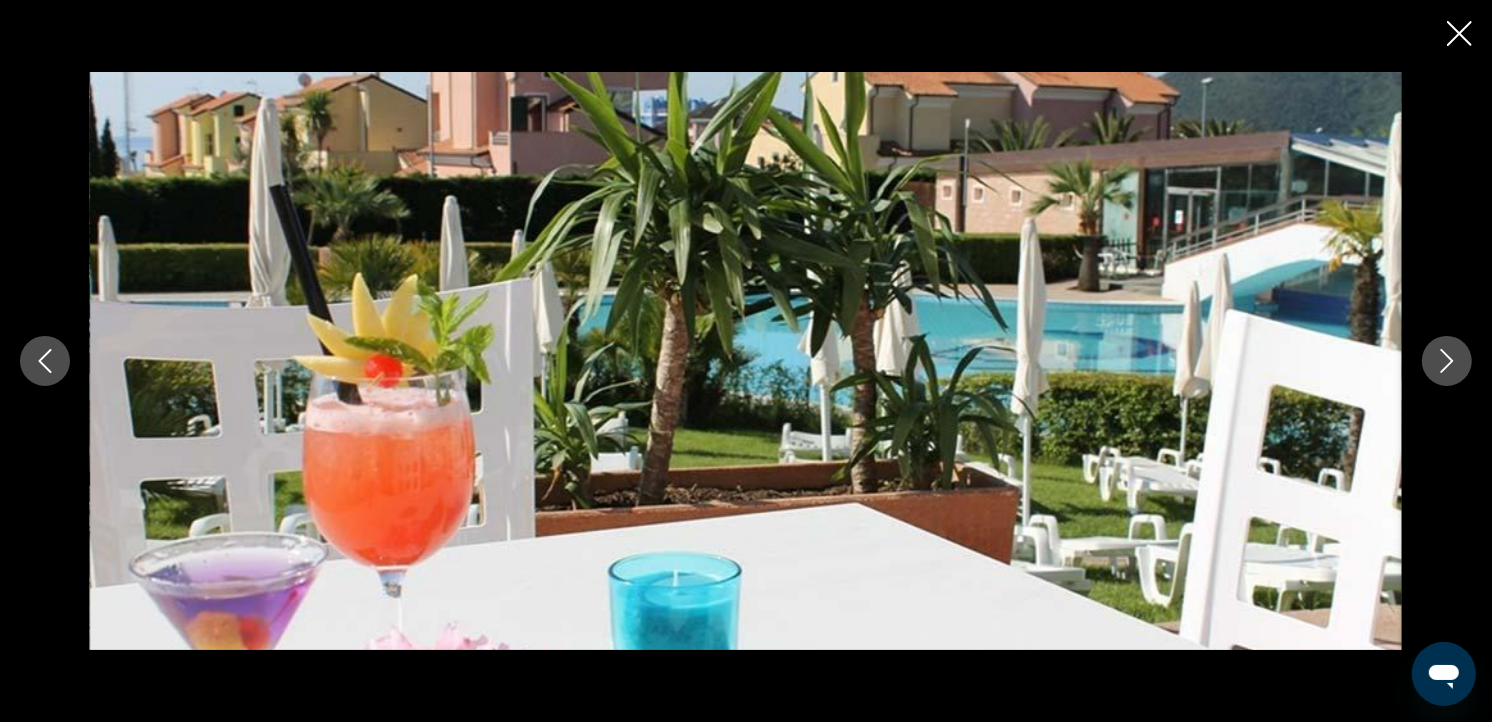 click 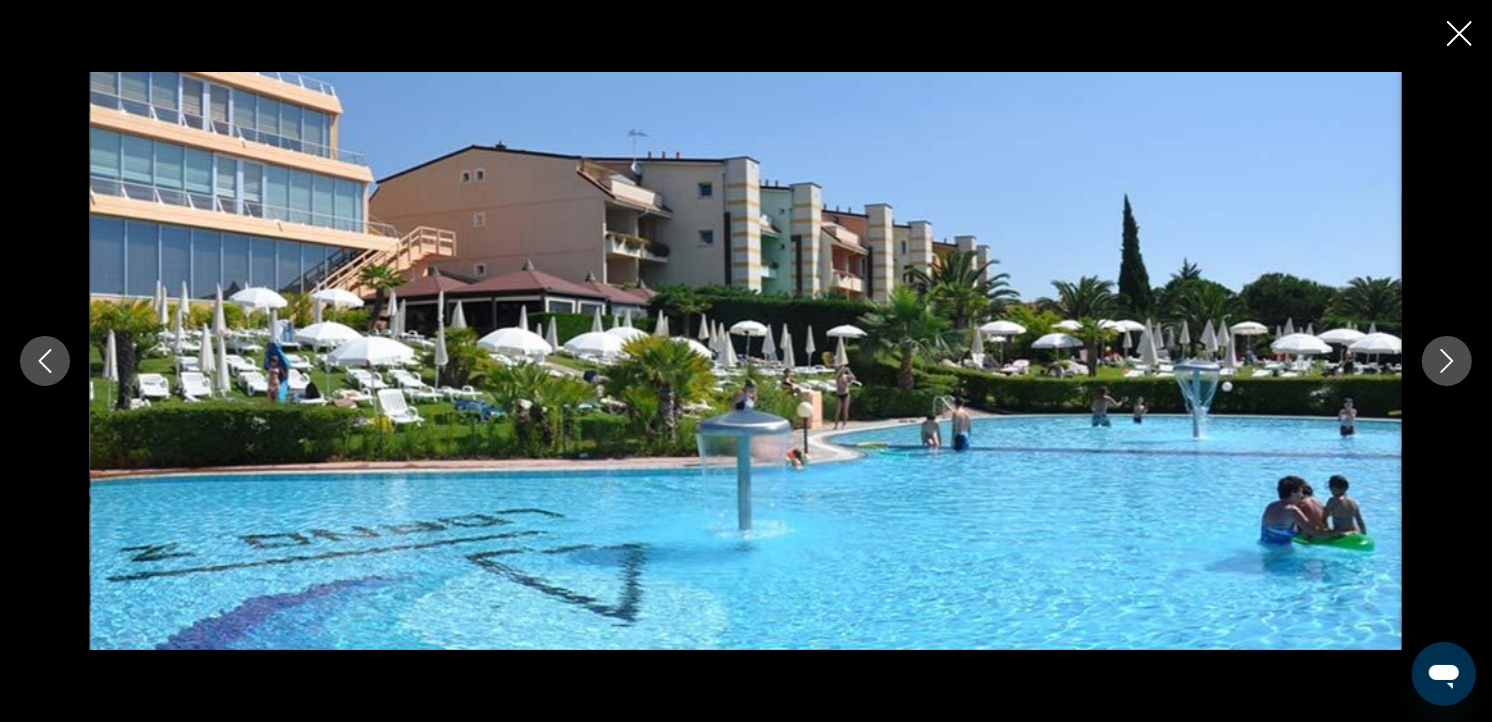 click 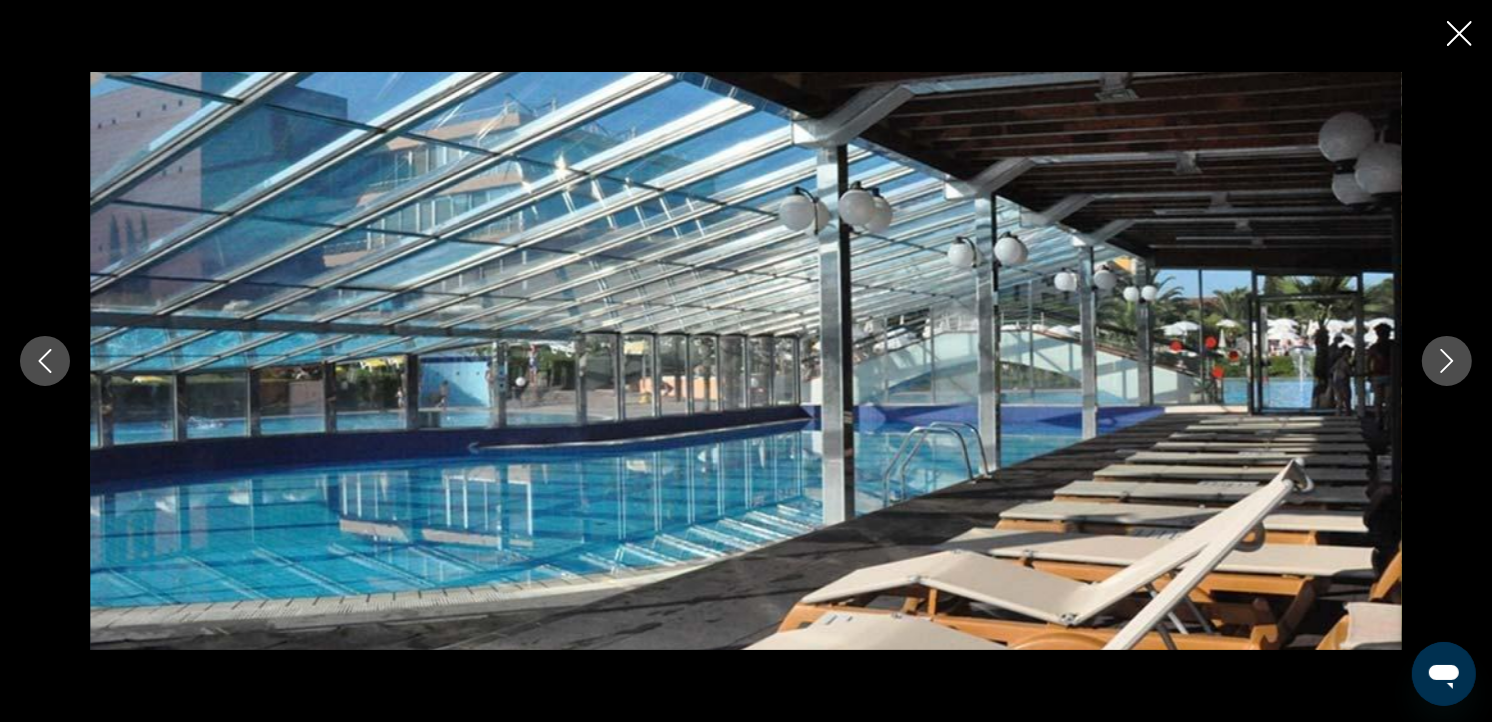 click 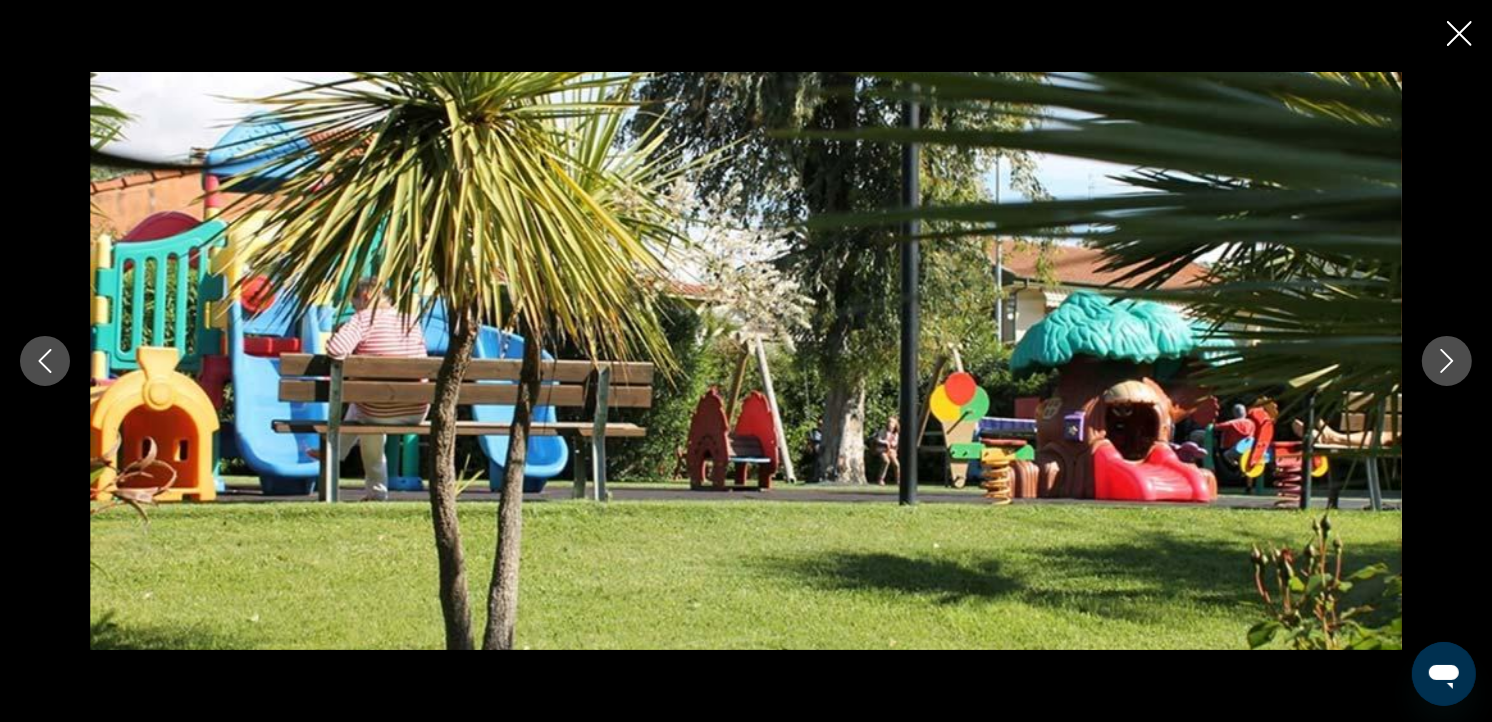 click 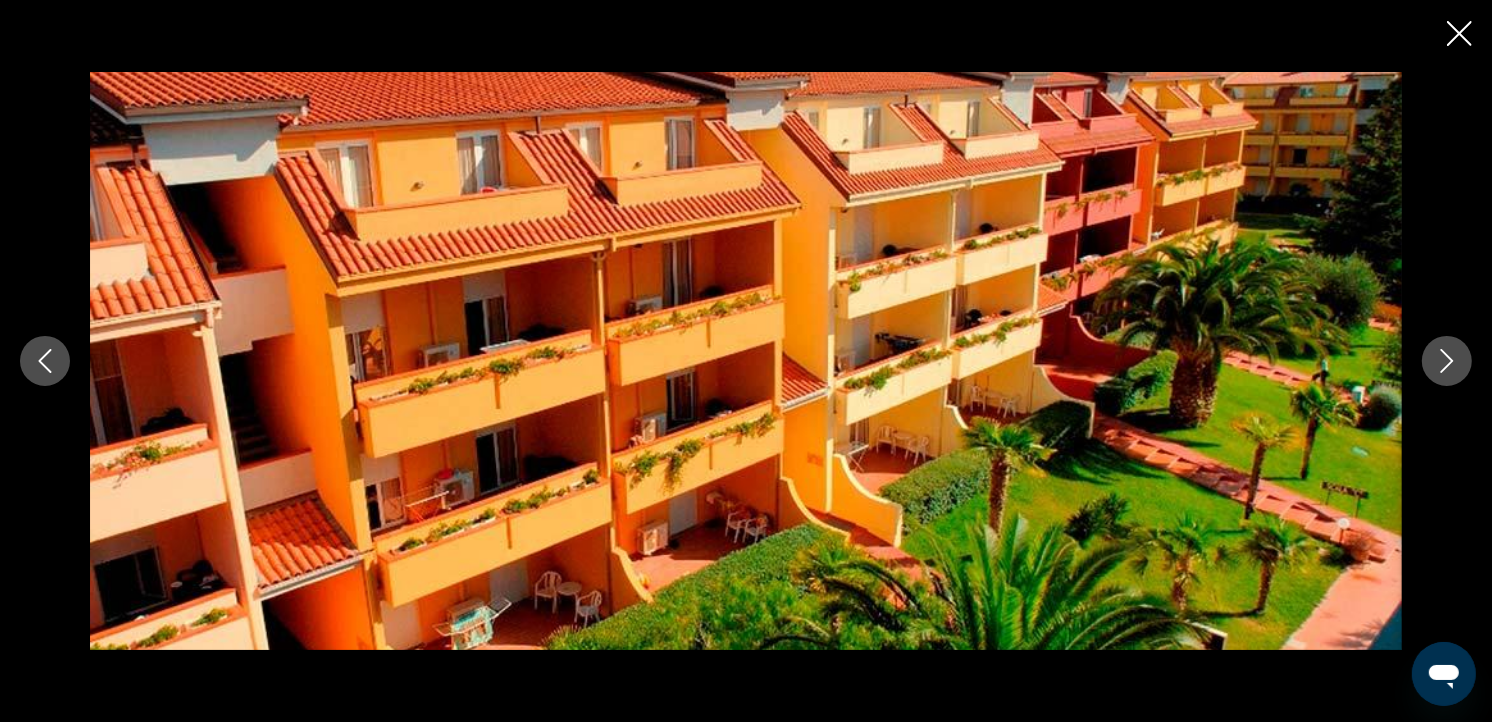 click 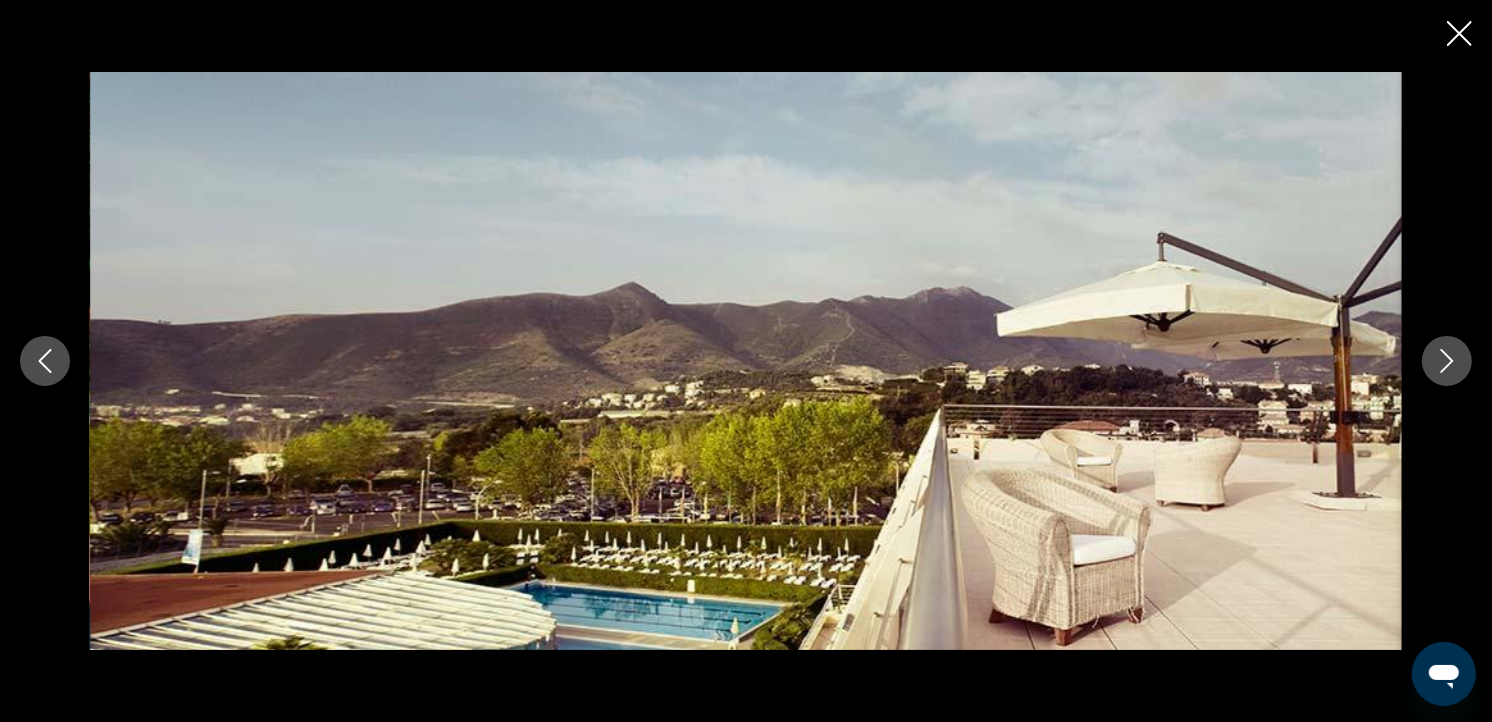 click 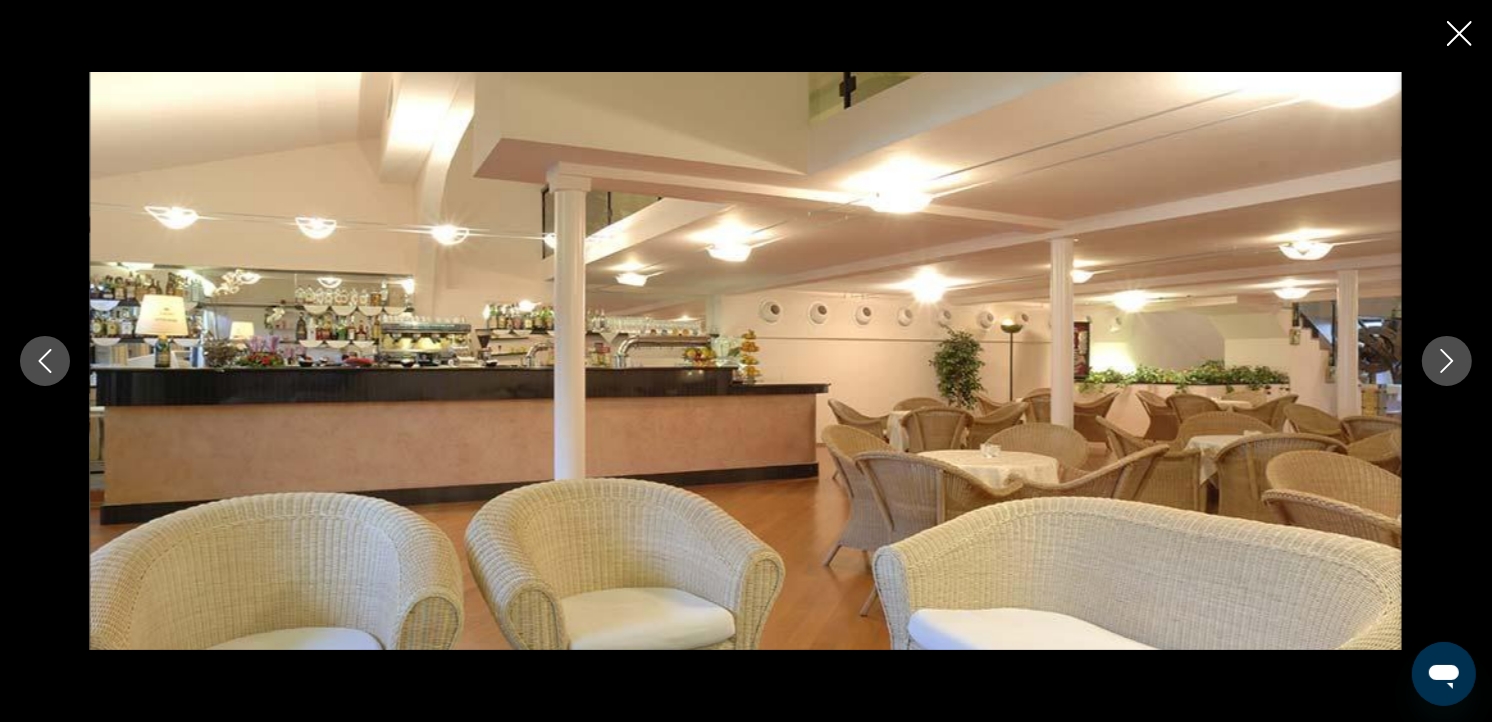 click 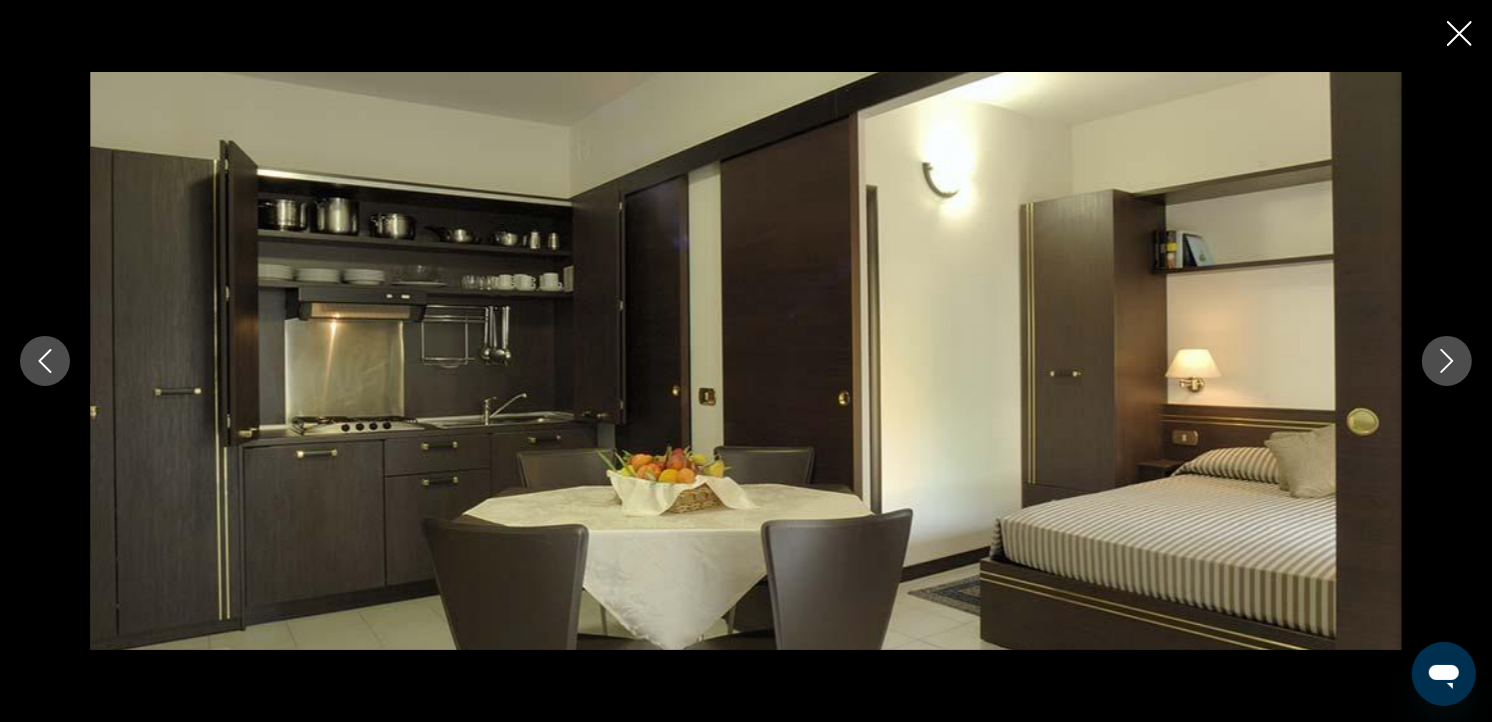 click 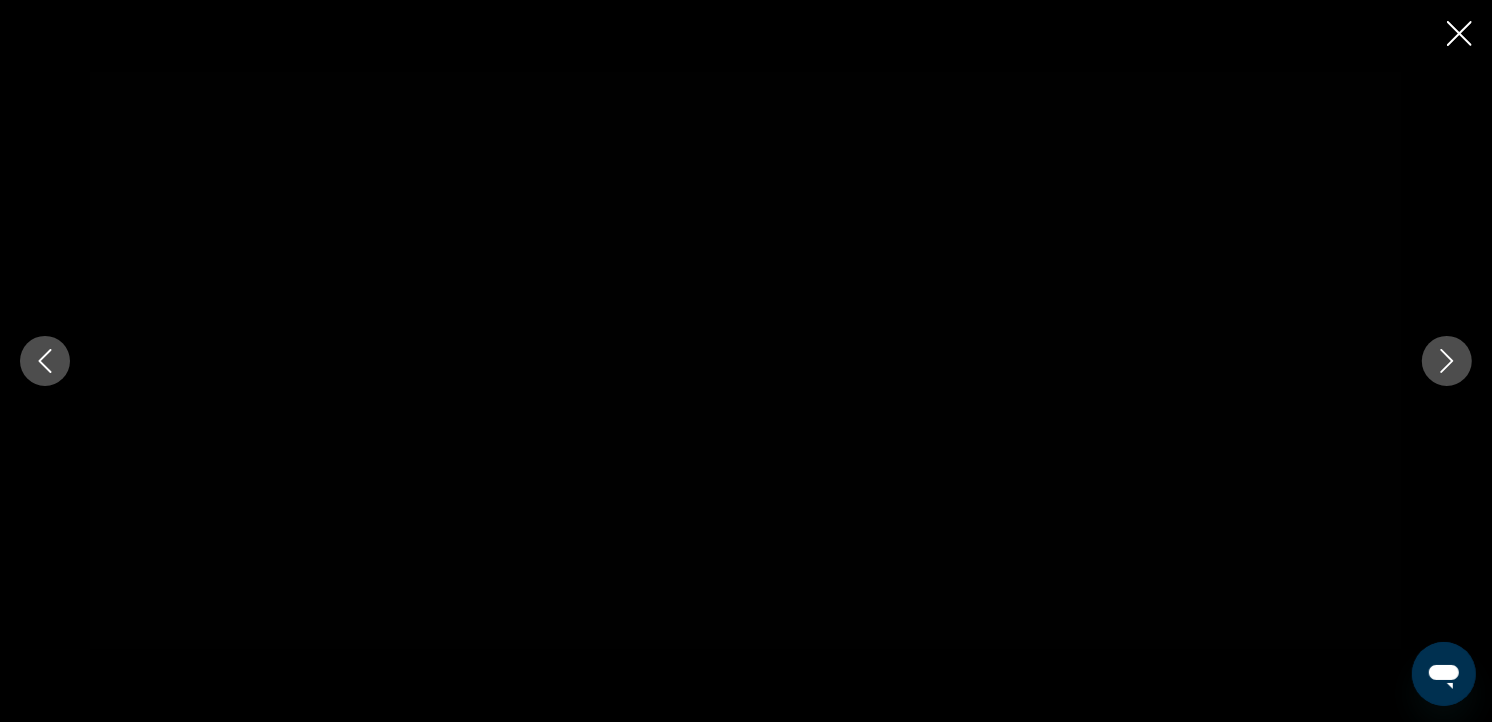 click 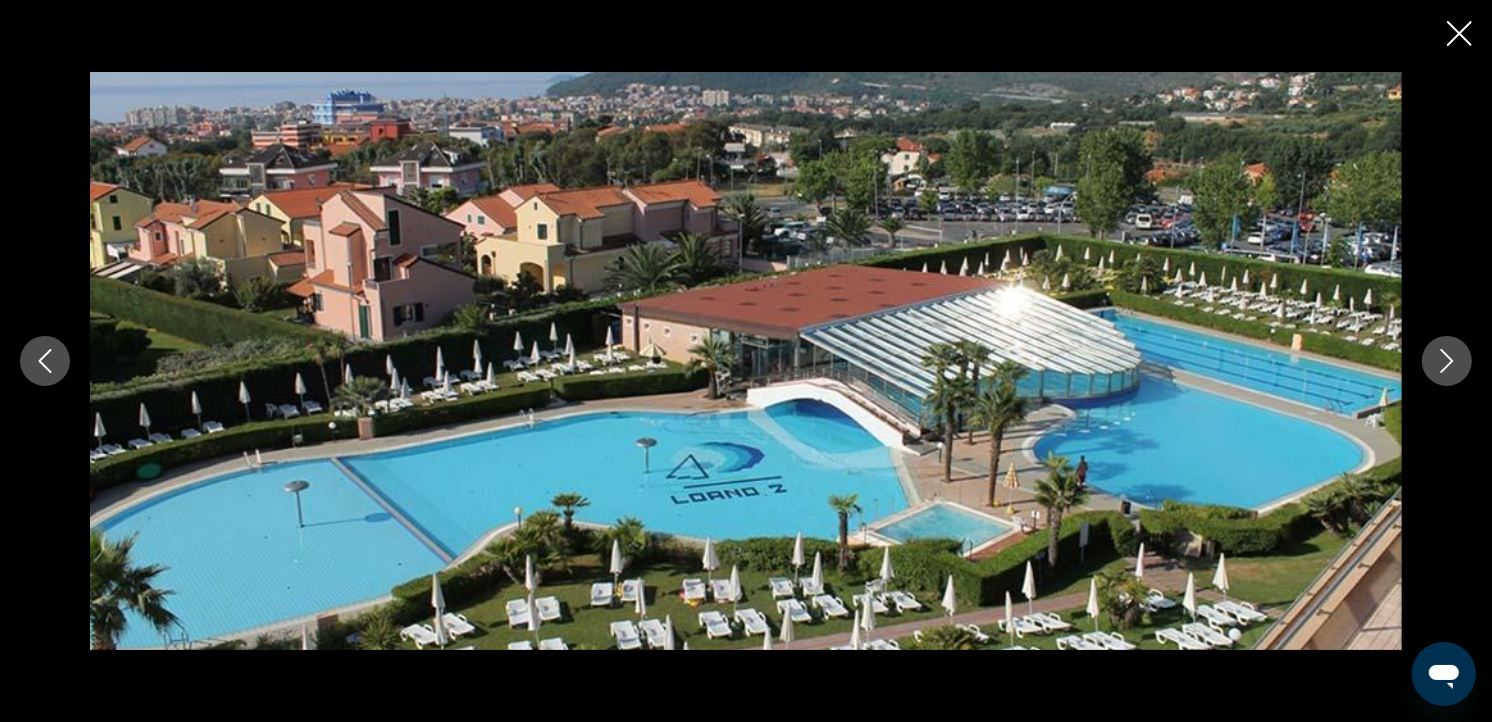 click 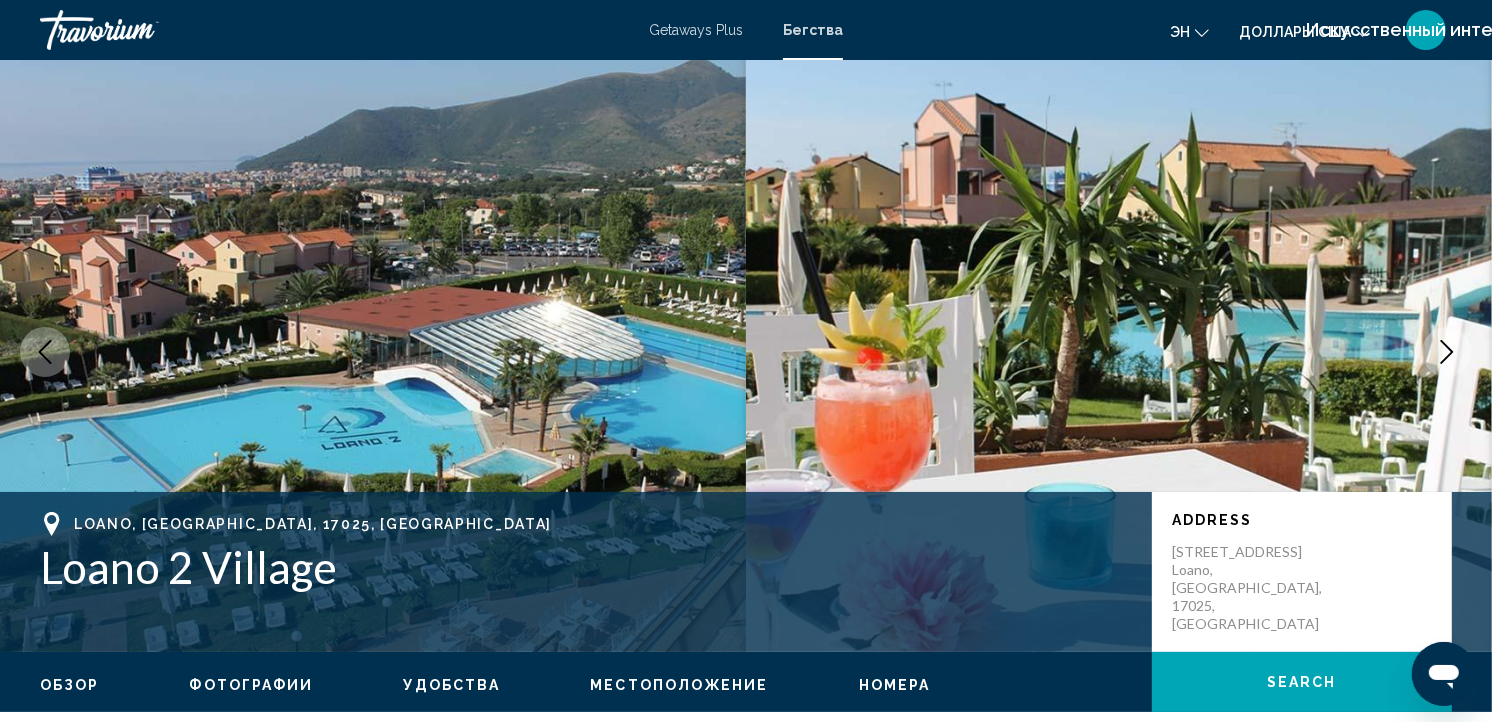 scroll, scrollTop: 0, scrollLeft: 0, axis: both 